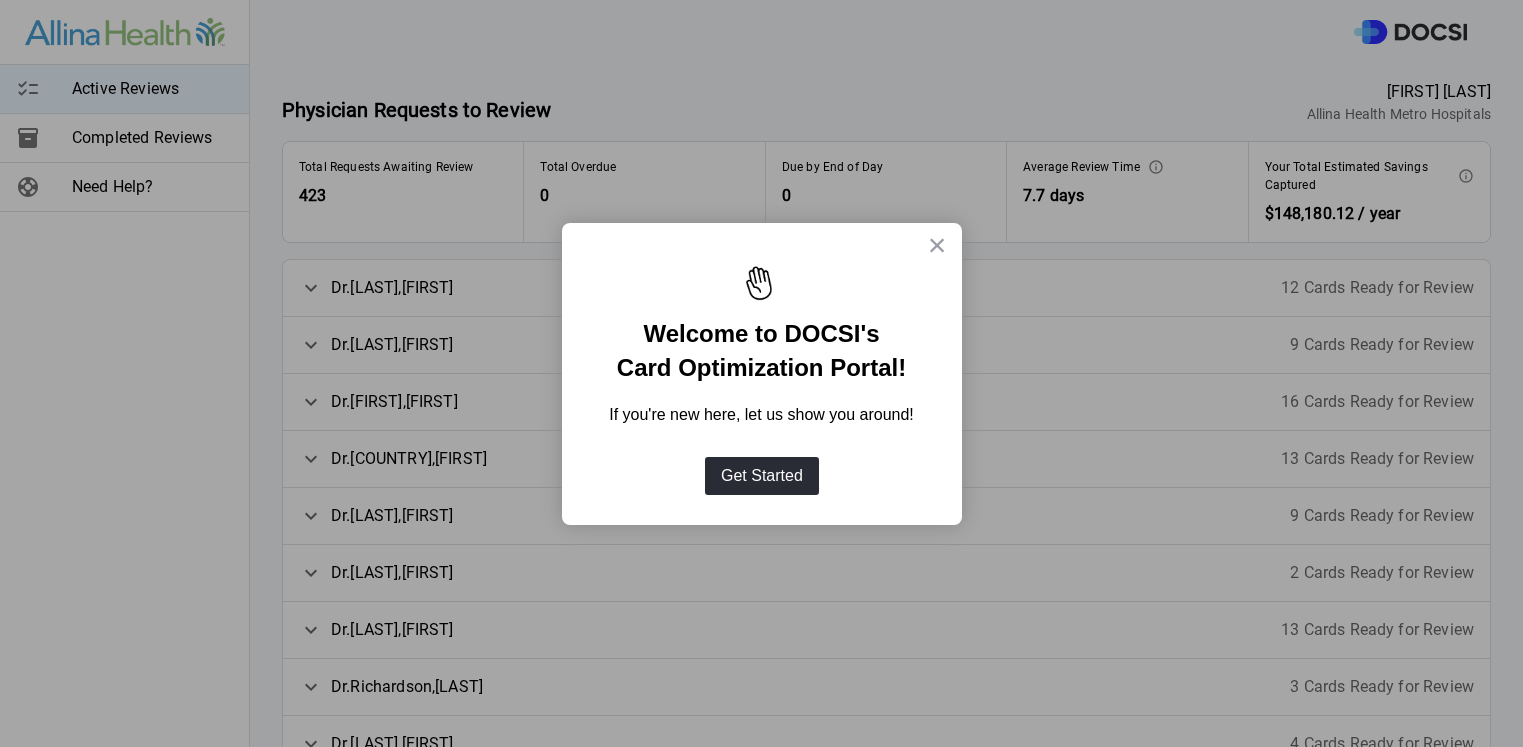 scroll, scrollTop: 0, scrollLeft: 0, axis: both 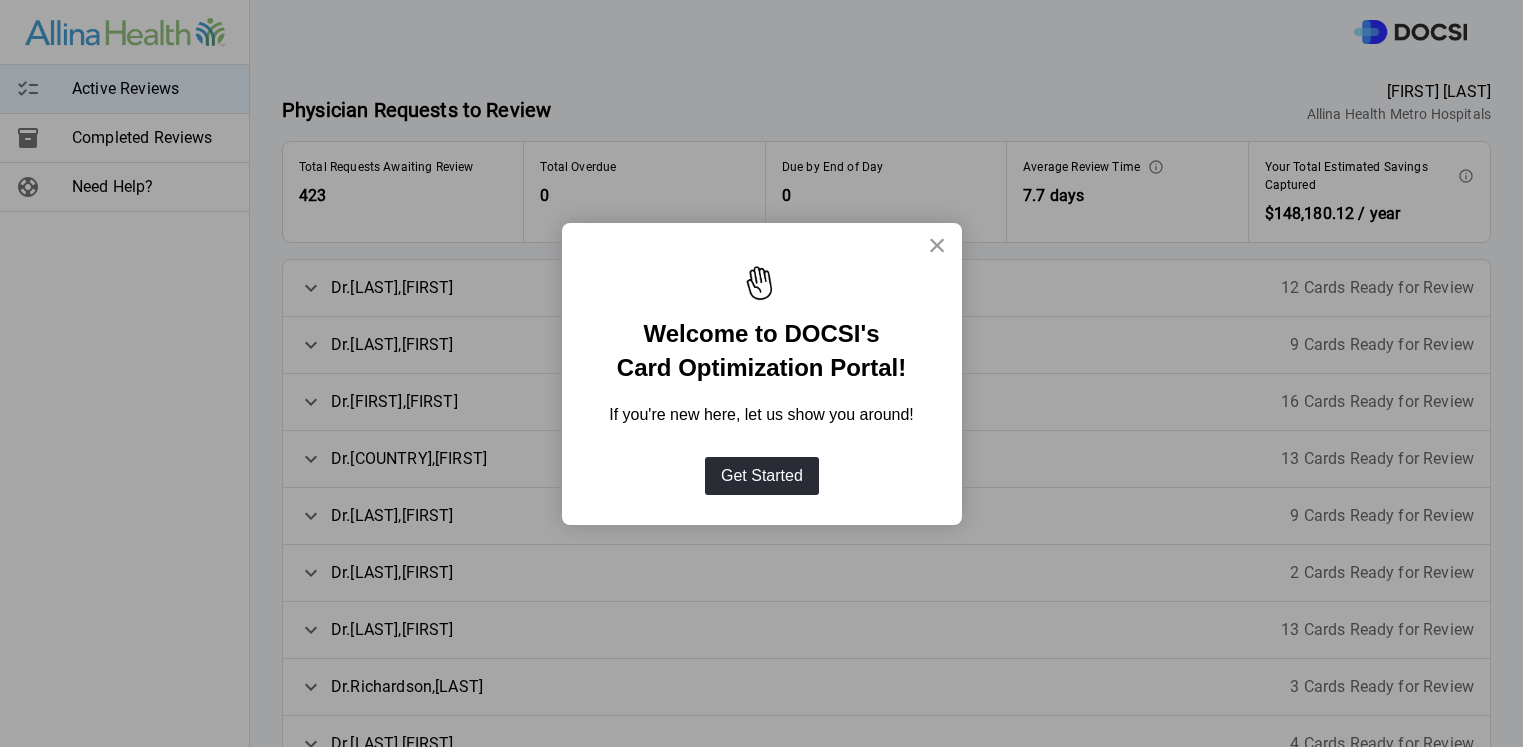 click on "×" at bounding box center [937, 245] 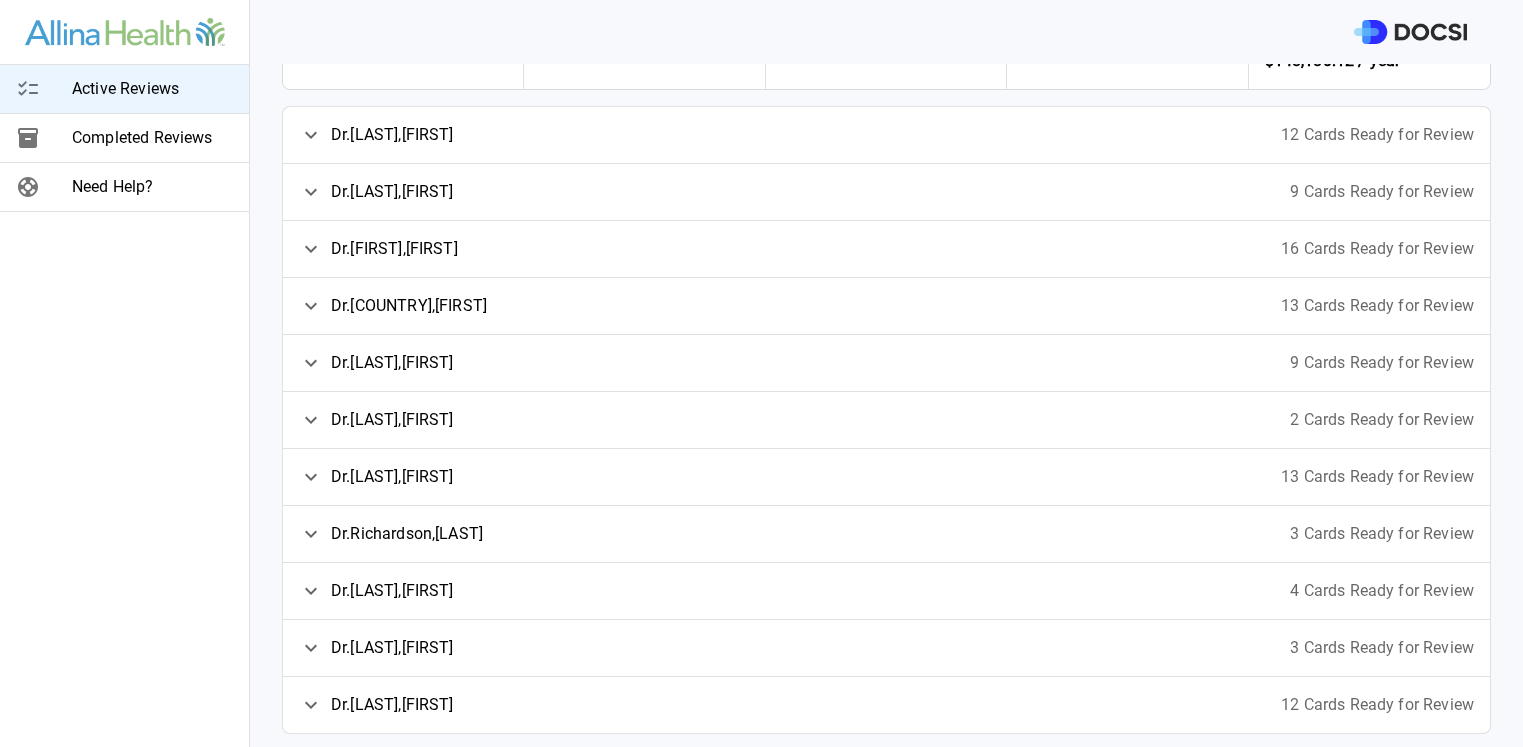 scroll, scrollTop: 156, scrollLeft: 0, axis: vertical 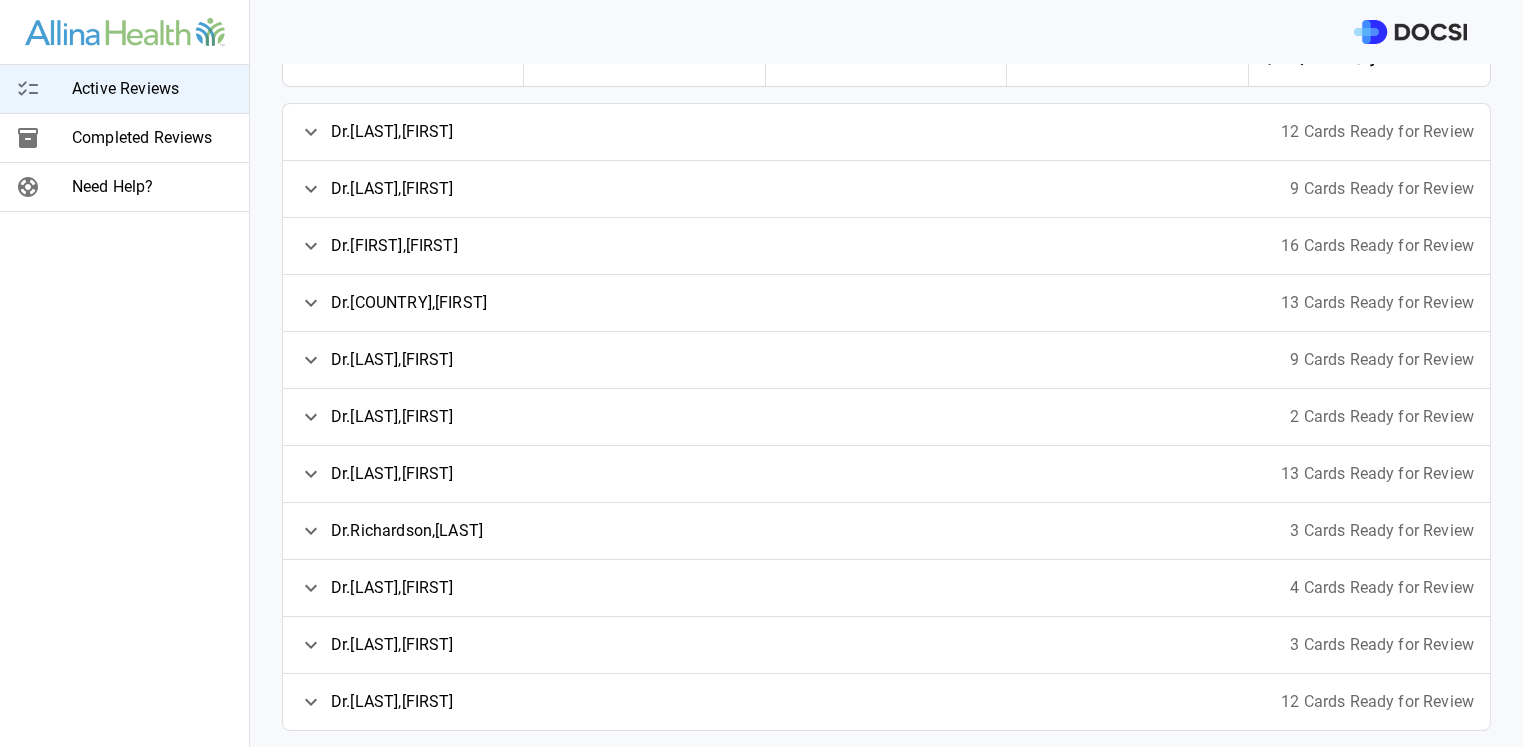 click 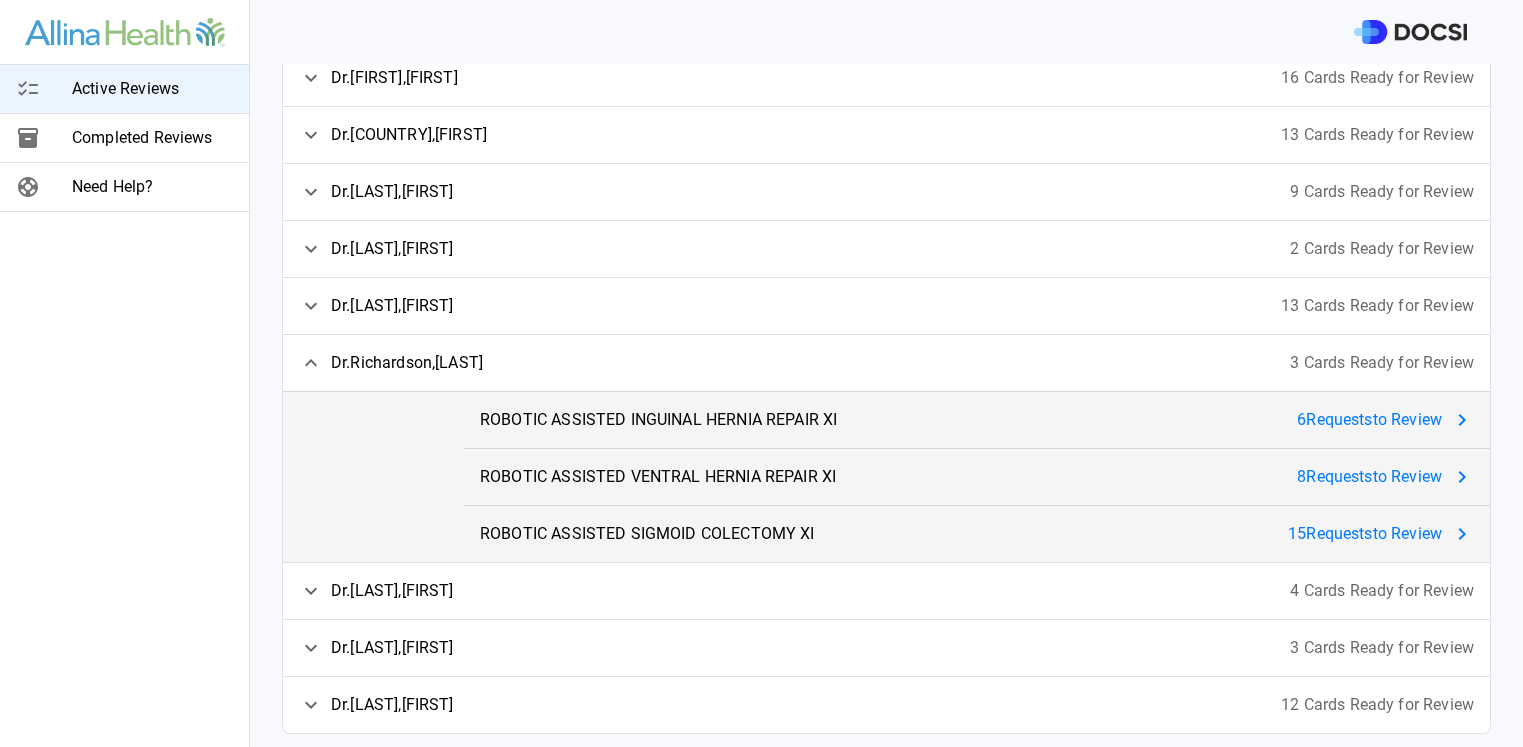 scroll, scrollTop: 327, scrollLeft: 0, axis: vertical 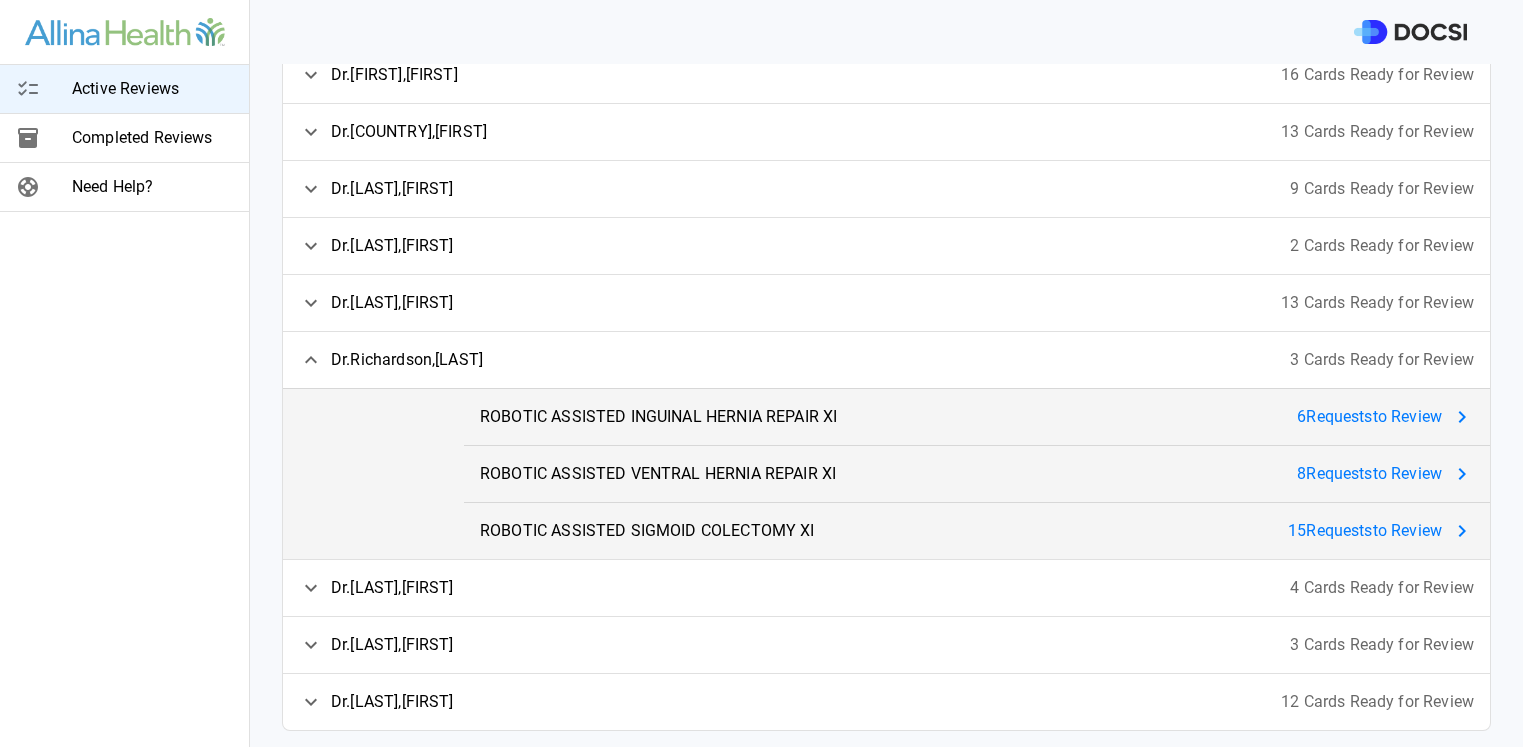 click on "6  Request s  to Review" at bounding box center [1369, 417] 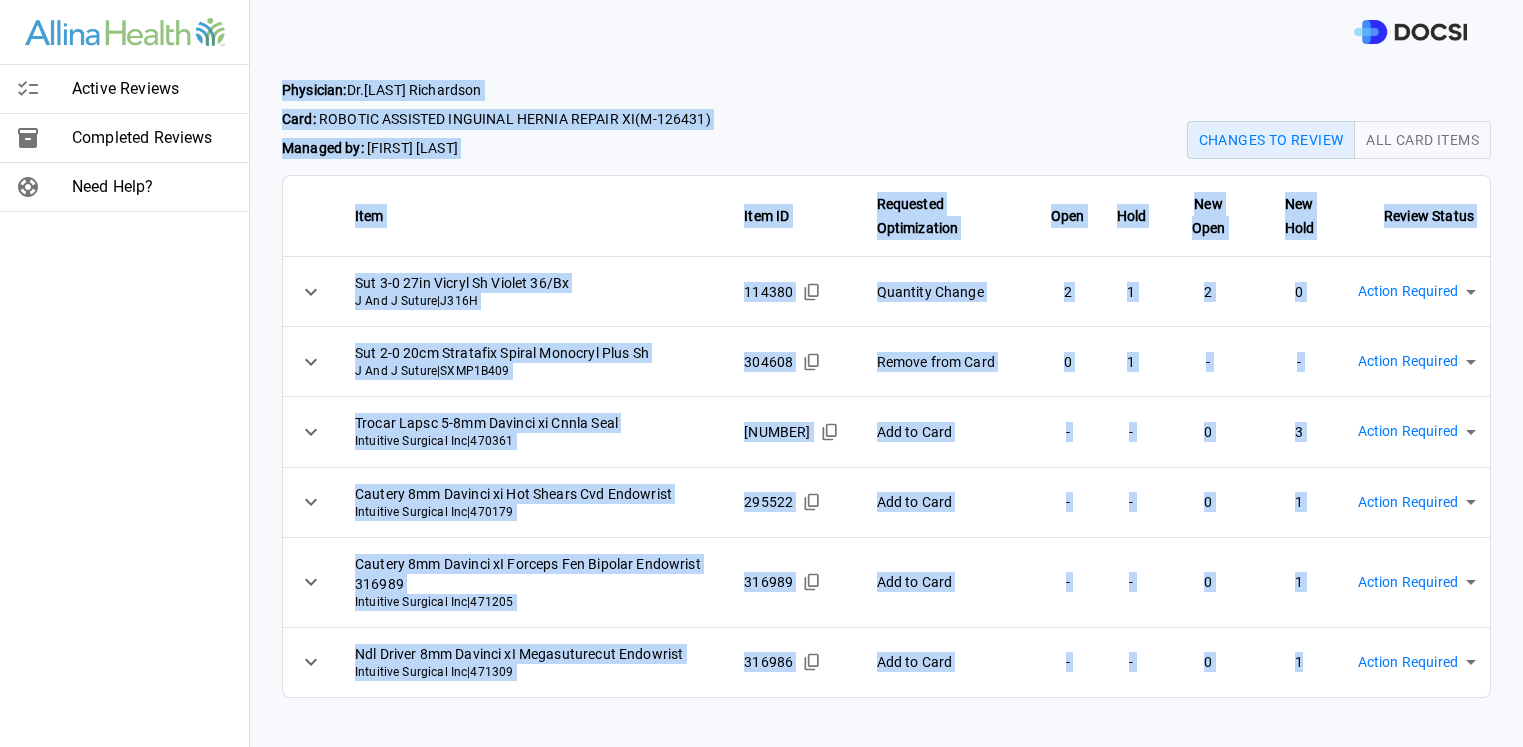 drag, startPoint x: 284, startPoint y: 89, endPoint x: 1465, endPoint y: 665, distance: 1313.9775 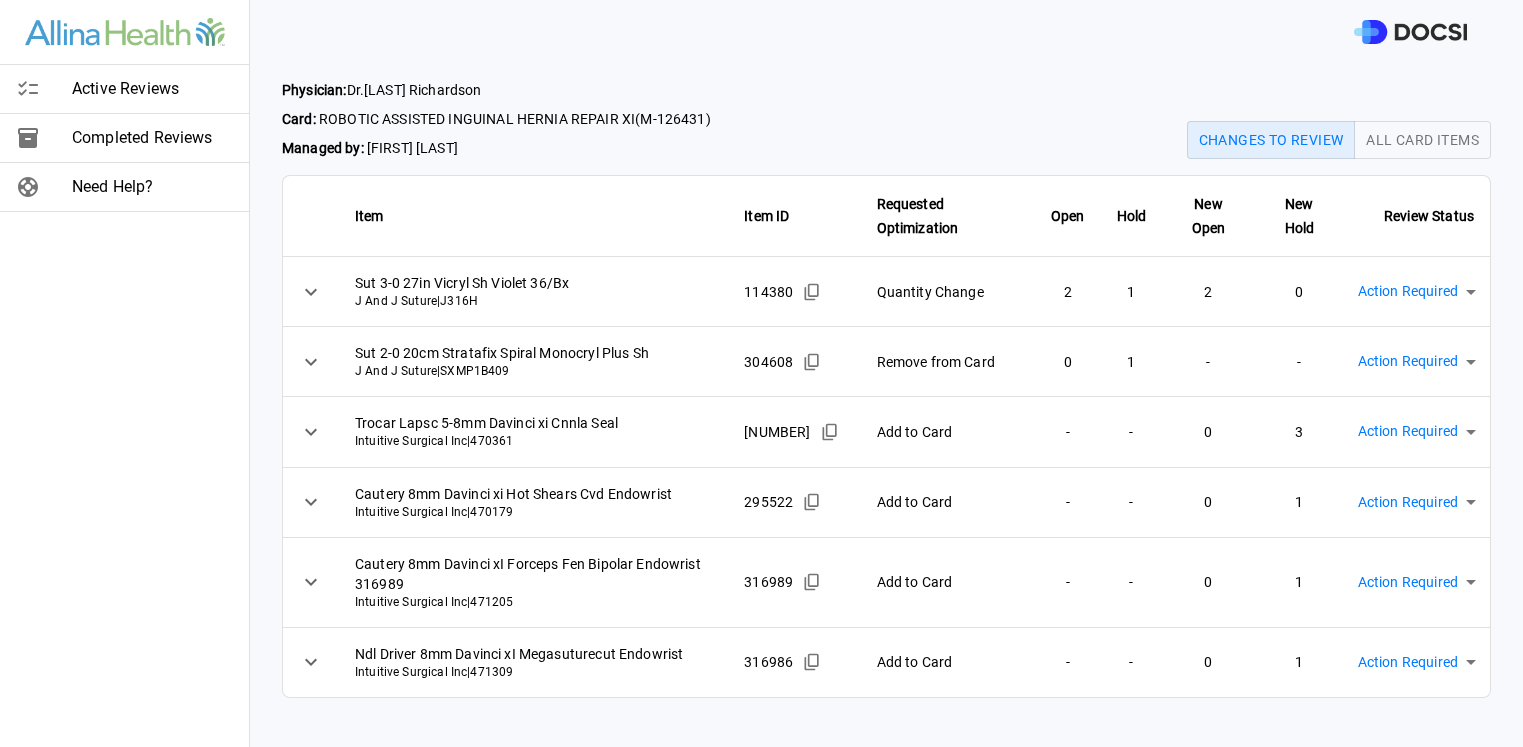 click on "Active Reviews Completed Reviews Need Help? Physician:   Dr.  [LAST]   [LAST] Card:    ROBOTIC ASSISTED INGUINAL HERNIA REPAIR XI  ( M-126431 ) Managed by:    [FIRST] [LAST] Changes to Review All Card Items Item Item ID Requested Optimization Open Hold New Open New Hold Review Status Sut 3-0 27in Vicryl Sh Violet 36/Bx J And J Suture  |  J316H 114380 Quantity Change 2 1 2 0 Action Required **** ​ Sut 2-0 20cm Stratafix Spiral Monocryl Plus Sh J And J Suture  |  SXMP1B409 304608 Remove from Card 0 1 - - Action Required **** ​ Trocar Lapsc 5-8mm Davinci xi Cnnla Seal Intuitive Surgical Inc  |  470361 295539 Add to Card - - 0 3 Action Required **** ​ Cautery 8mm Davinci xi Hot Shears Cvd Endowrist Intuitive Surgical Inc  |  470179 295522 Add to Card - - 0 1 Action Required **** ​ Cautery 8mm Davinci xI Forceps Fen Bipolar Endowrist 316989 Intuitive Surgical Inc  |  471205 316989 Add to Card - - 0 1 Action Required **** ​ Ndl Driver 8mm Davinci xI Megasuturecut Endowrist  |  471309 -" at bounding box center (761, 373) 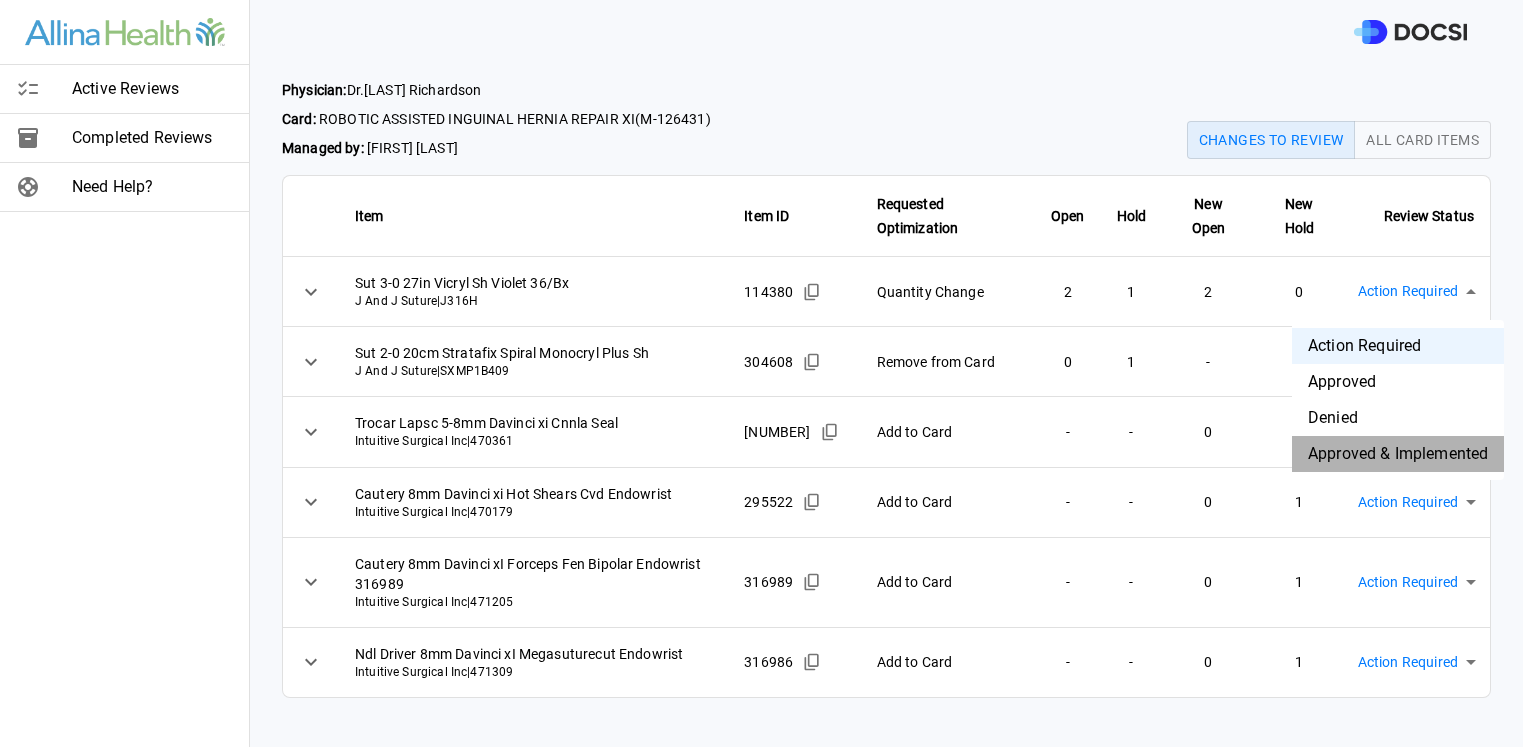 click on "Approved & Implemented" at bounding box center (1398, 454) 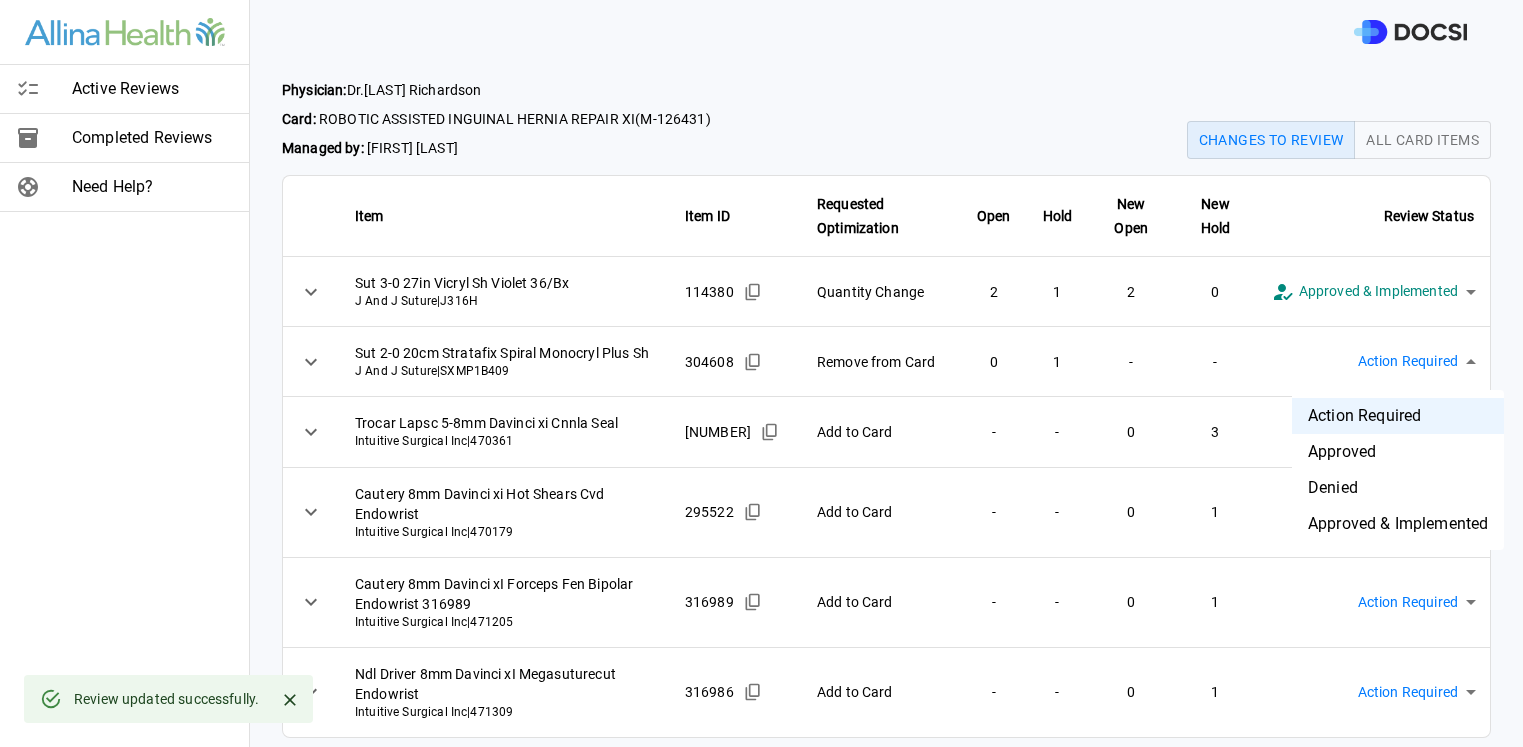 click on "**********" at bounding box center [761, 373] 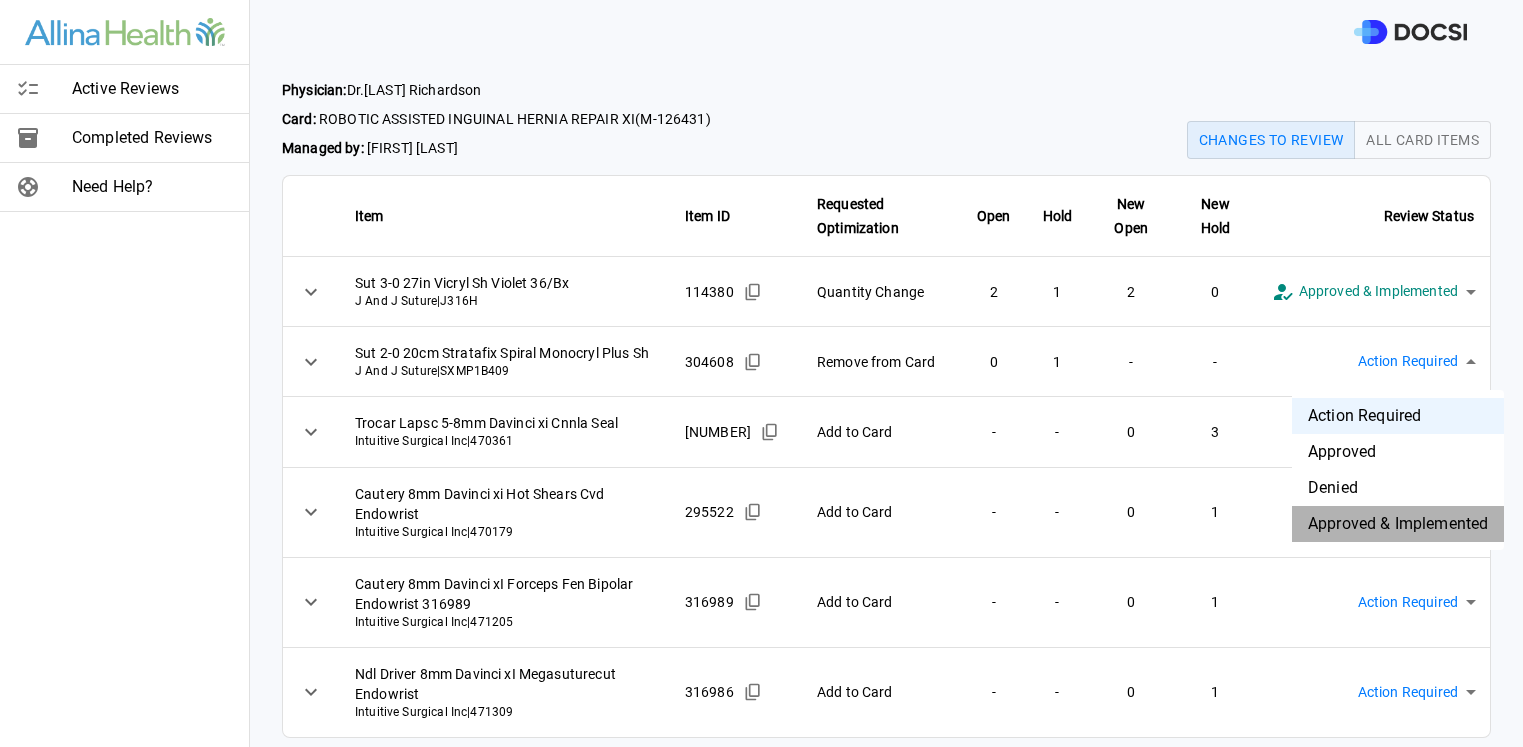 click on "Approved & Implemented" at bounding box center [1398, 524] 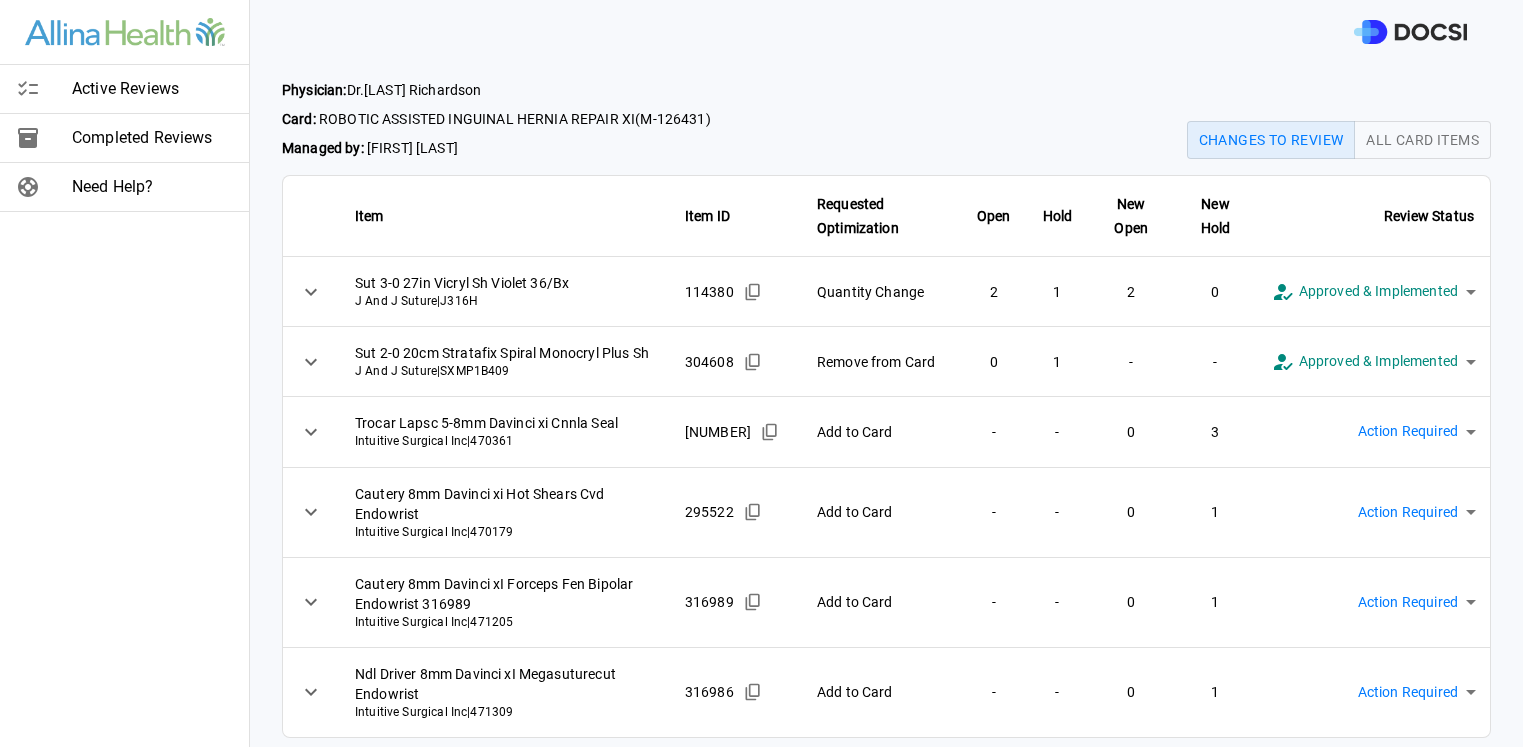 scroll, scrollTop: 7, scrollLeft: 0, axis: vertical 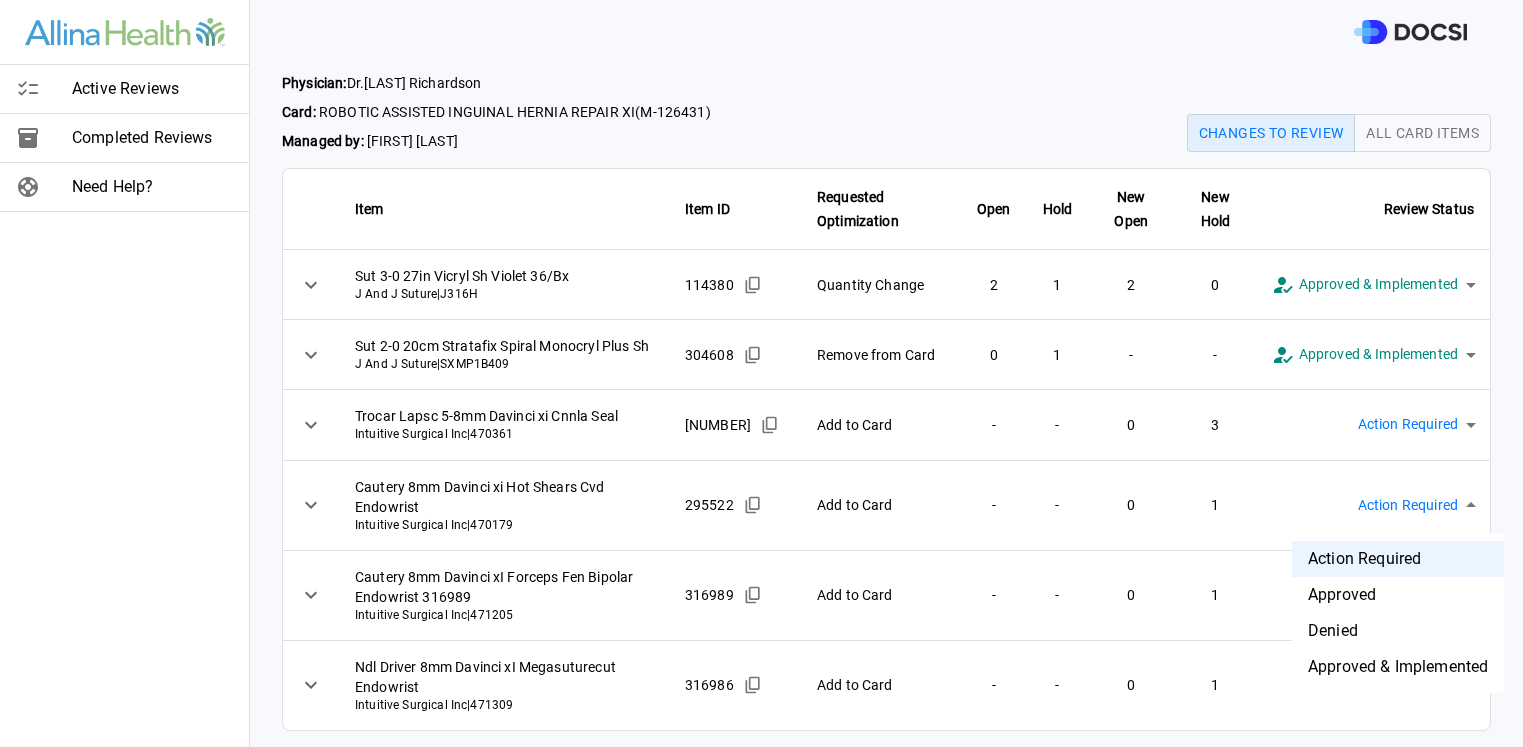 click on "**********" at bounding box center [761, 373] 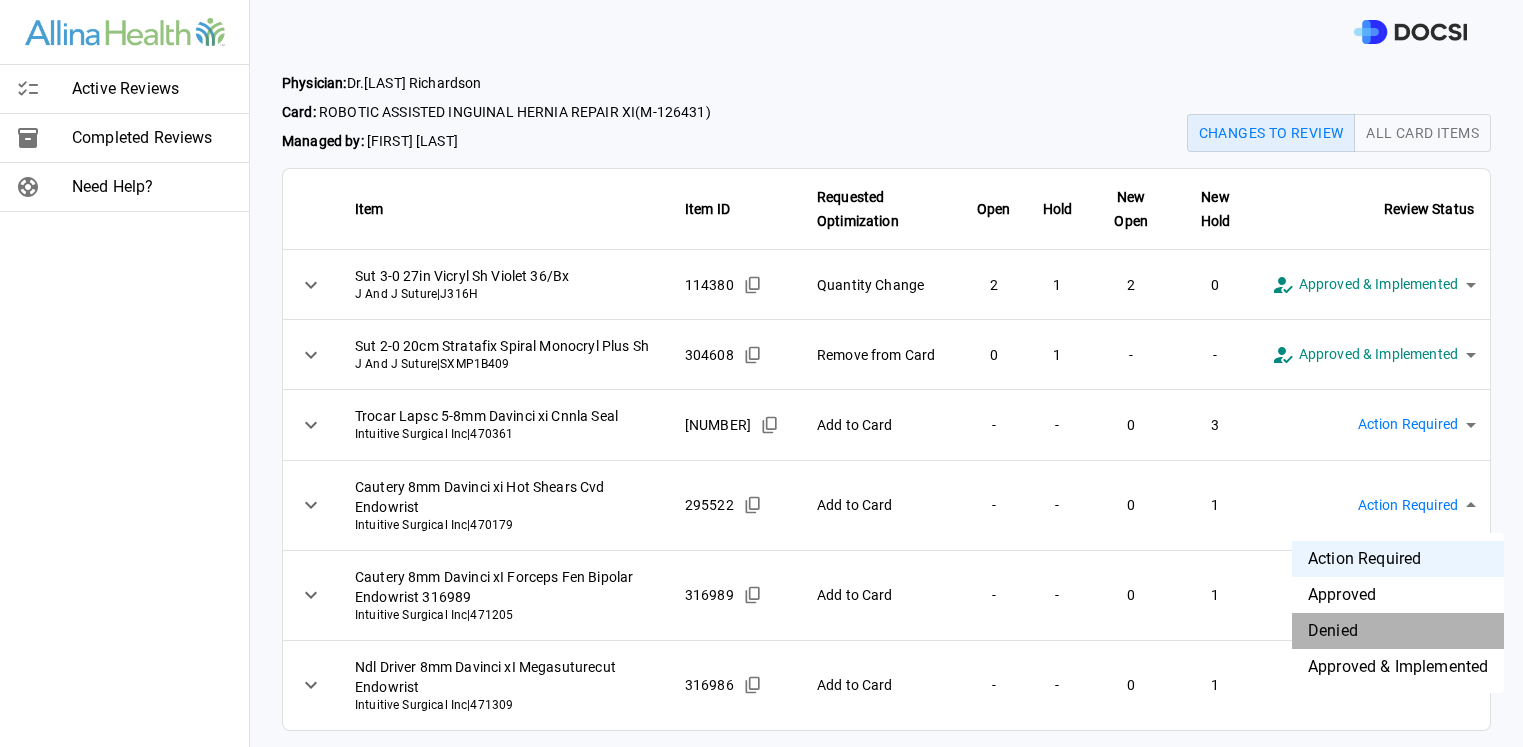 click on "Denied" at bounding box center (1398, 631) 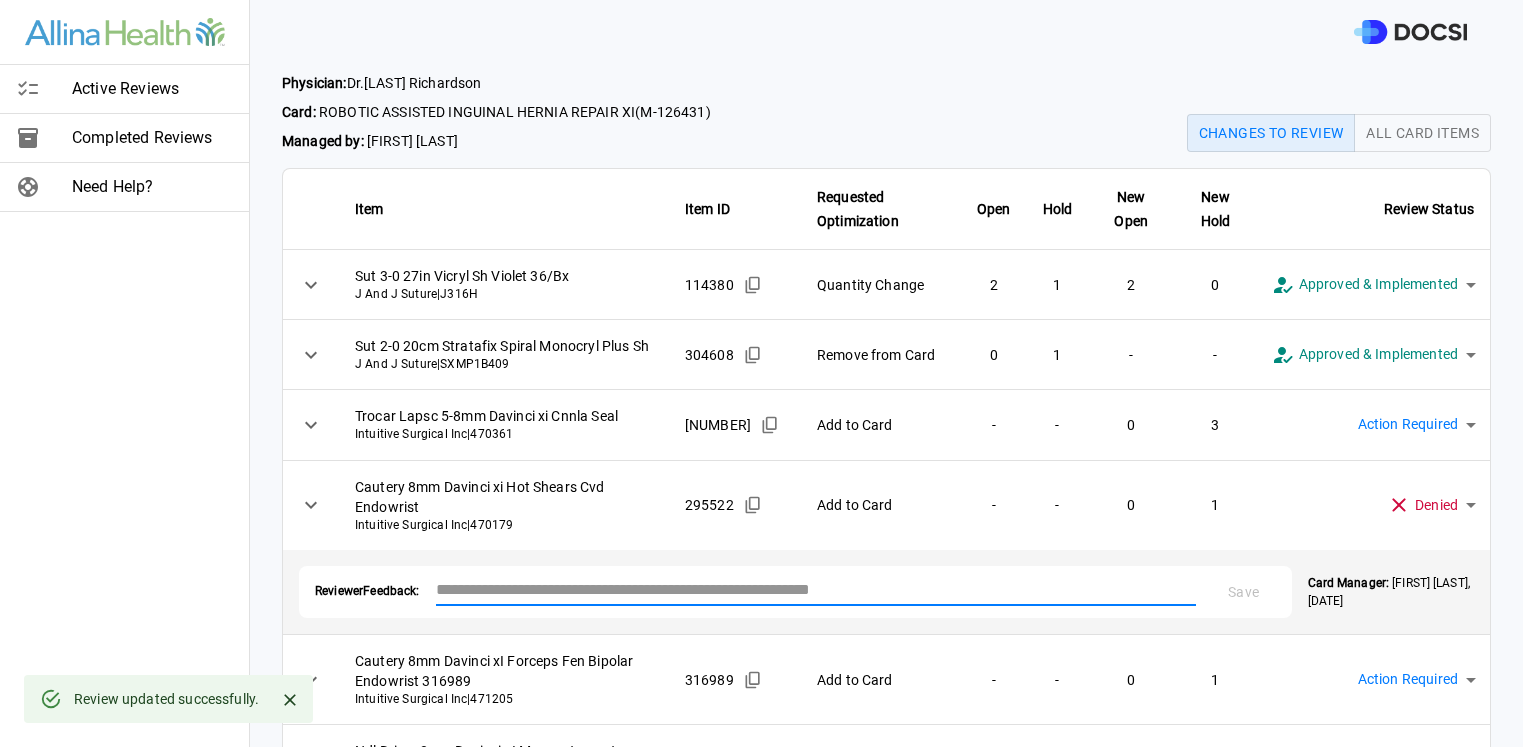 click at bounding box center (816, 589) 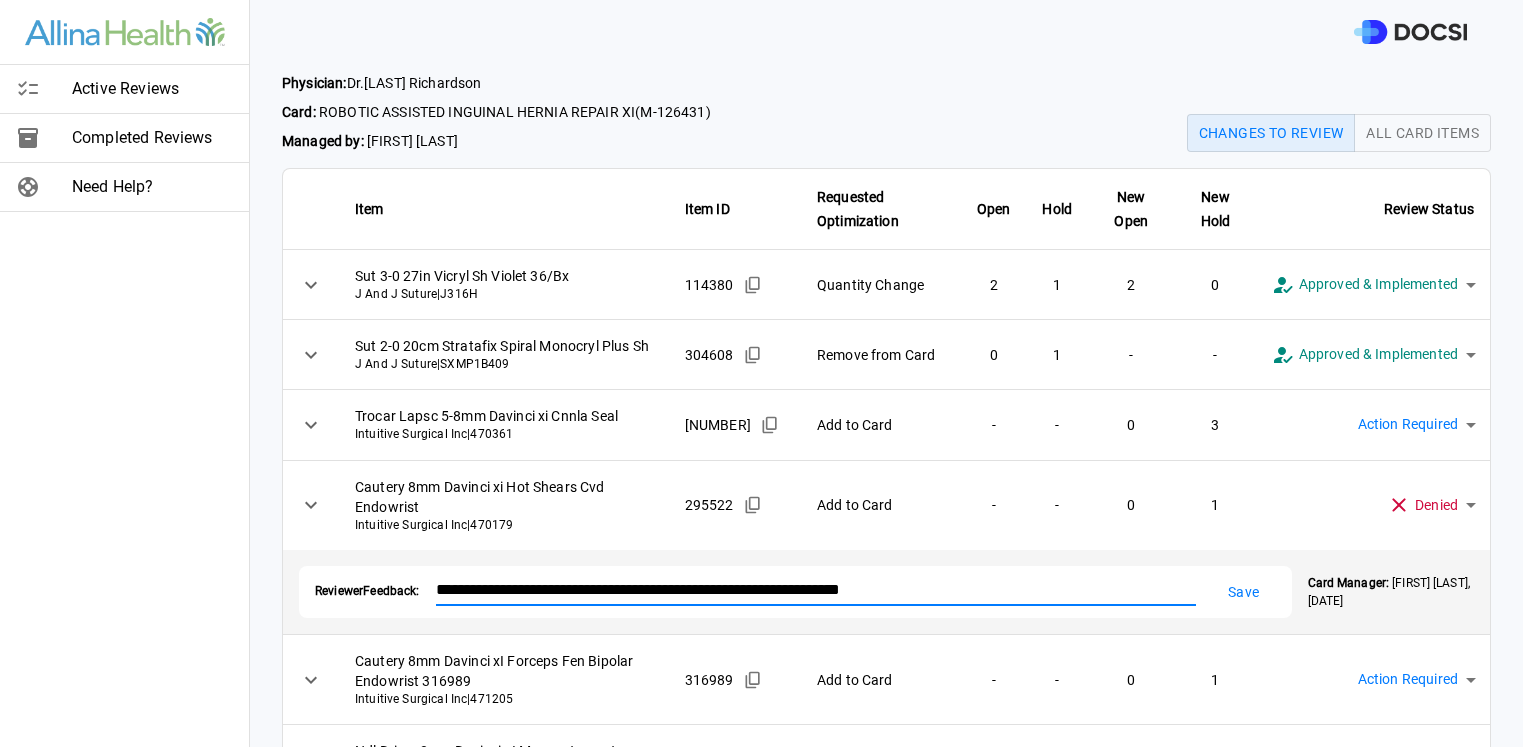 type on "**********" 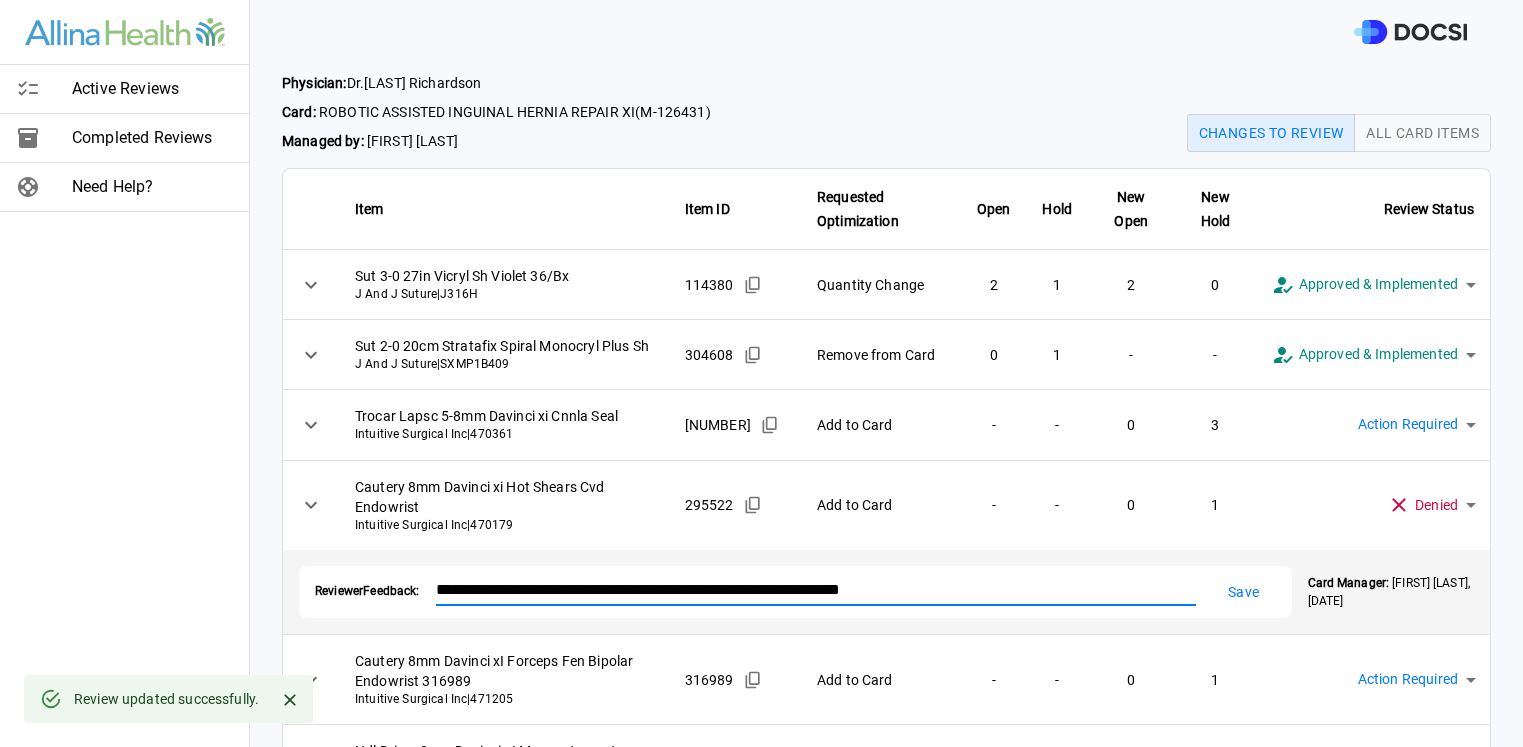 drag, startPoint x: 888, startPoint y: 589, endPoint x: 420, endPoint y: 580, distance: 468.08652 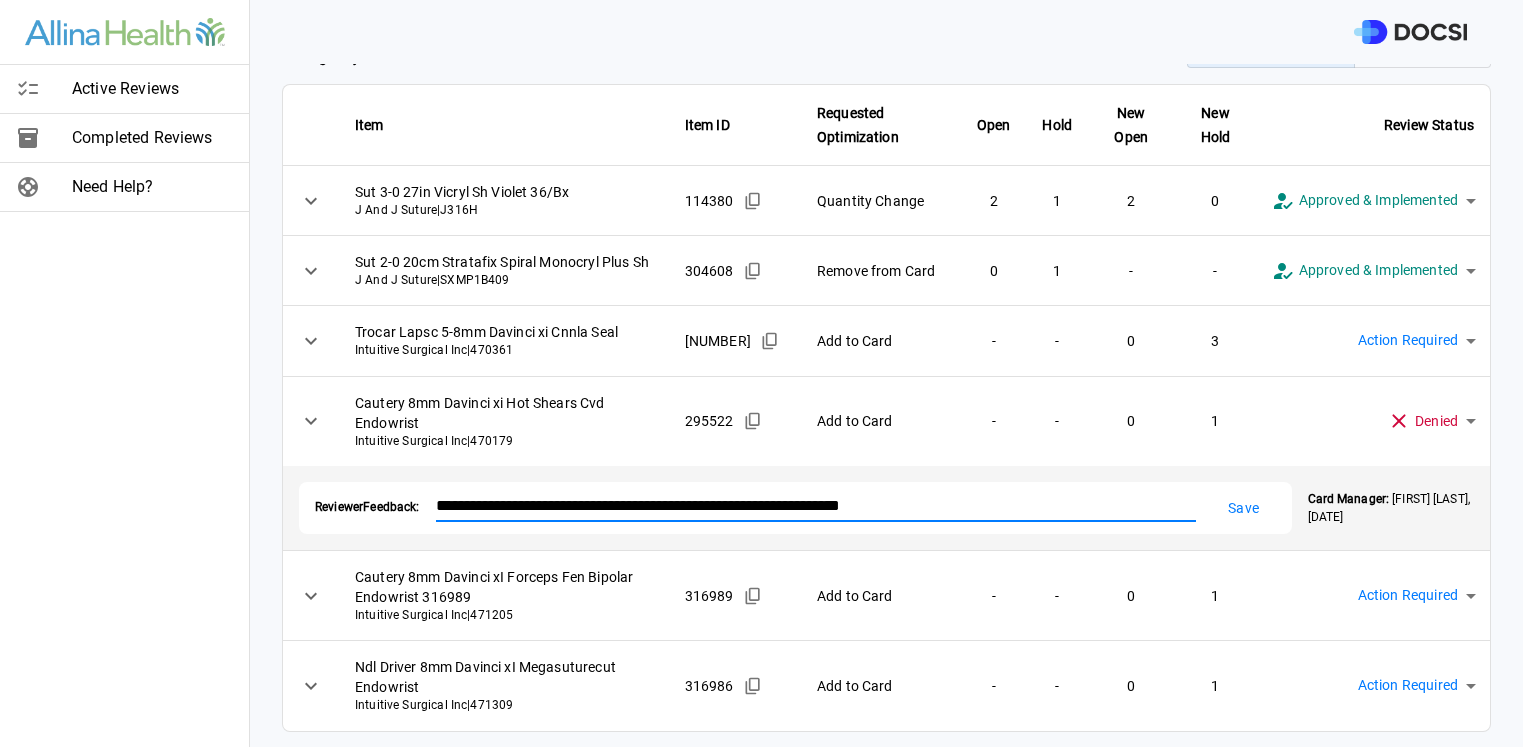 scroll, scrollTop: 92, scrollLeft: 0, axis: vertical 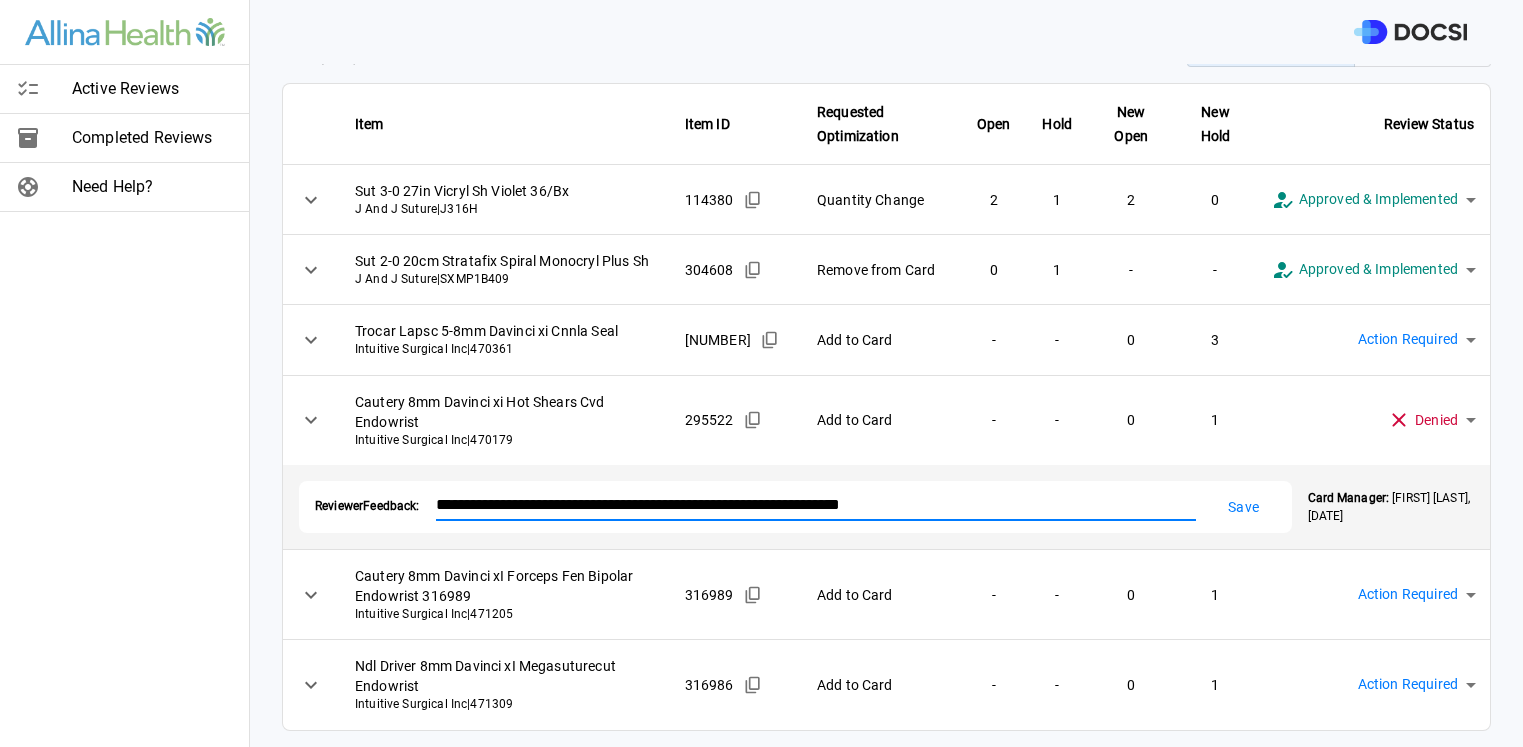 click on "**********" at bounding box center (761, 373) 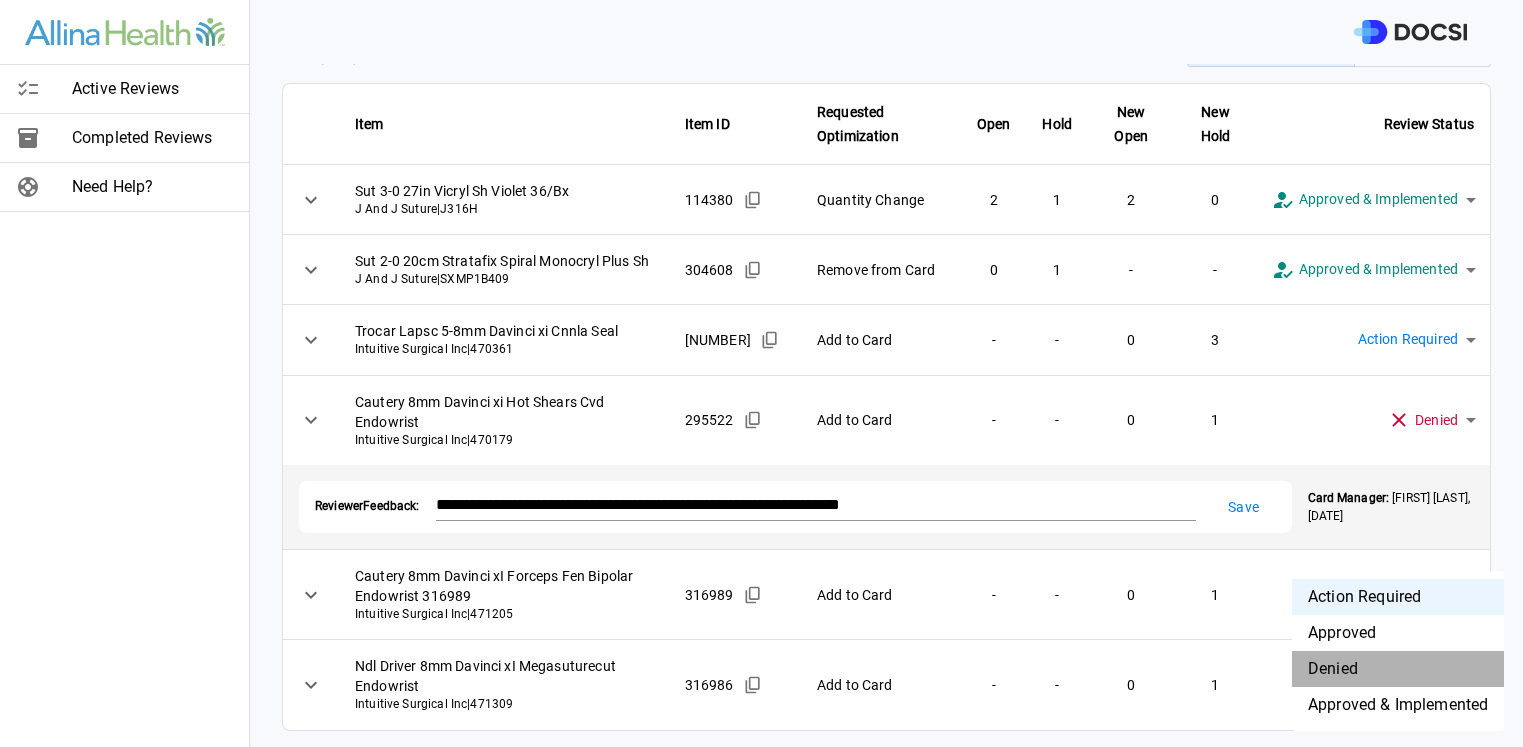 click on "Denied" at bounding box center [1398, 669] 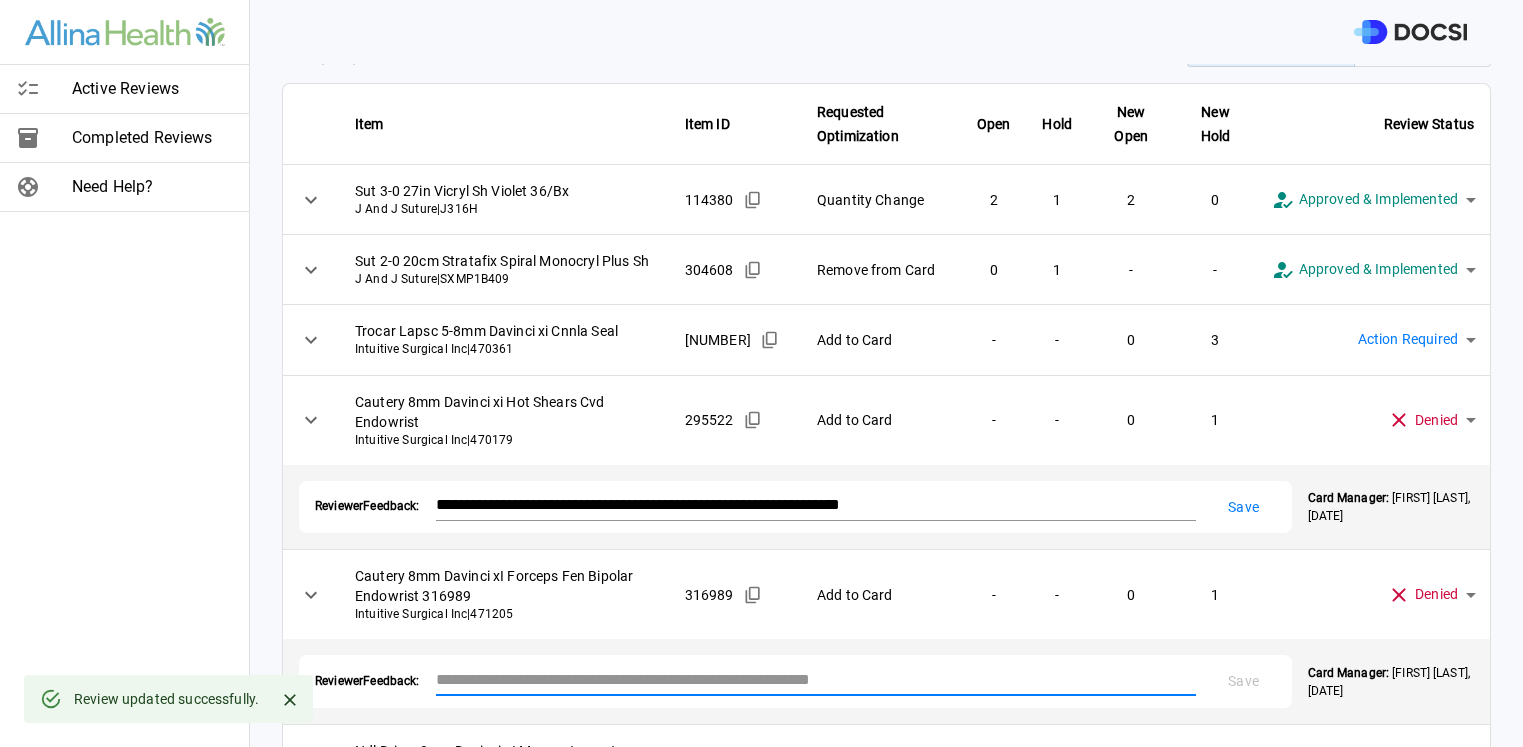 paste on "**********" 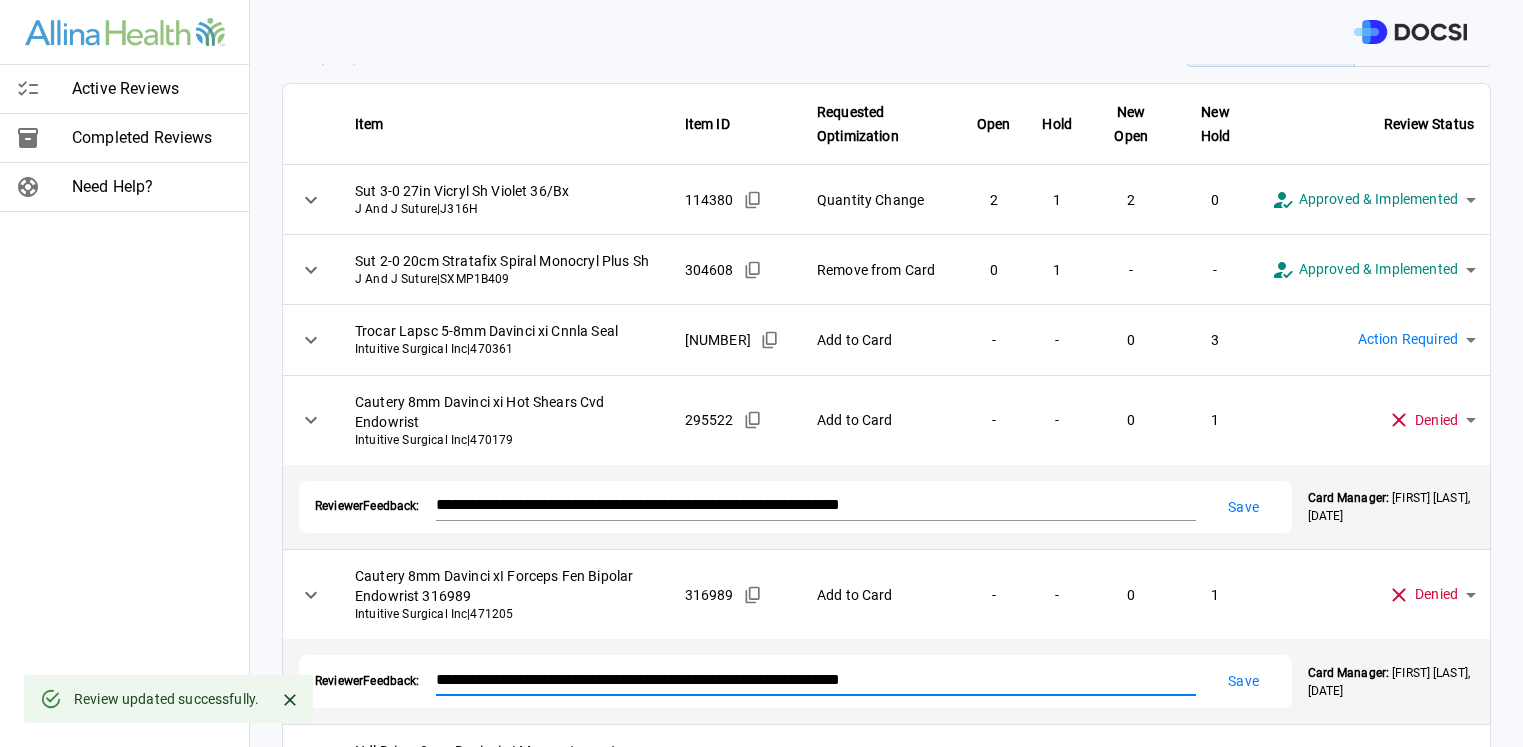type on "**********" 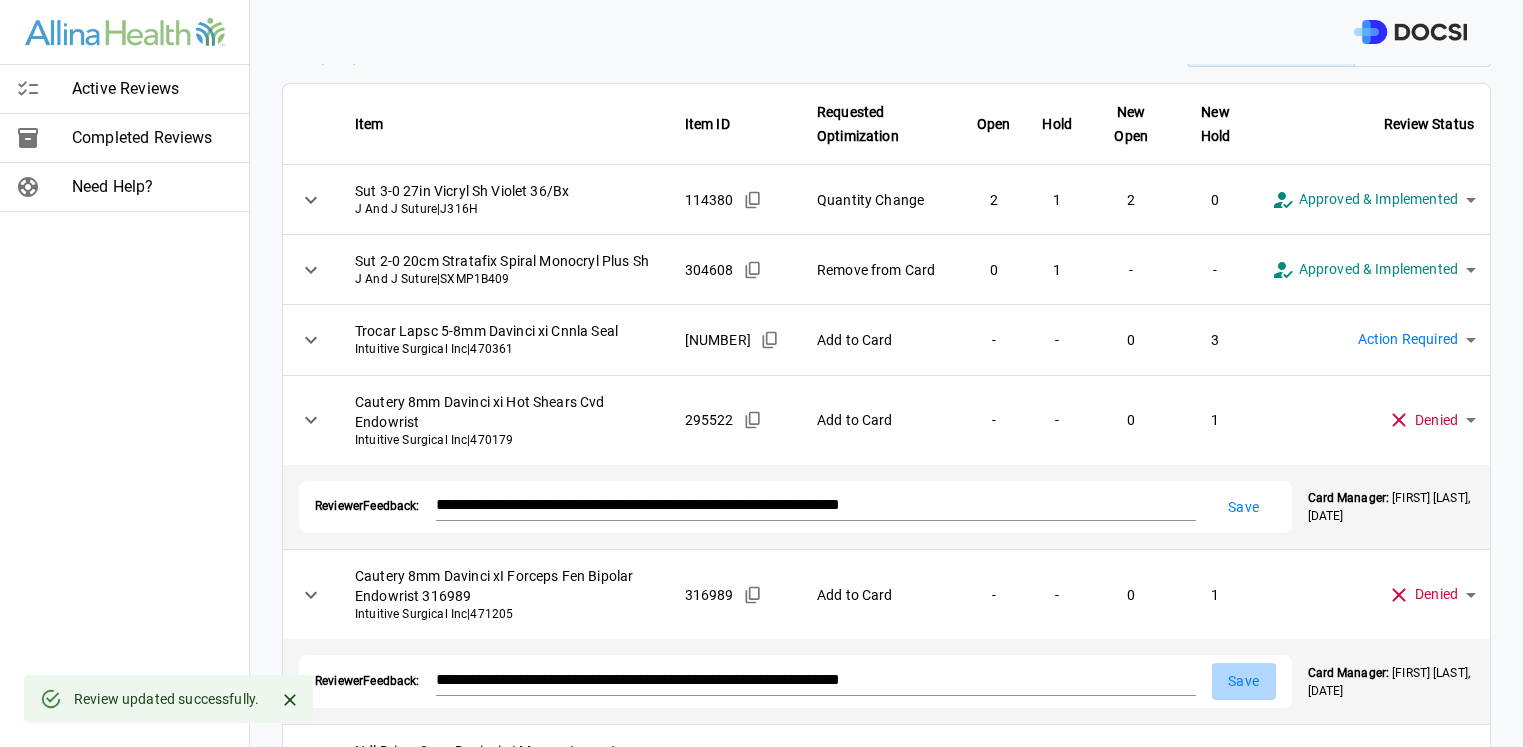 click on "Save" at bounding box center [1244, 681] 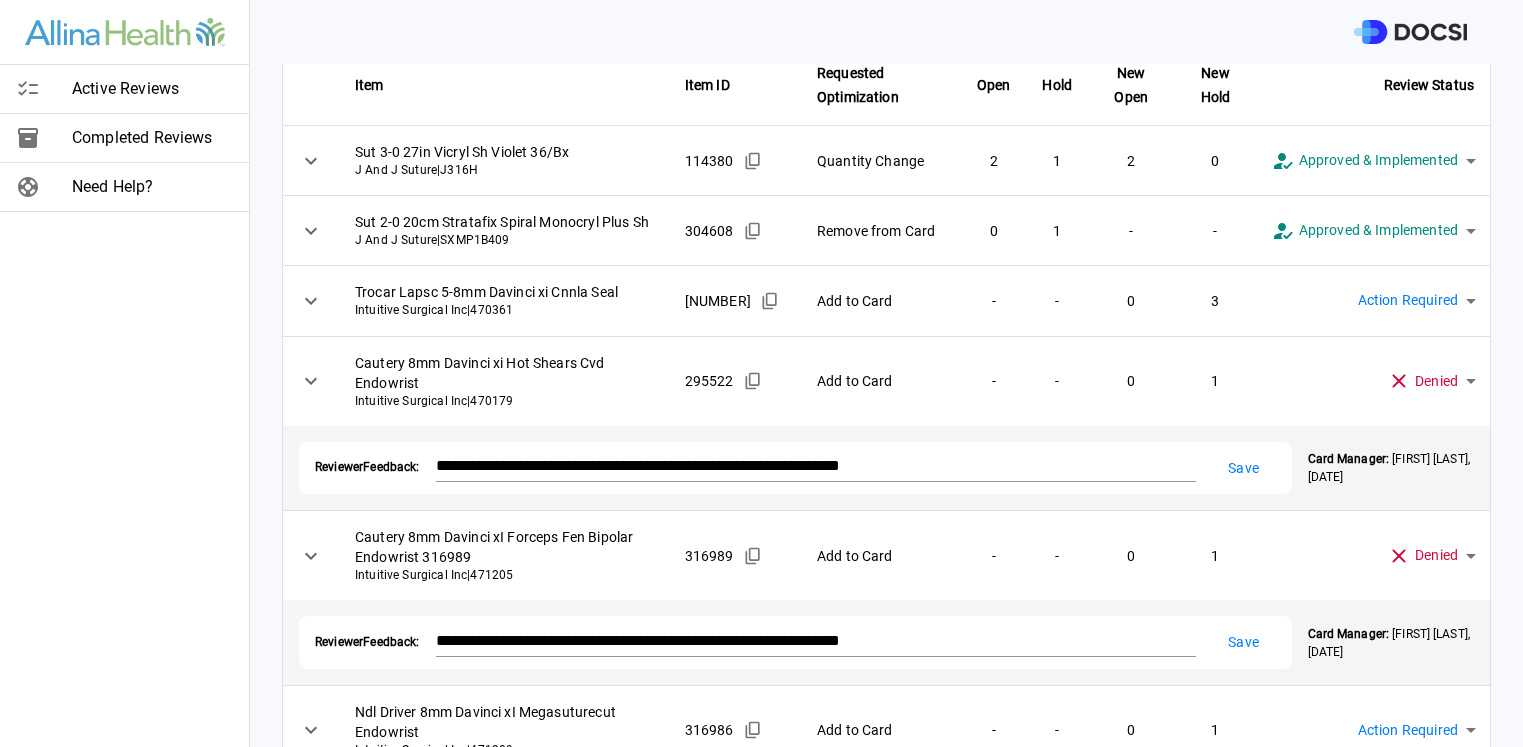 scroll, scrollTop: 176, scrollLeft: 0, axis: vertical 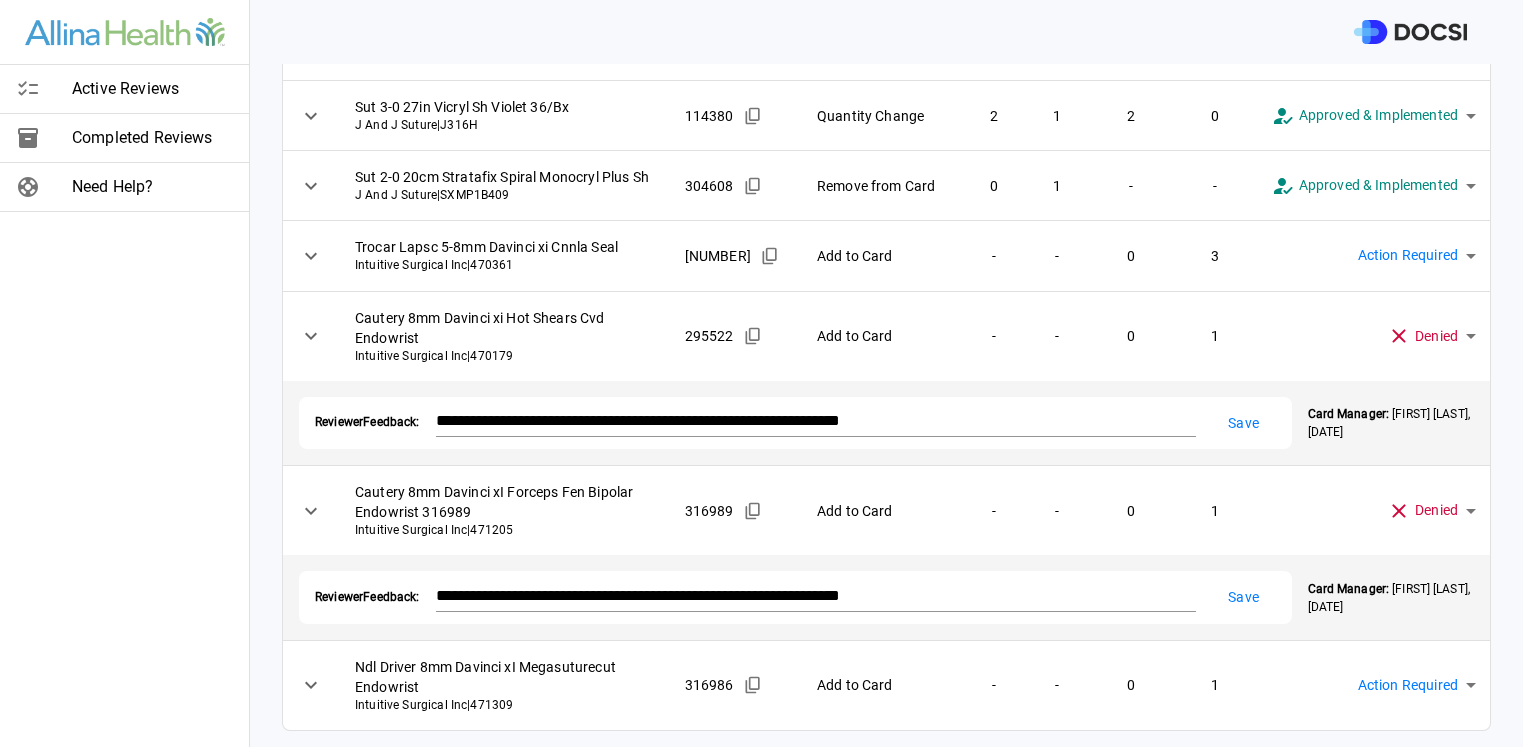 click on "**********" at bounding box center [761, 373] 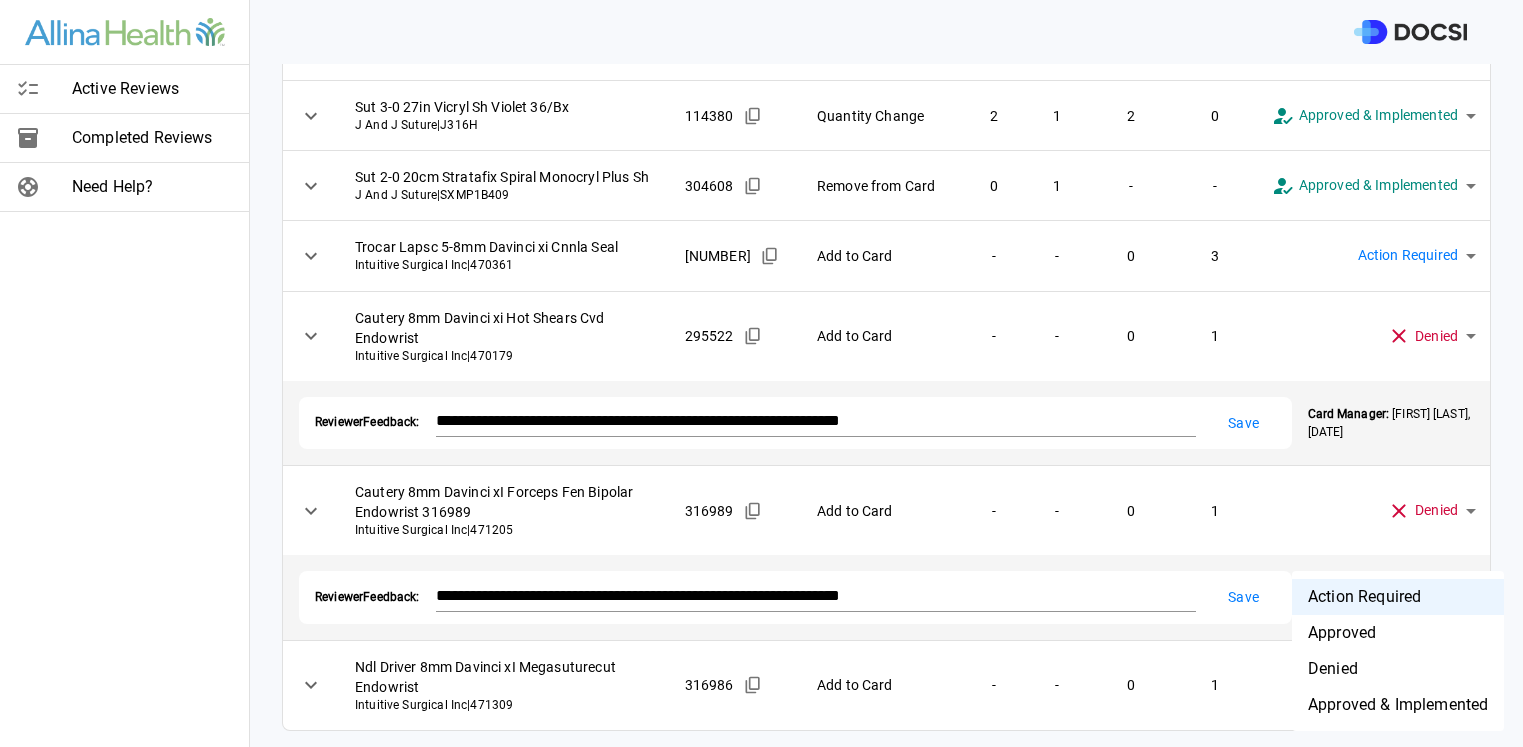click on "Denied" at bounding box center (1398, 669) 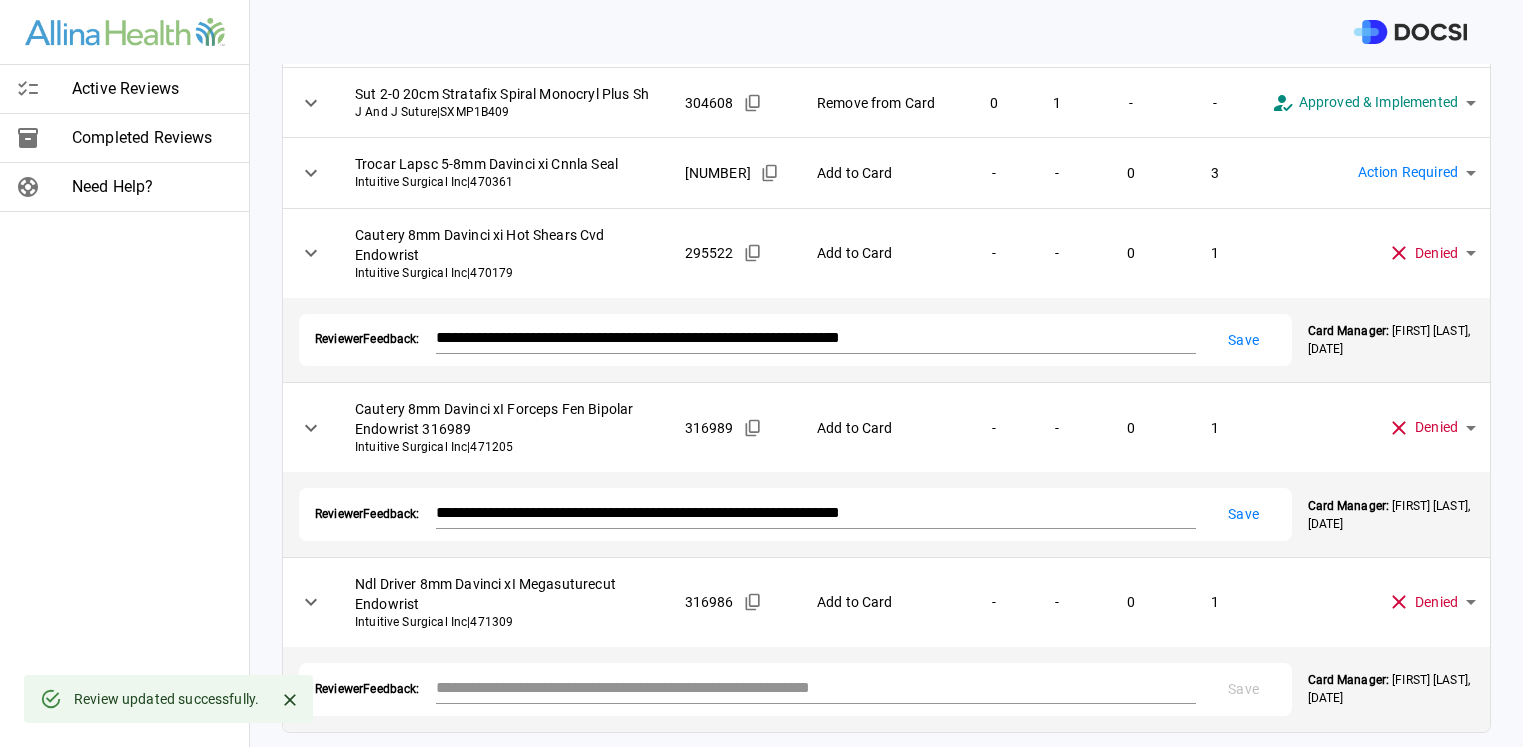 scroll, scrollTop: 261, scrollLeft: 0, axis: vertical 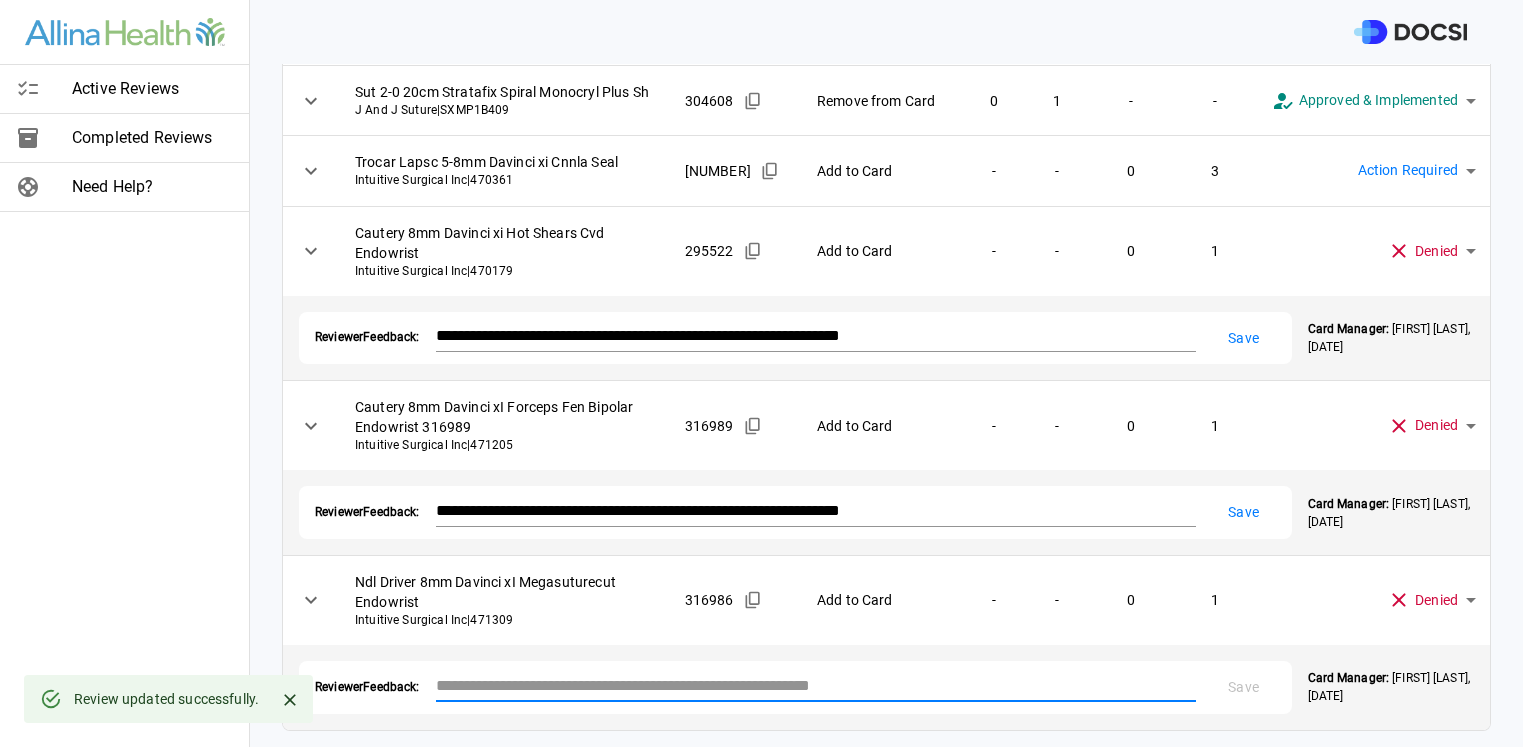 click at bounding box center [816, 685] 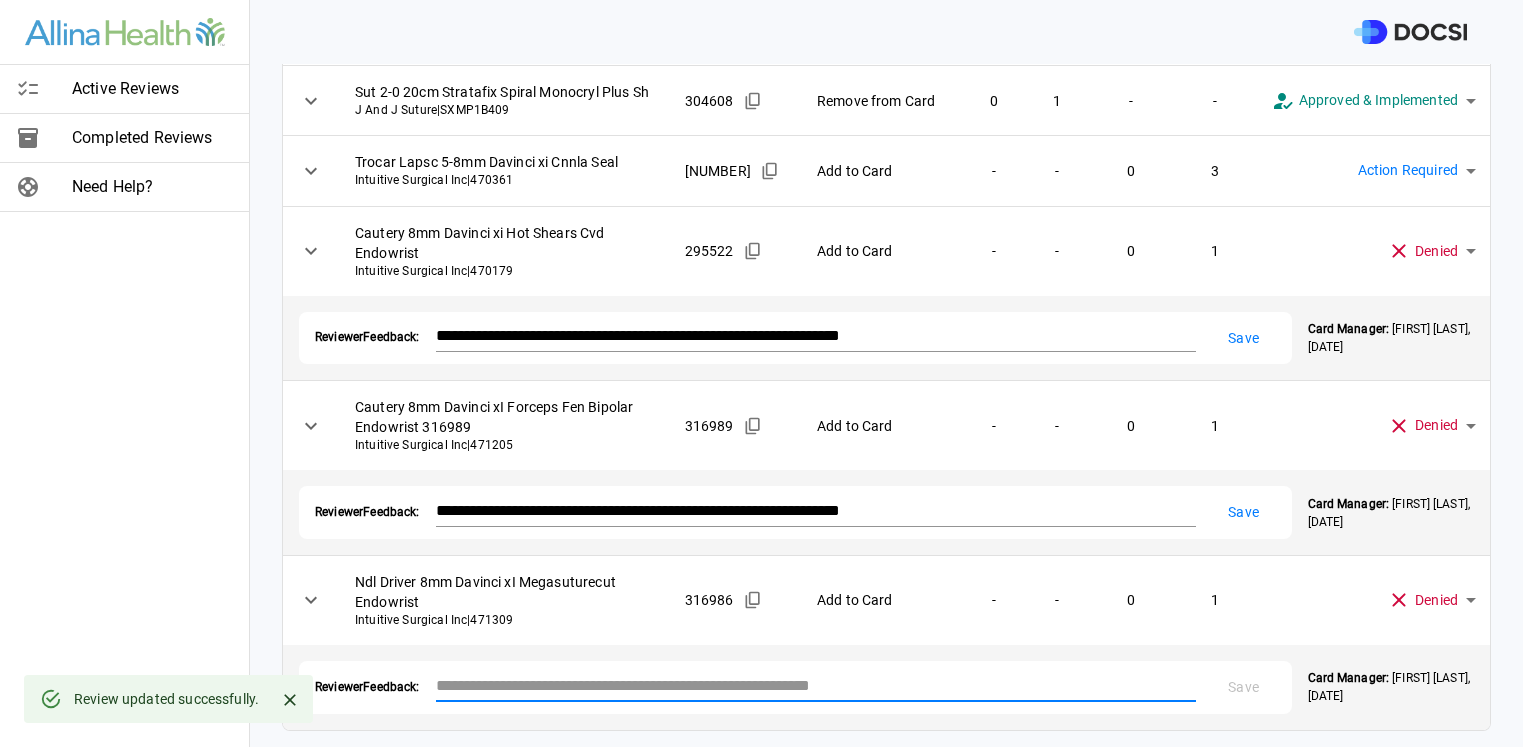 paste on "**********" 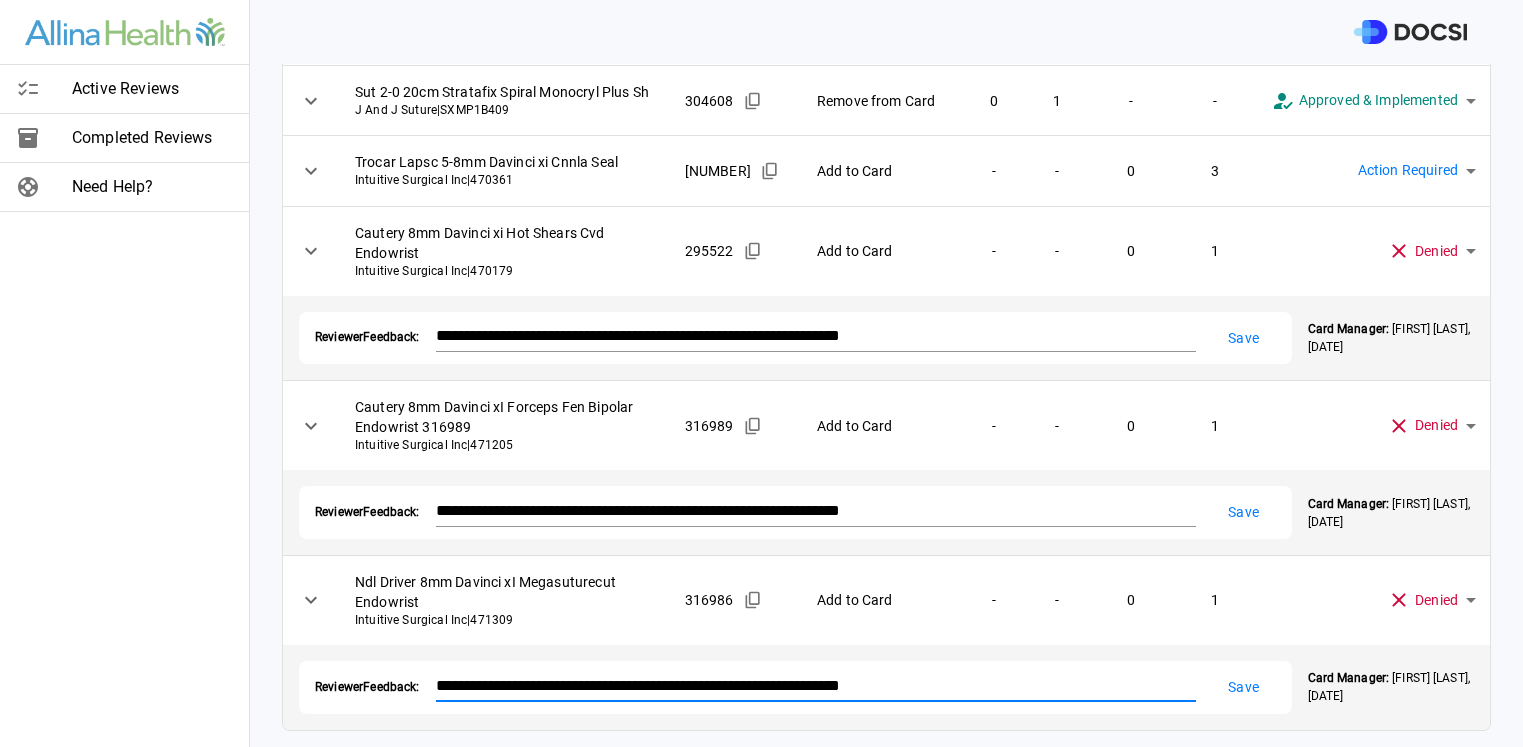 type on "**********" 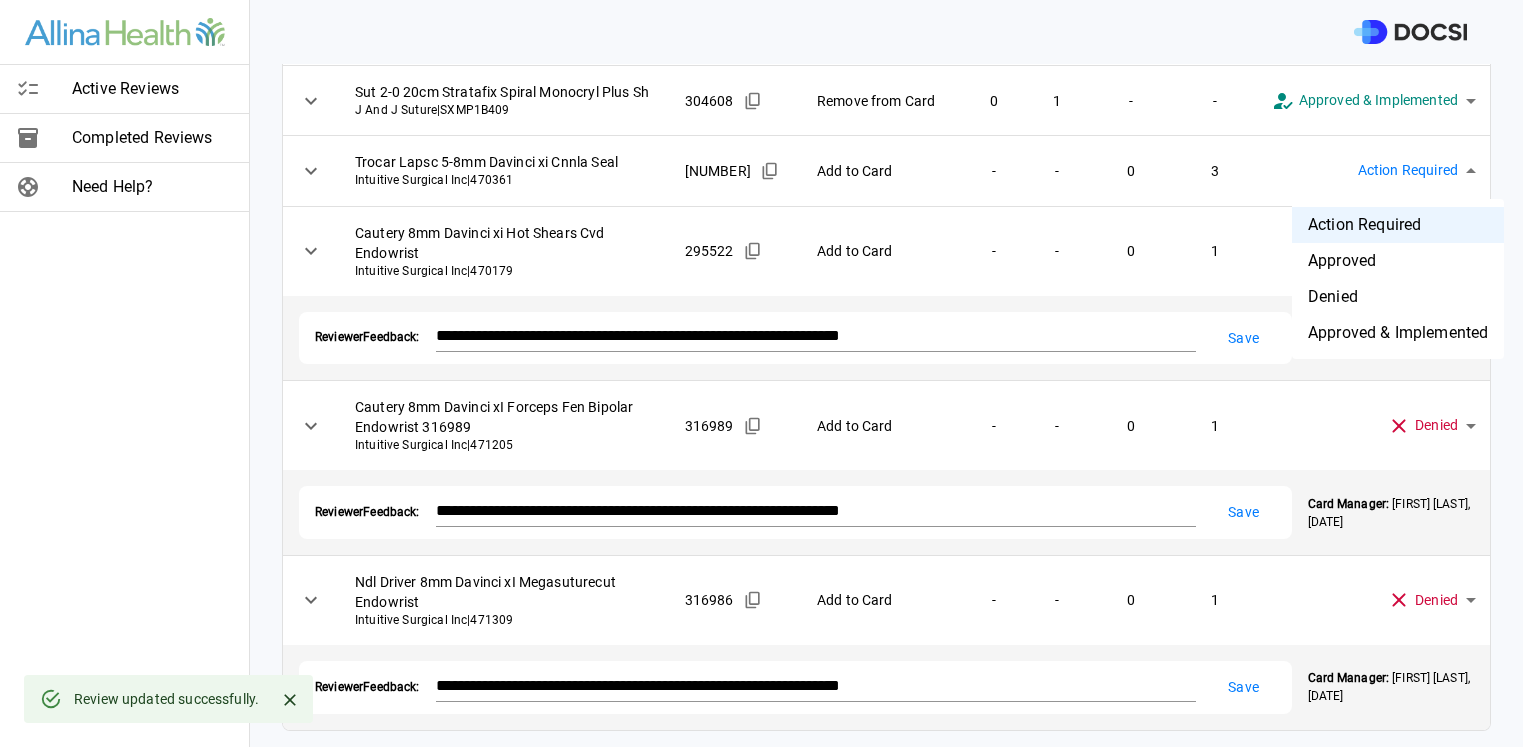click on "**********" at bounding box center [761, 373] 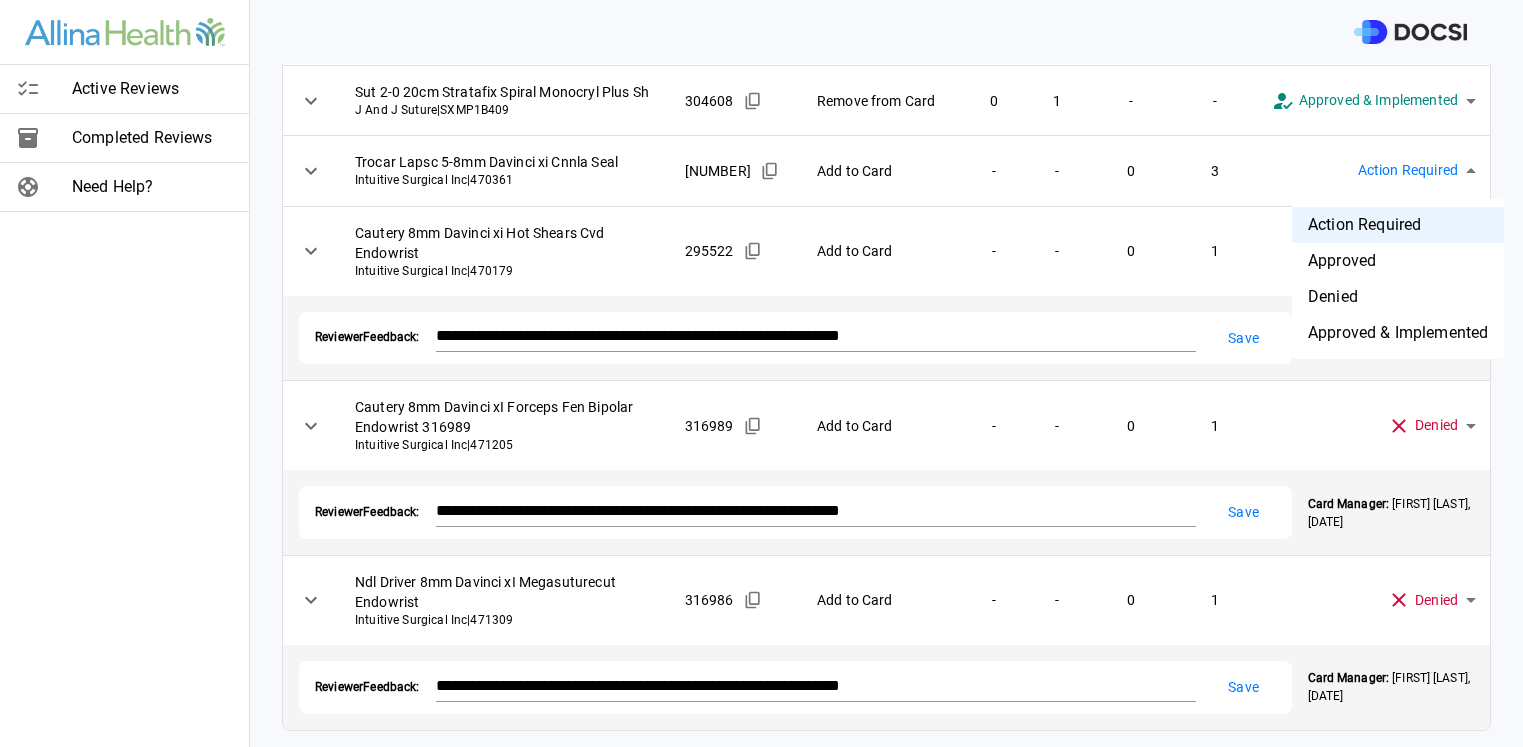 click on "Approved & Implemented" at bounding box center (1398, 333) 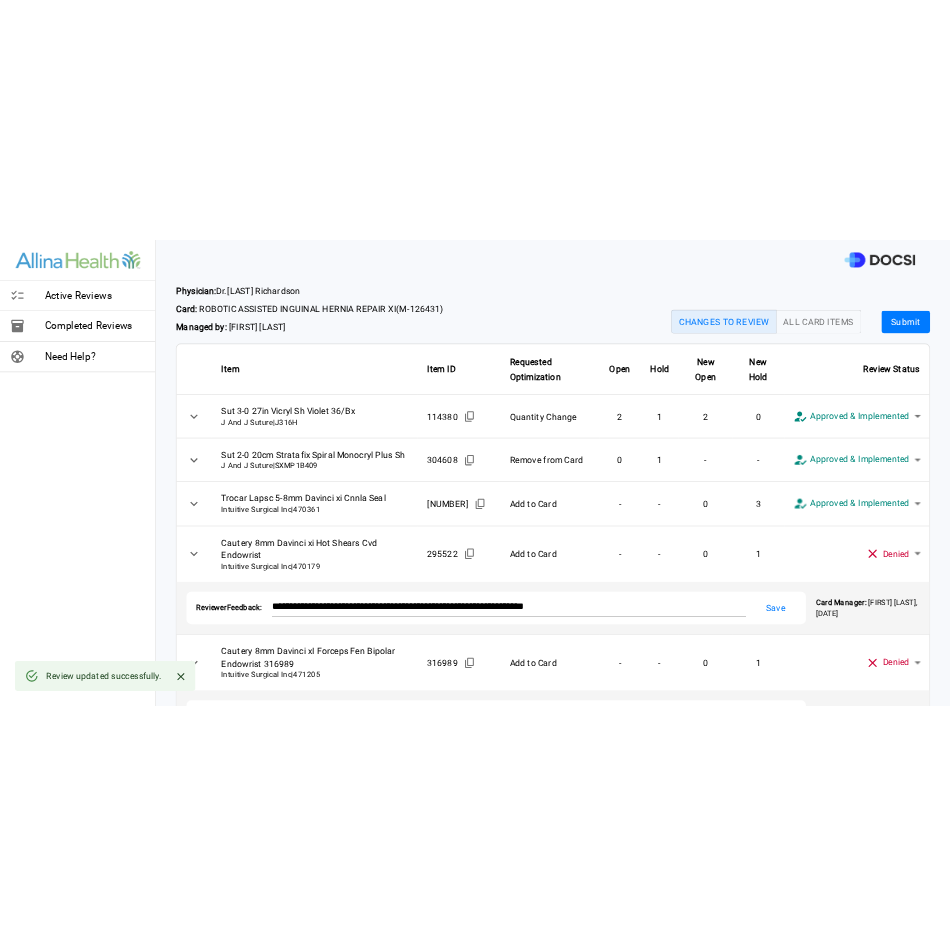 scroll, scrollTop: 0, scrollLeft: 0, axis: both 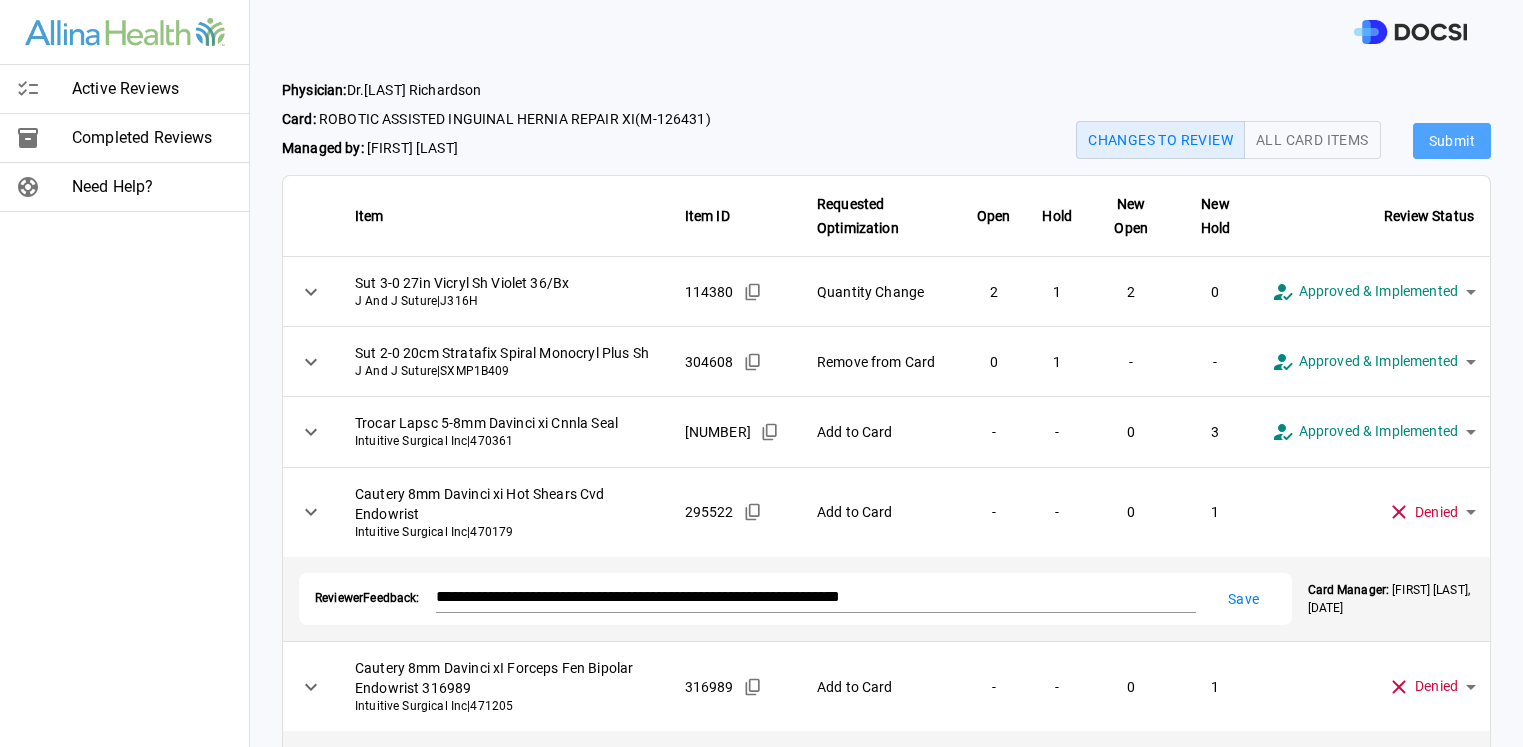 click on "Submit" at bounding box center (1452, 141) 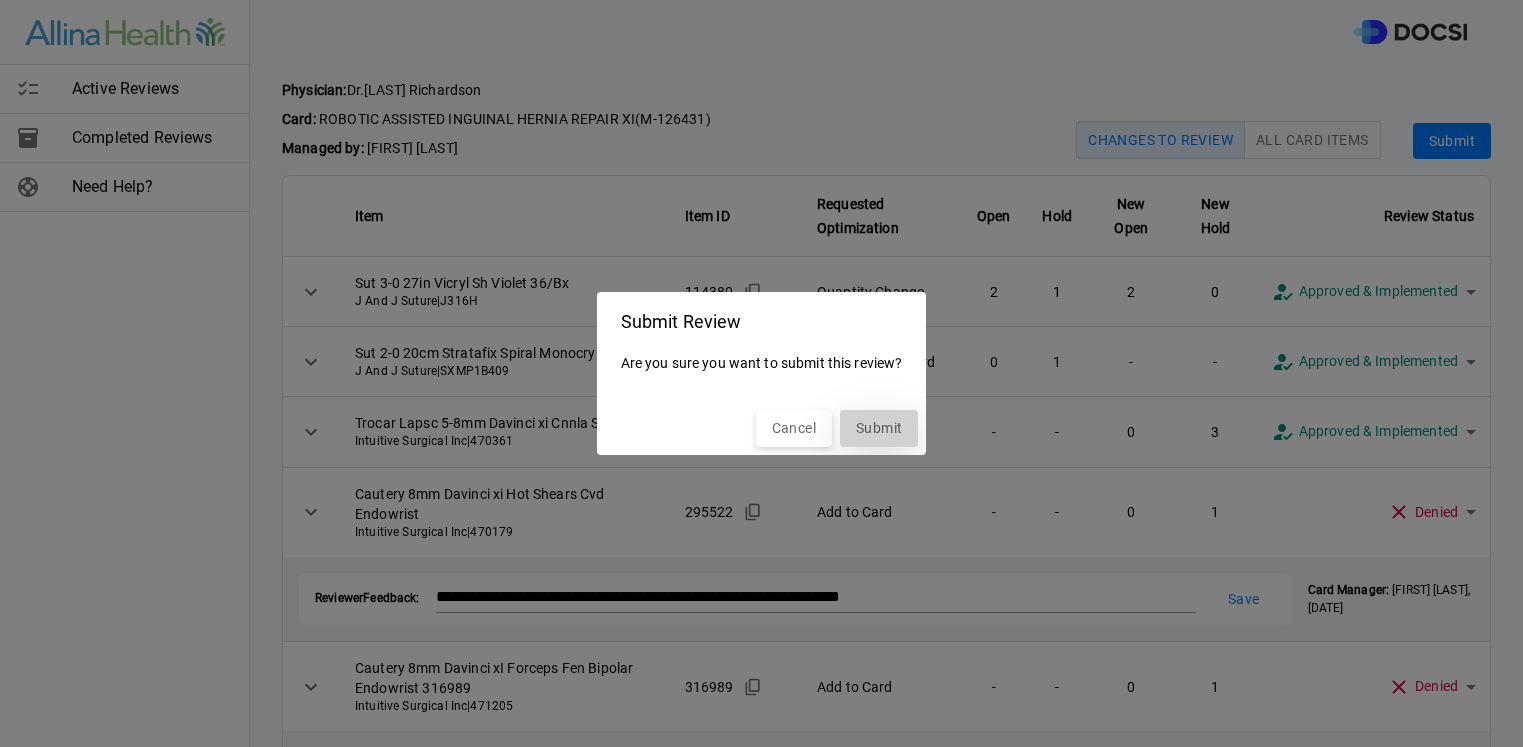click on "Submit" at bounding box center (879, 428) 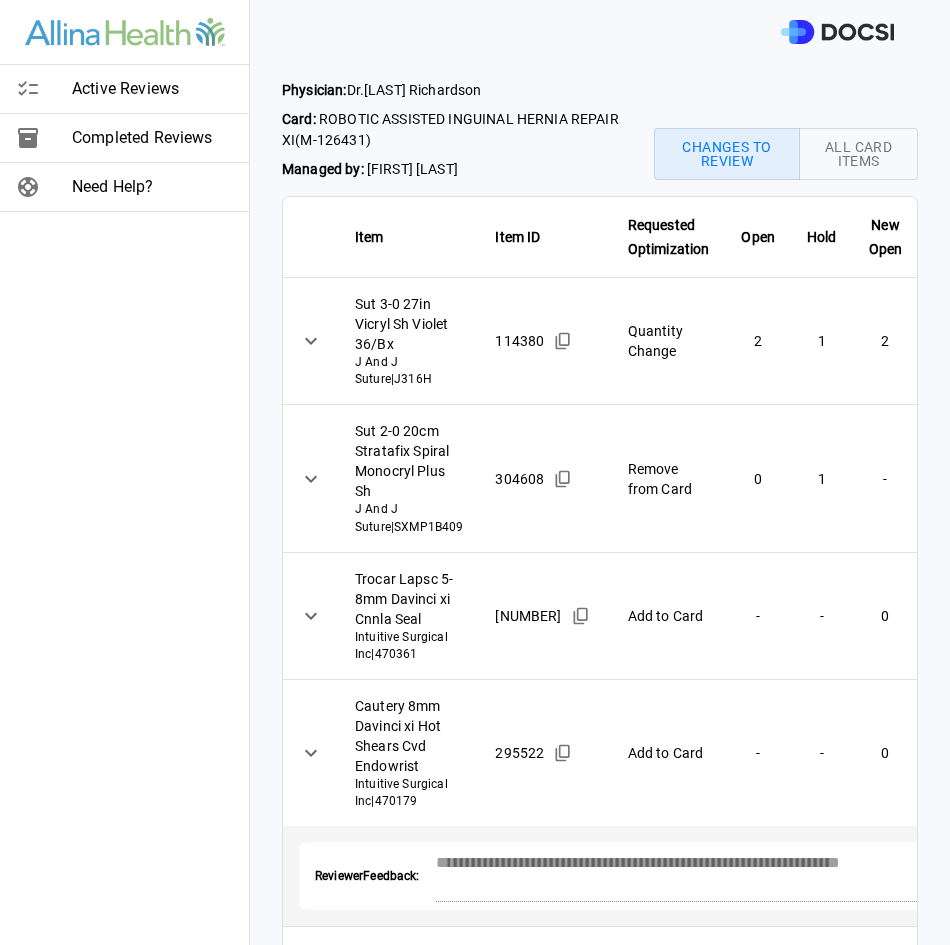 click at bounding box center (44, 89) 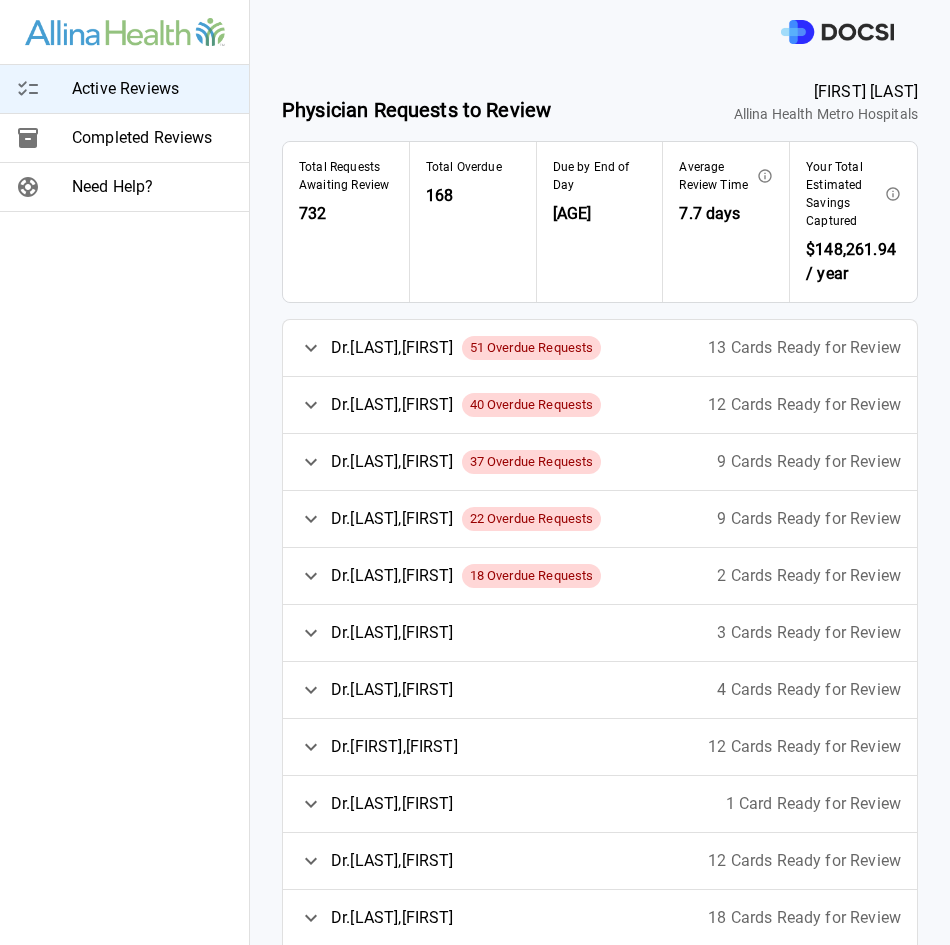 click 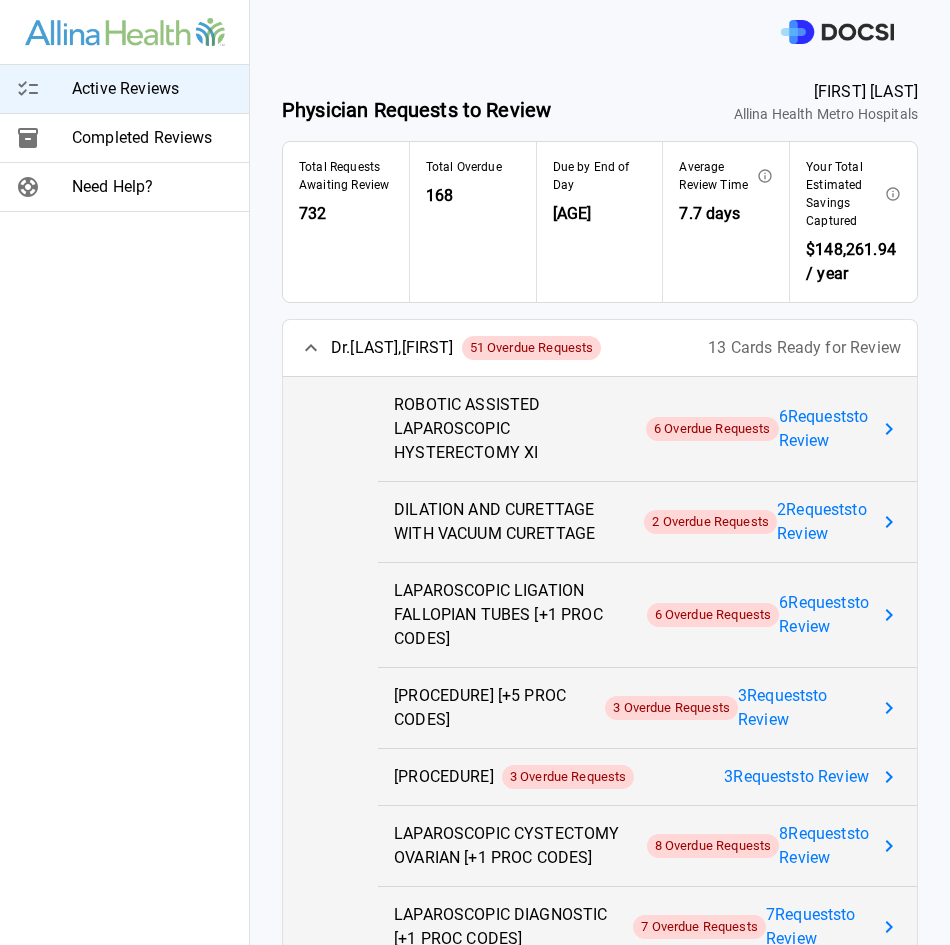 click on "6  Request s  to Review" at bounding box center (824, 429) 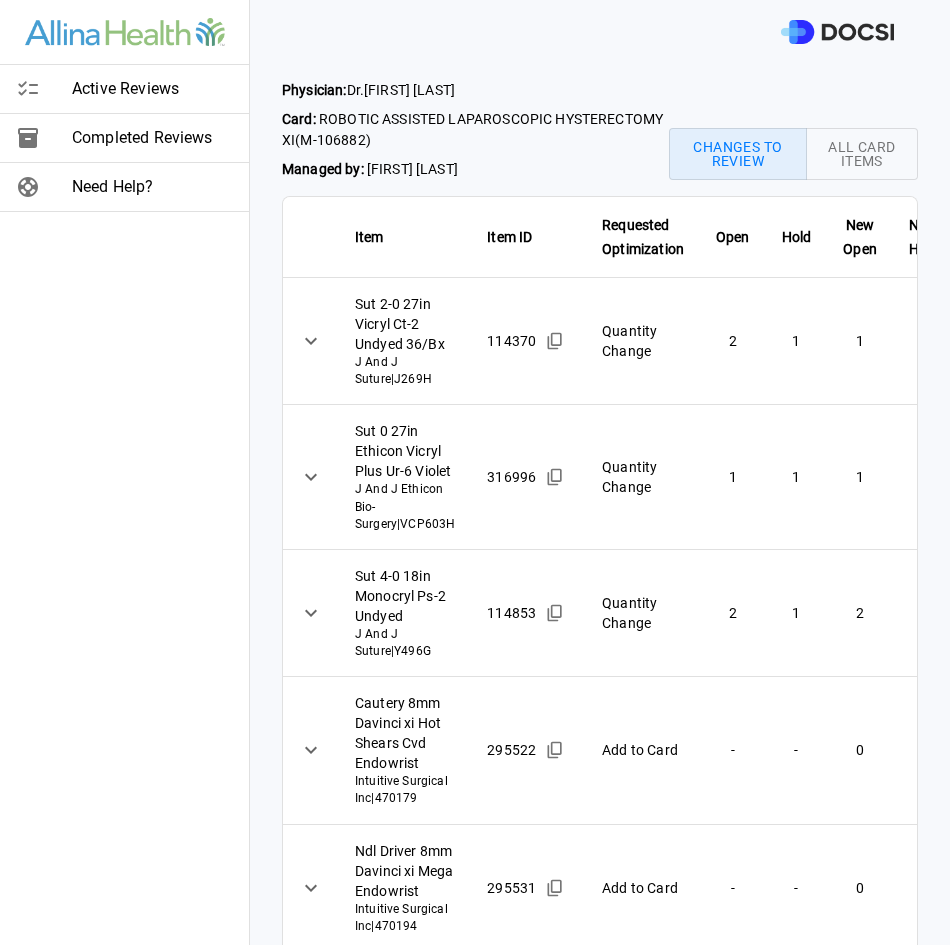 click 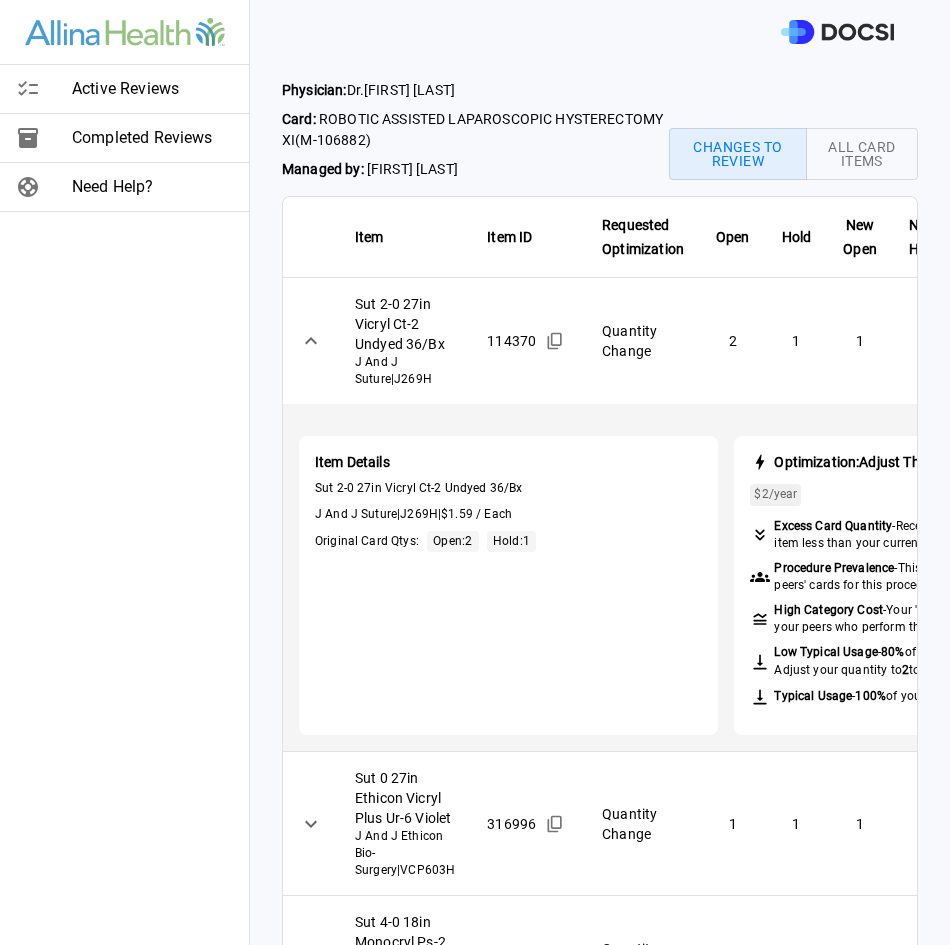 click 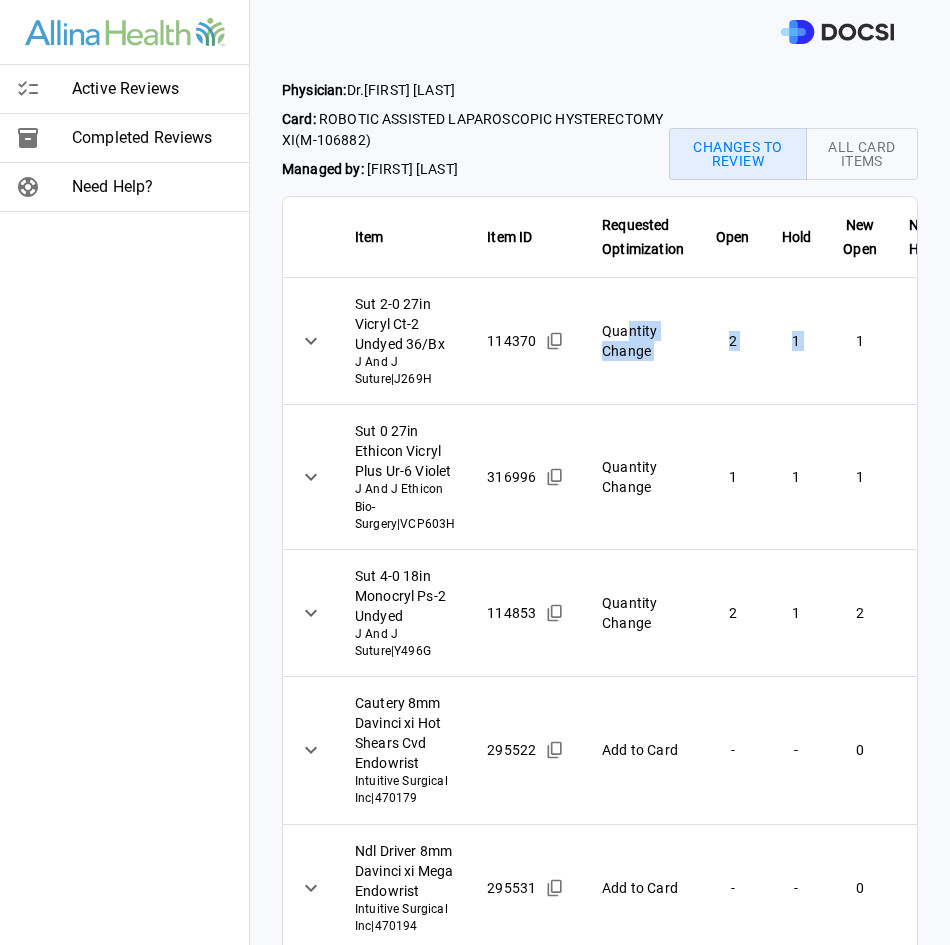 drag, startPoint x: 798, startPoint y: 339, endPoint x: 587, endPoint y: 342, distance: 211.02133 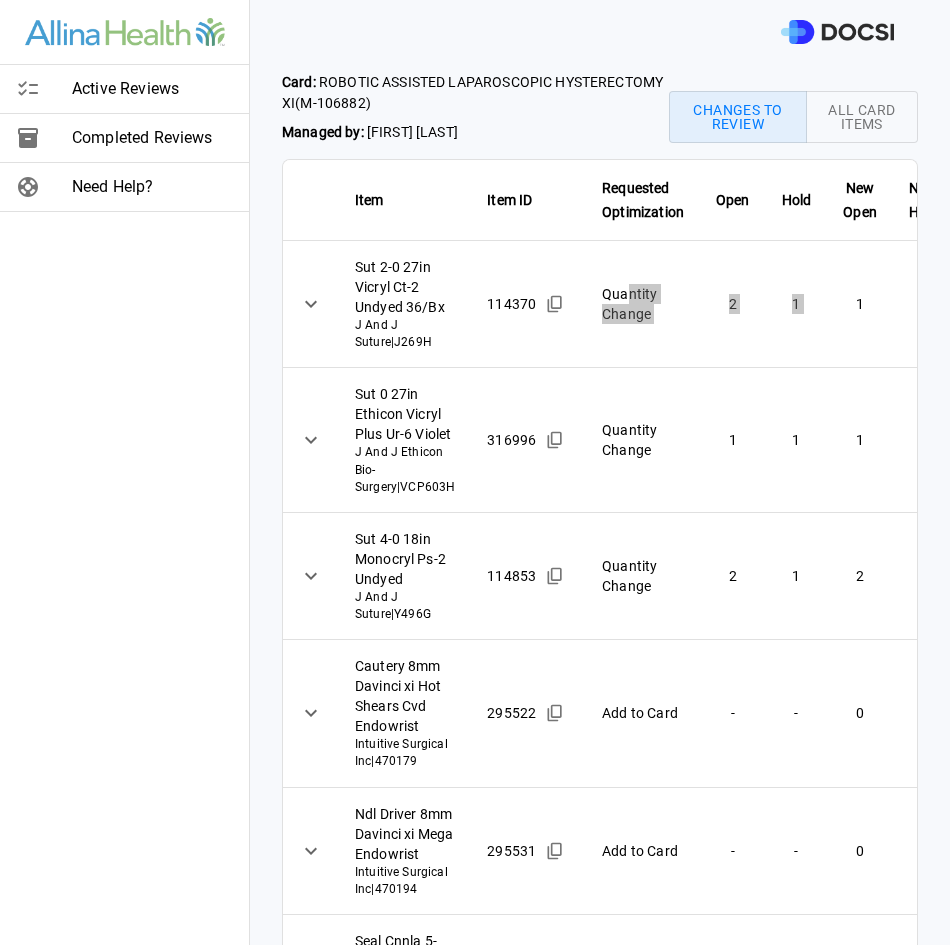 scroll, scrollTop: 0, scrollLeft: 0, axis: both 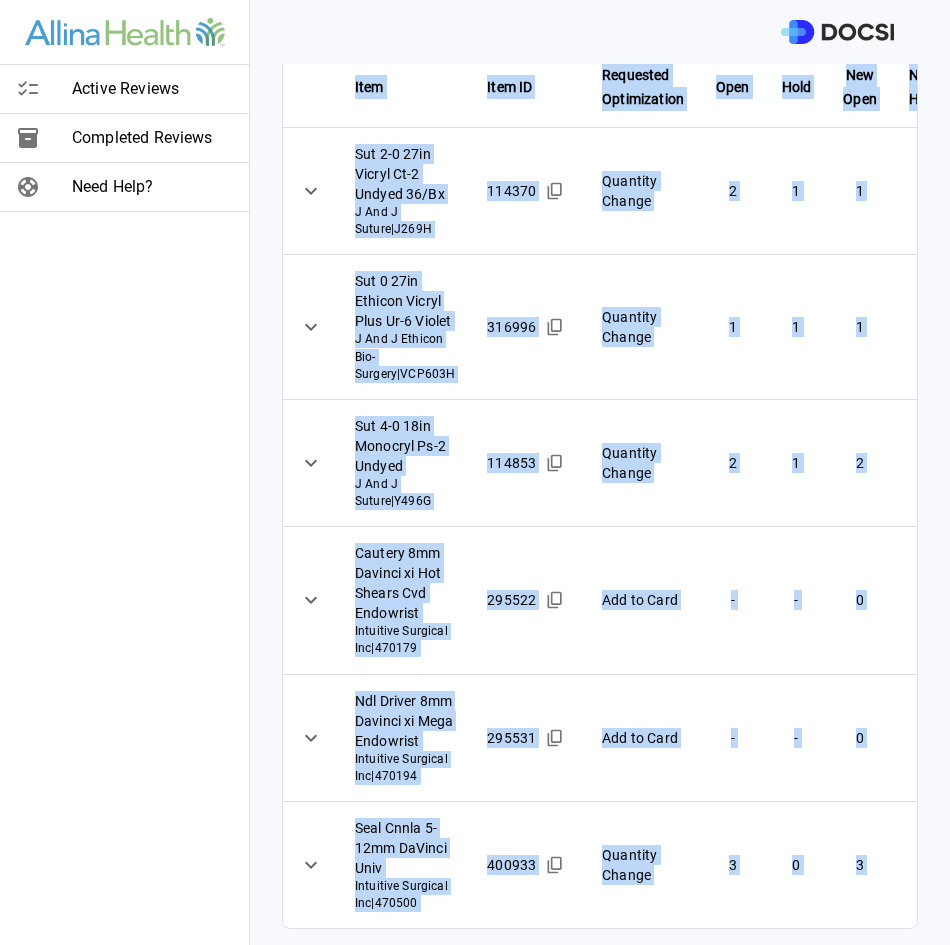 drag, startPoint x: 282, startPoint y: 86, endPoint x: 900, endPoint y: 832, distance: 968.73114 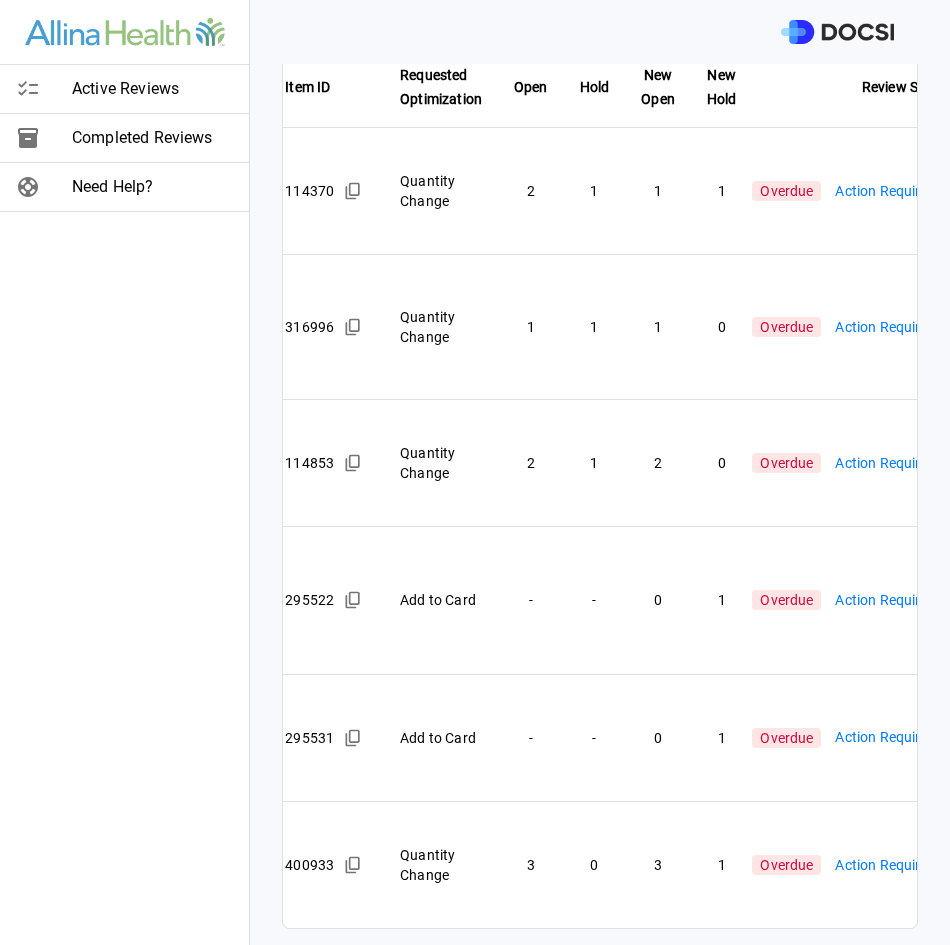 scroll, scrollTop: 0, scrollLeft: 229, axis: horizontal 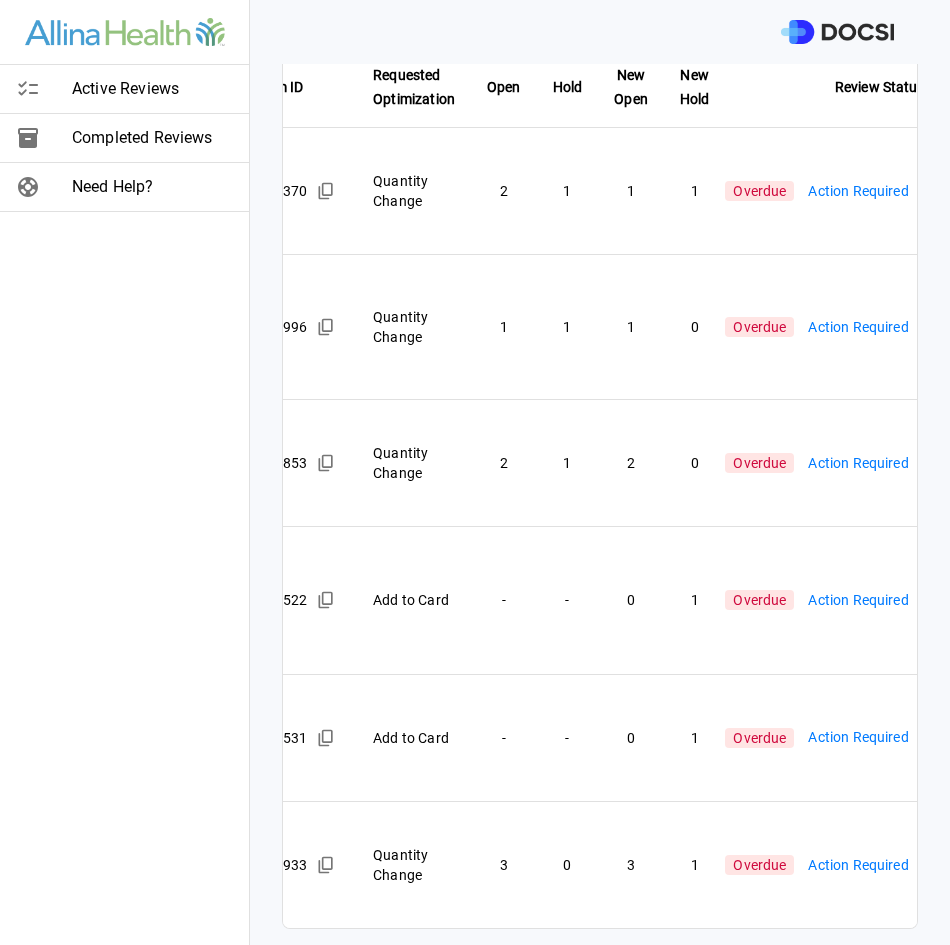 click on "Active Reviews Completed Reviews Need Help? Physician:   Dr.  [LAST]   [LAST] Card:    ROBOTIC ASSISTED LAPAROSCOPIC HYSTERECTOMY XI  ( M-106882 ) Managed by:    [FIRST] [LAST] Changes to Review All Card Items Item Item ID Requested Optimization Open Hold New Open New Hold Review Status Sut 2-0 27in Vicryl Ct-2 Undyed 36/Bx J And J Suture  |  J269H 114370 Quantity Change 2 1 1 1 Overdue Action Required **** ​ Sut 0 27in Ethicon Vicryl Plus Ur-6 Violet J And J Ethicon Bio-Surgery  |  VCP603H 316996 Quantity Change 1 1 1 0 Overdue Action Required **** ​ Sut 4-0 18in Monocryl Ps-2 Undyed J And J Suture  |  Y496G 114853 Quantity Change 2 1 2 0 Overdue Action Required **** ​ Cautery 8mm Davinci xi Hot Shears Cvd Endowrist Intuitive Surgical Inc  |  470179 295522 Add to Card - - 0 1 Overdue Action Required **** ​ Ndl Driver 8mm Davinci xi Mega Endowrist Intuitive Surgical Inc  |  470194 295531 Add to Card - - 0 1 Overdue Action Required **** ​ Seal Cnnla 5-12mm DaVinci Univ  |  470500 400933" at bounding box center [475, 472] 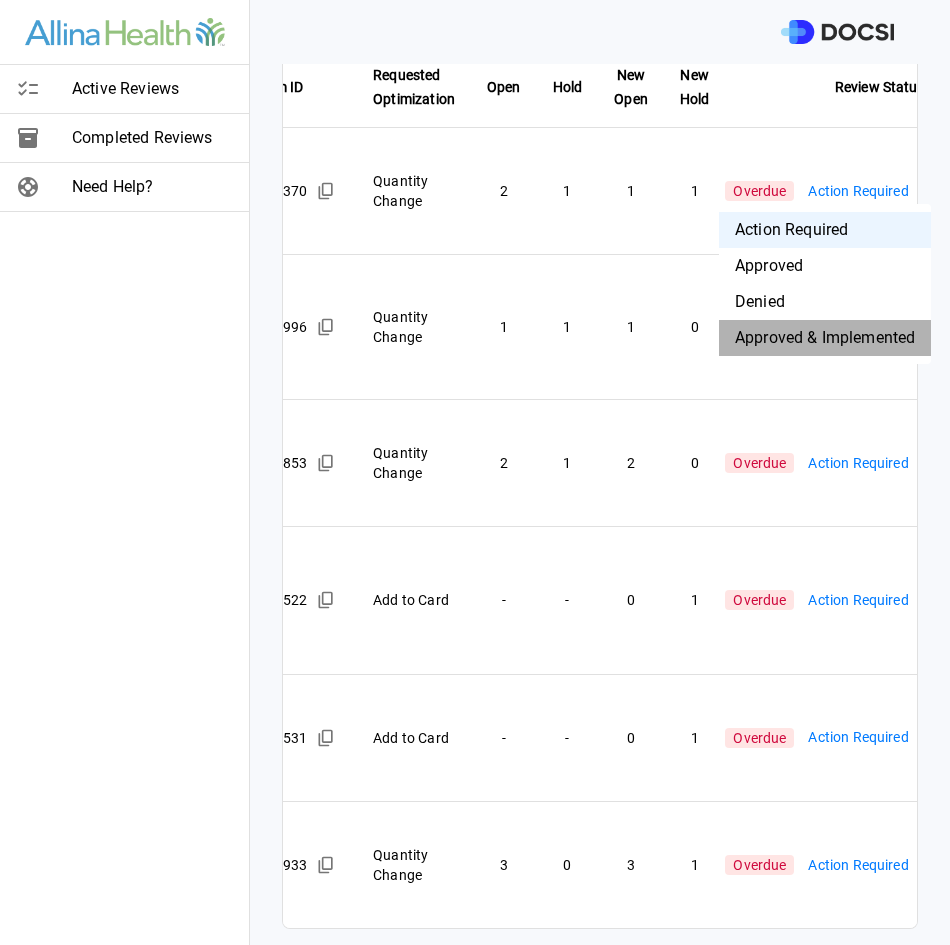 click on "Approved & Implemented" at bounding box center [825, 338] 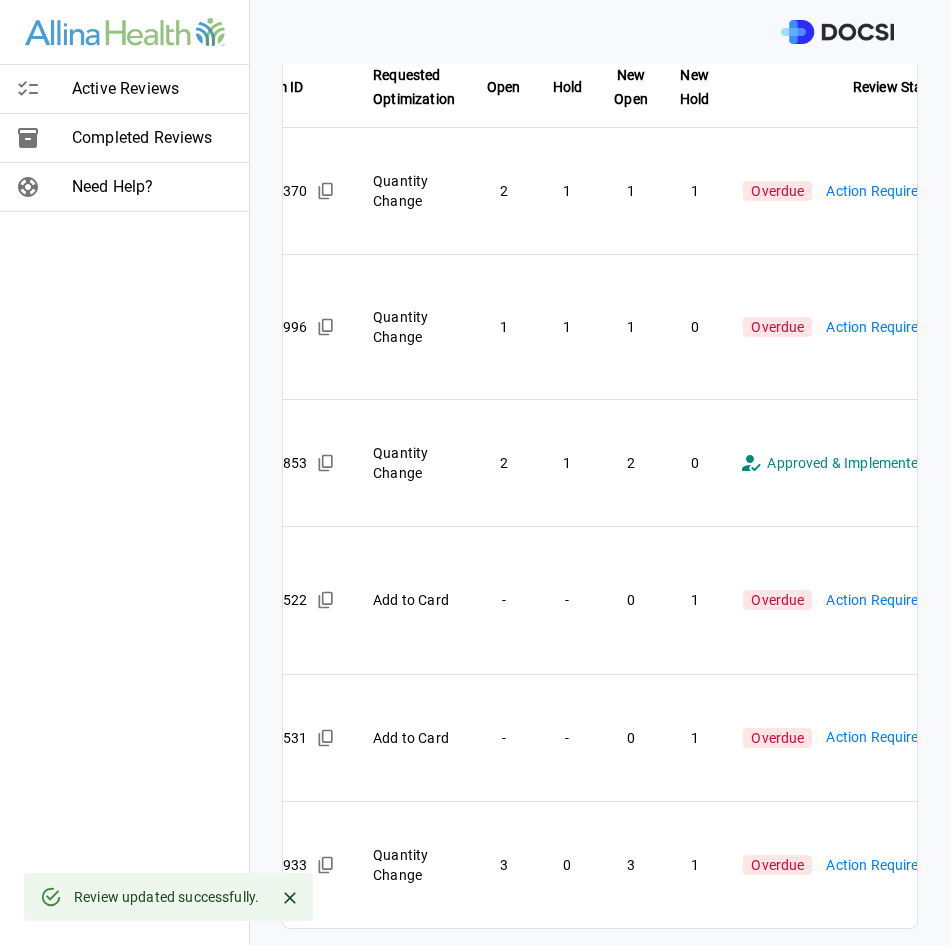 click on "**********" at bounding box center [475, 472] 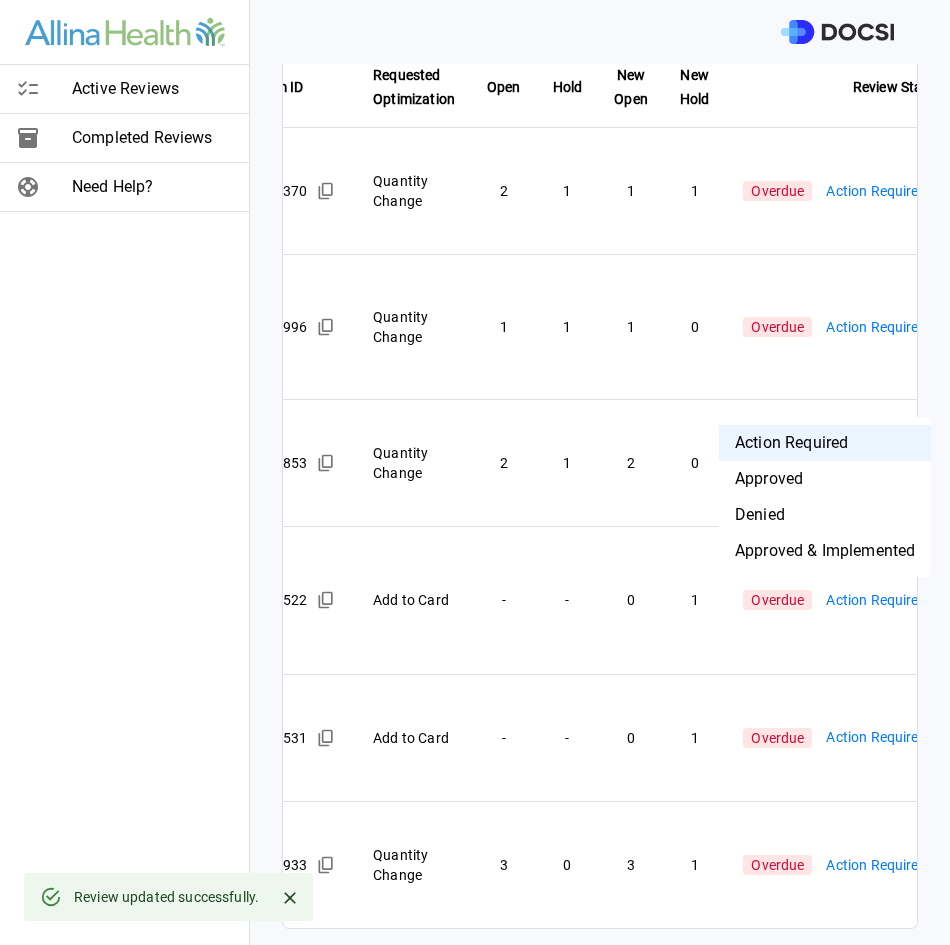 click on "Approved & Implemented" at bounding box center [825, 551] 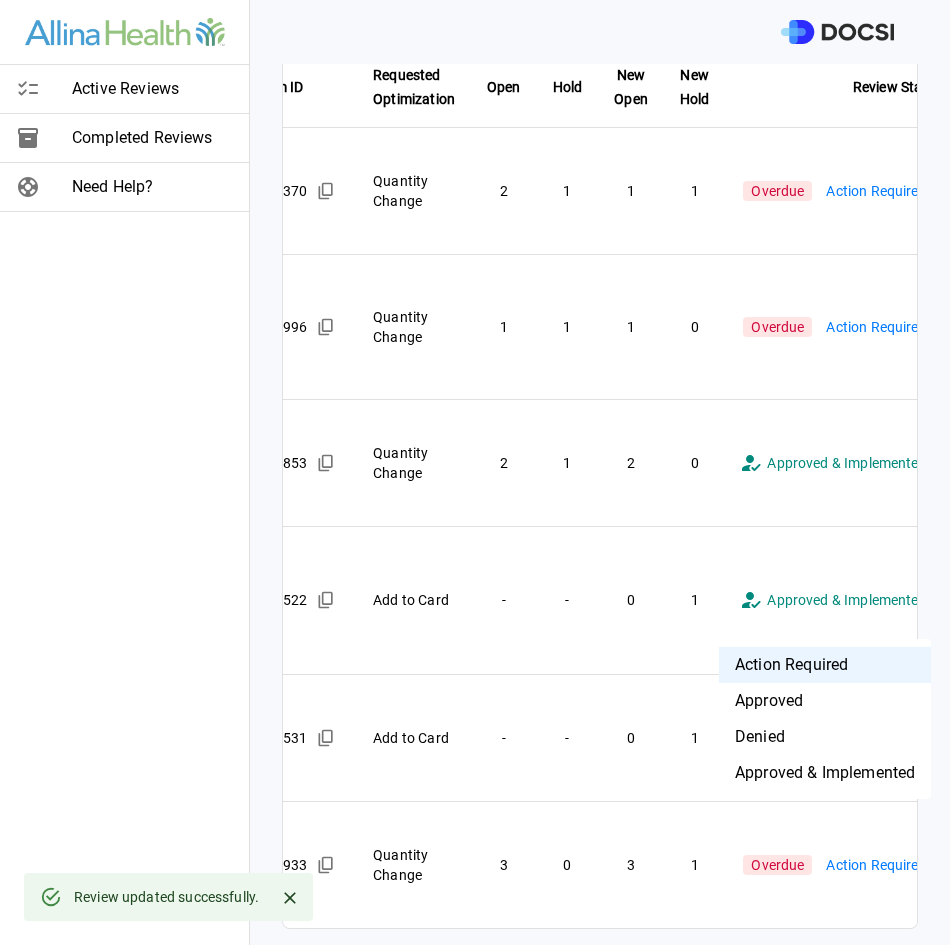 click on "**********" at bounding box center [475, 472] 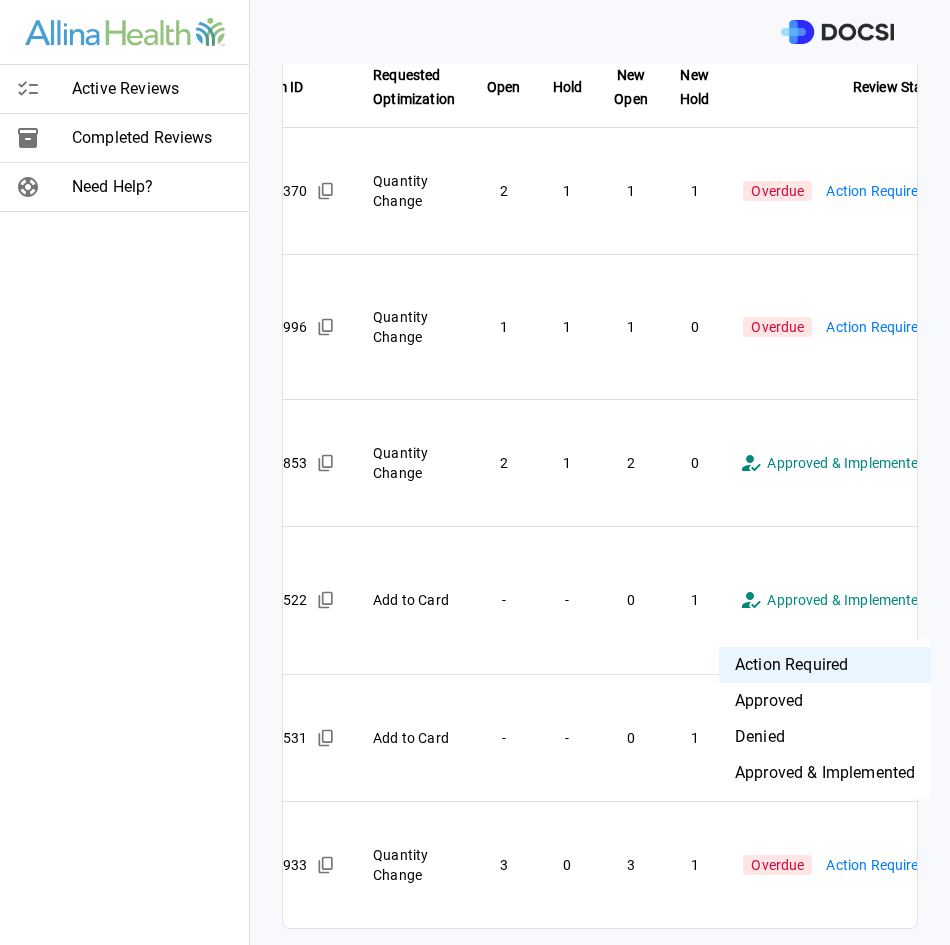 drag, startPoint x: 560, startPoint y: 920, endPoint x: 514, endPoint y: 835, distance: 96.64885 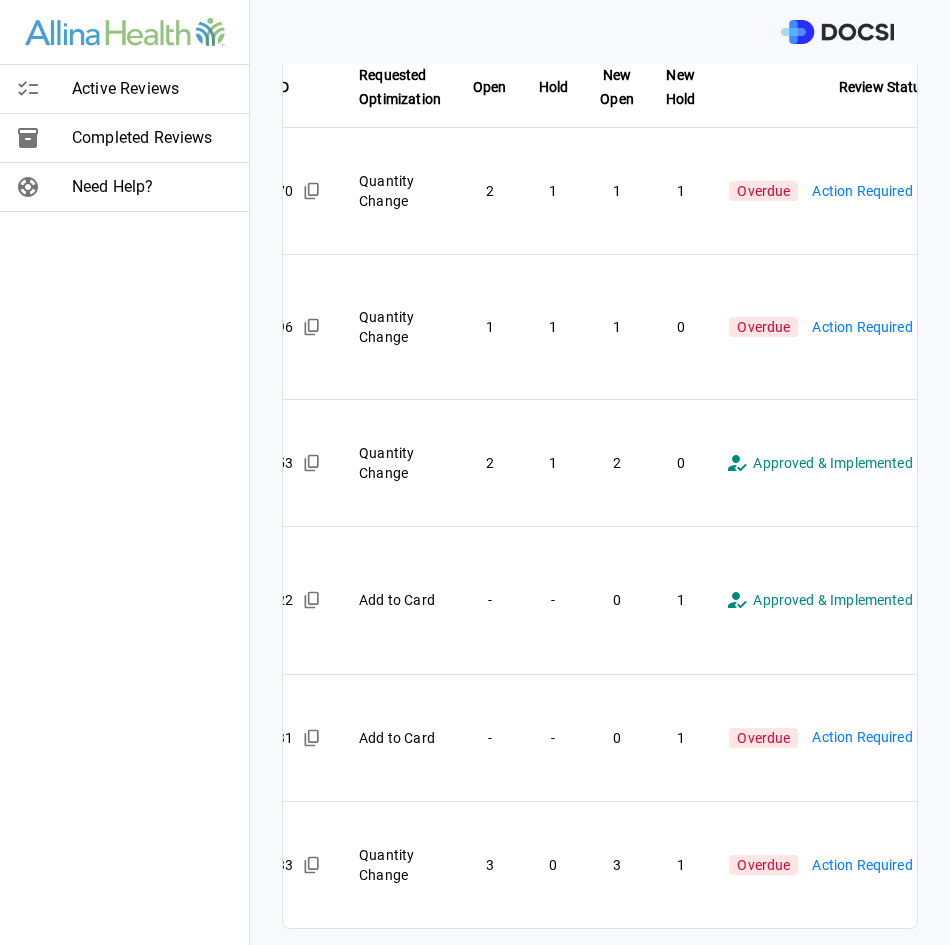 scroll, scrollTop: 0, scrollLeft: 248, axis: horizontal 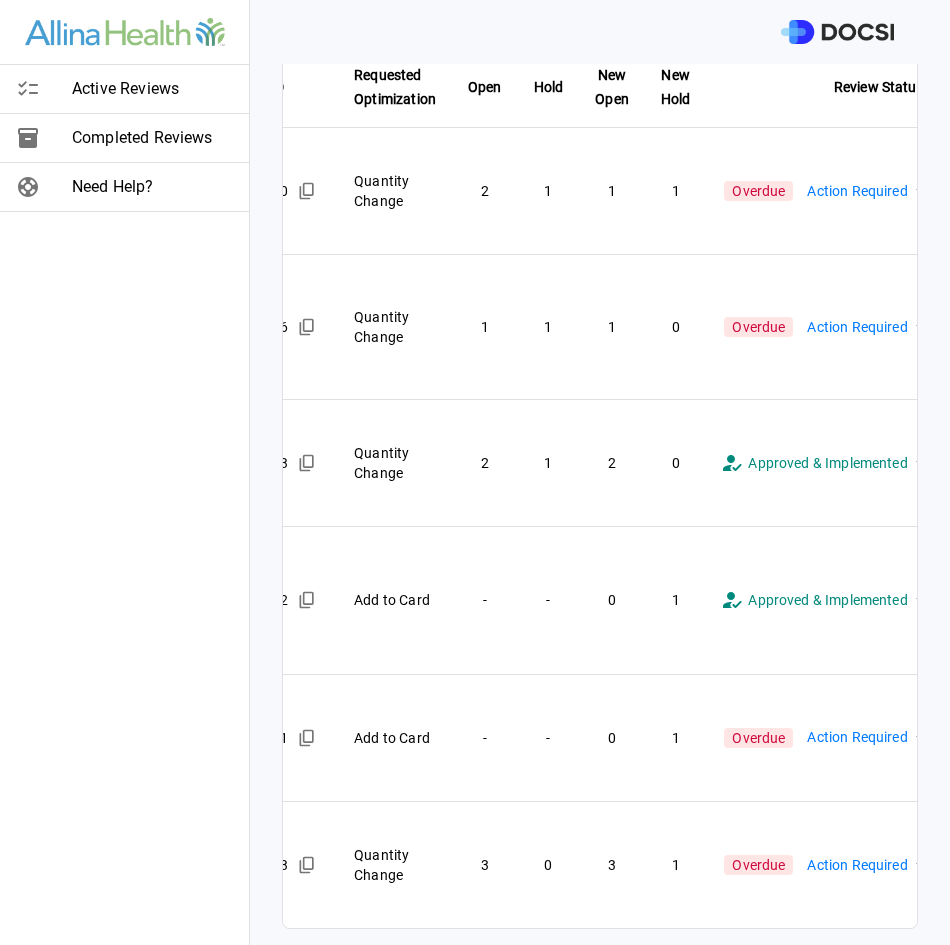 click on "**********" at bounding box center [475, 472] 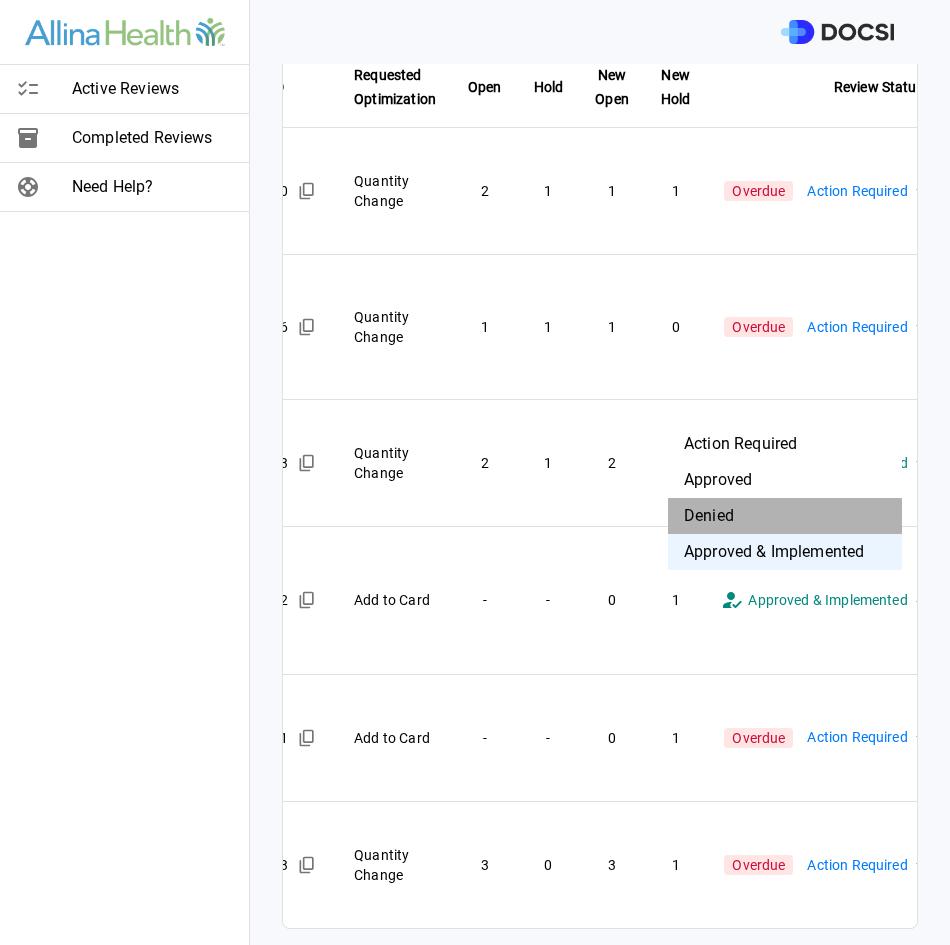 click on "Denied" at bounding box center [785, 516] 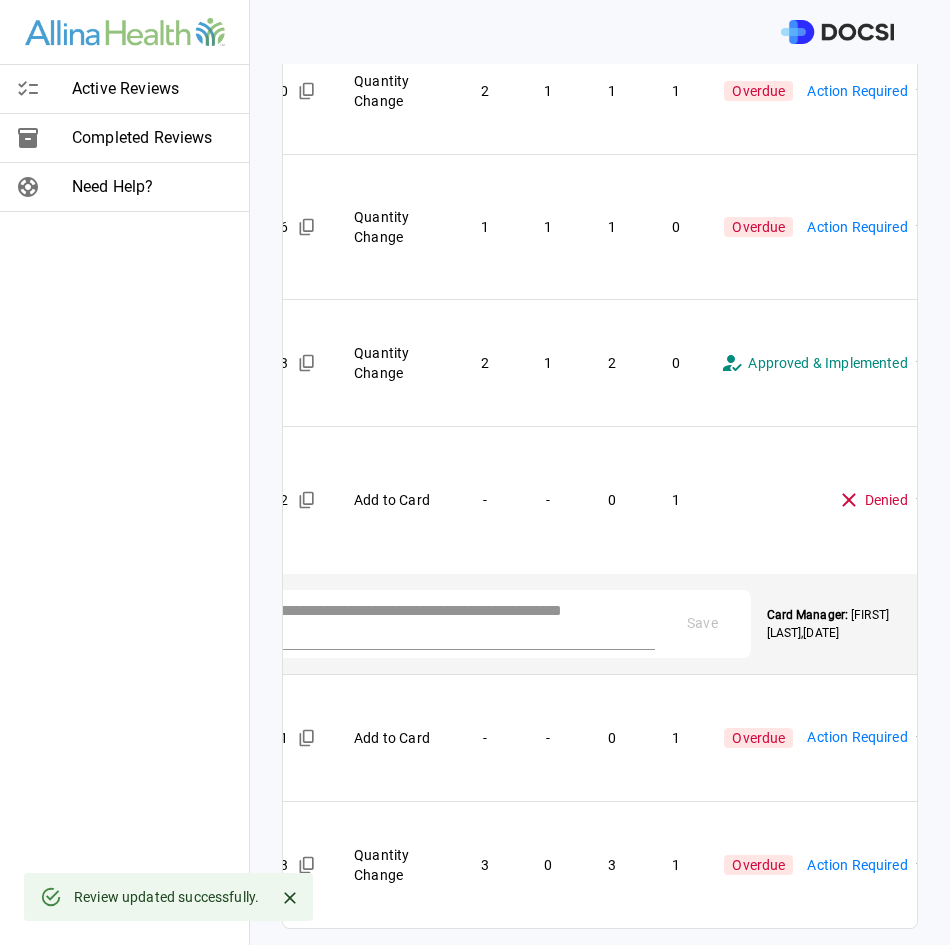 click on "Active Reviews Completed Reviews Need Help? Physician:   Dr.  [LAST]   [LAST] Card:    ROBOTIC ASSISTED LAPAROSCOPIC HYSTERECTOMY XI  ( M-106882 ) Managed by:    [FIRST] [LAST] Changes to Review All Card Items Item Item ID Requested Optimization Open Hold New Open New Hold Review Status Sut 2-0 27in Vicryl Ct-2 Undyed 36/Bx J And J Suture  |  J269H 114370 Quantity Change 2 1 1 1 Overdue Action Required **** ​ Sut 0 27in Ethicon Vicryl Plus Ur-6 Violet J And J Ethicon Bio-Surgery  |  VCP603H 316996 Quantity Change 1 1 1 0 Overdue Action Required **** ​ Sut 4-0 18in Monocryl Ps-2 Undyed J And J Suture  |  Y496G 114853 Quantity Change 2 1 2 0 Overdue Action Required **** ​ Cautery 8mm Davinci xi Hot Shears Cvd Endowrist Intuitive Surgical Inc  |  470179 295522 Add to Card - - 0 1 Overdue Action Required **** ​ Ndl Driver 8mm Davinci xi Mega Endowrist Intuitive Surgical Inc  |  470194 295531 Add to Card - - 0 1 Overdue Action Required **** ​ Seal Cnnla 5-12mm DaVinci Univ  |  470500 400933" at bounding box center [475, 472] 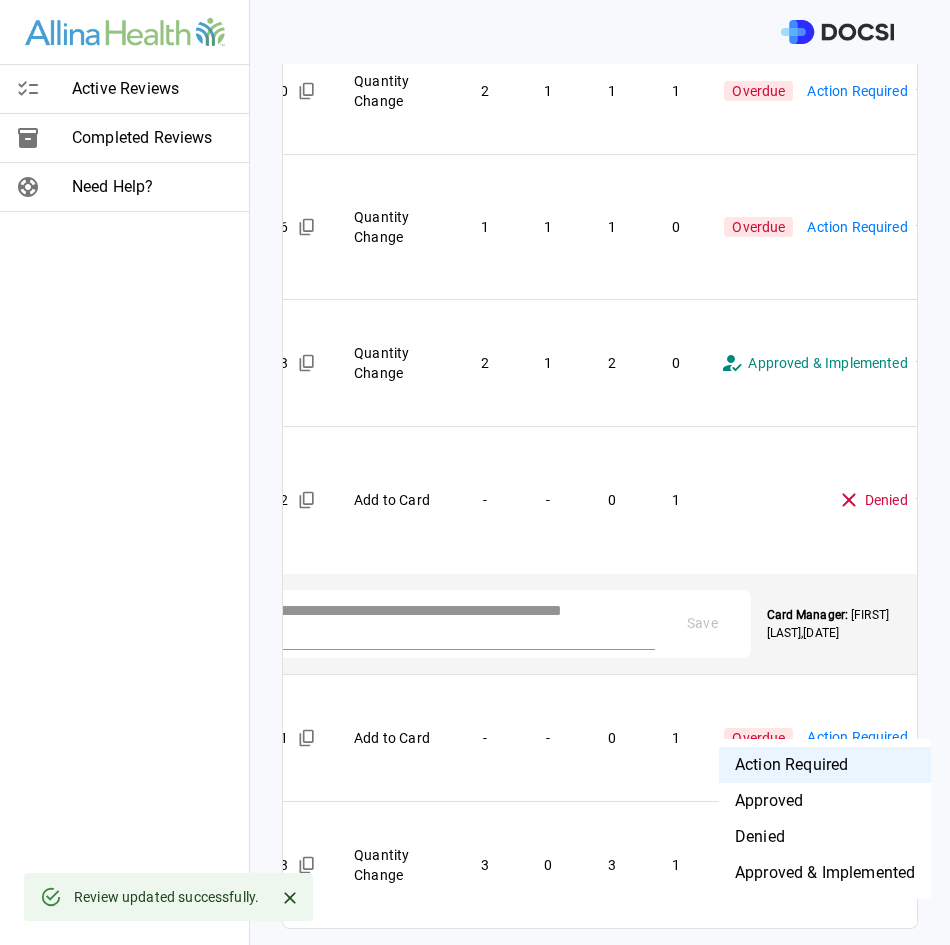 click on "Denied" at bounding box center (825, 837) 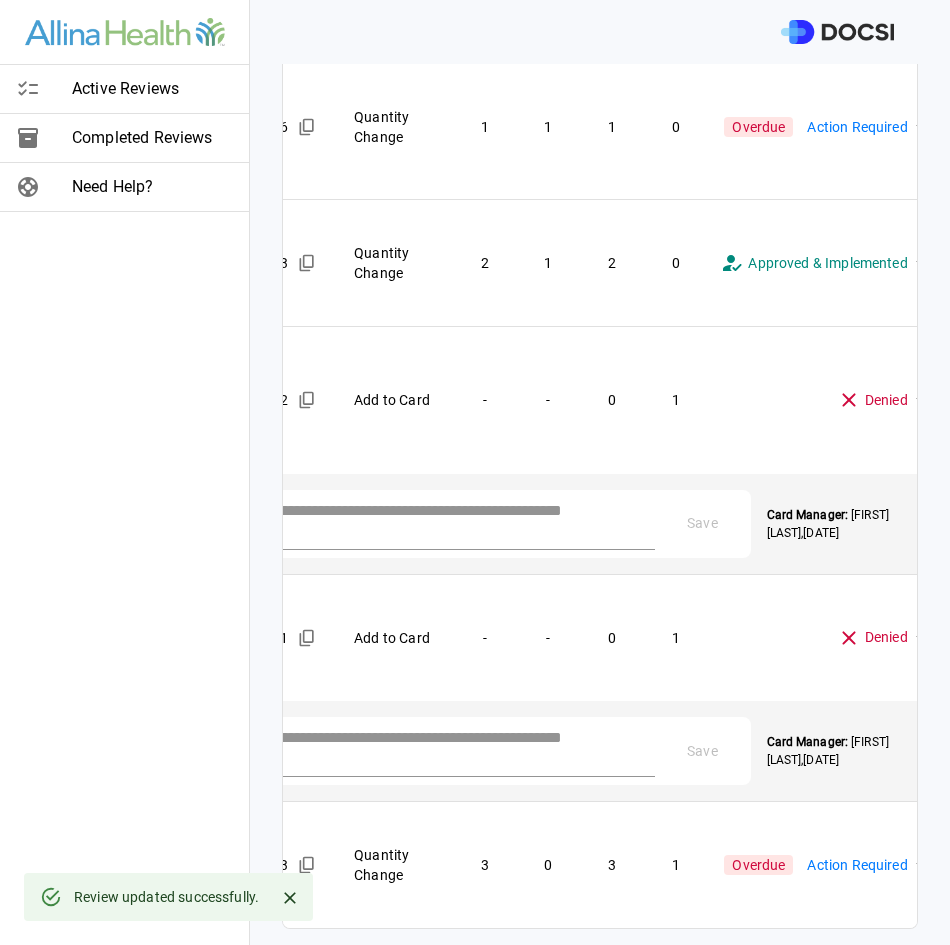 scroll, scrollTop: 800, scrollLeft: 0, axis: vertical 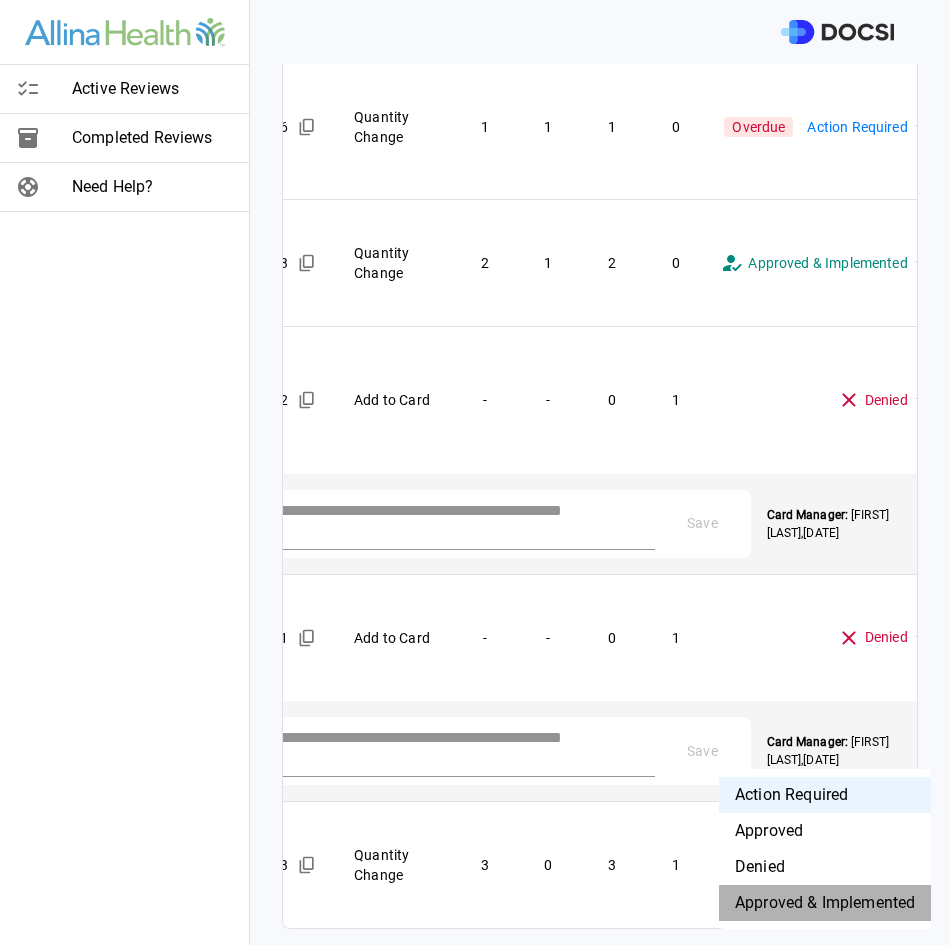 click on "Approved & Implemented" at bounding box center [825, 903] 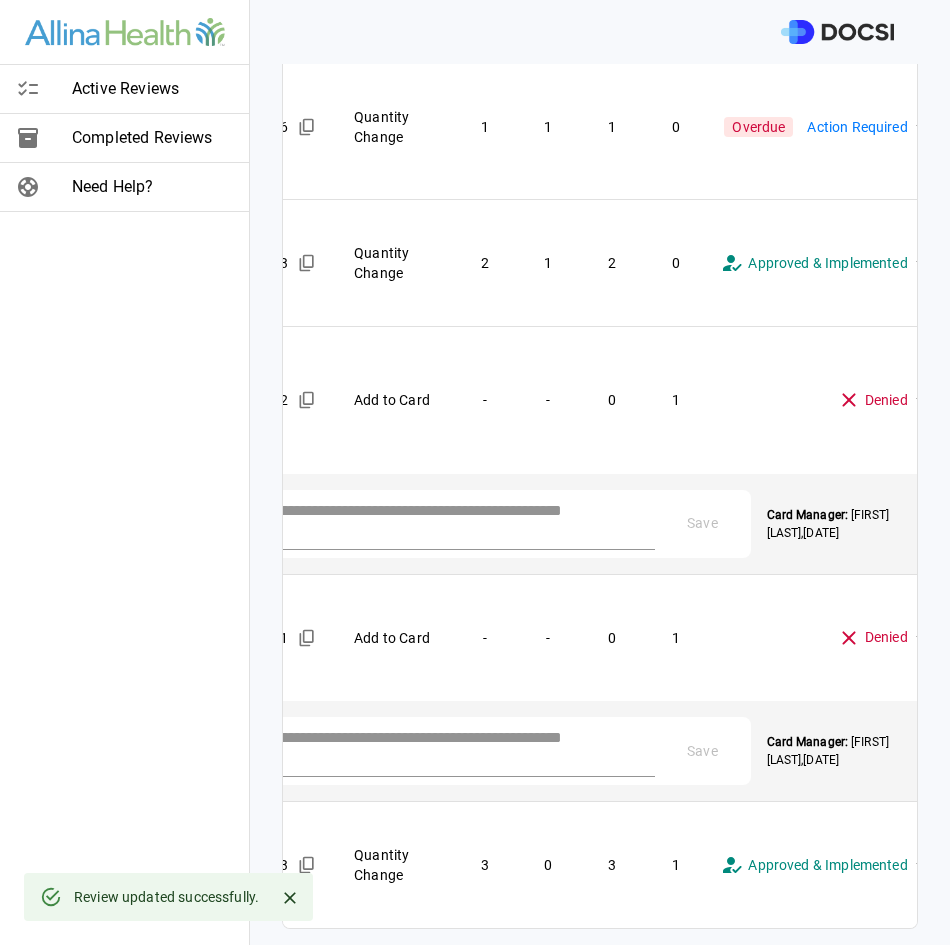 scroll, scrollTop: 725, scrollLeft: 0, axis: vertical 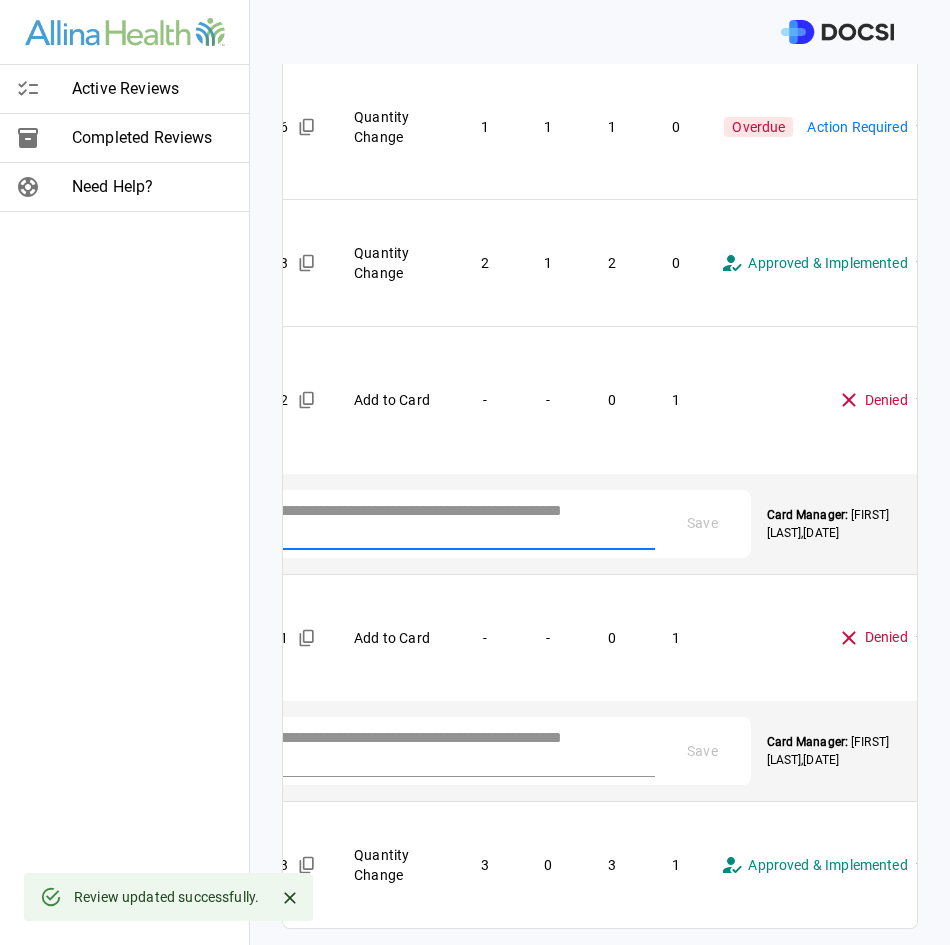 click at bounding box center (421, 522) 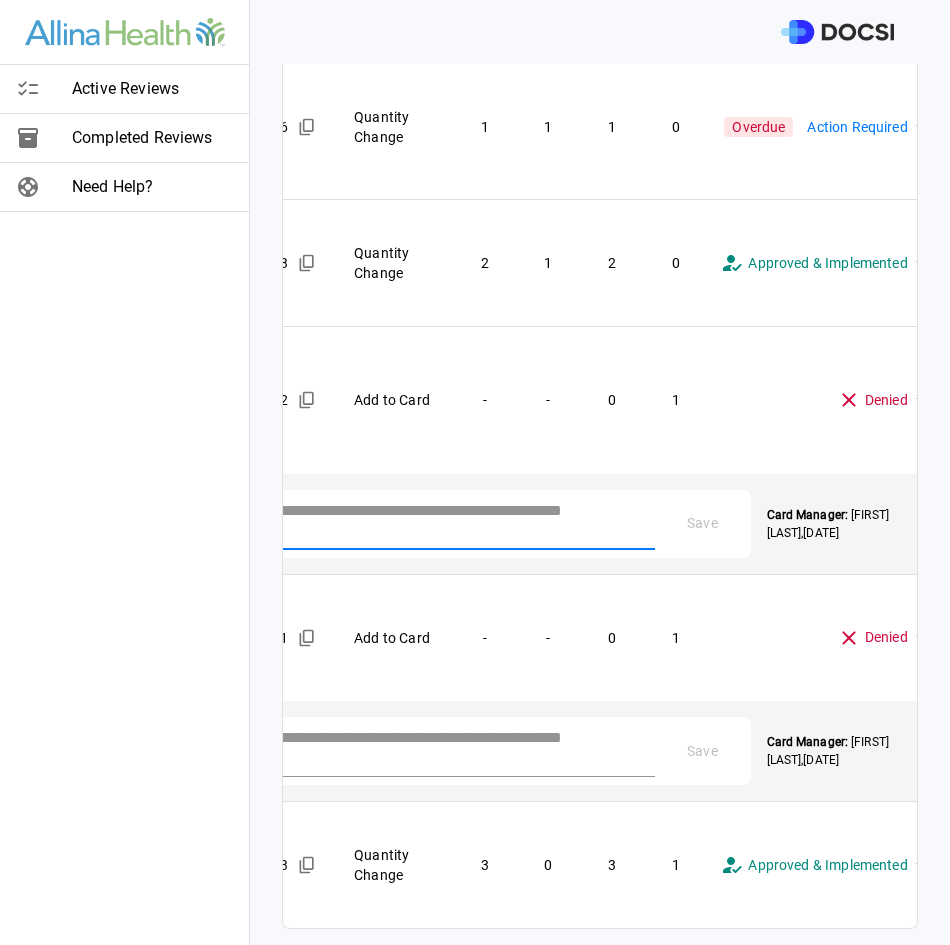 scroll, scrollTop: 800, scrollLeft: 0, axis: vertical 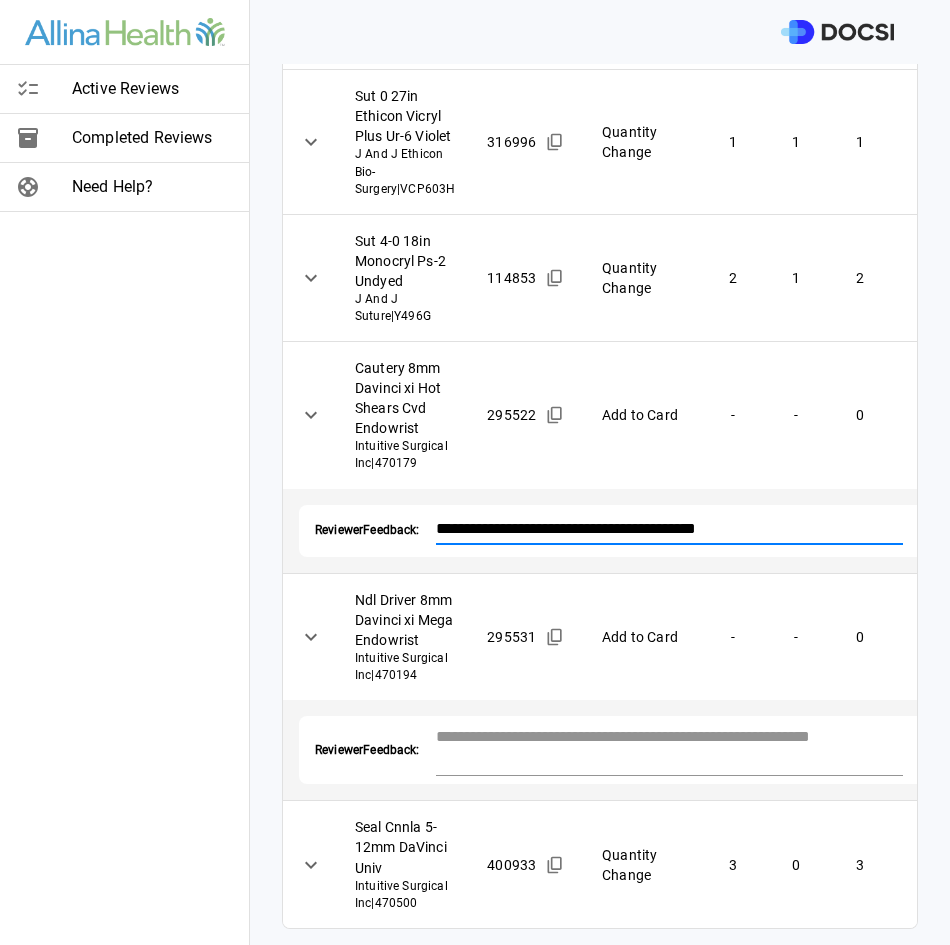 drag, startPoint x: 756, startPoint y: 359, endPoint x: 437, endPoint y: 374, distance: 319.35248 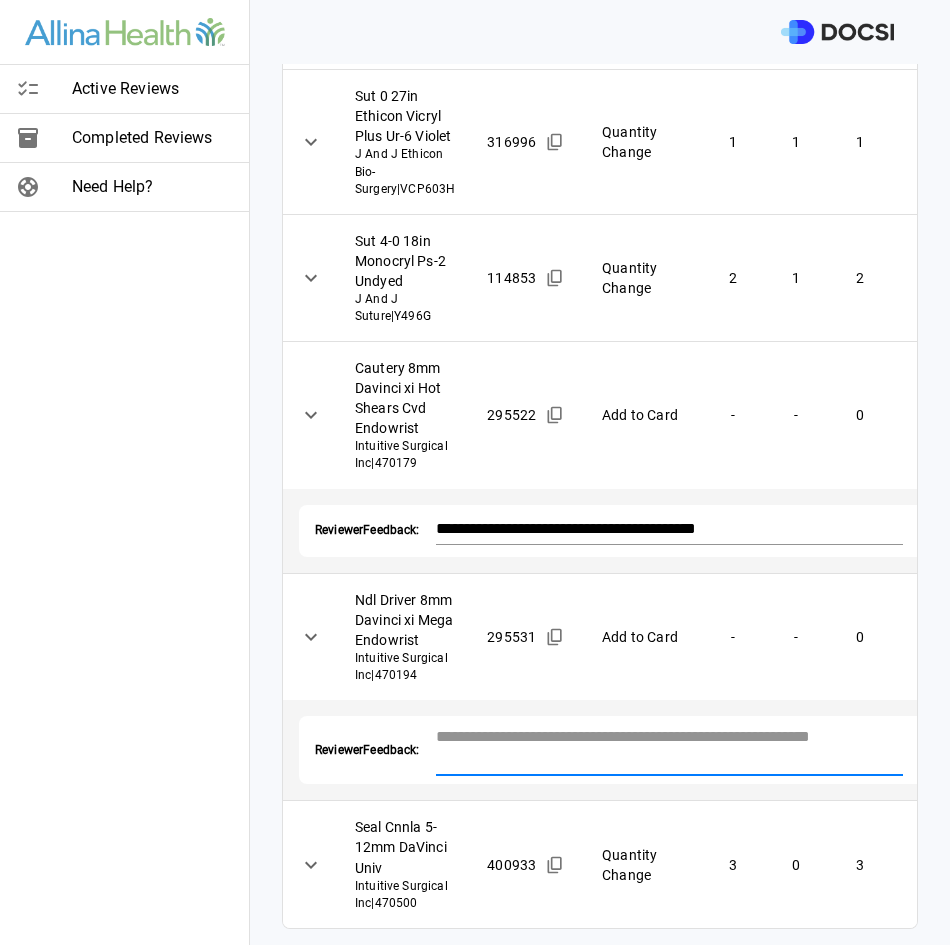 paste on "**********" 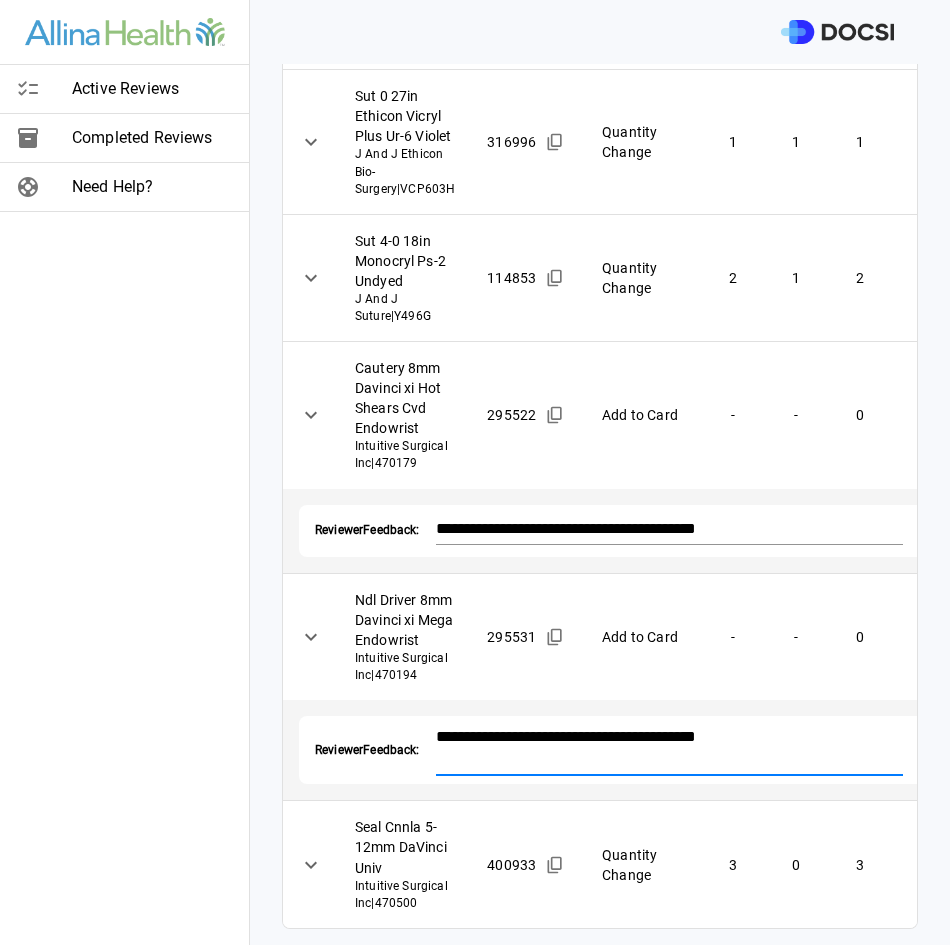 scroll, scrollTop: 769, scrollLeft: 0, axis: vertical 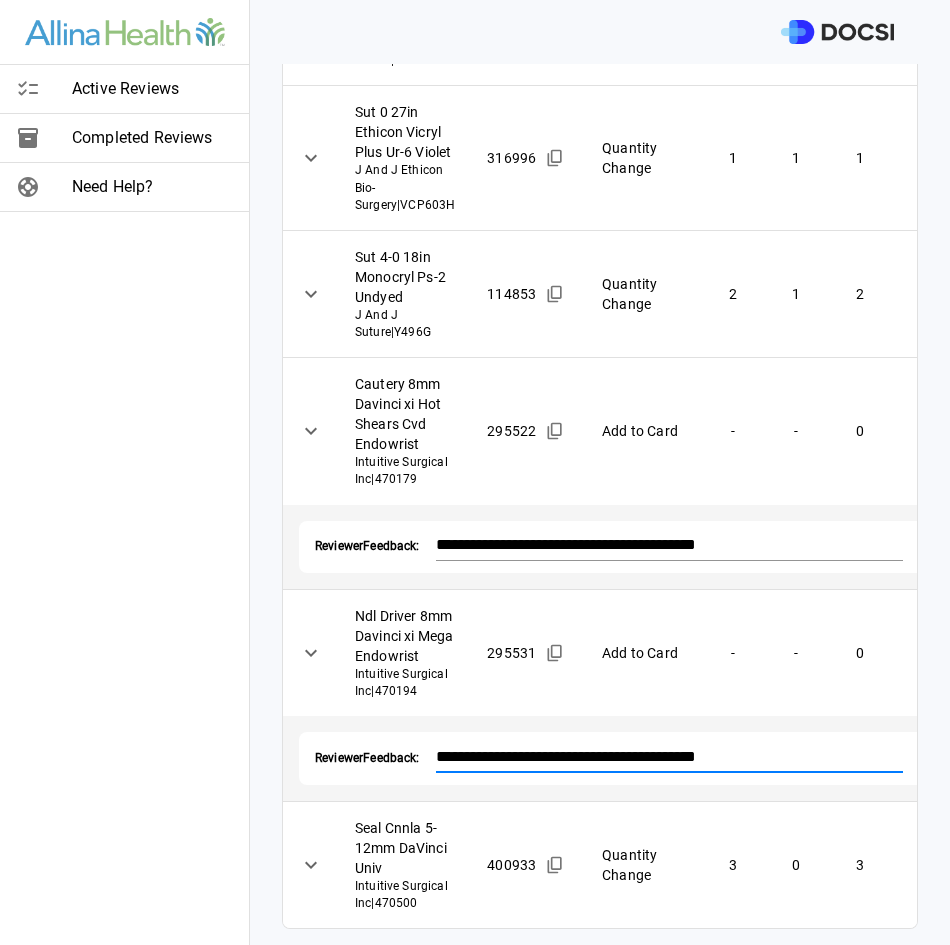 type on "**********" 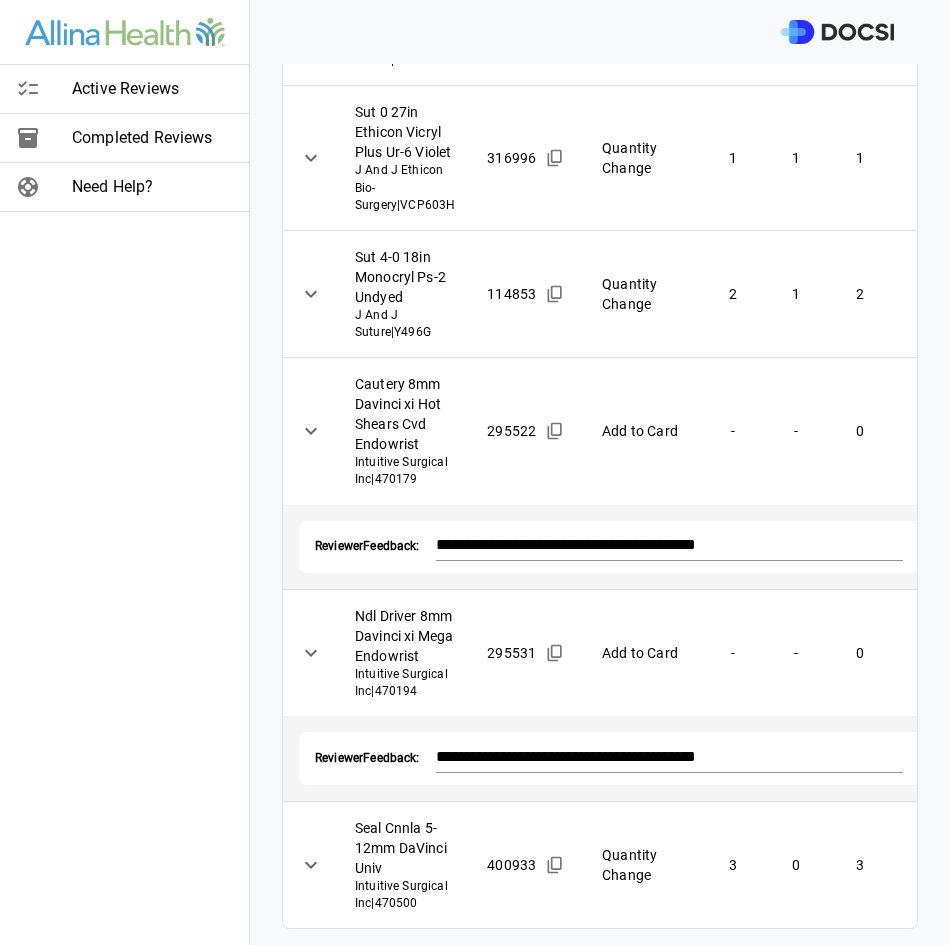 click on "Save" at bounding box center (951, 547) 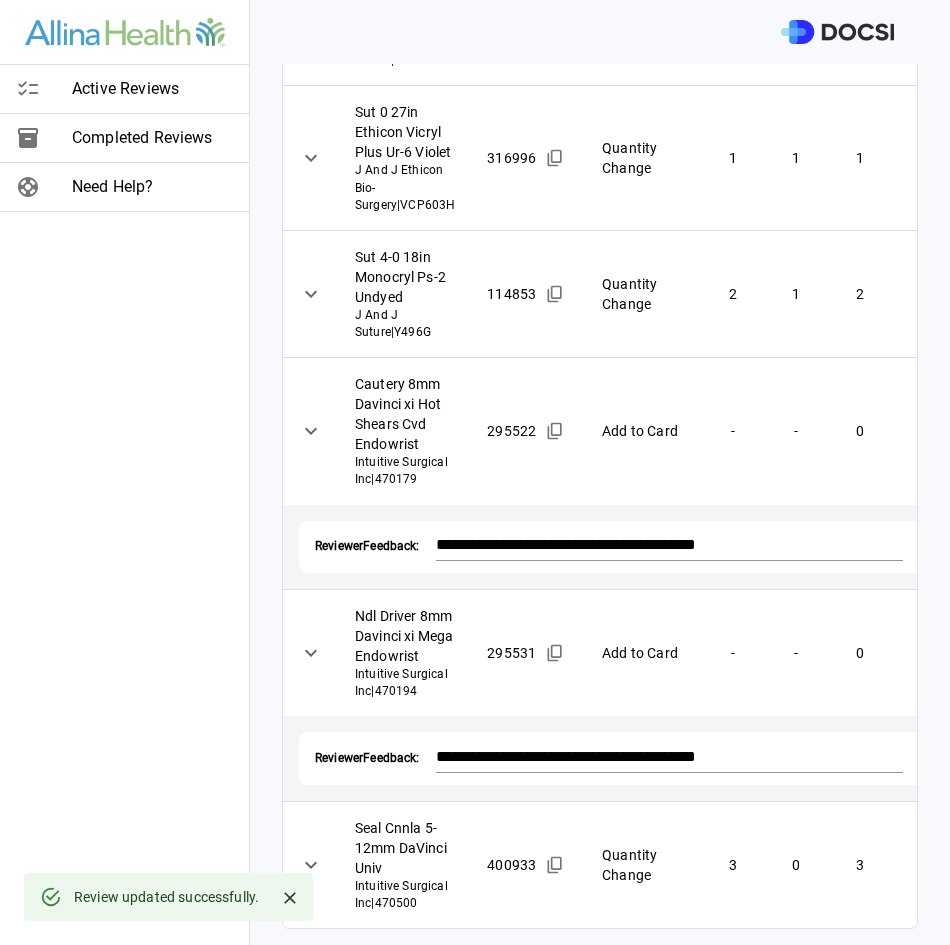 click on "Save" at bounding box center [951, 758] 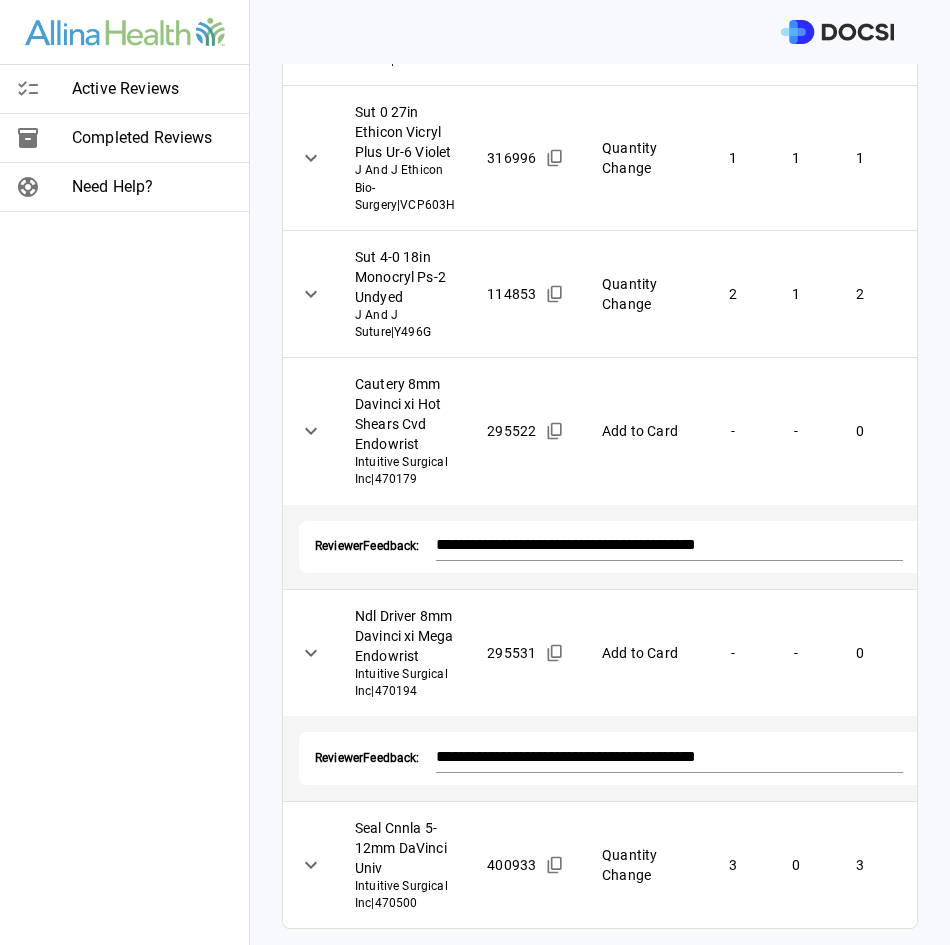 scroll, scrollTop: 769, scrollLeft: 0, axis: vertical 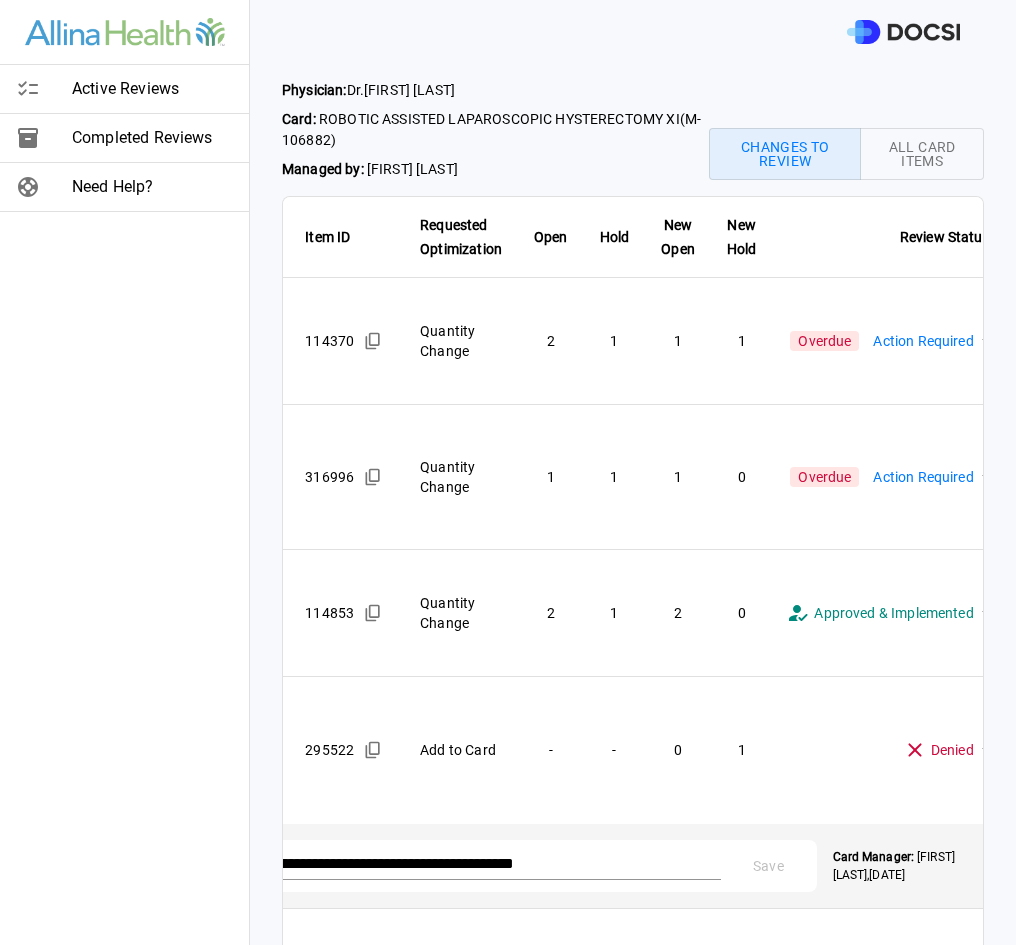 click on "**********" at bounding box center [508, 472] 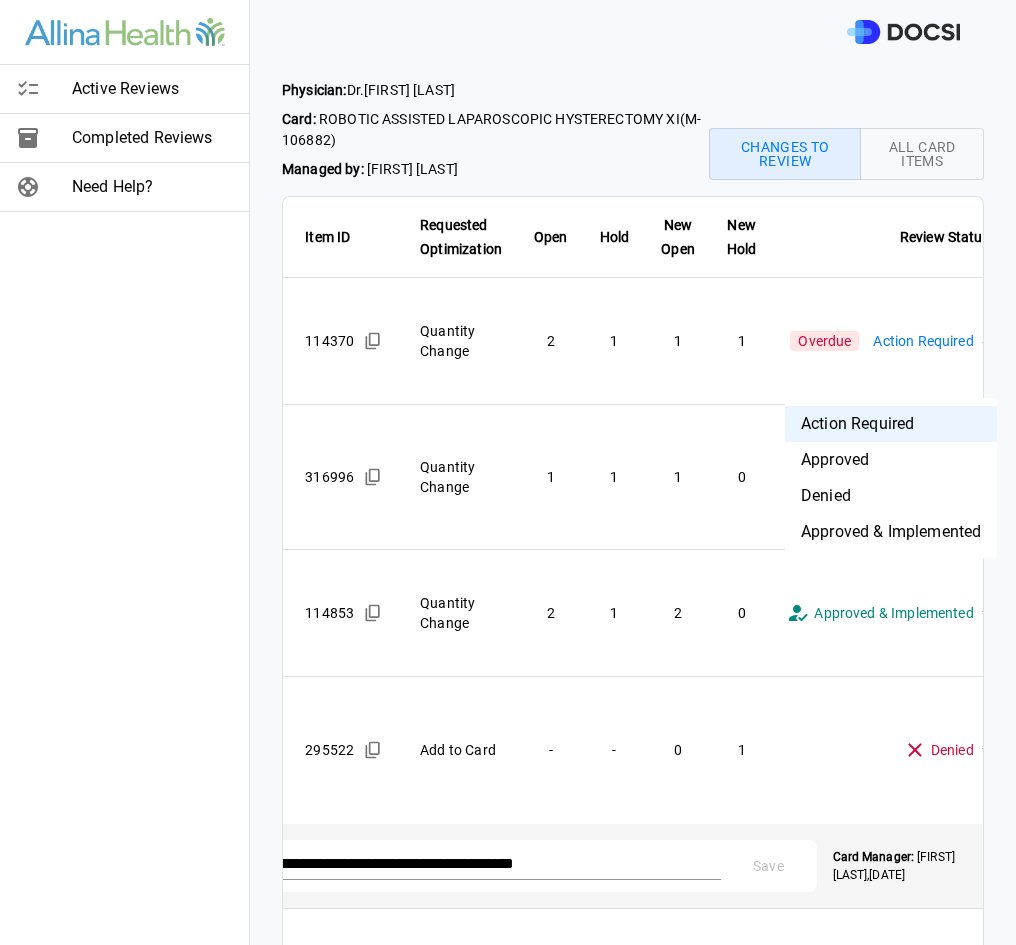 click on "Approved & Implemented" at bounding box center [891, 532] 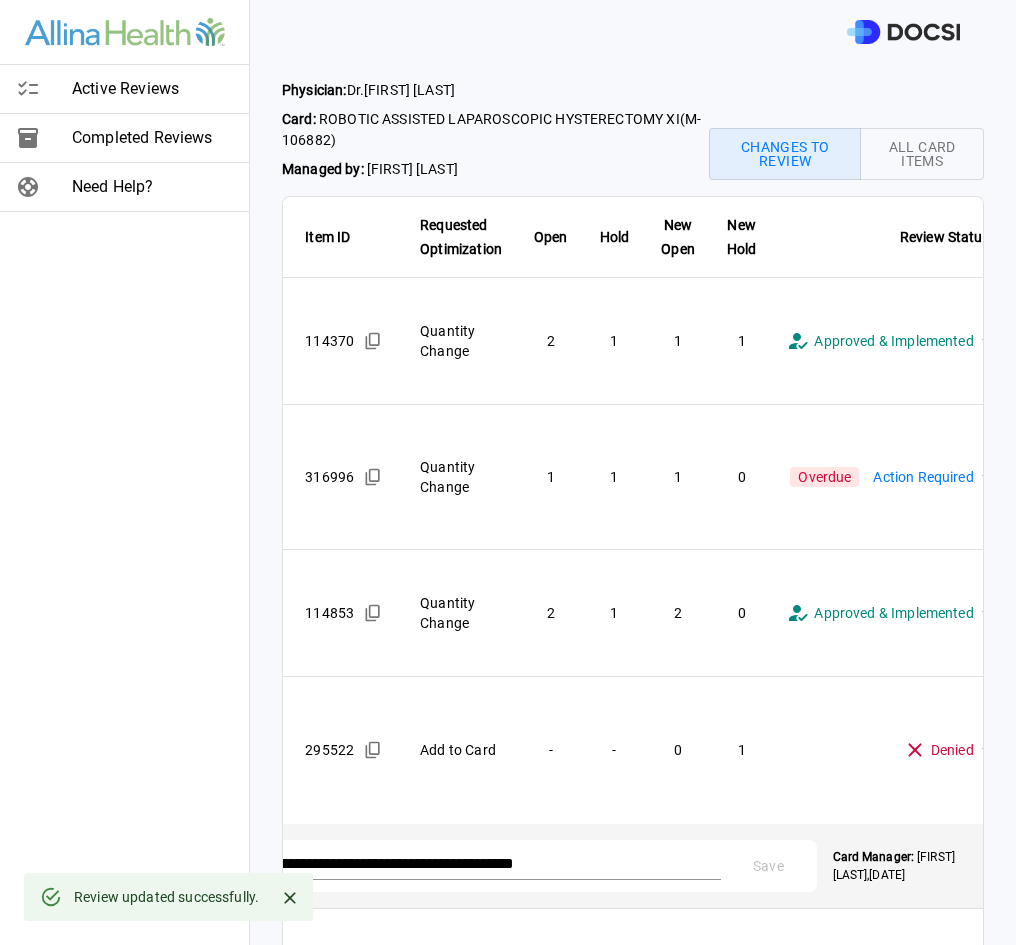 click on "**********" at bounding box center (508, 472) 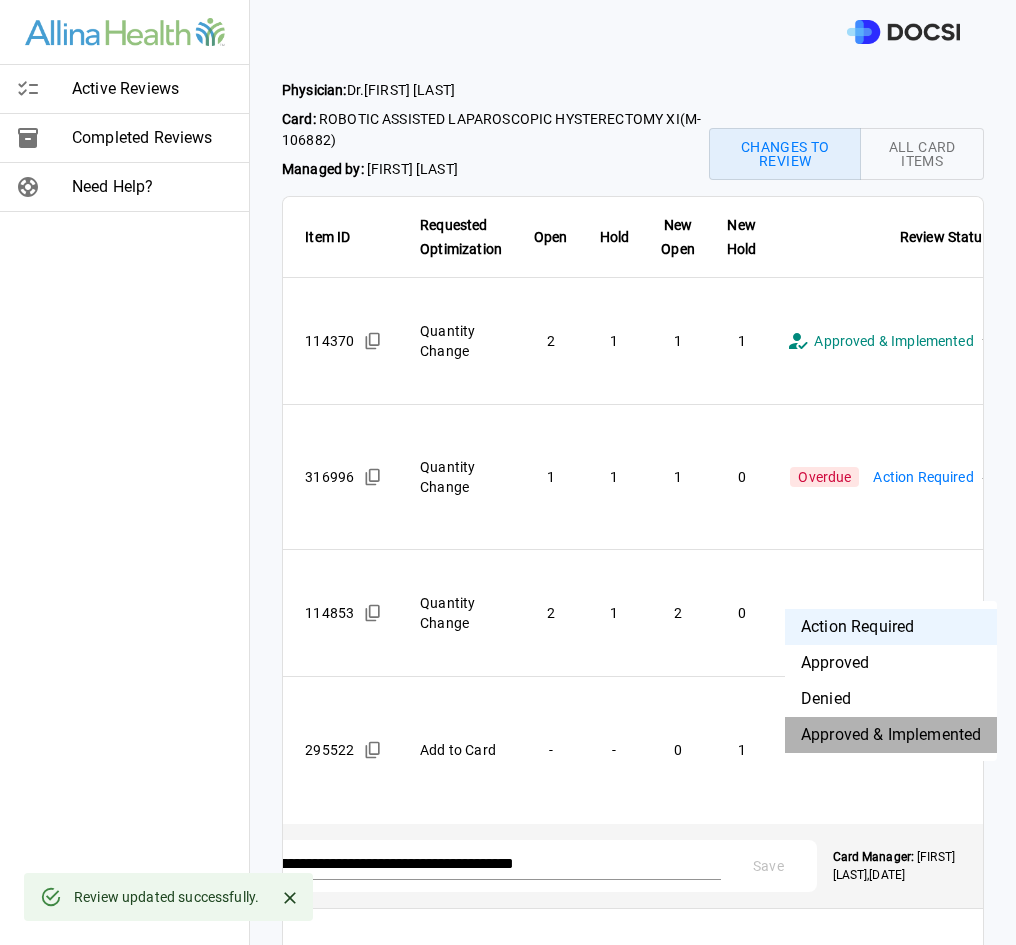 click on "Approved & Implemented" at bounding box center [891, 735] 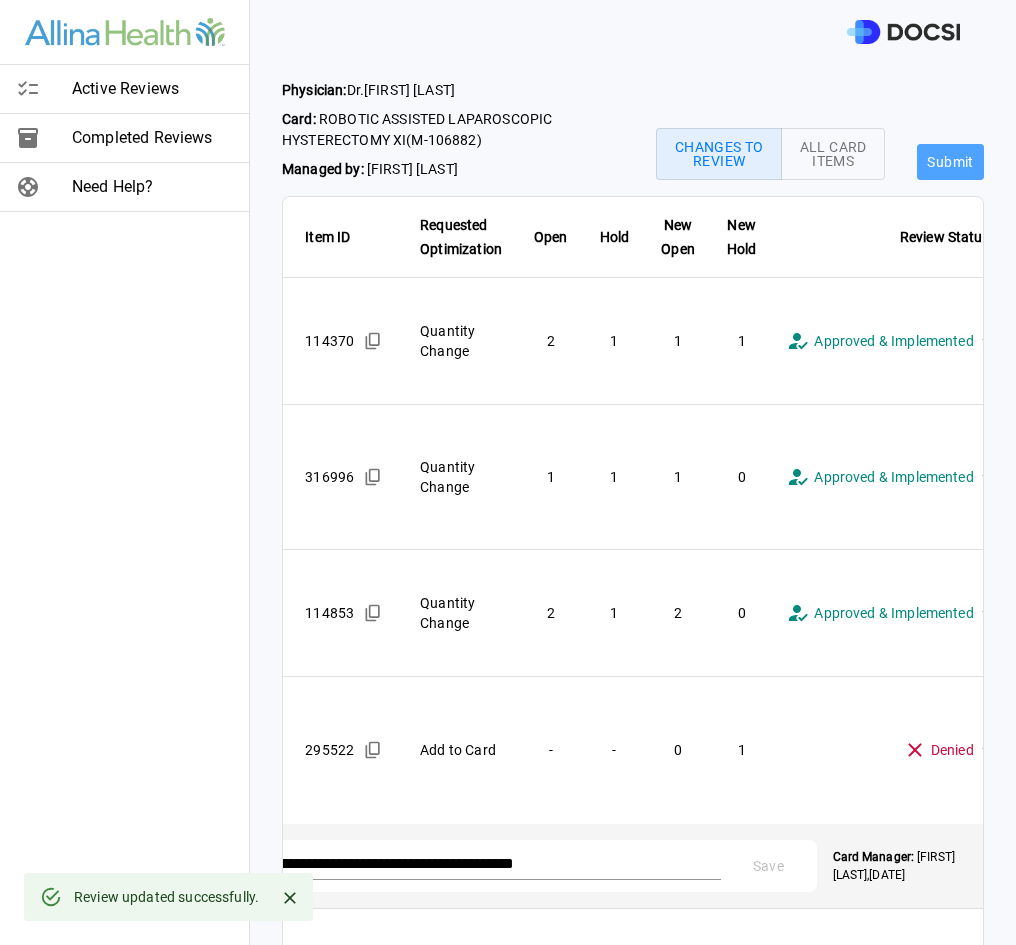 click on "Submit" at bounding box center (950, 162) 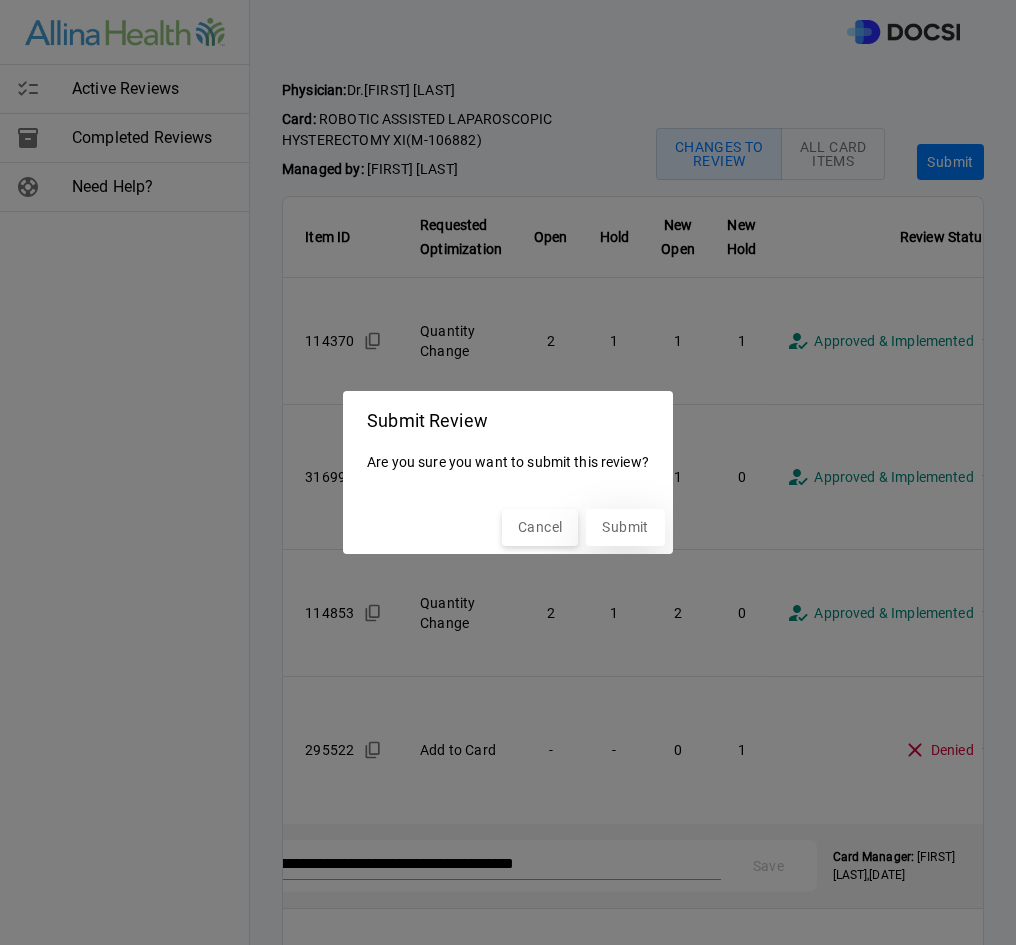 click on "Submit" at bounding box center [625, 527] 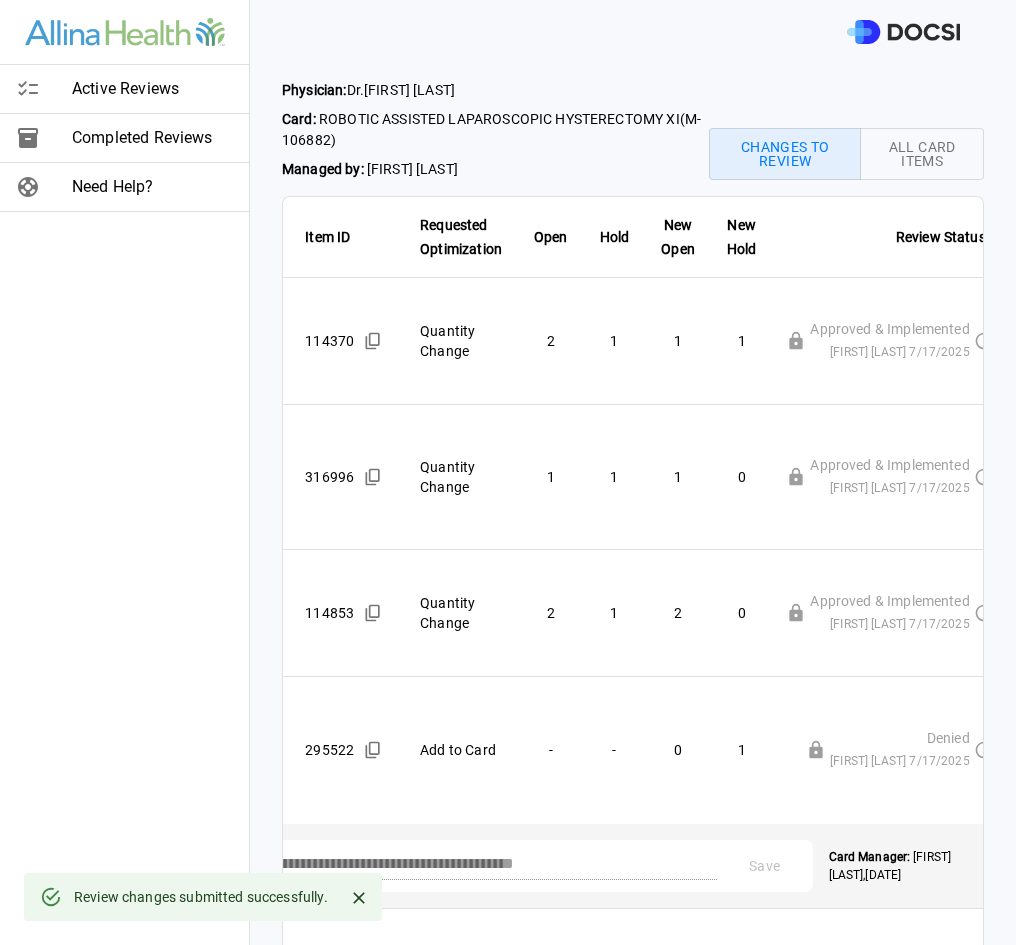 scroll, scrollTop: 0, scrollLeft: 178, axis: horizontal 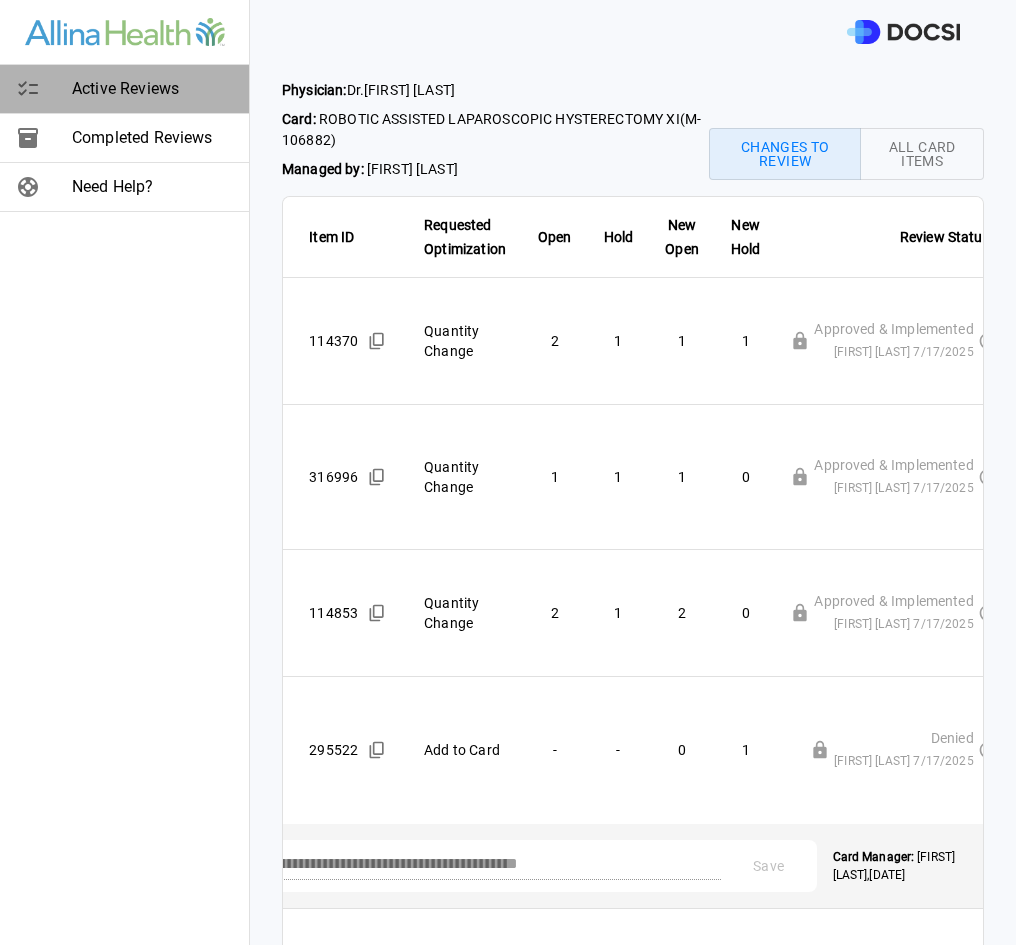 click on "Active Reviews" at bounding box center (152, 89) 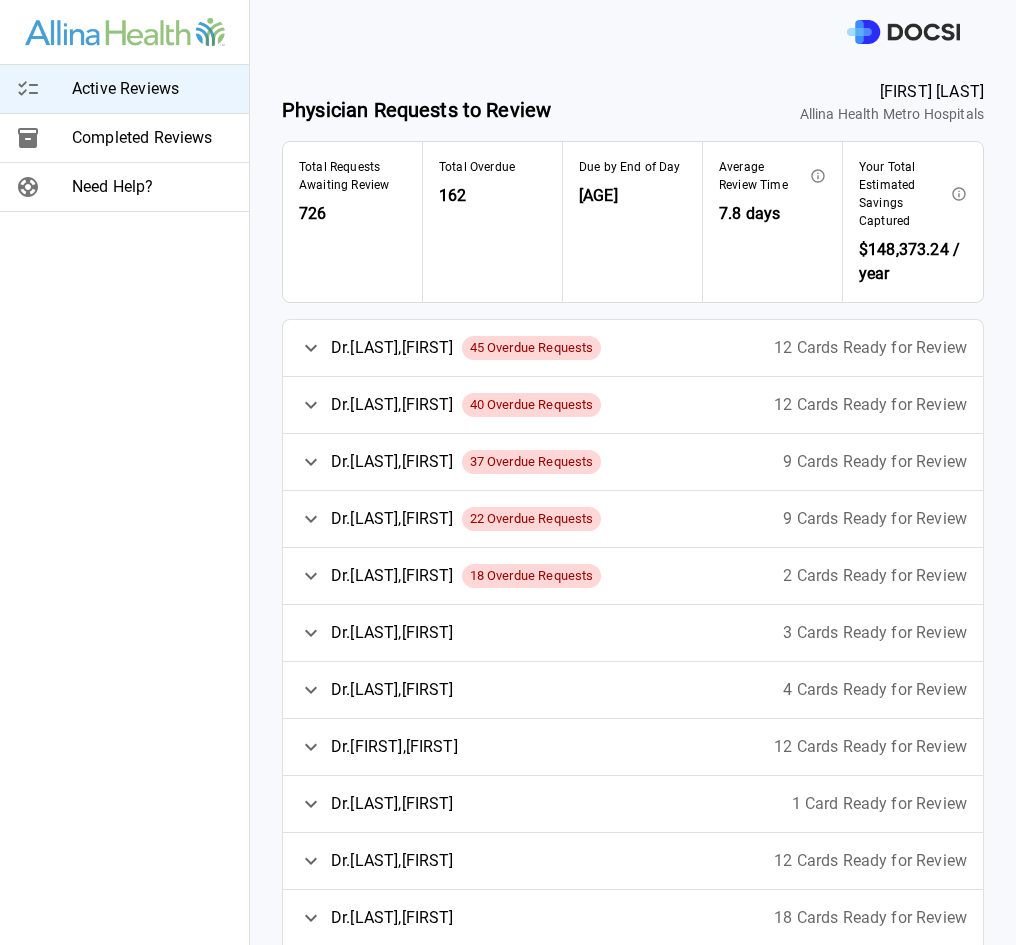 click 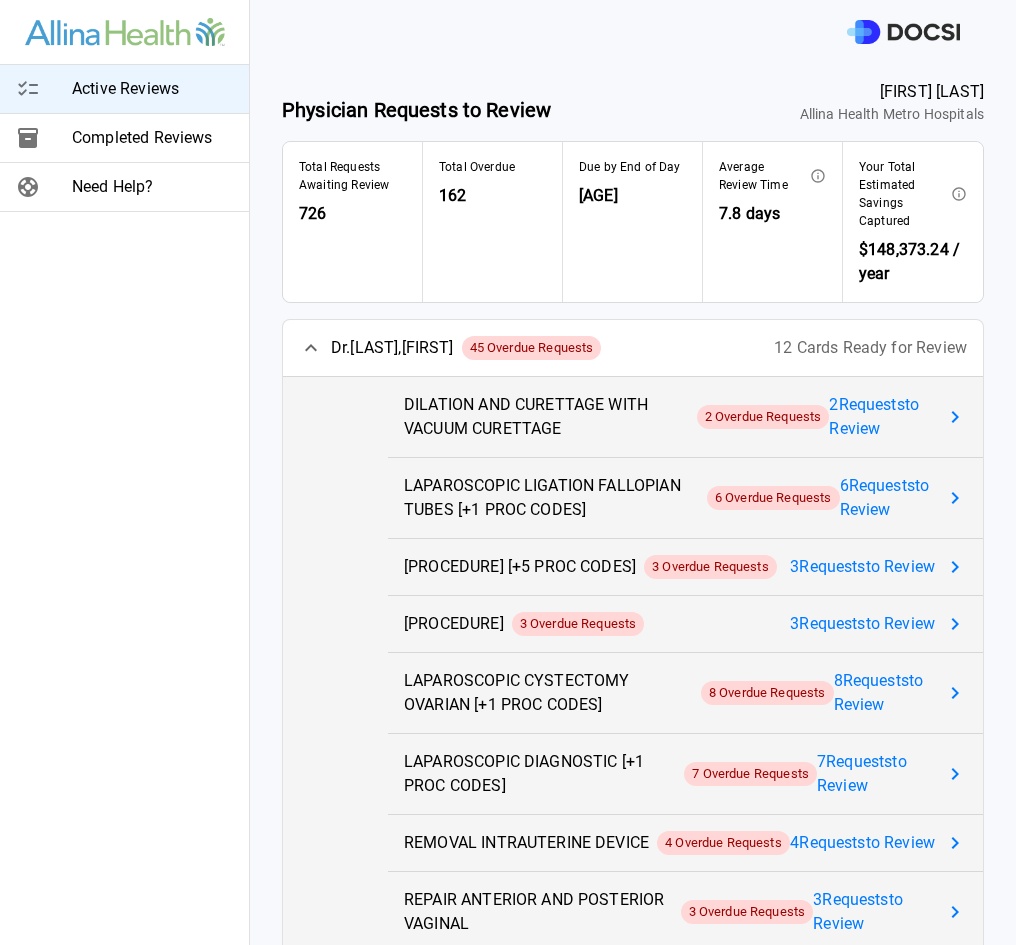 click 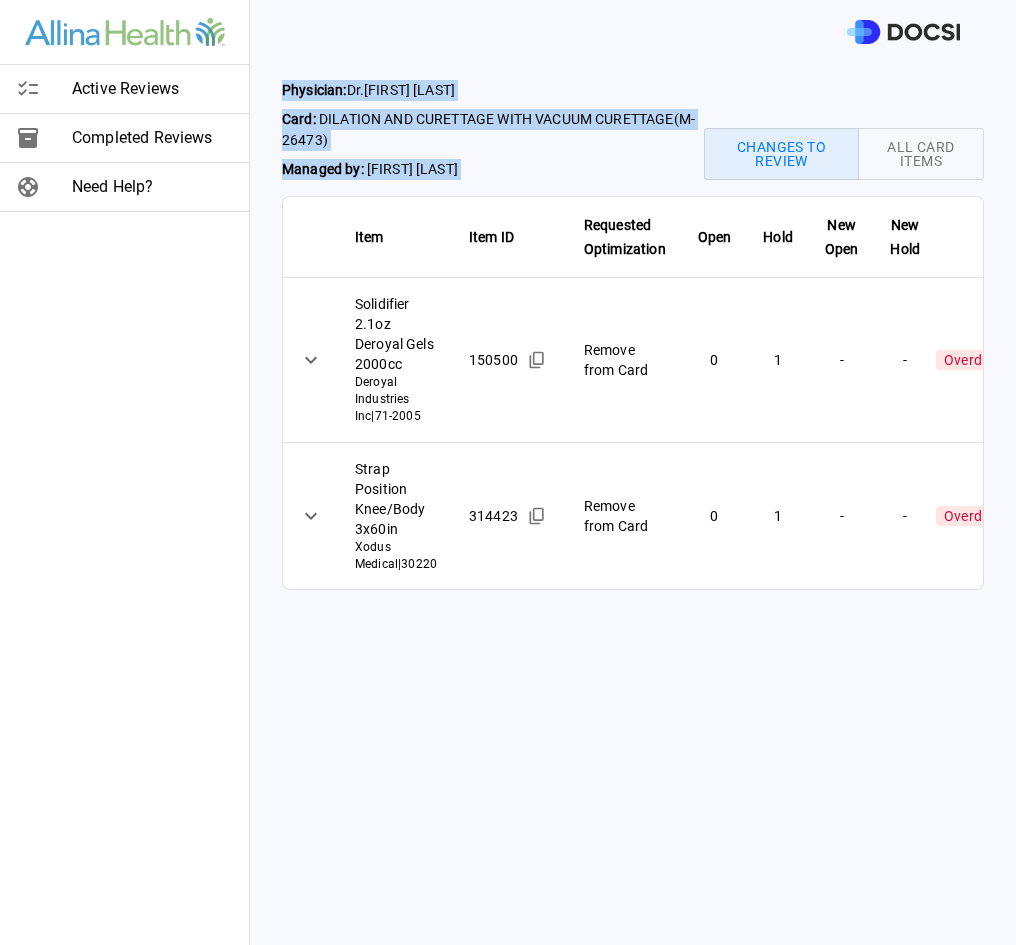 drag, startPoint x: 283, startPoint y: 86, endPoint x: 947, endPoint y: 654, distance: 873.7963 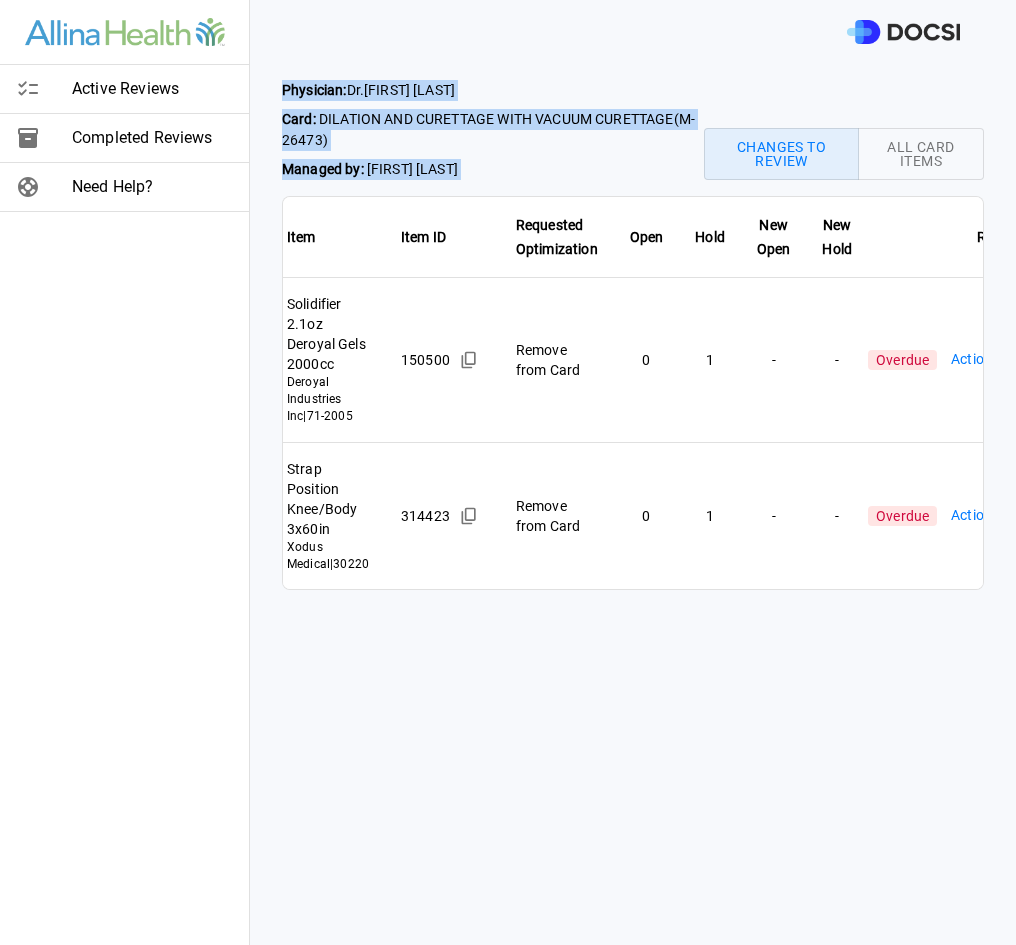 scroll, scrollTop: 0, scrollLeft: 169, axis: horizontal 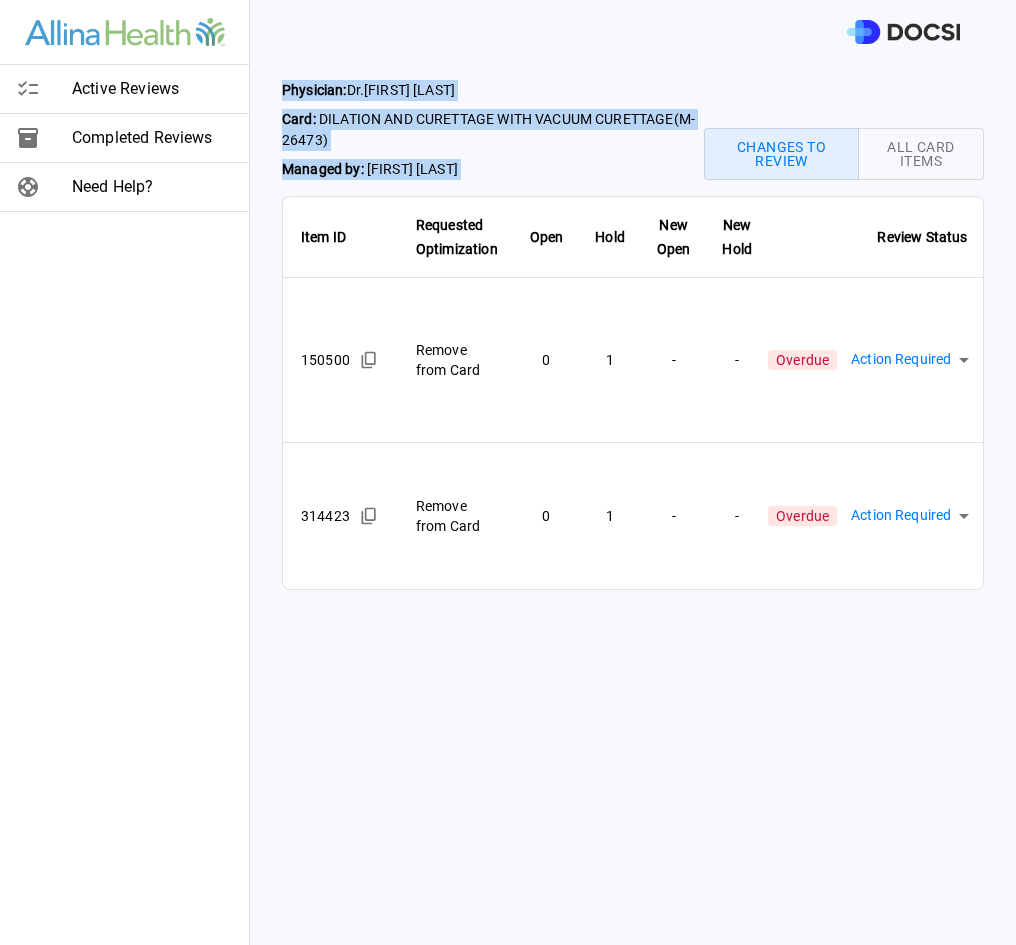 click on "Physician:   Dr.  [LAST] [LAST] Card:    DILATION AND CURETTAGE WITH VACUUM CURETTAGE  ( M-26473 ) Managed by:    [FIRST] [LAST] Changes to Review All Card Items Item Item ID Requested Optimization Open Hold New Open New Hold Review Status Solidifier 2.1oz Deroyal Gels 2000cc Deroyal Industries Inc  |  71-2005 150500 Remove from Card 0 1 - - Overdue Action Required **** ​ Strap Position Knee/Body 3x60in Xodus Medical  |  30220 314423 Remove from Card 0 1 - - Overdue Action Required **** ​
Active Reviews Completed Reviews Need Help?" at bounding box center (508, 472) 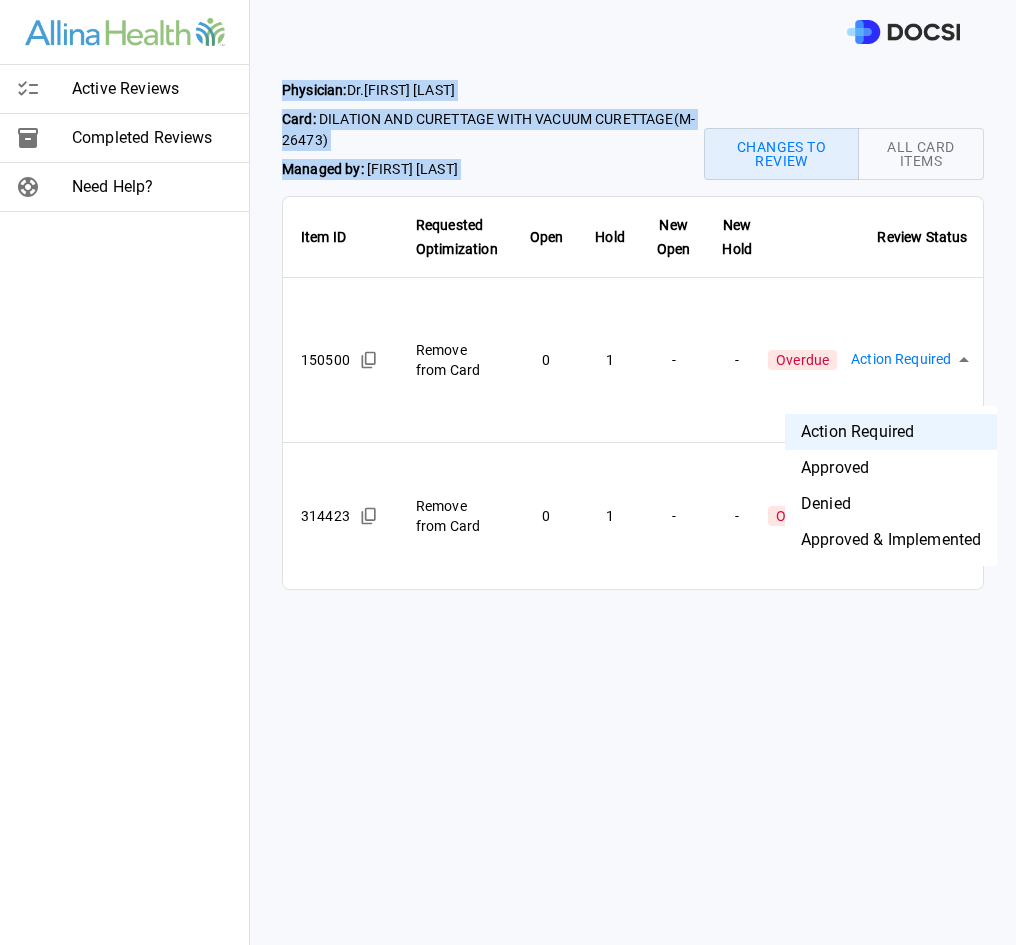 click on "Approved & Implemented" at bounding box center (891, 540) 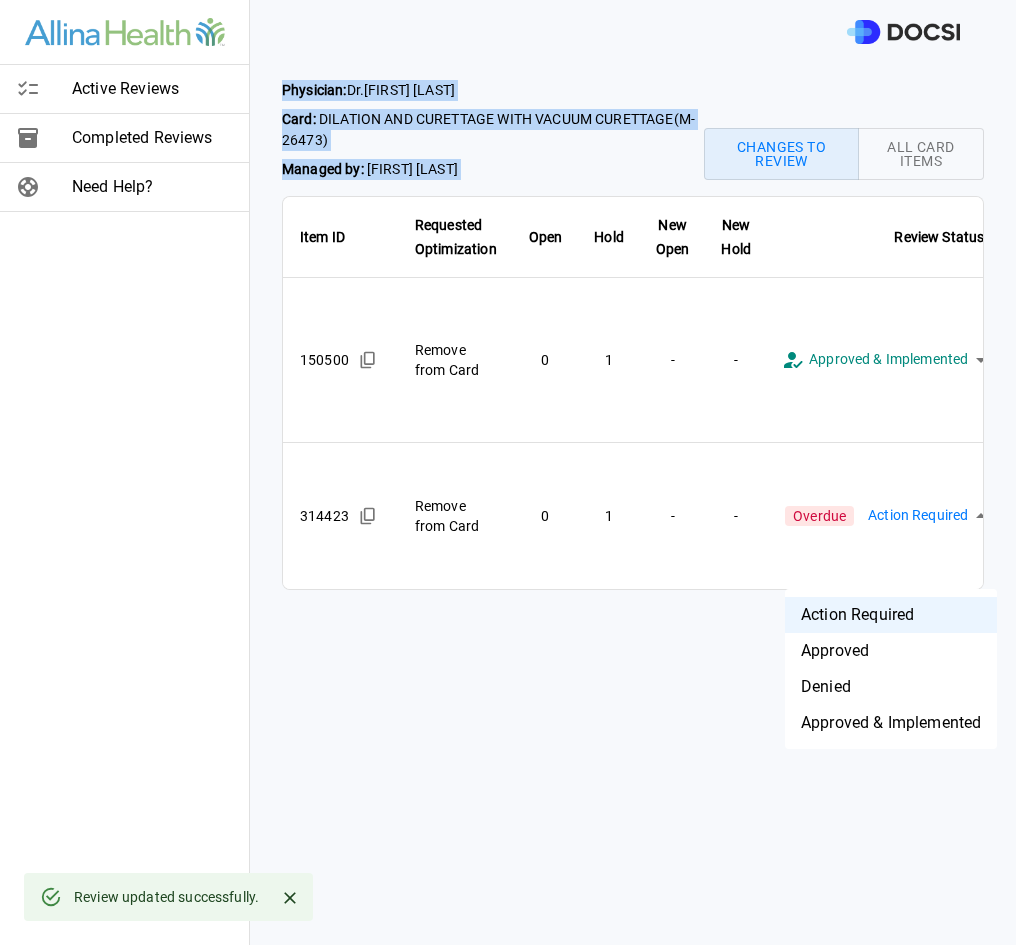 click on "**********" at bounding box center (508, 472) 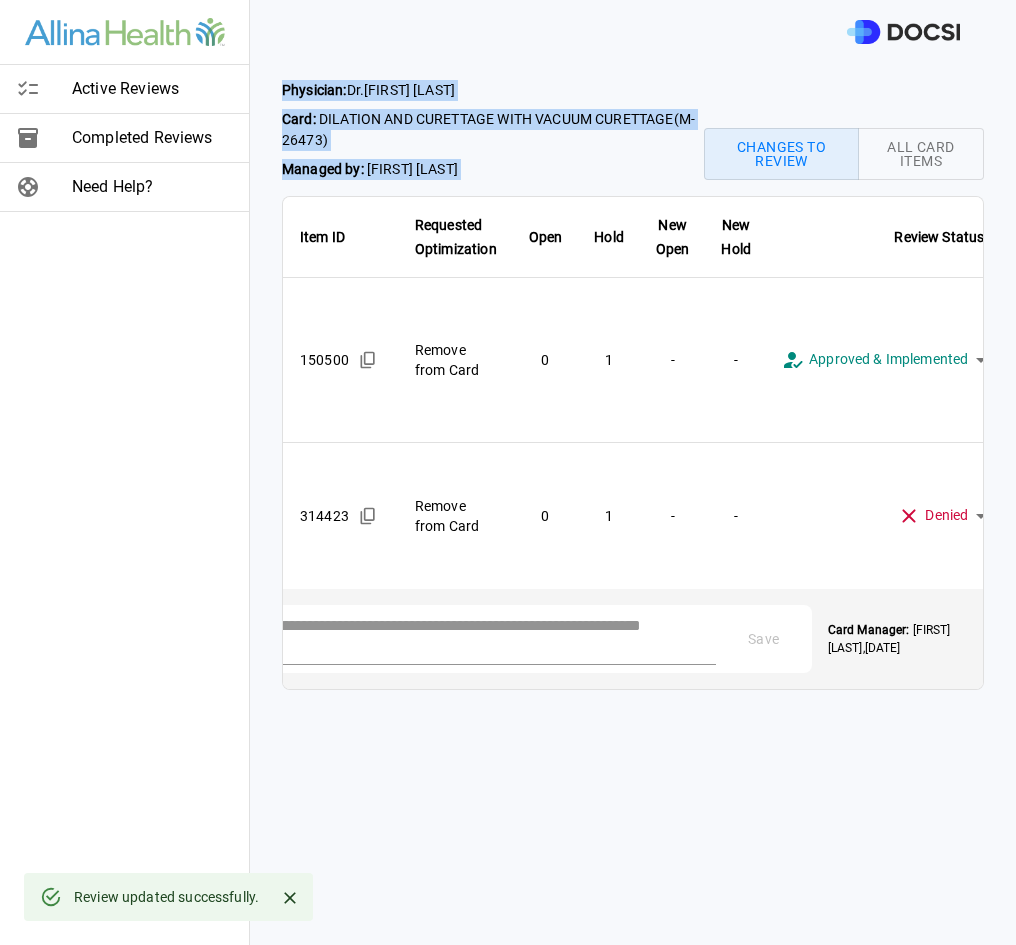 click at bounding box center [491, 637] 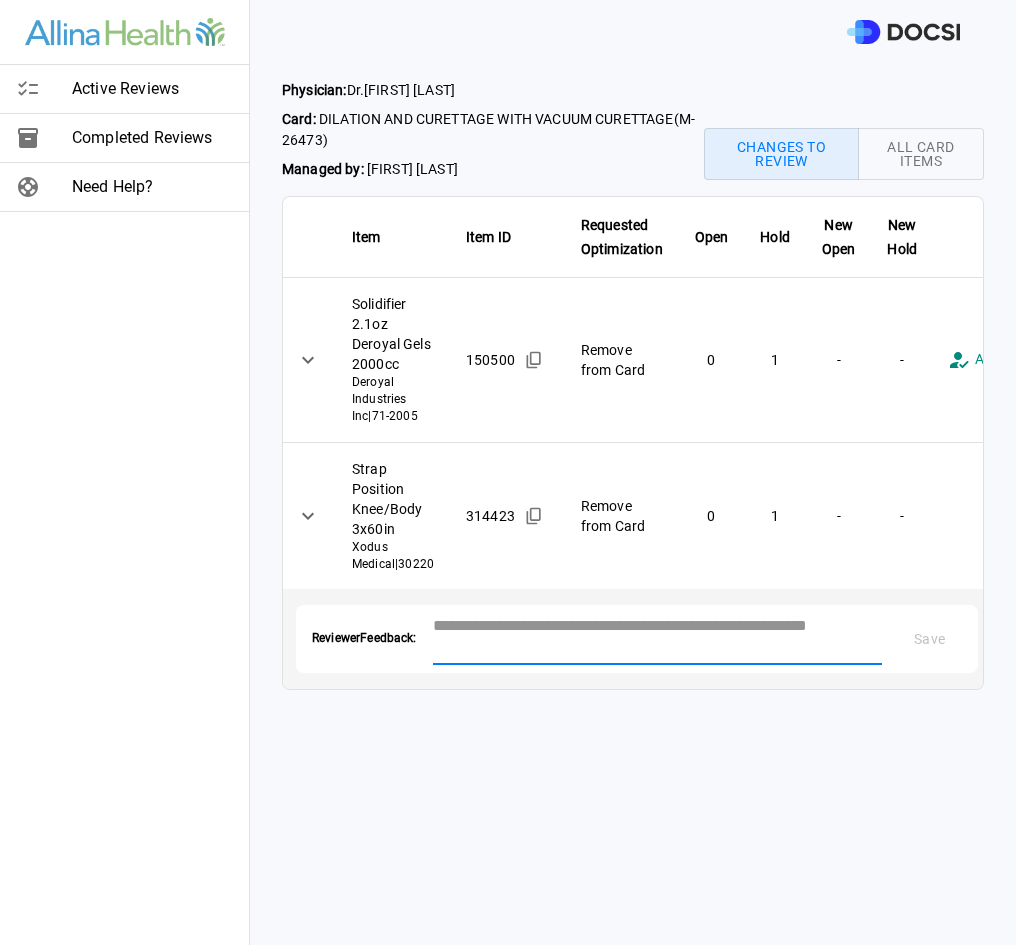 scroll, scrollTop: 0, scrollLeft: 0, axis: both 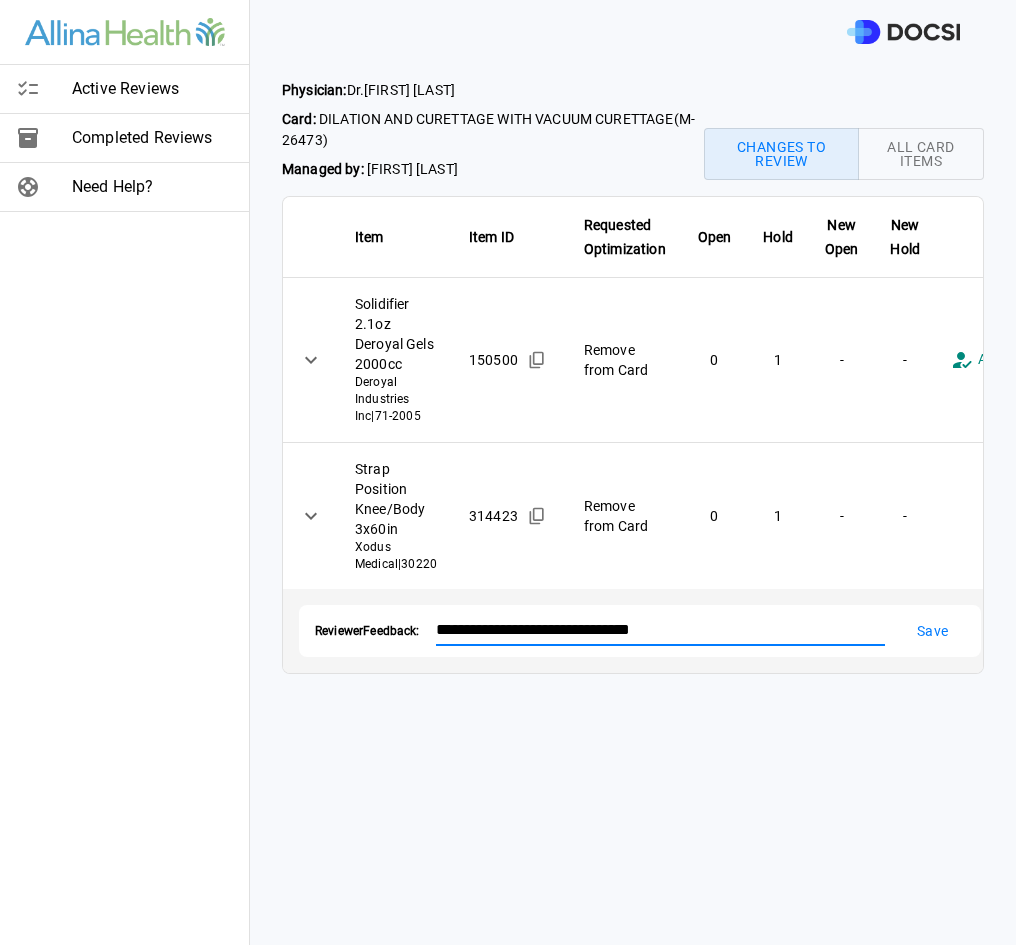 type on "**********" 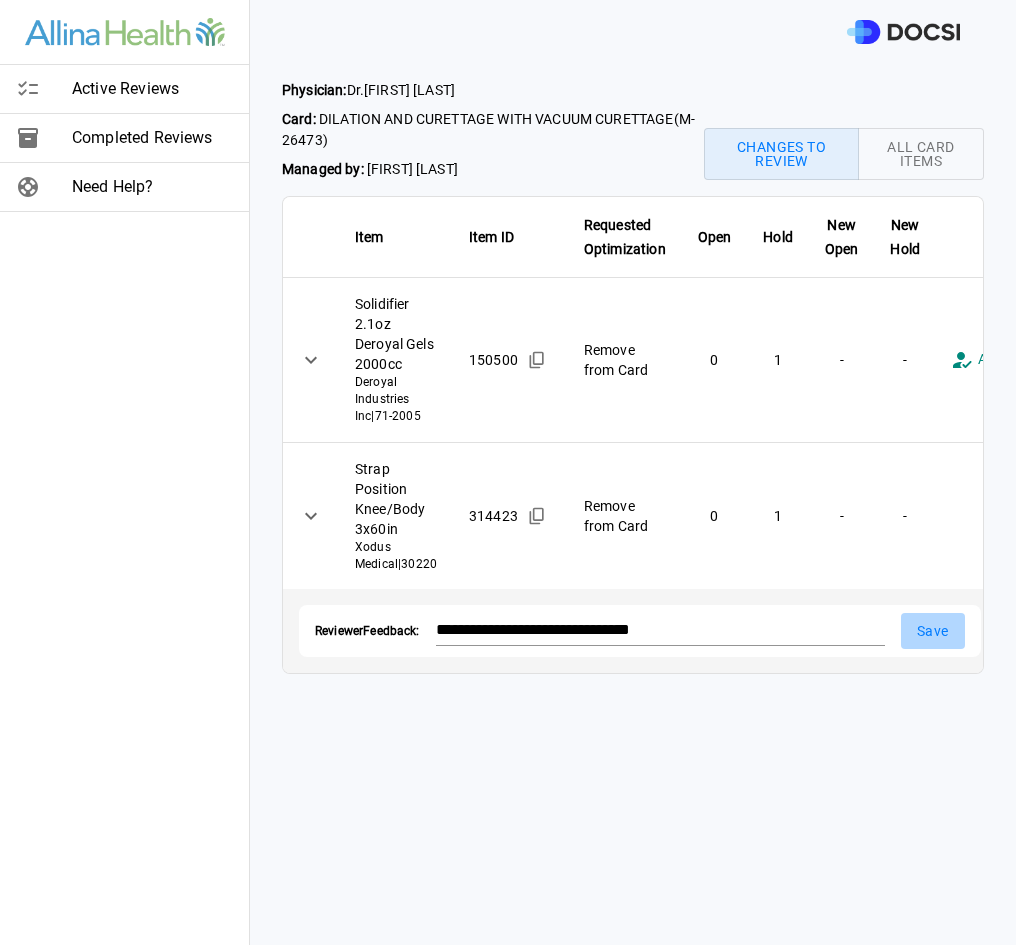 click on "Save" at bounding box center (933, 631) 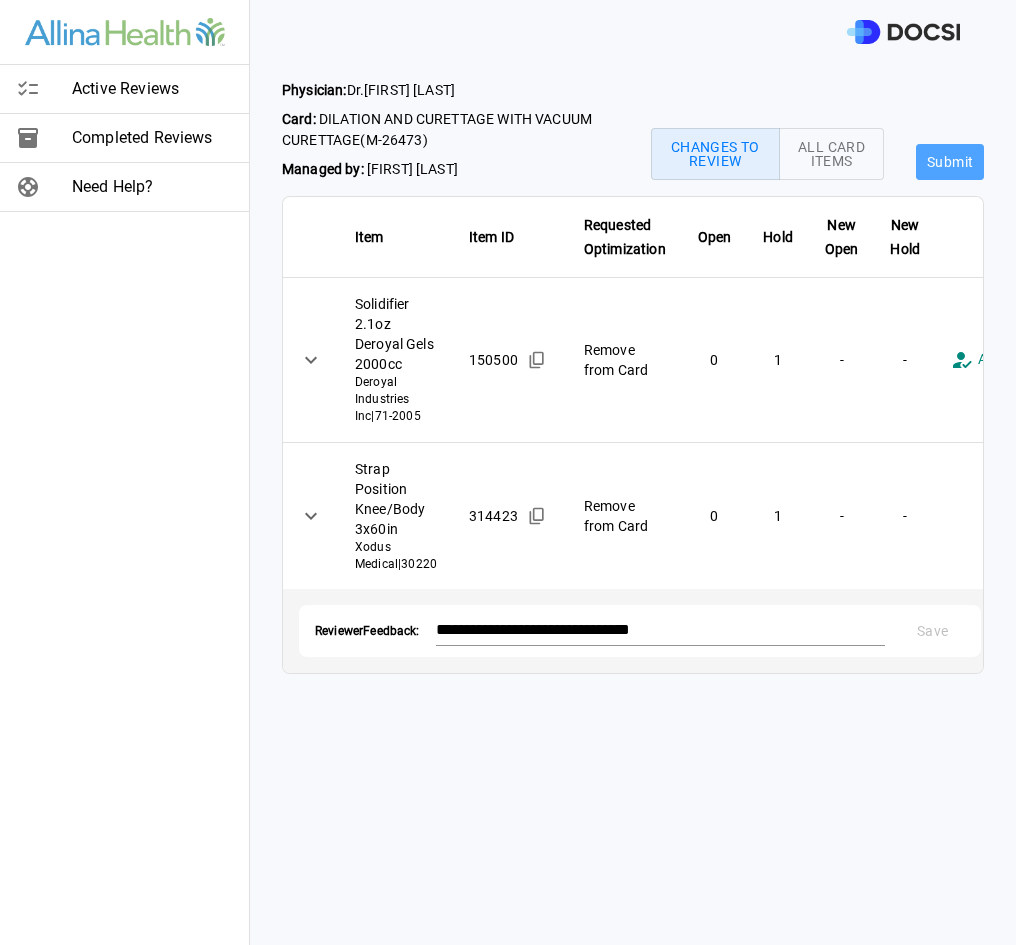 click on "Submit" at bounding box center [950, 162] 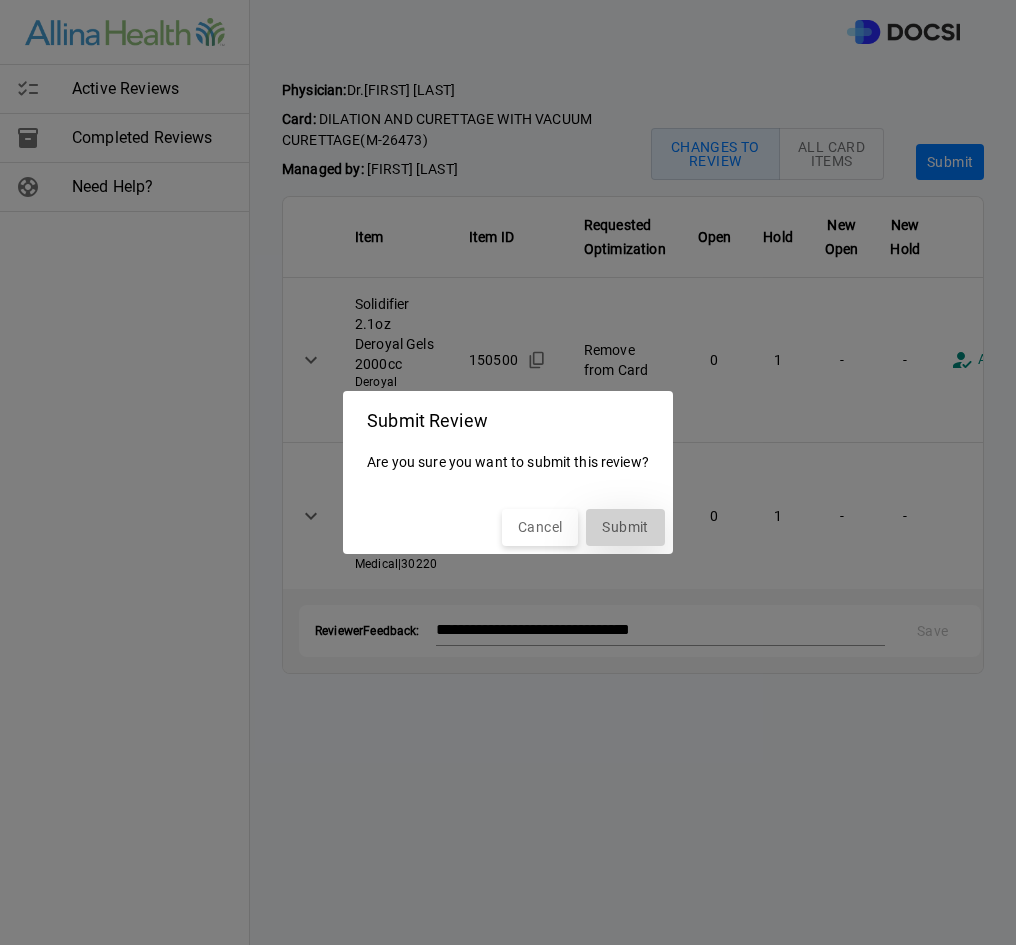 click on "Submit" at bounding box center (625, 527) 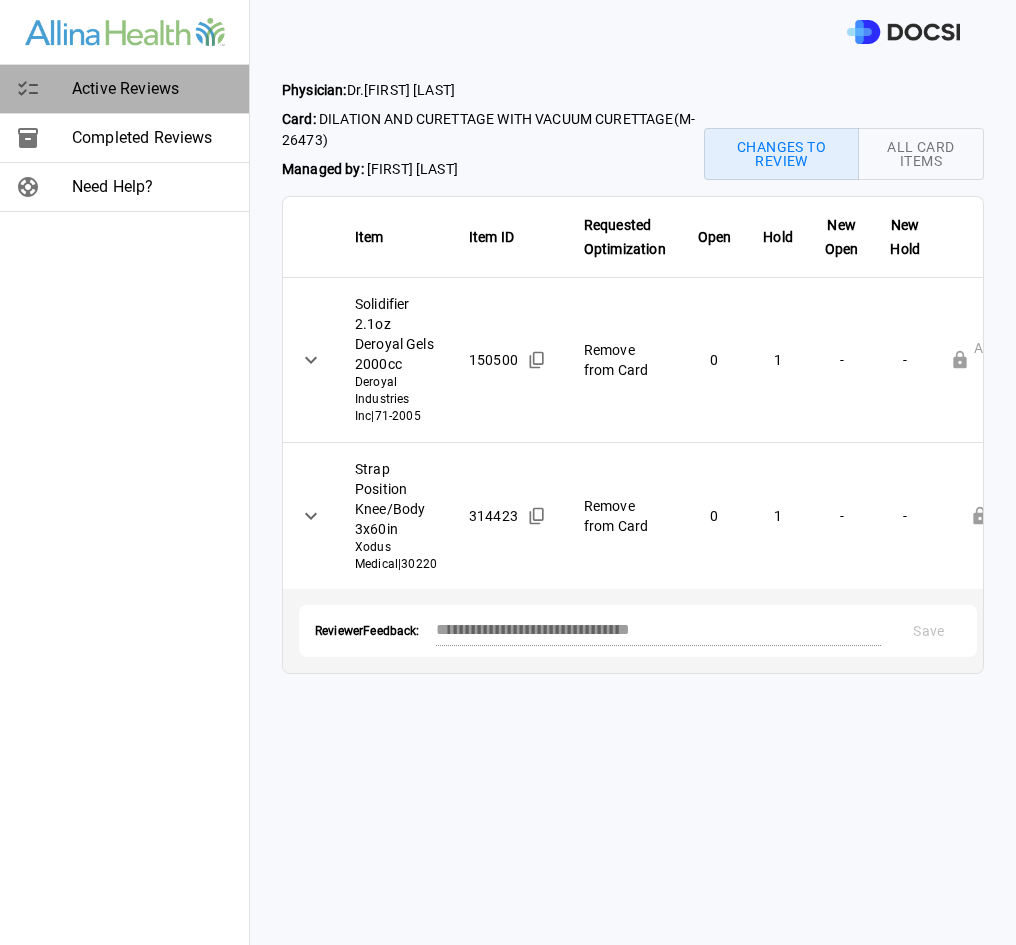 click on "Active Reviews" at bounding box center (124, 89) 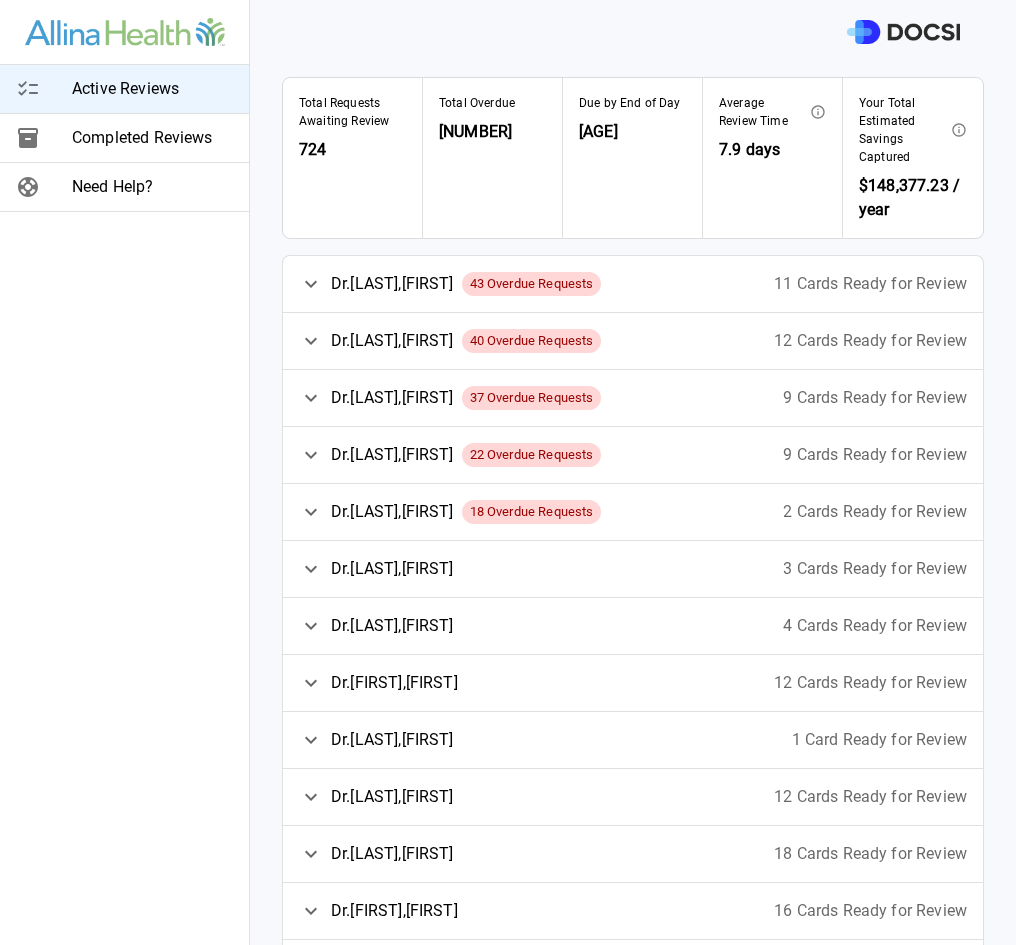 scroll, scrollTop: 0, scrollLeft: 0, axis: both 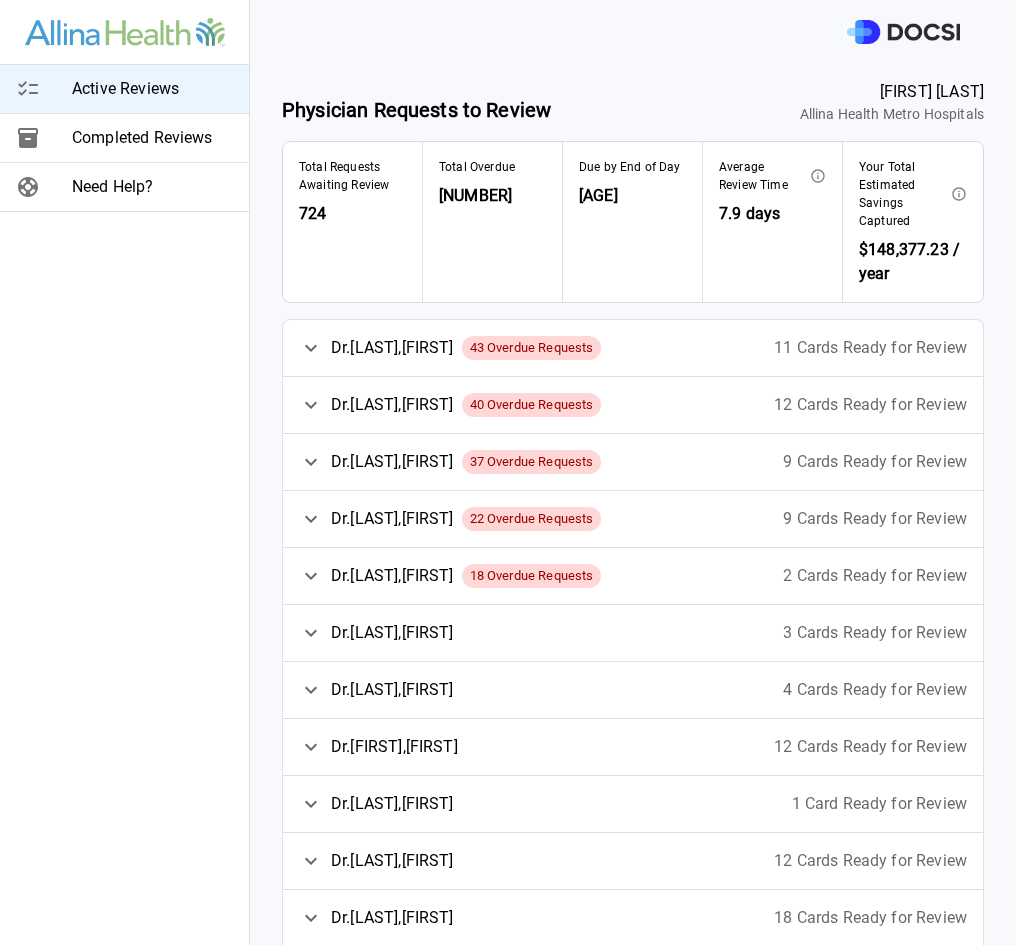 click on "Due by End of Day 77" at bounding box center [633, 222] 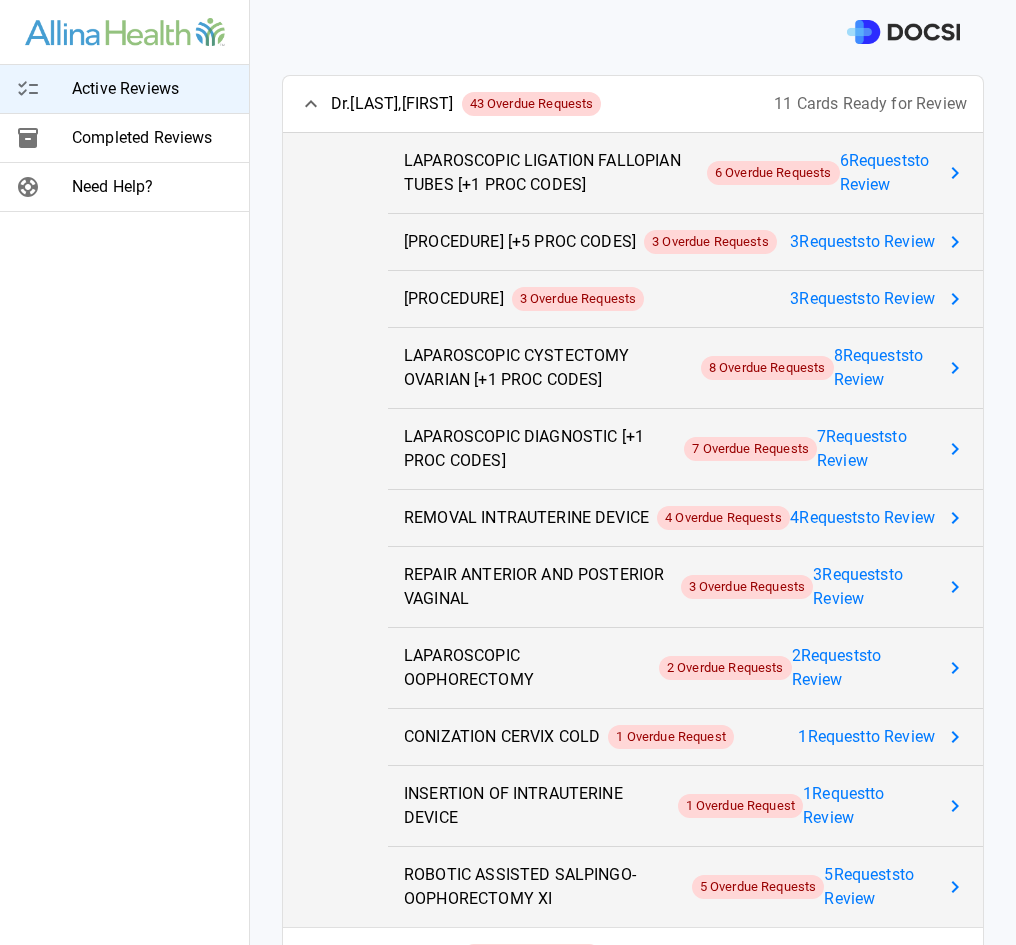 scroll, scrollTop: 125, scrollLeft: 0, axis: vertical 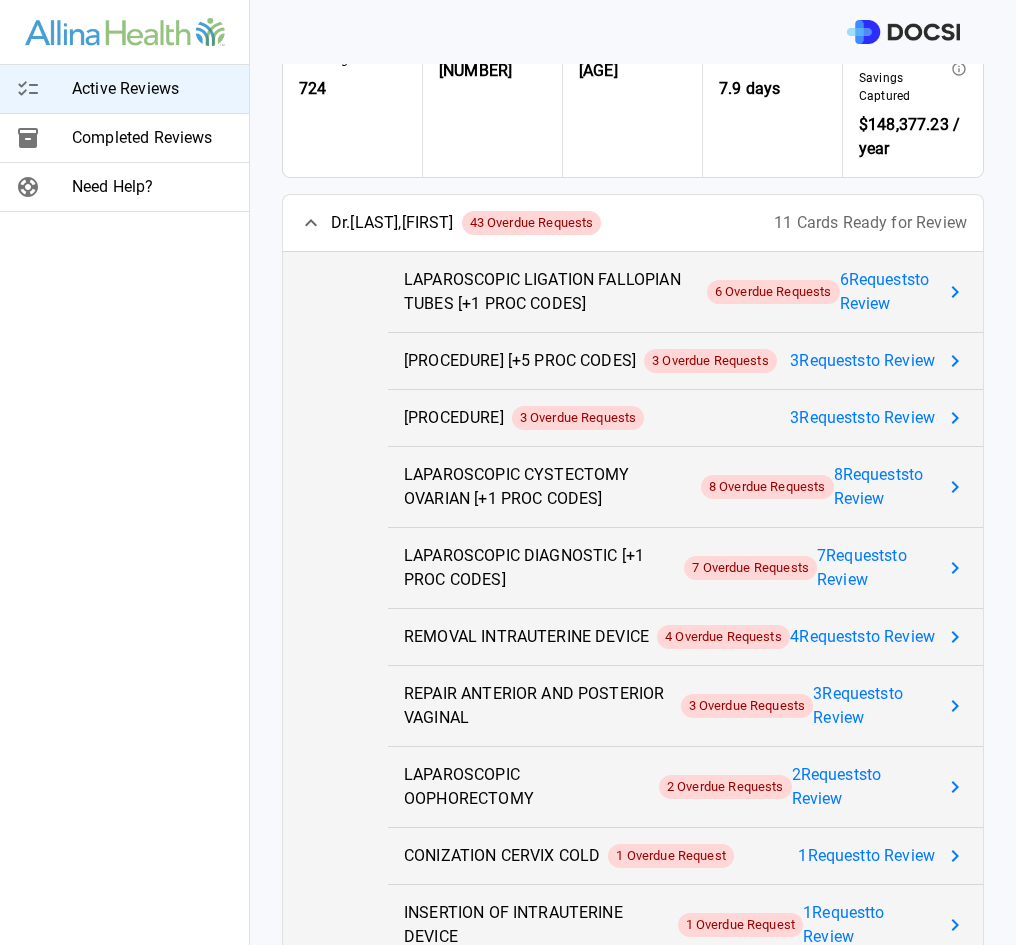 click 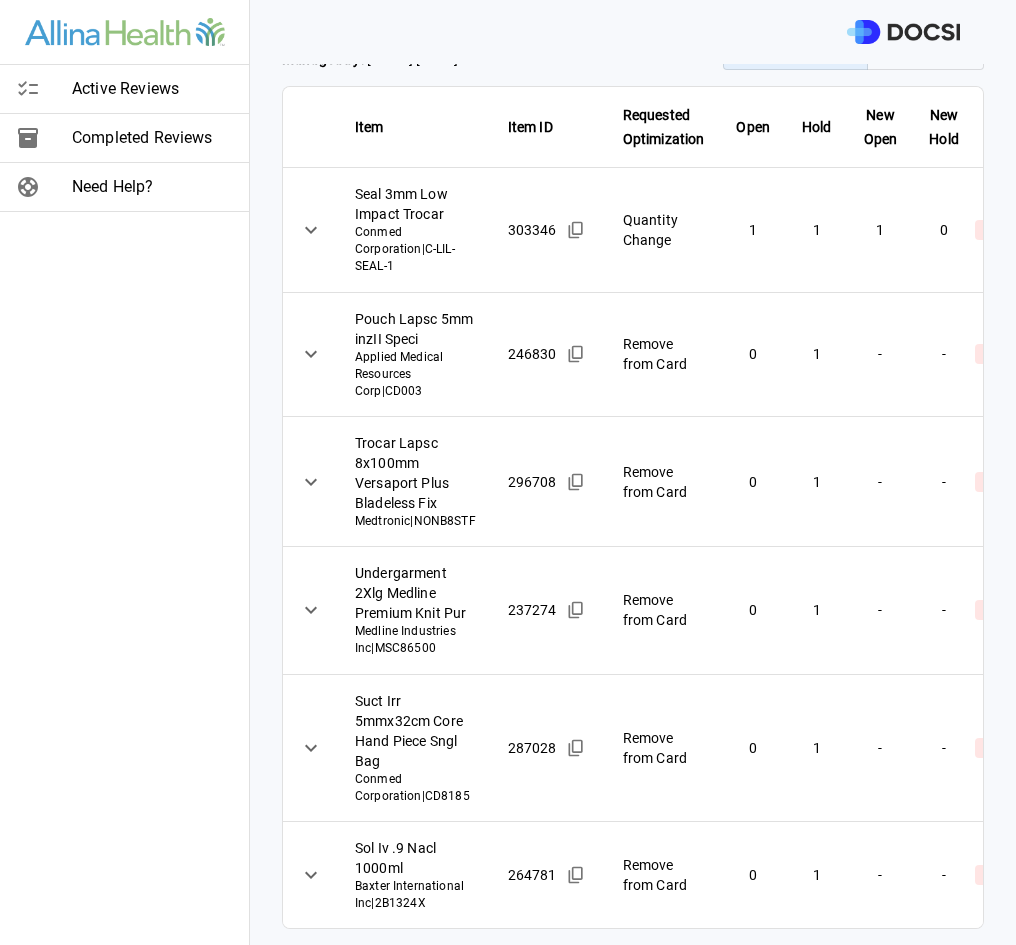 scroll, scrollTop: 294, scrollLeft: 0, axis: vertical 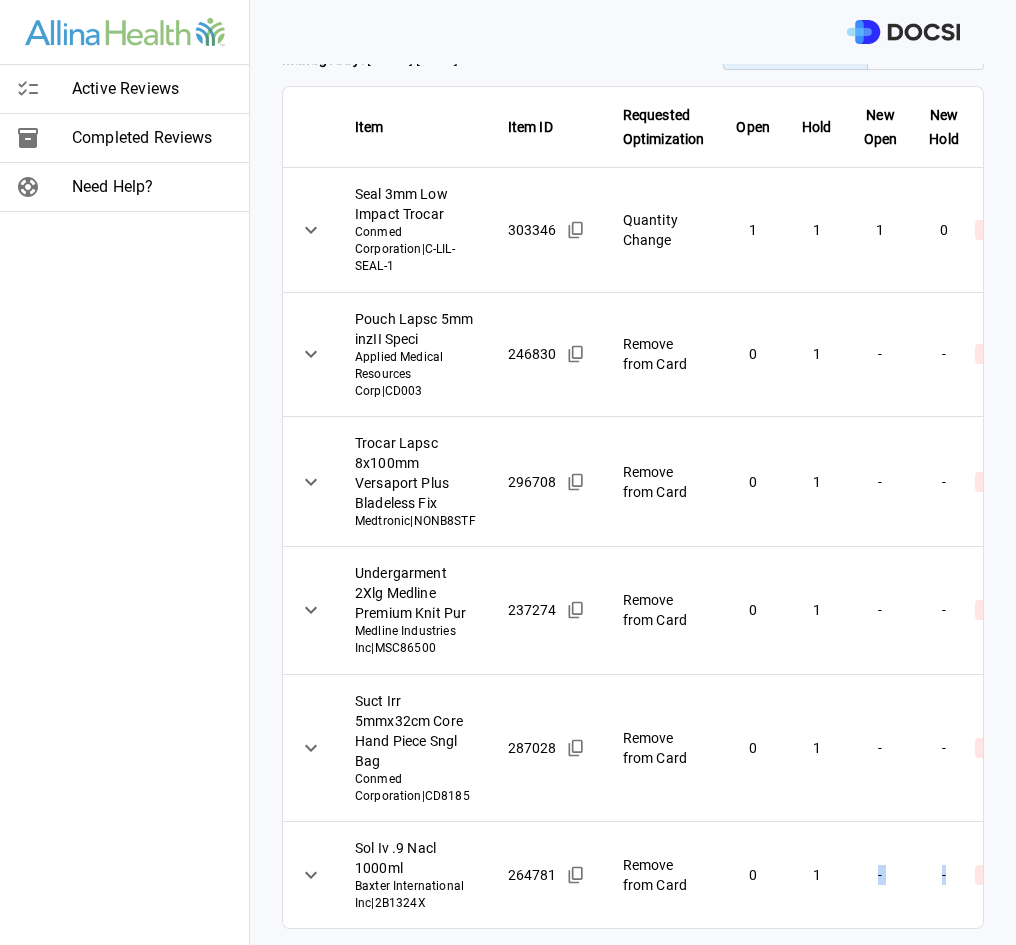 drag, startPoint x: 795, startPoint y: 912, endPoint x: 933, endPoint y: 913, distance: 138.00362 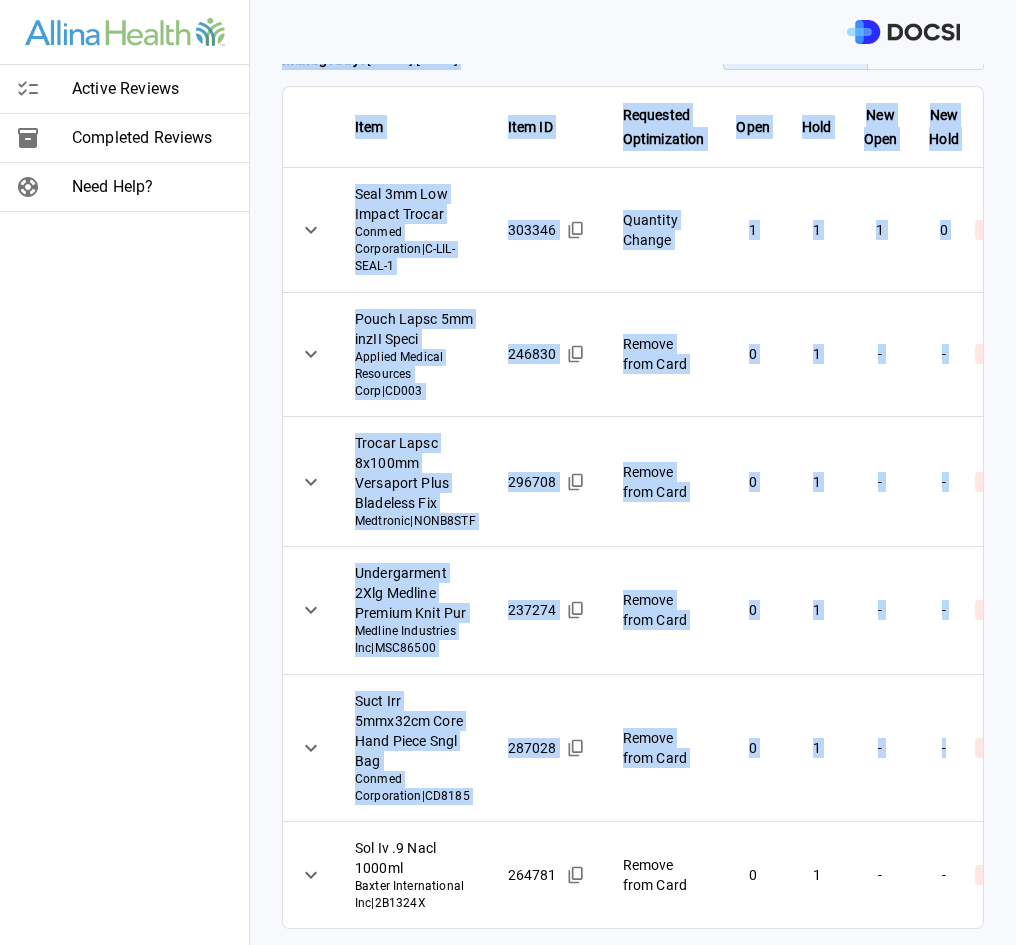 scroll, scrollTop: 294, scrollLeft: 0, axis: vertical 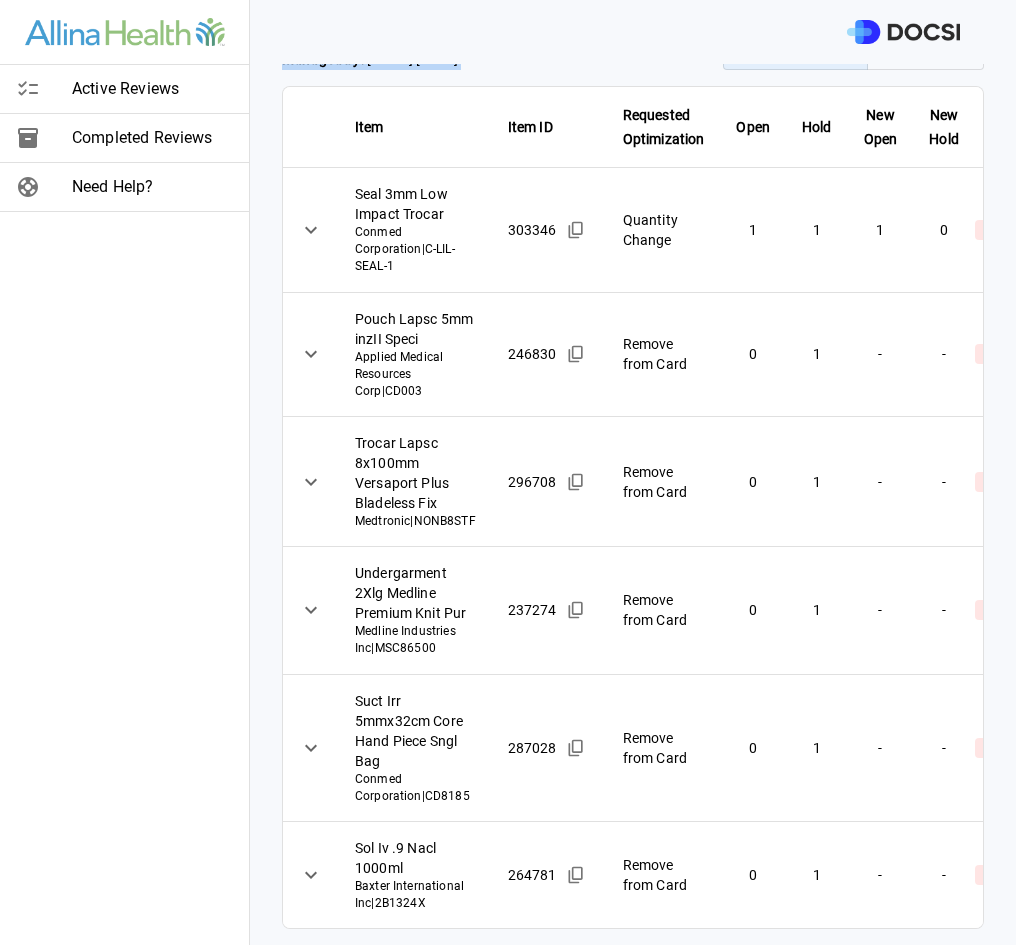 drag, startPoint x: 284, startPoint y: 87, endPoint x: 957, endPoint y: 913, distance: 1065.46 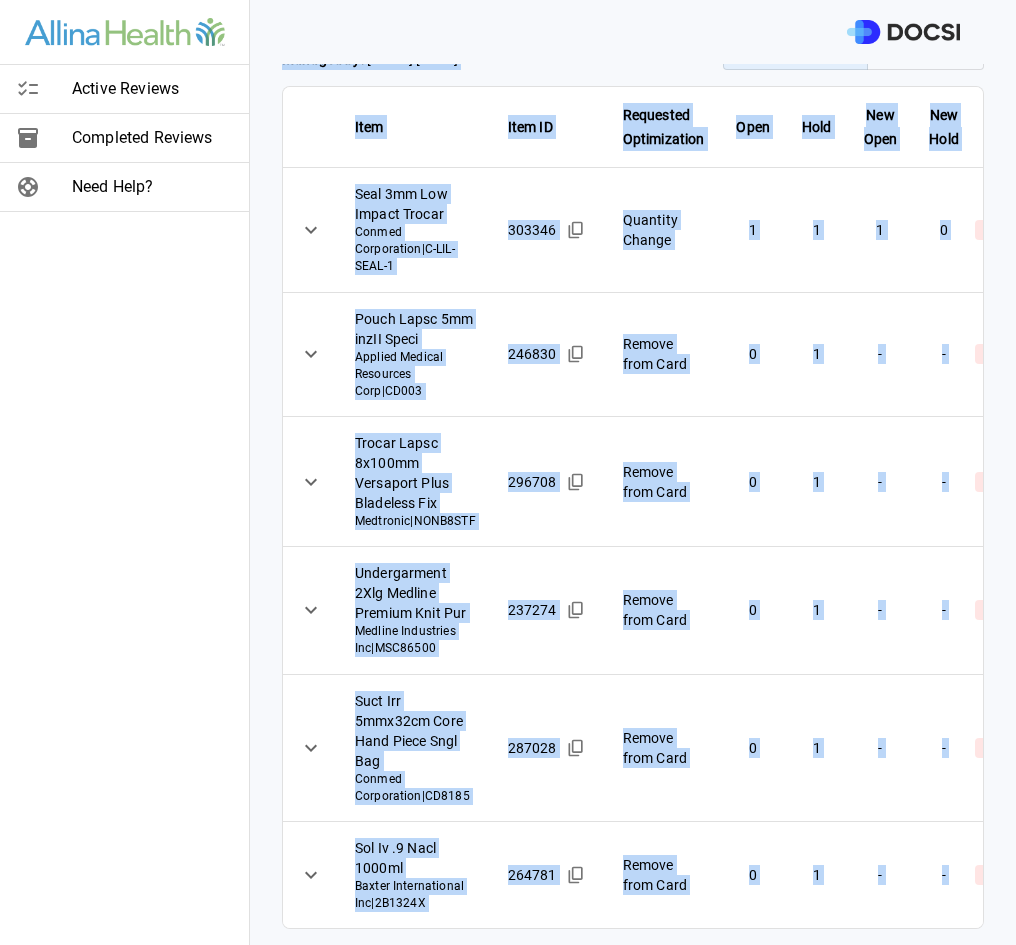 copy on "Physician:   Dr.  [LAST] [LAST] Card:    LAPAROSCOPIC LIGATION FALLOPIAN TUBES [+1 PROC CODES]  ( M-26471 ) Managed by:    [FIRST] [LAST] Changes to Review All Card Items Item Item ID Requested Optimization Open Hold New Open New Hold Review Status Seal 3mm Low Impact Trocar Conmed Corporation  |  C-LIL-SEAL-1 303346 Quantity Change 1 1 1 0 Overdue Action Required ​ Pouch Lapsc 5mm inzII Speci Applied Medical Resources Corp  |  CD003 246830 Remove from Card 0 1 - - Overdue Action Required ​ Trocar Lapsc 8x100mm Versaport Plus Bladeless Fix Medtronic  |  NONB8STF 296708 Remove from Card 0 1 - - Overdue Action Required ​ Undergarment 2Xlg Medline Premium Knit Pur Medline Industries Inc  |  MSC86500 237274 Remove from Card 0 1 - - Overdue Action Required ​ Suct Irr 5mmx32cm Core Hand Piece Sngl Bag Conmed Corporation  |  CD8185 287028 Remove from Card 0 1 - - Overdue Action Required ​ Sol Iv .9 Nacl 1000ml Baxter International Inc  |  2B1324X 264781 Remove from Card 0 1 - - O" 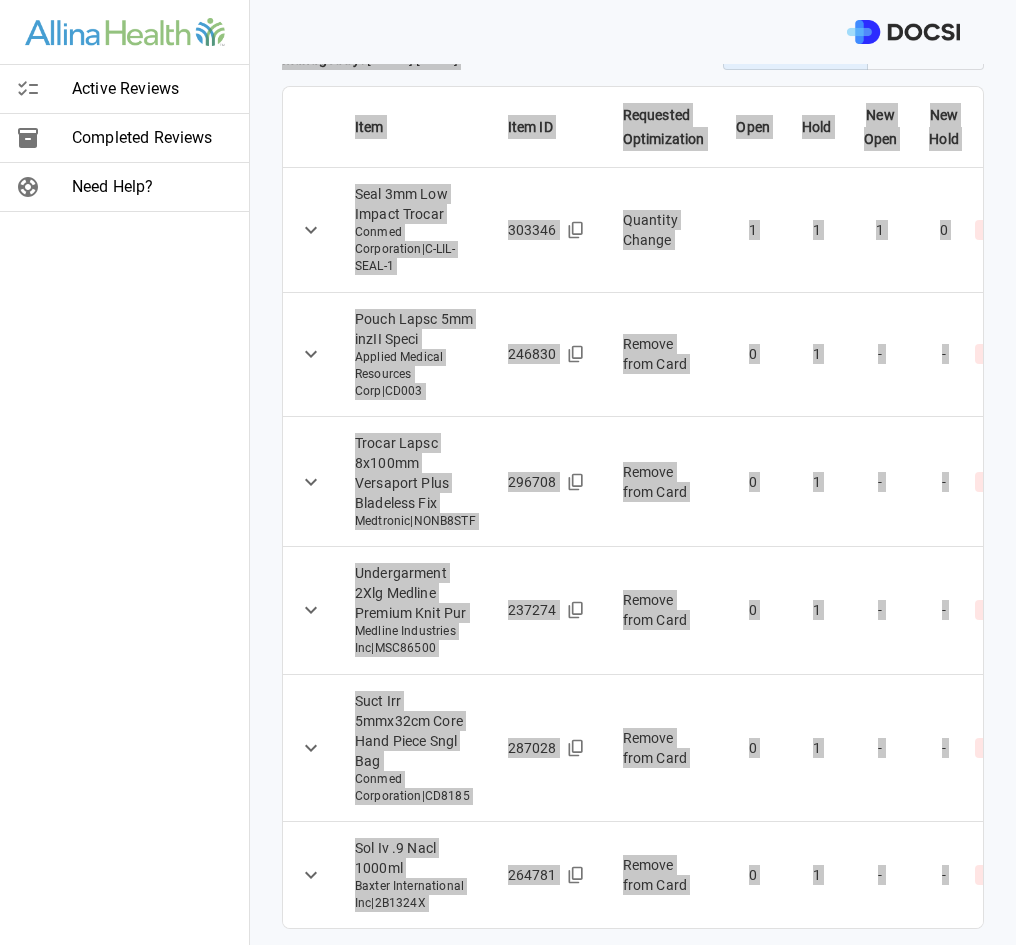 scroll, scrollTop: 294, scrollLeft: 0, axis: vertical 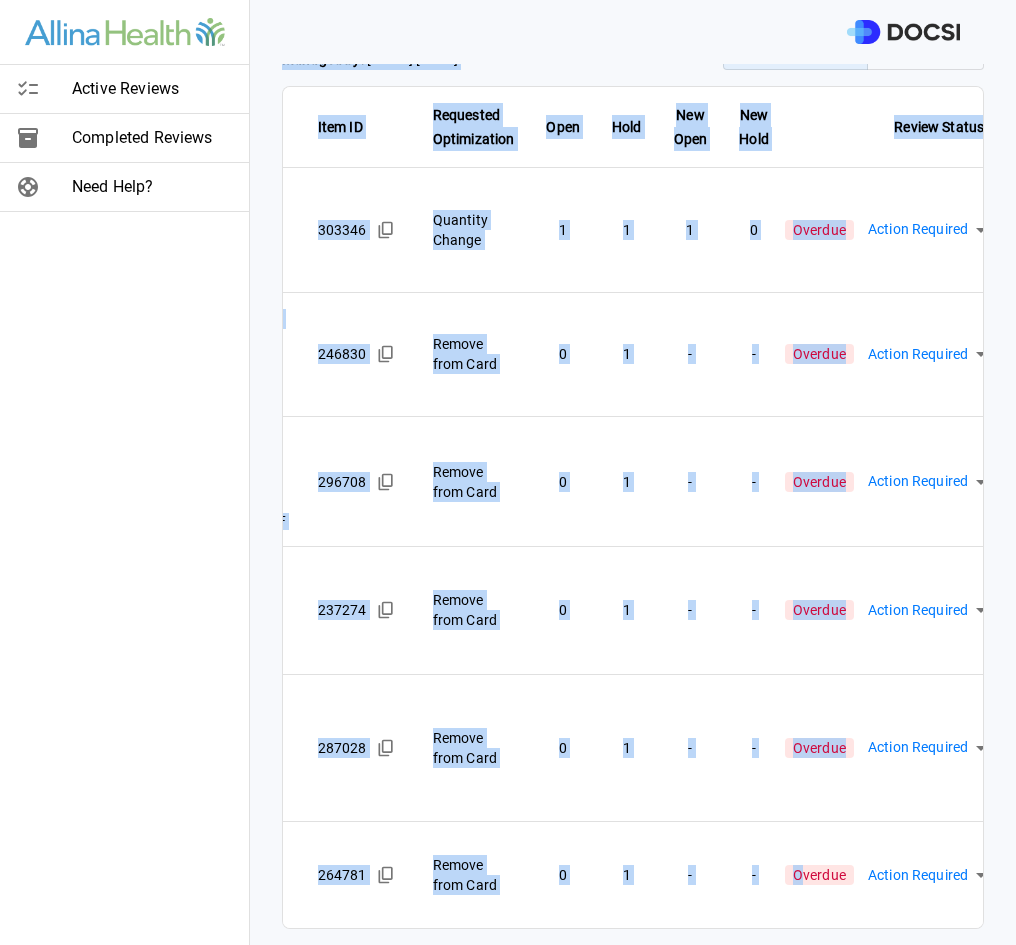 click on "Overdue Action Required **** ​" at bounding box center [892, 610] 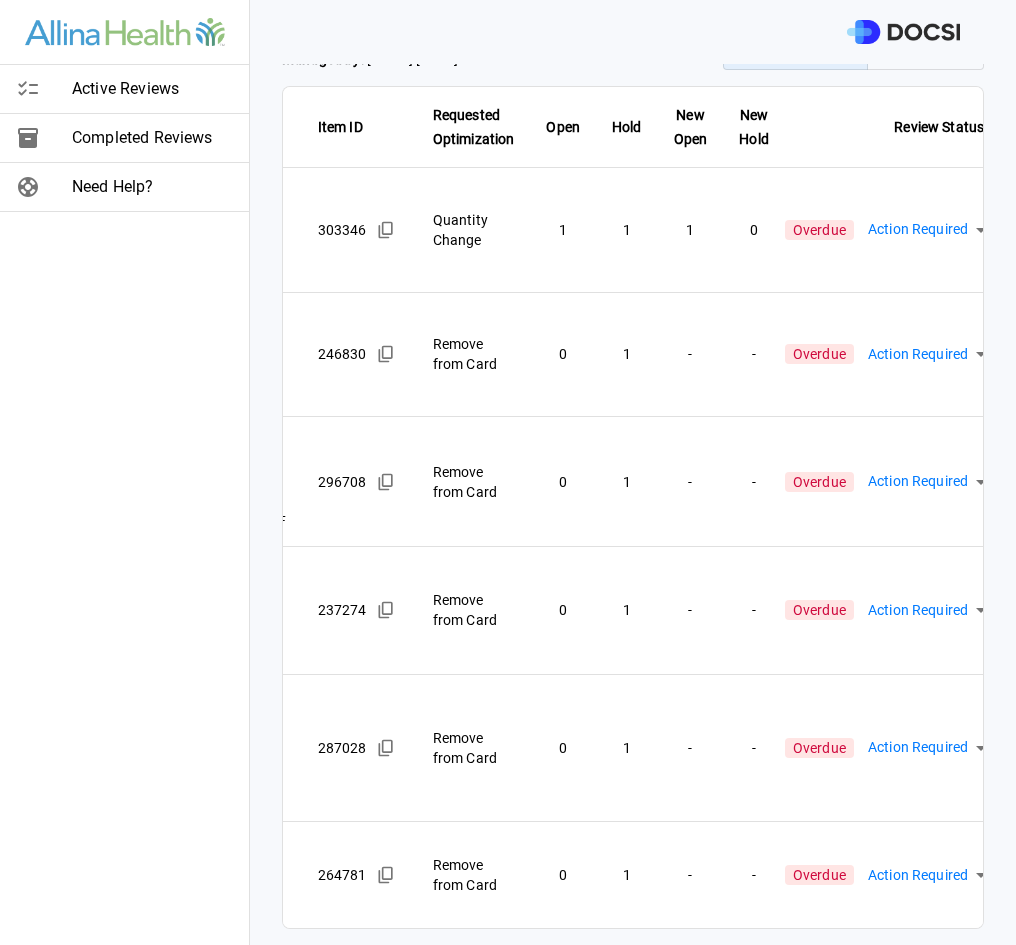 scroll, scrollTop: 0, scrollLeft: 0, axis: both 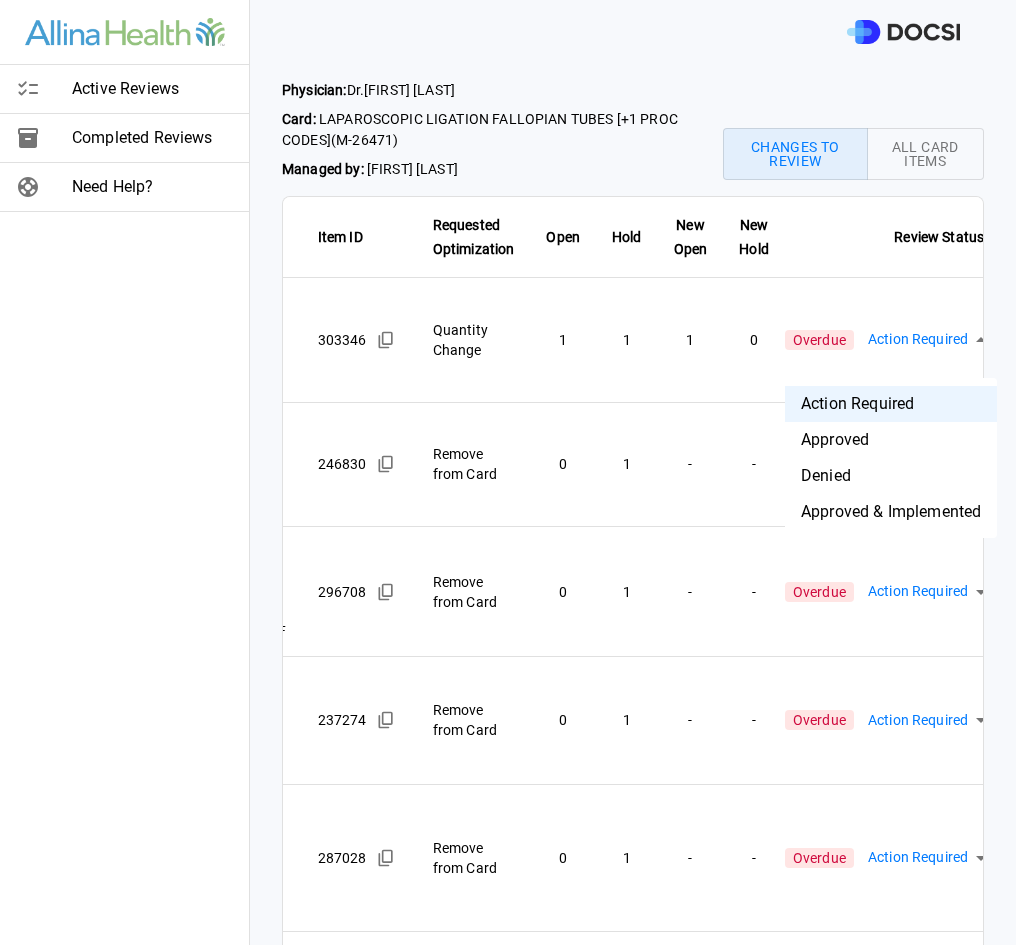 click on "Physician:   Dr.  [LAST] [LAST] Card:    LAPAROSCOPIC LIGATION FALLOPIAN TUBES [+1 PROC CODES]  ( M-26471 ) Managed by:    [FIRST] [LAST] Changes to Review All Card Items Item Item ID Requested Optimization Open Hold New Open New Hold Review Status Seal 3mm Low Impact Trocar Conmed Corporation  |  C-LIL-SEAL-1 303346 Quantity Change 1 1 1 0 Overdue Action Required **** ​ Pouch Lapsc 5mm inzII Speci Applied Medical Resources Corp  |  CD003 246830 Remove from Card 0 1 - - Overdue Action Required **** ​ Trocar Lapsc 8x100mm Versaport Plus Bladeless Fix Medtronic  |  NONB8STF 296708 Remove from Card 0 1 - - Overdue Action Required **** ​ Undergarment 2Xlg Medline Premium Knit Pur Medline Industries Inc  |  MSC86500 237274 Remove from Card 0 1 - - Overdue Action Required **** ​ Suct Irr 5mmx32cm Core Hand Piece Sngl Bag Conmed Corporation  |  CD8185 287028 Remove from Card 0 1 - - Overdue Action Required **** ​ Sol Iv .9 Nacl 1000ml  |  2B1324X 0" at bounding box center [508, 472] 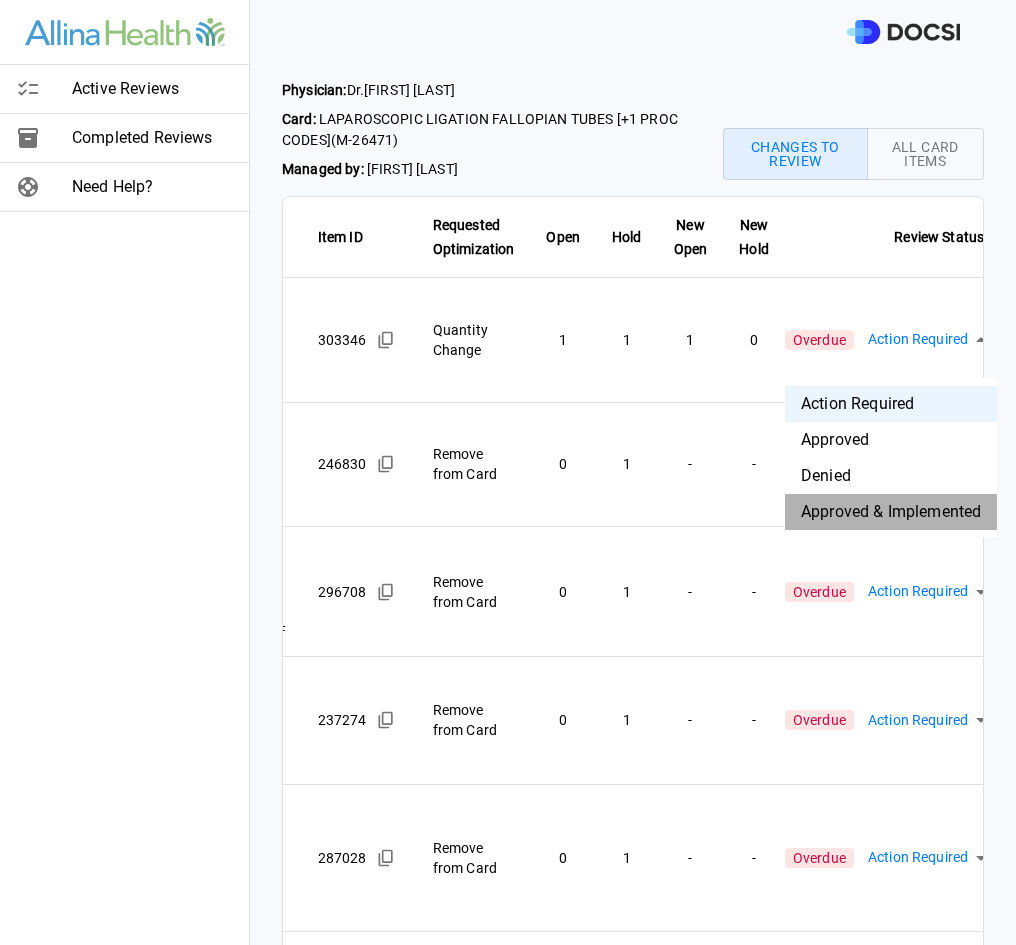 click on "Approved & Implemented" at bounding box center (891, 512) 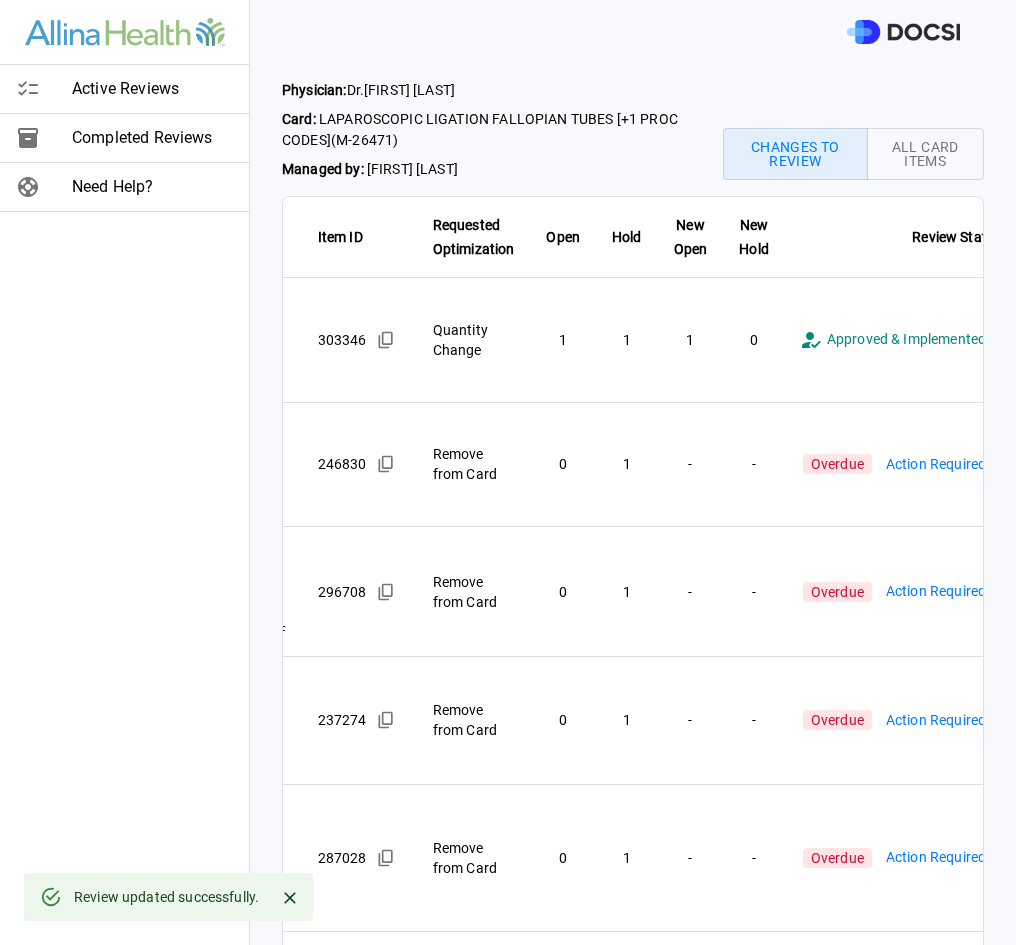 click on "**********" at bounding box center (508, 472) 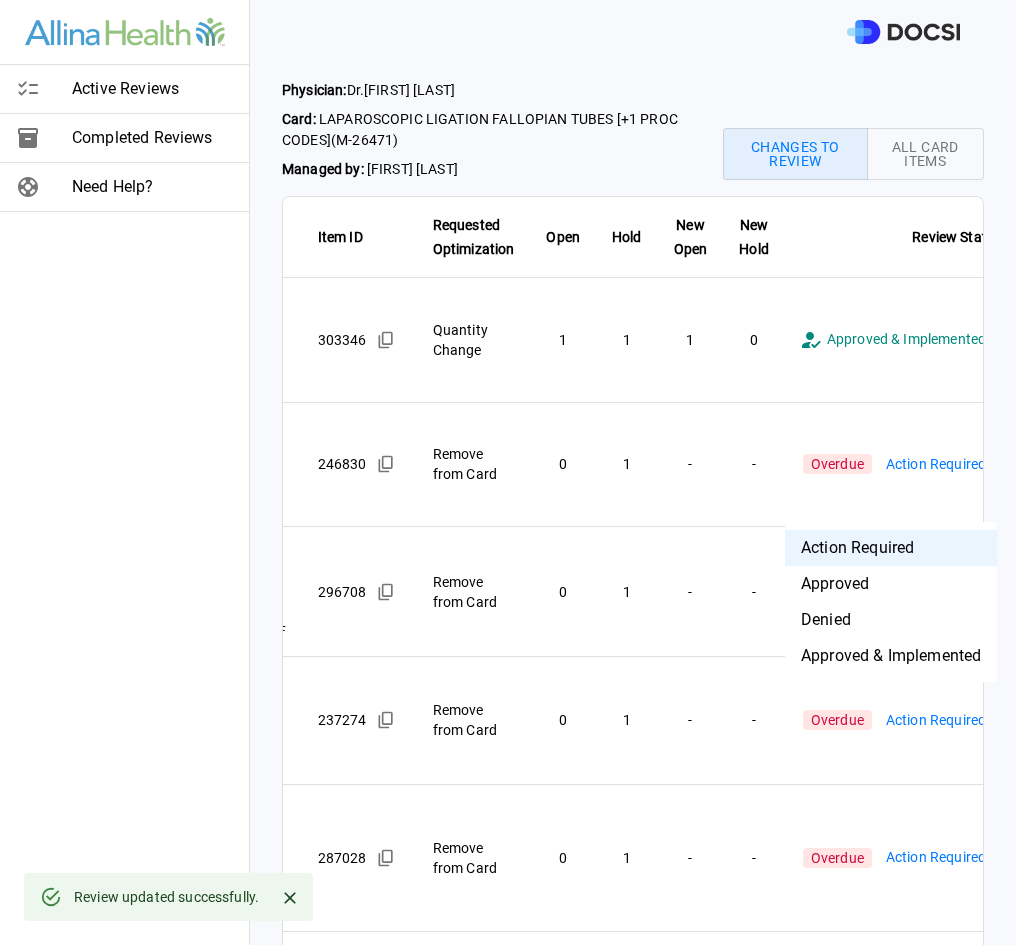 click on "Approved & Implemented" at bounding box center (891, 656) 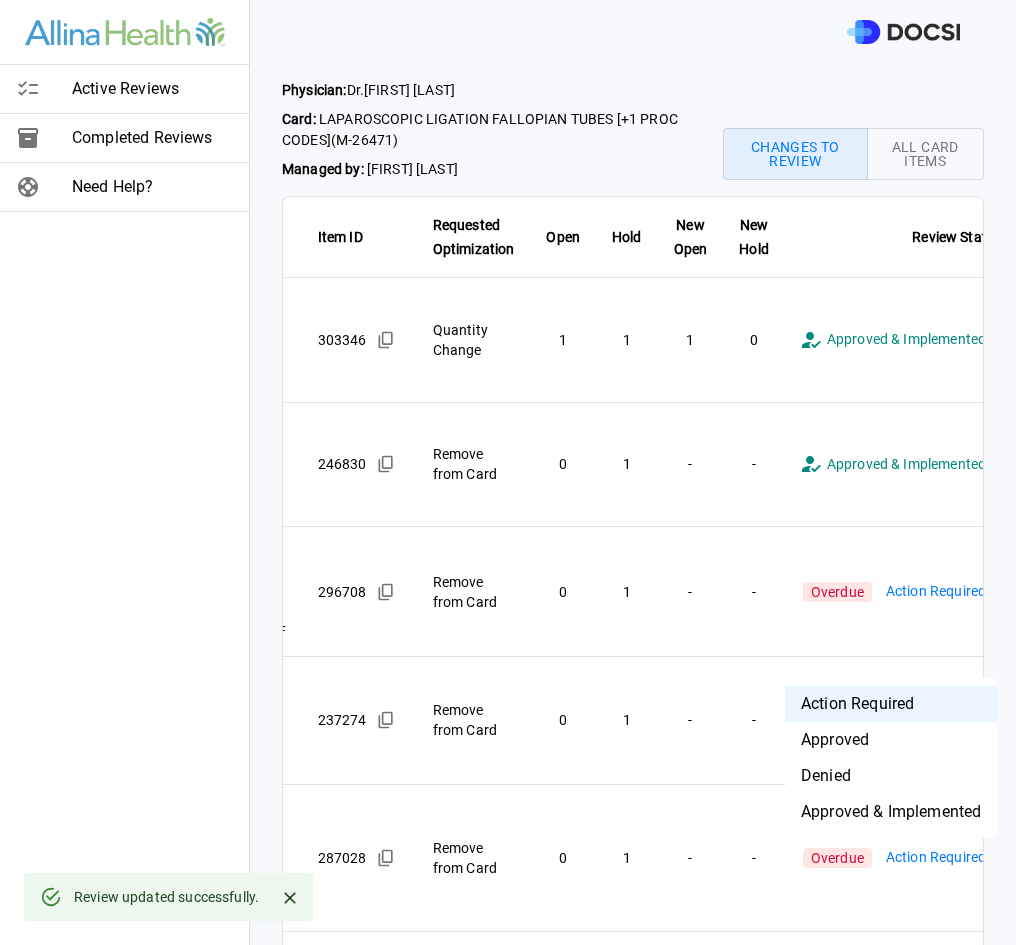 click on "**********" at bounding box center (508, 472) 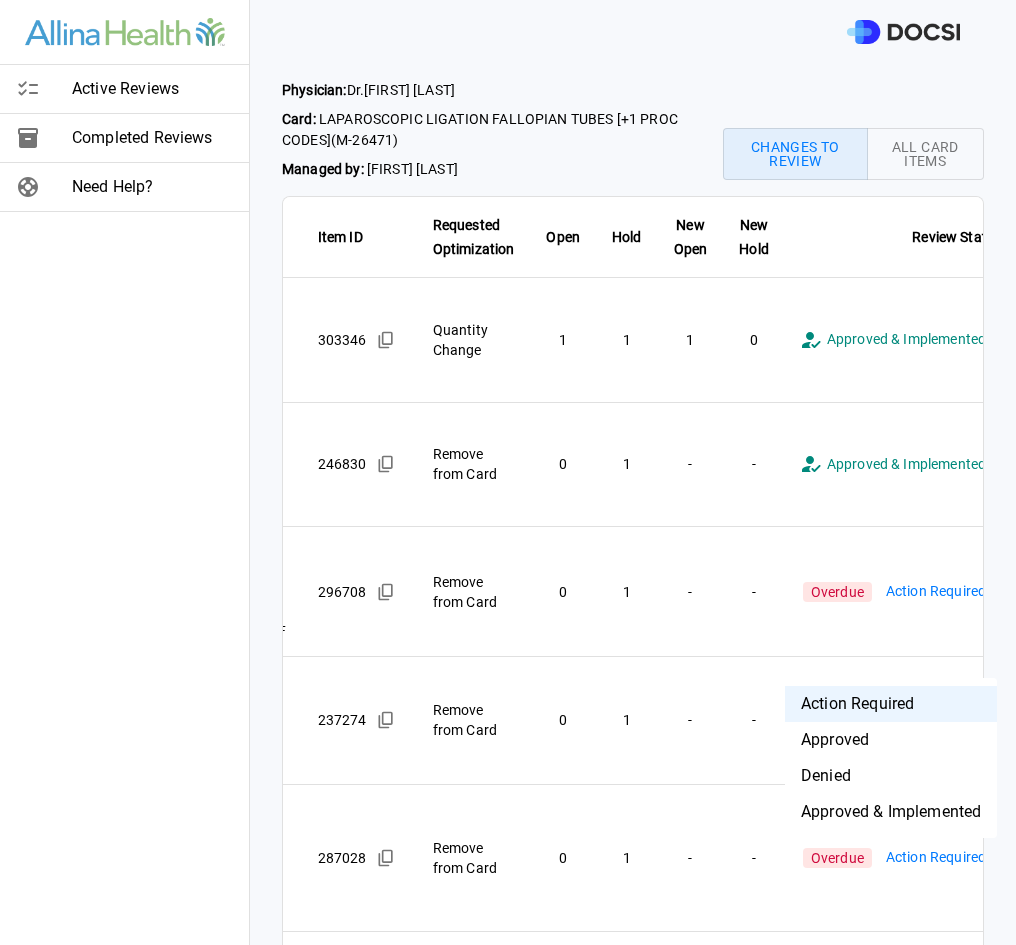 click on "Approved & Implemented" at bounding box center (891, 812) 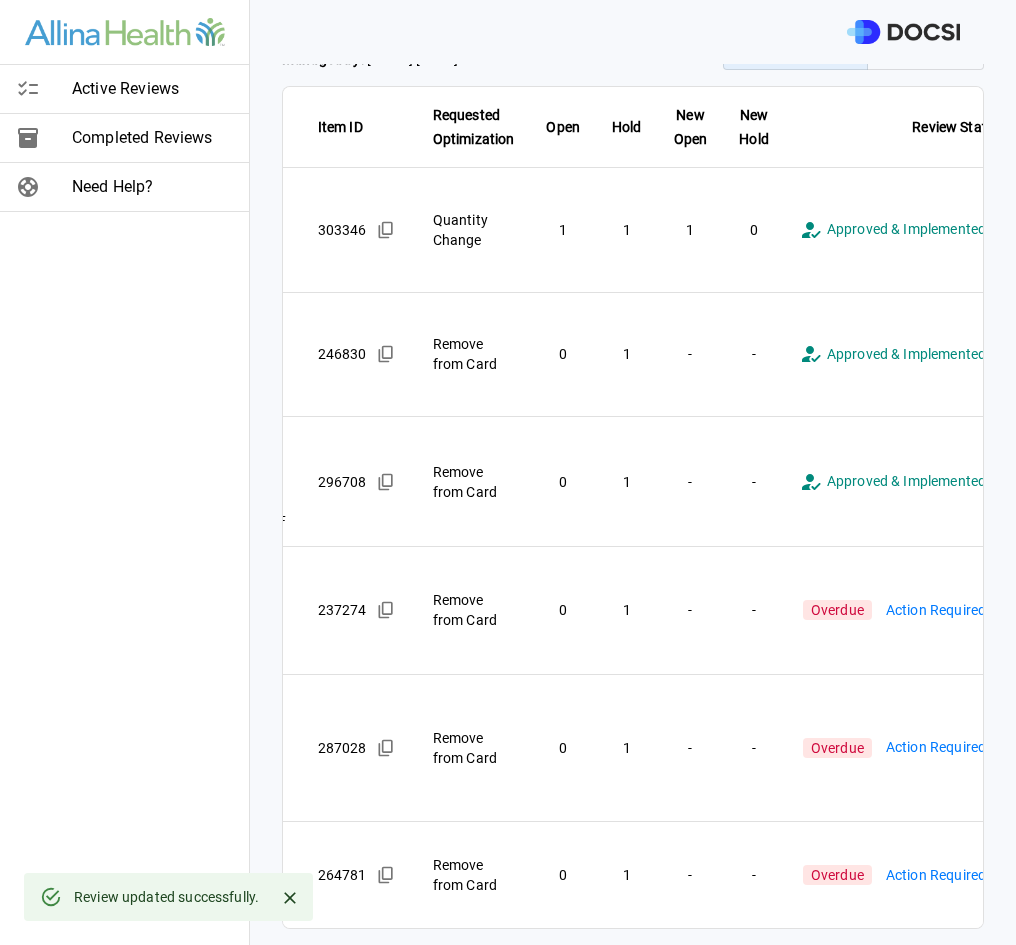 scroll, scrollTop: 200, scrollLeft: 0, axis: vertical 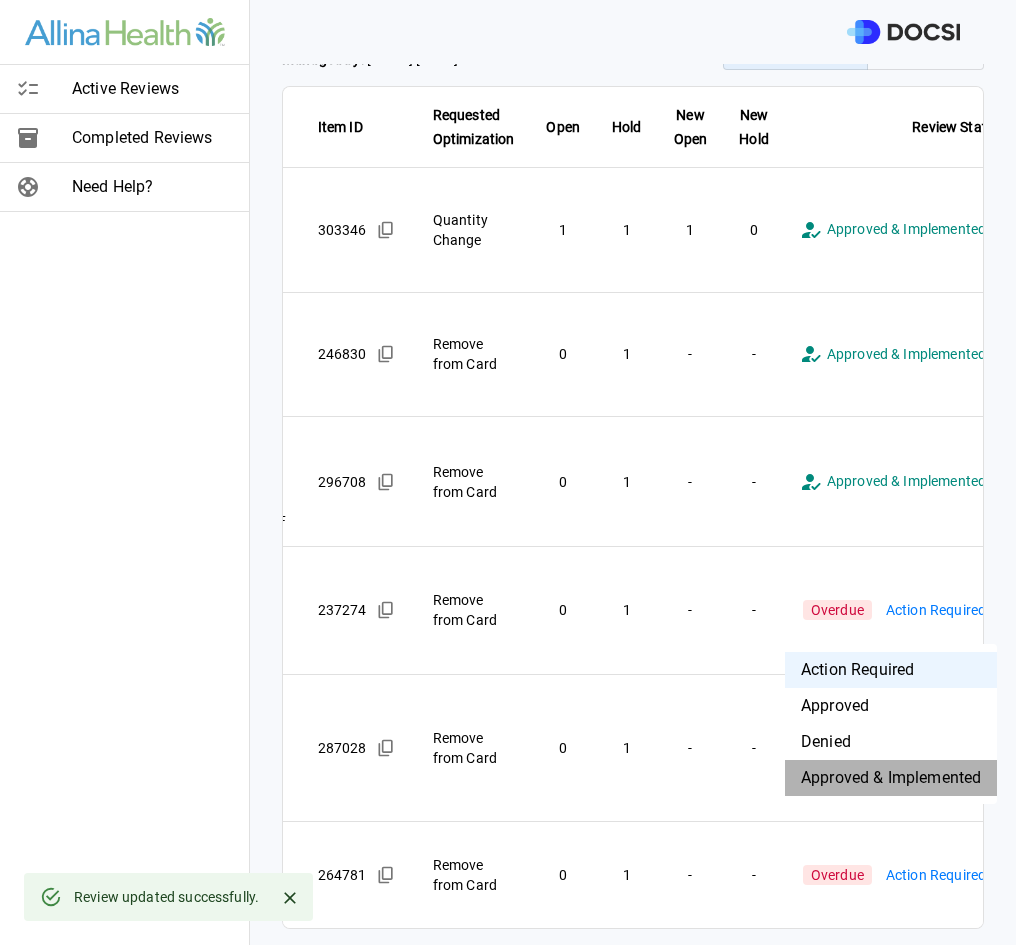 click on "Approved & Implemented" at bounding box center (891, 778) 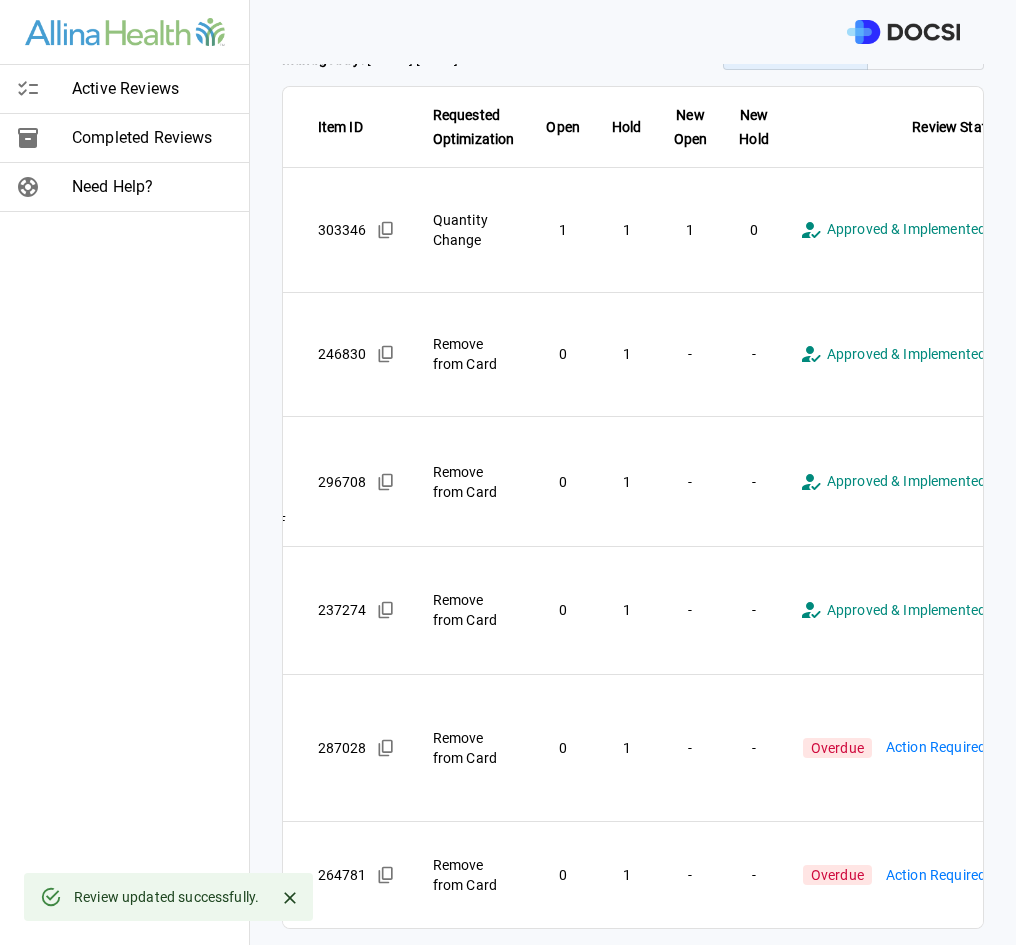 click on "**********" at bounding box center (508, 472) 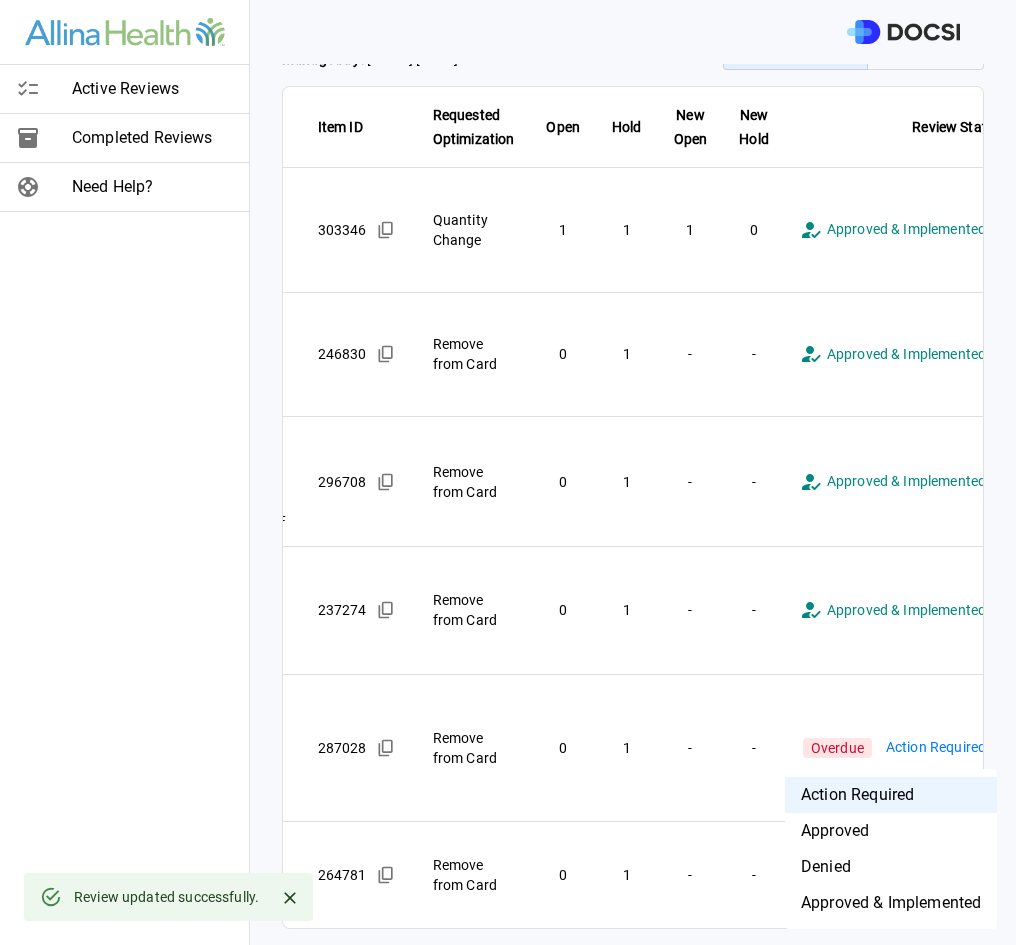 click on "Approved & Implemented" at bounding box center (891, 903) 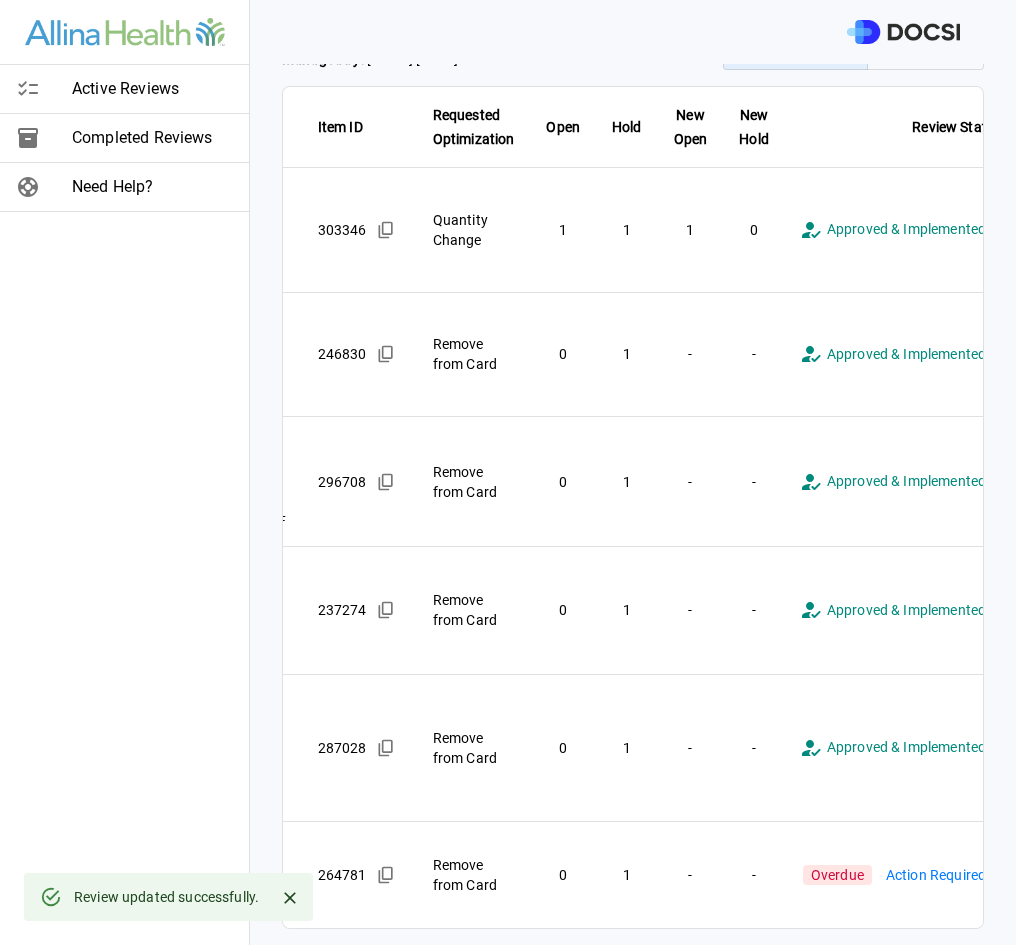 scroll, scrollTop: 294, scrollLeft: 0, axis: vertical 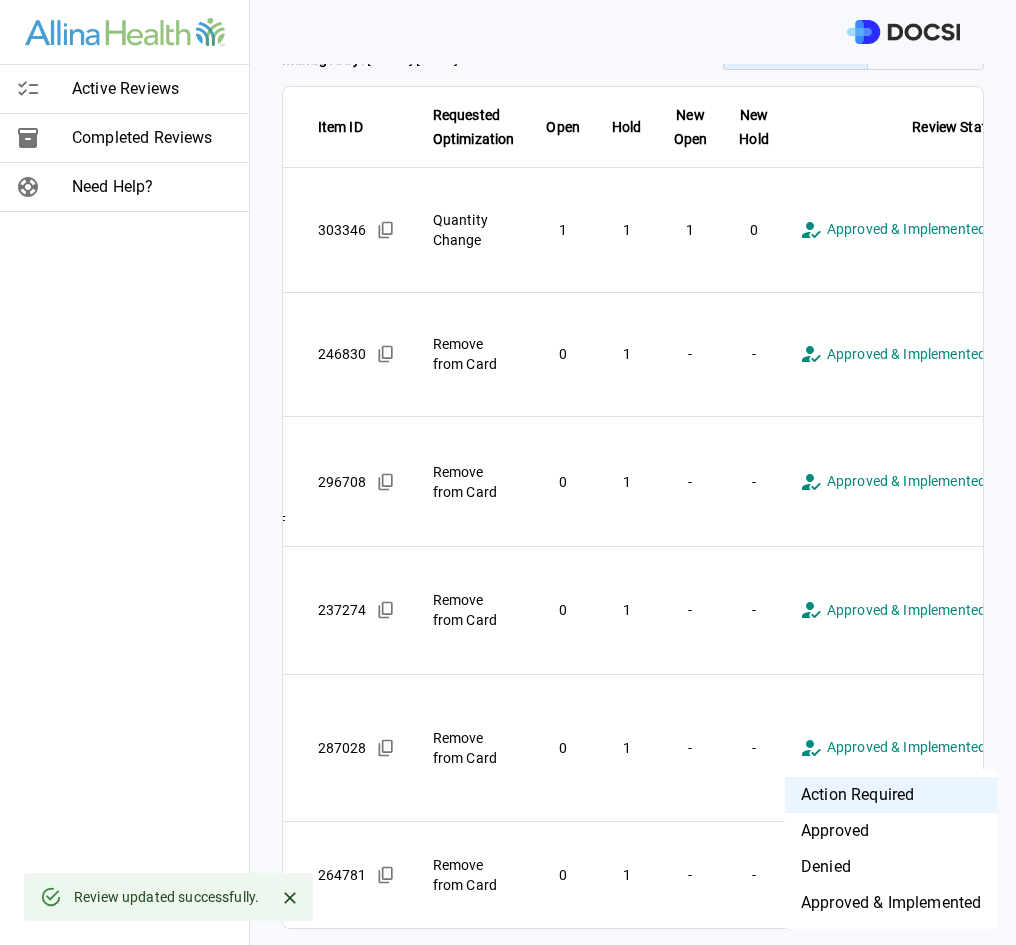 click on "Approved & Implemented" at bounding box center [891, 903] 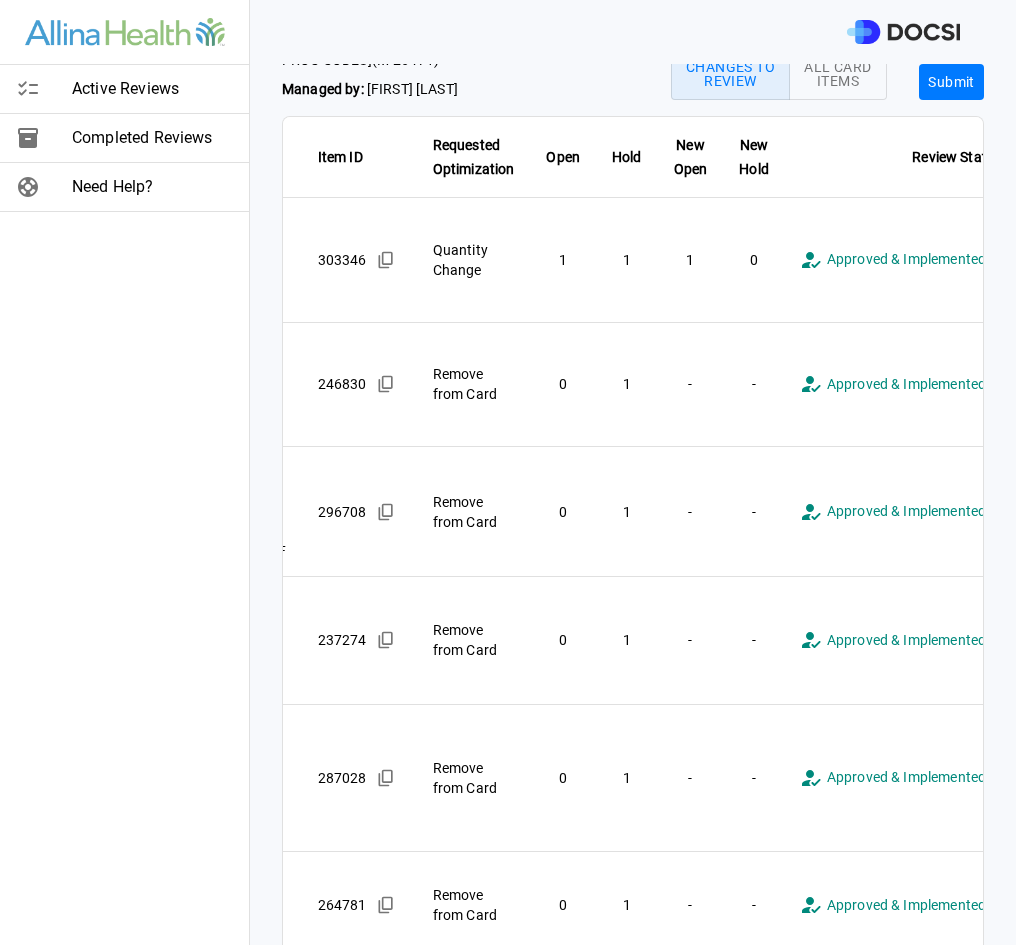 scroll, scrollTop: 294, scrollLeft: 0, axis: vertical 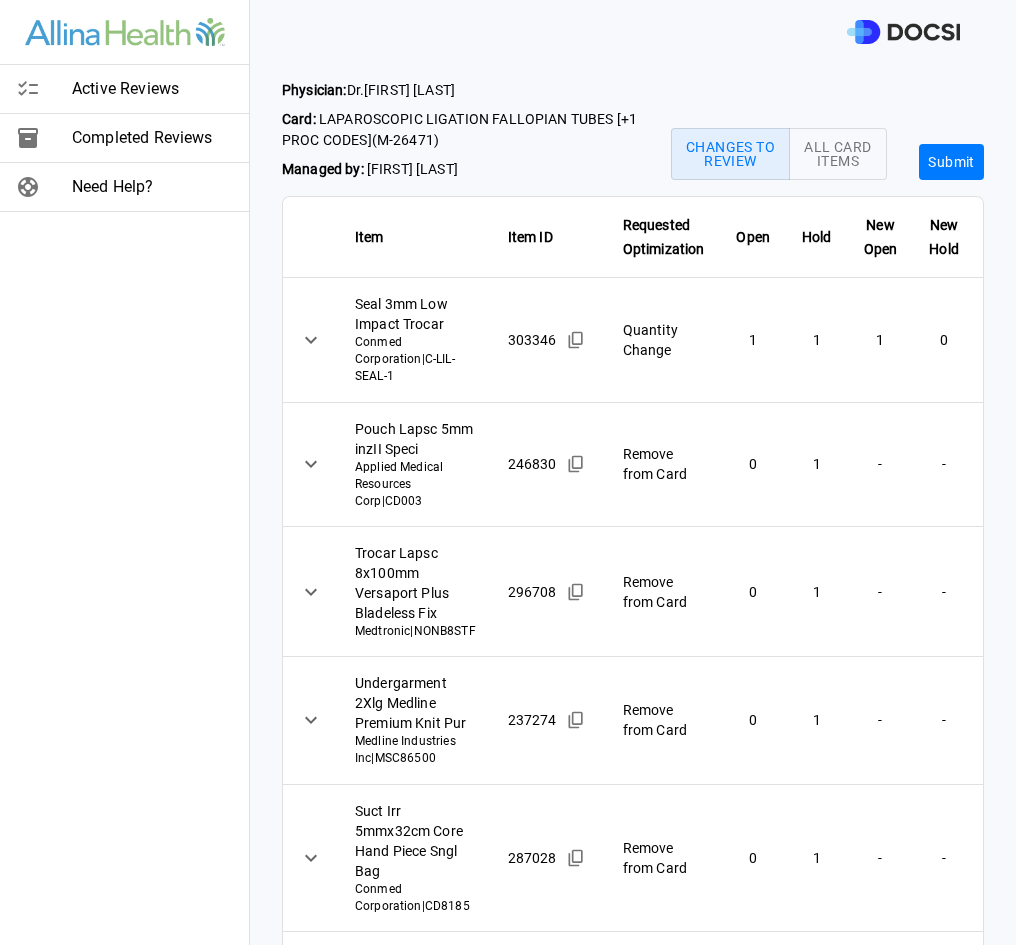 click on "Submit" at bounding box center (951, 162) 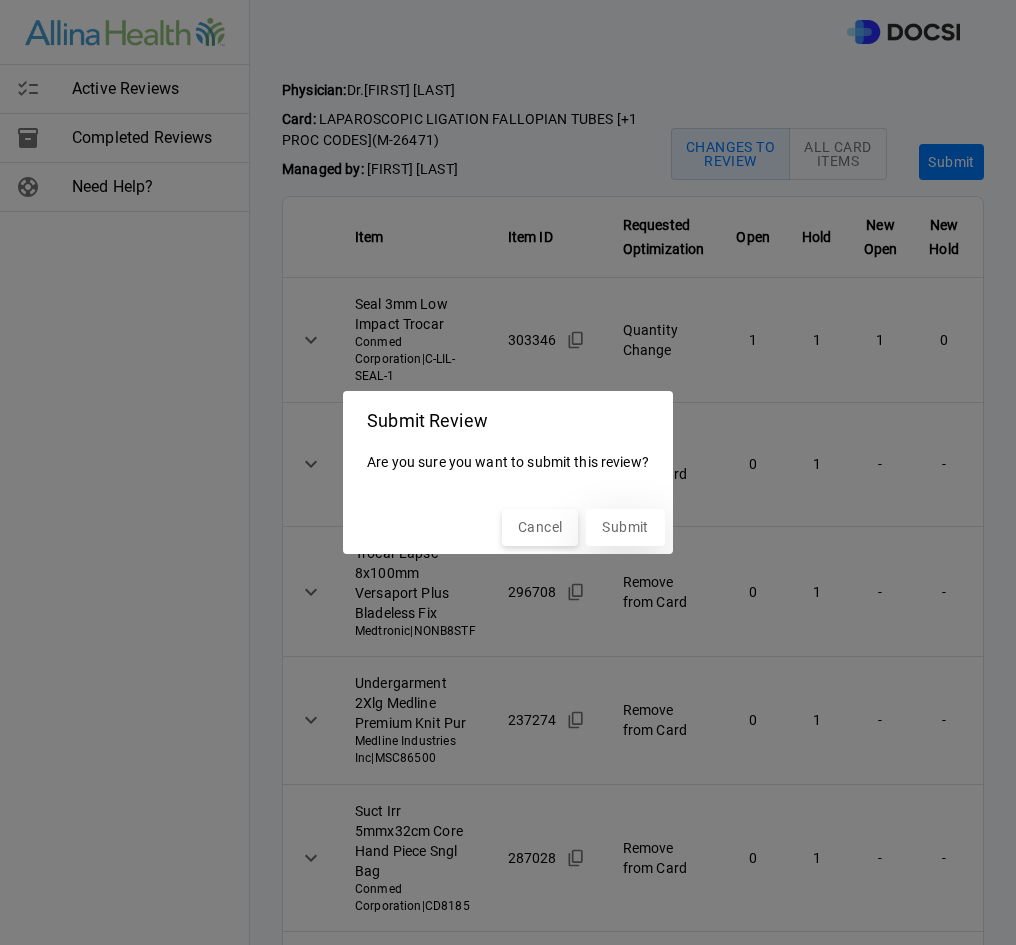 click on "Submit" at bounding box center [625, 527] 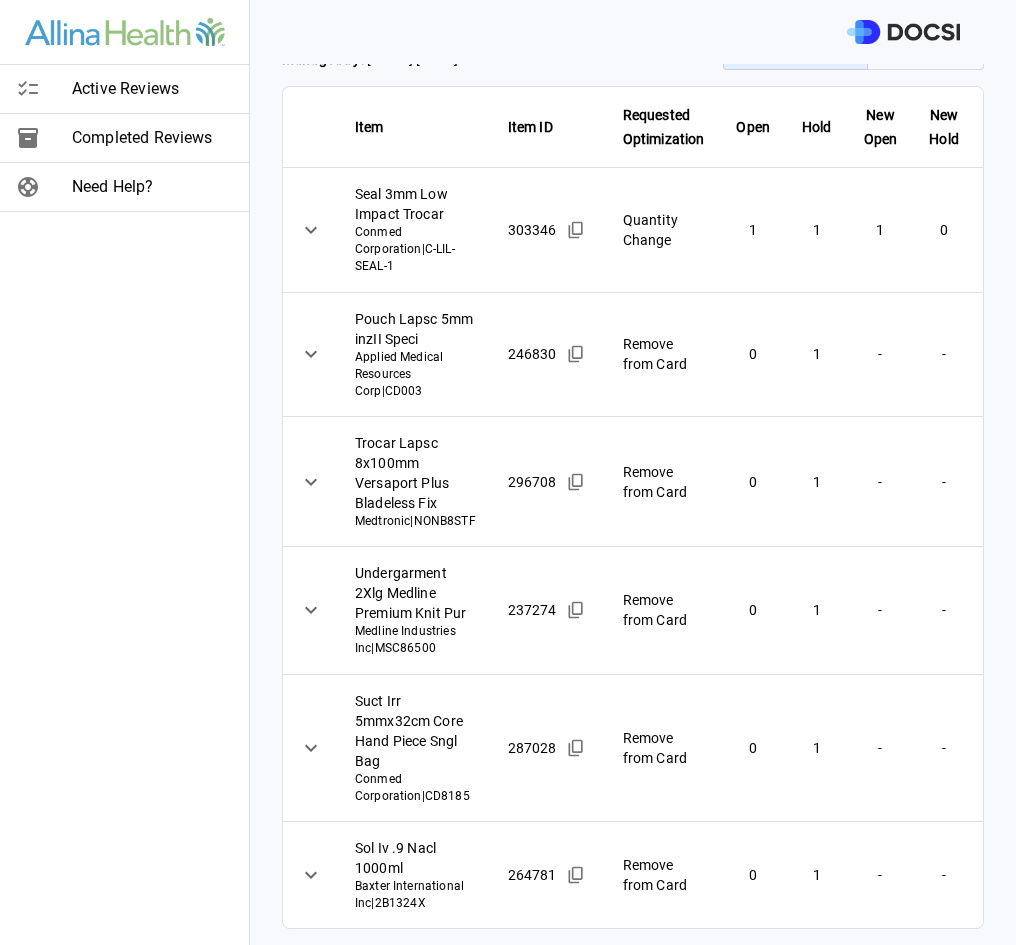 scroll, scrollTop: 294, scrollLeft: 0, axis: vertical 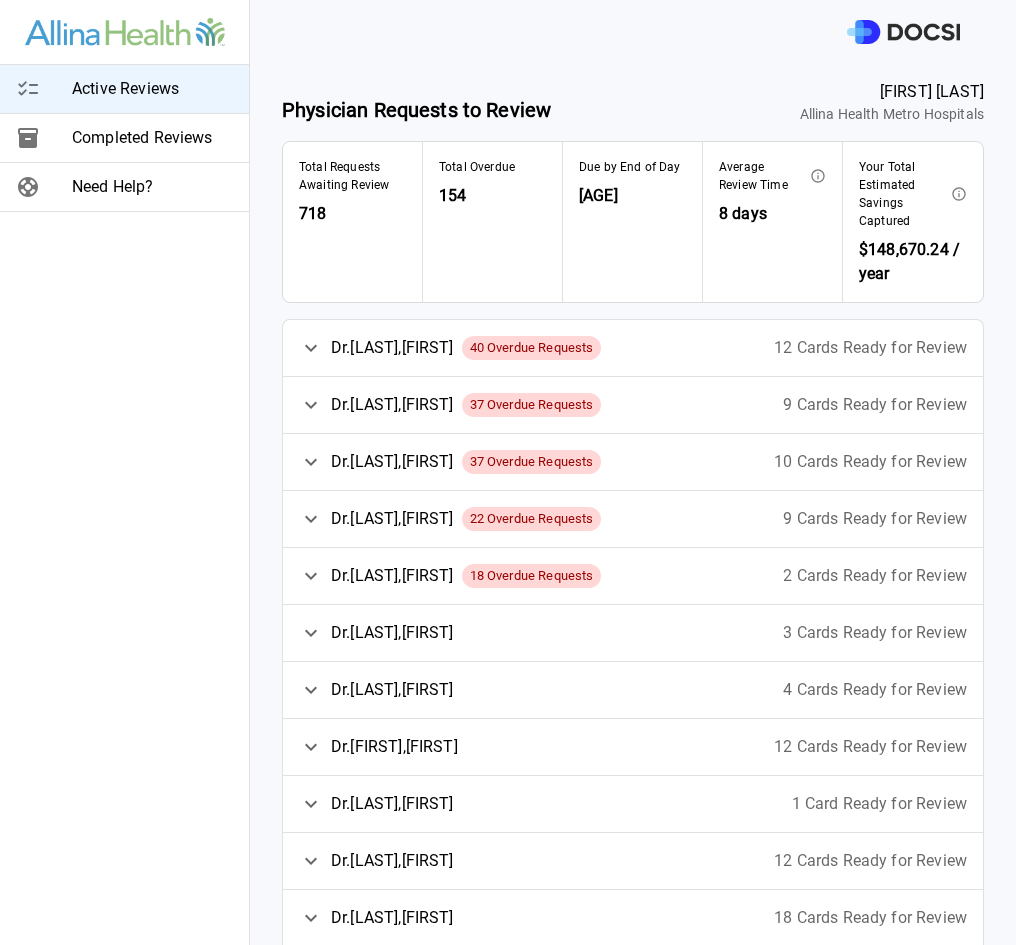 click 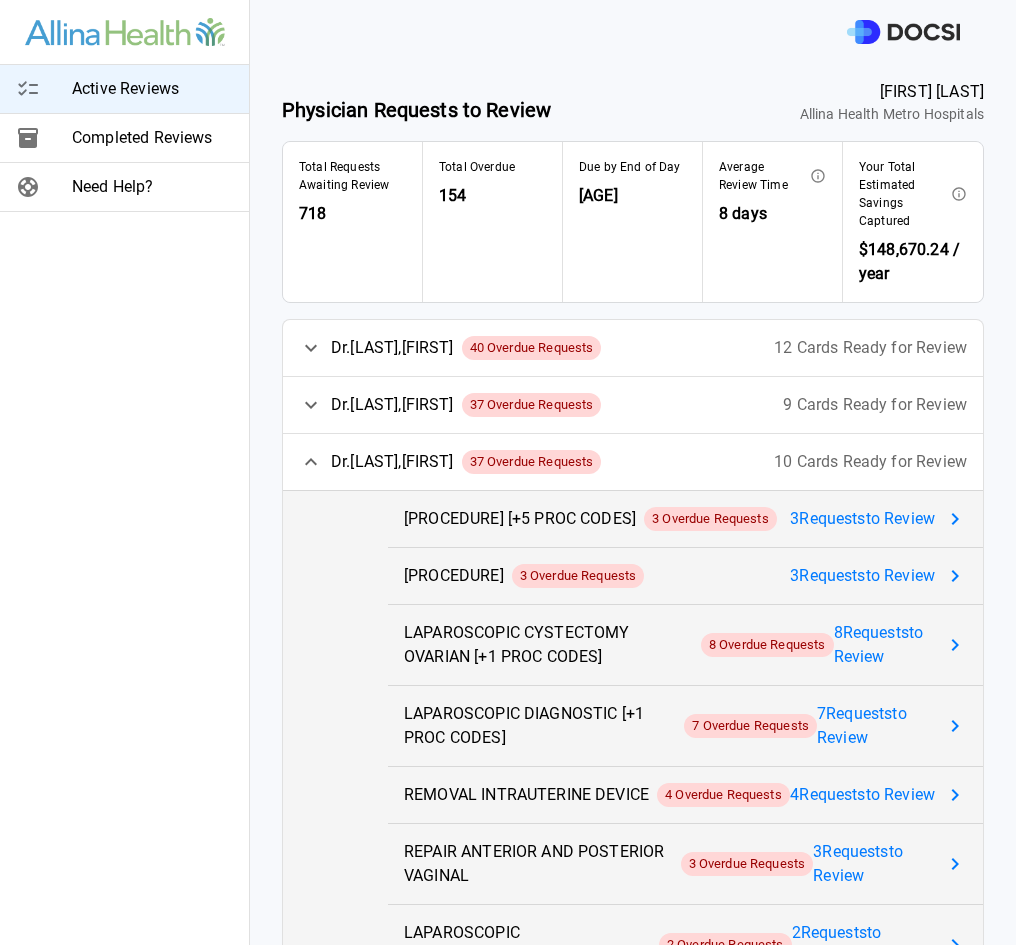 click on "3  Request s  to Review" at bounding box center [862, 519] 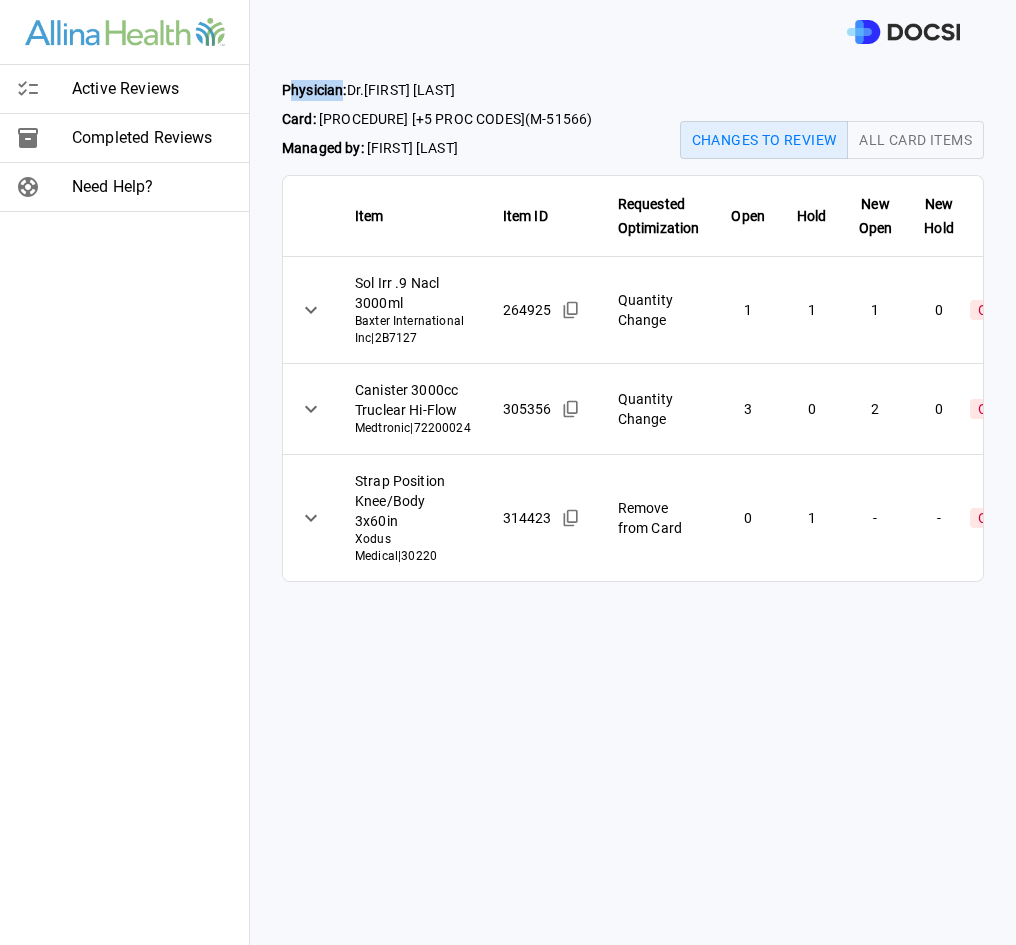 drag, startPoint x: 290, startPoint y: 83, endPoint x: 342, endPoint y: 87, distance: 52.153618 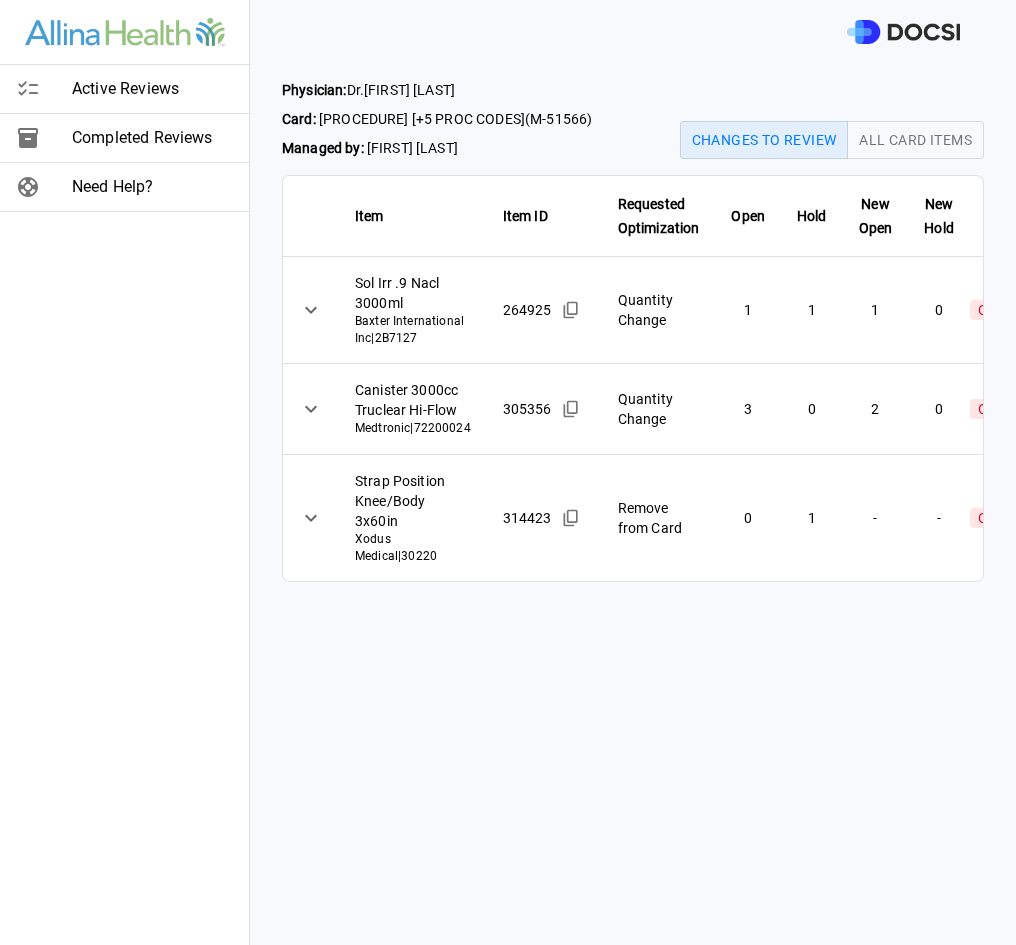 drag, startPoint x: 342, startPoint y: 87, endPoint x: 281, endPoint y: 87, distance: 61 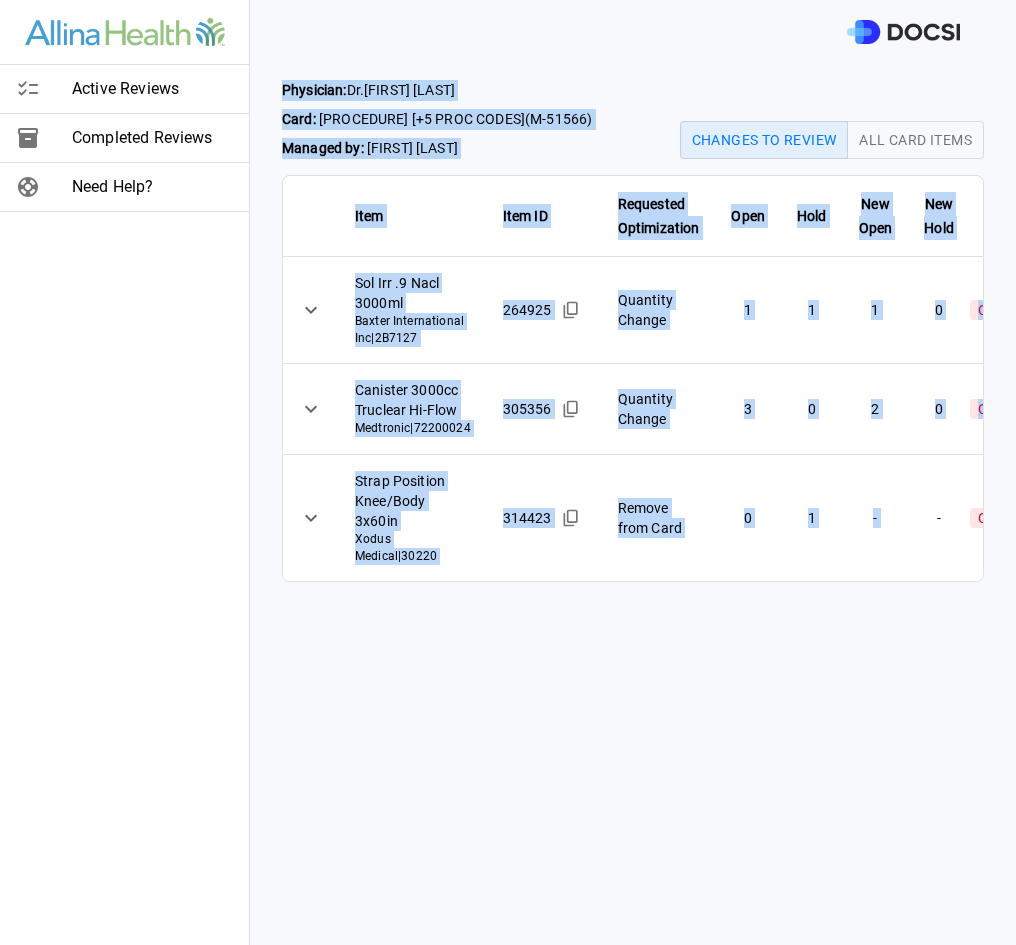 drag, startPoint x: 281, startPoint y: 87, endPoint x: 874, endPoint y: 715, distance: 863.732 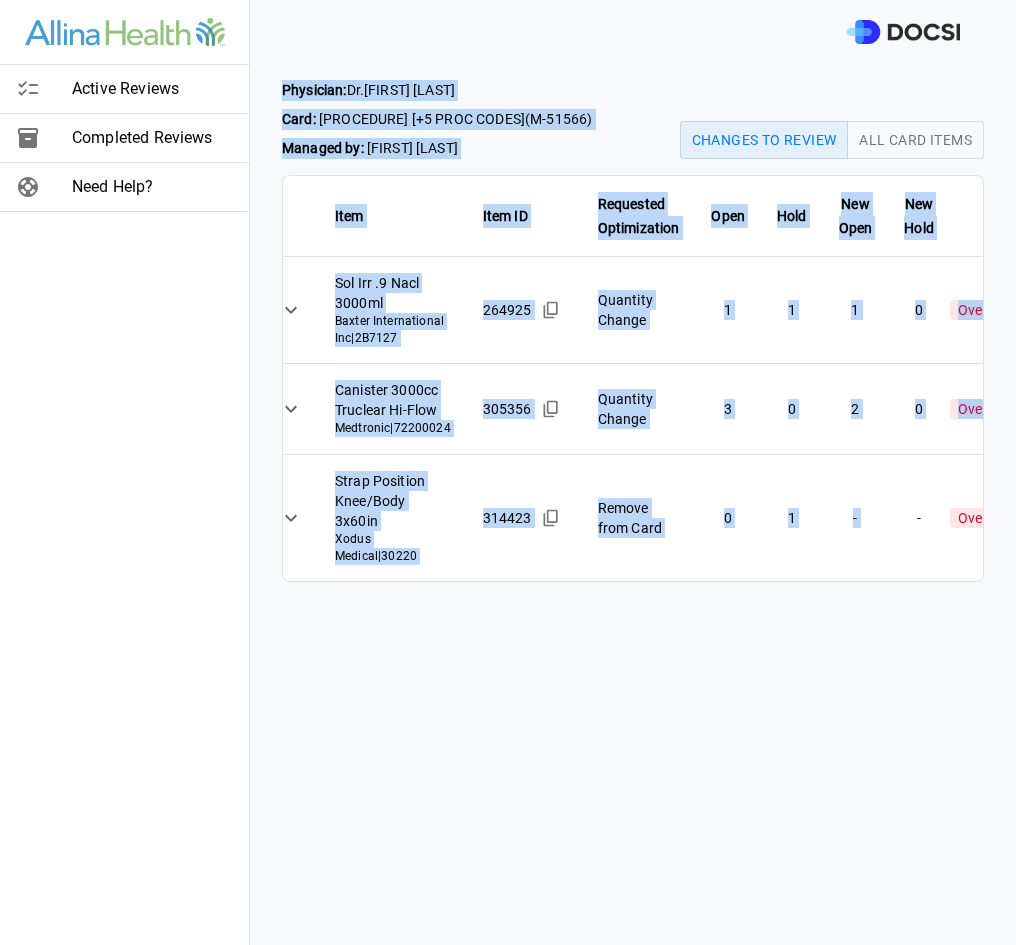 scroll, scrollTop: 0, scrollLeft: 1, axis: horizontal 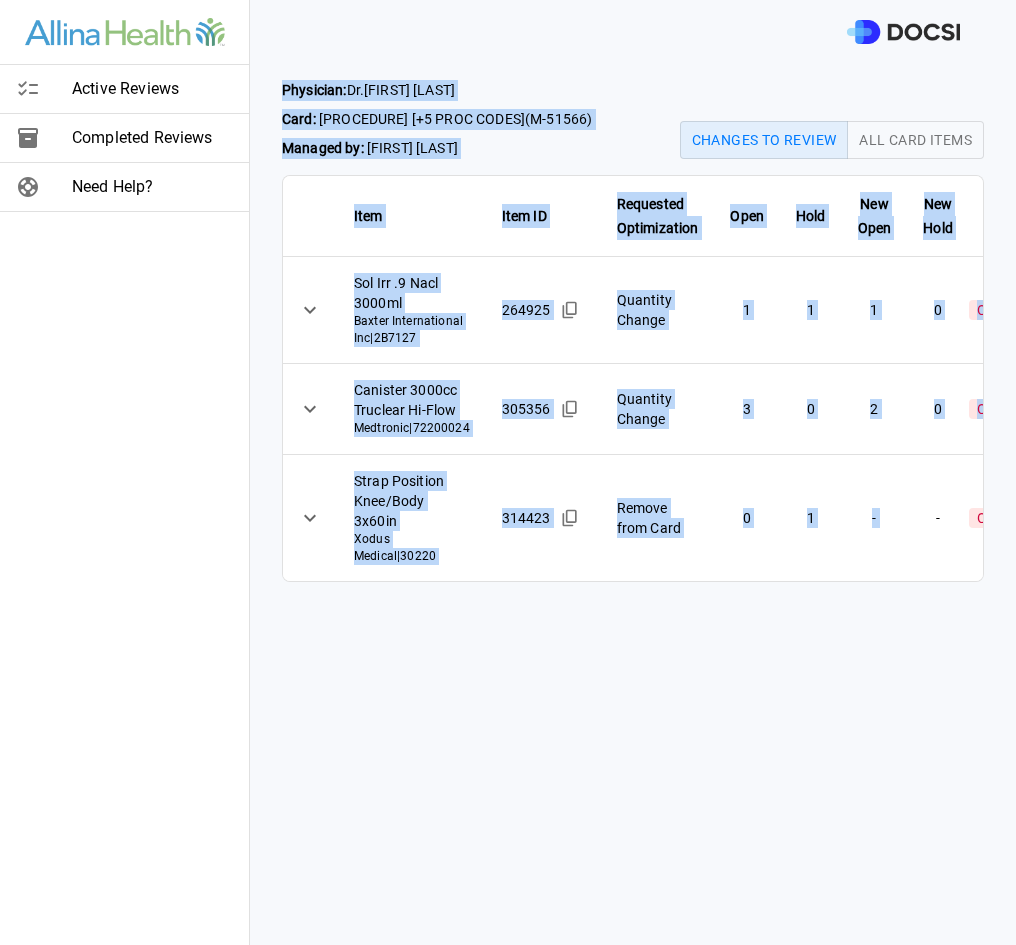 click on "Remove from Card" at bounding box center (658, 517) 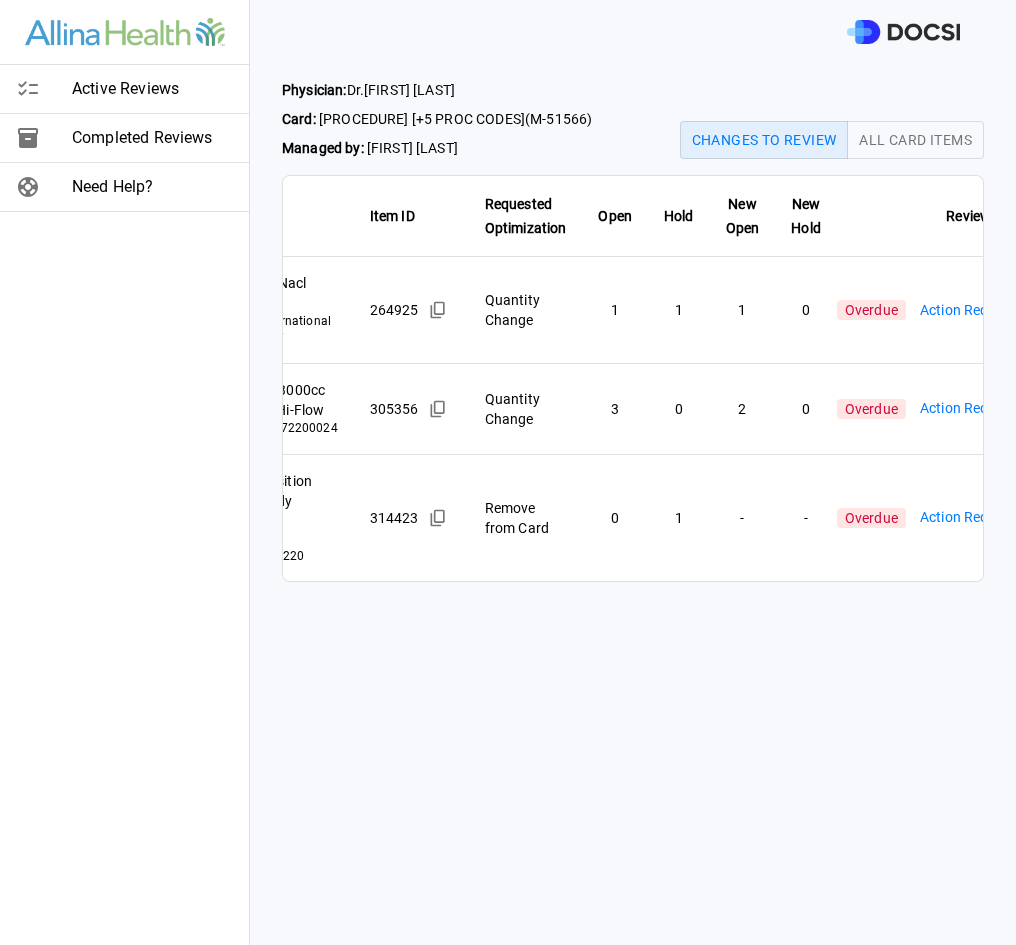 scroll, scrollTop: 0, scrollLeft: 169, axis: horizontal 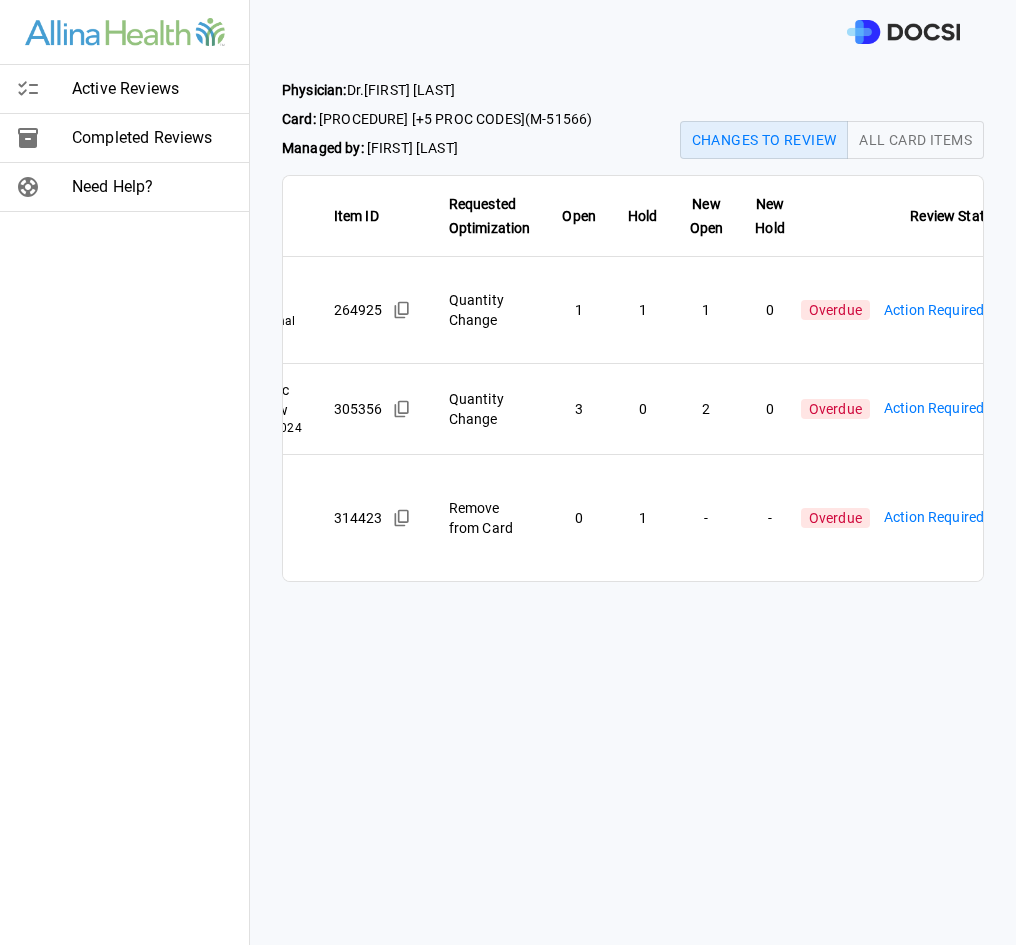 click on "Physician:   Dr.  [LAST] [LAST] Card:    HYSTEROSCOPY WITH MORCELLATOR [+5 PROC CODES]  ( M-51566 ) Managed by:    [FIRST] [LAST] Changes to Review All Card Items Item Item ID Requested Optimization Open Hold New Open New Hold Review Status Sol Irr .9 Nacl 3000ml Baxter International Inc  |  2B7127 264925 Quantity Change 1 1 1 0 Overdue Action Required **** ​ Canister 3000cc Truclear Hi-Flow Medtronic  |  72200024 305356 Quantity Change 3 0 2 0 Overdue Action Required **** ​ Strap Position Knee/Body 3x60in Xodus Medical  |  30220 314423 Remove from Card 0 1 - - Overdue Action Required **** ​
Active Reviews Completed Reviews Need Help?" at bounding box center (508, 472) 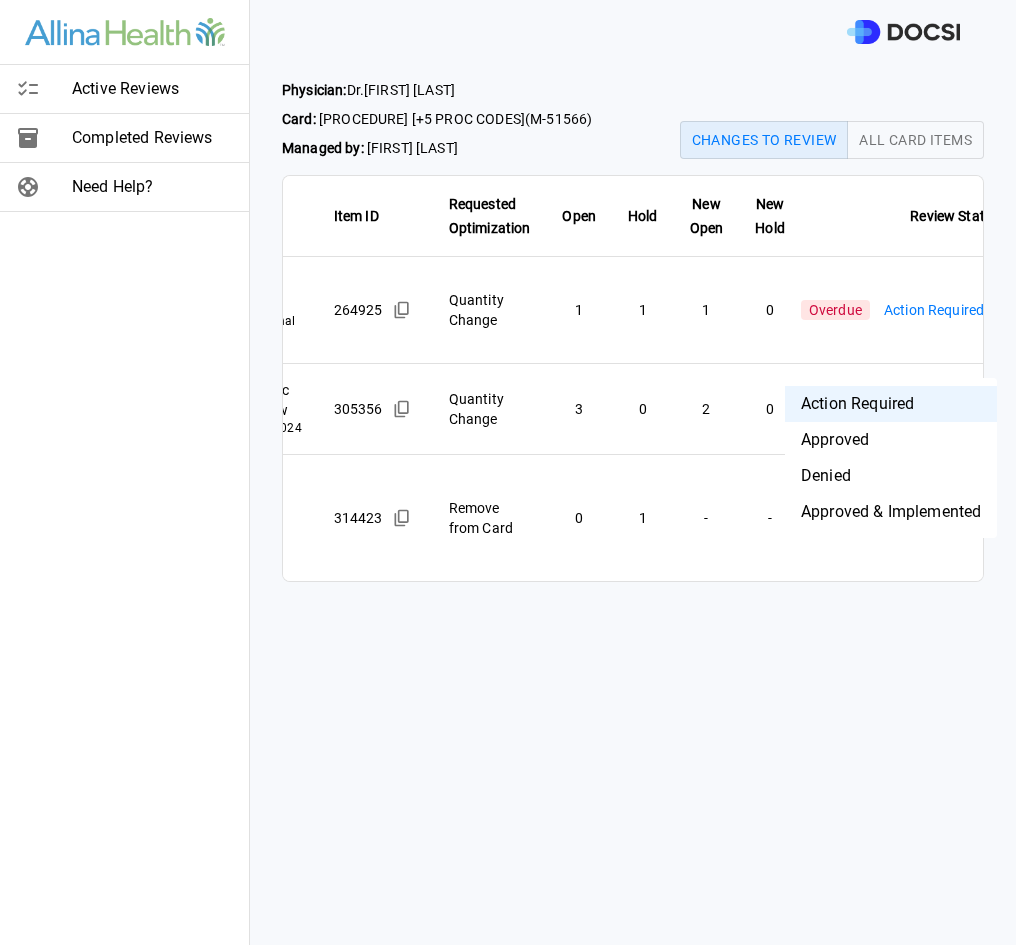 click on "Approved & Implemented" at bounding box center (891, 512) 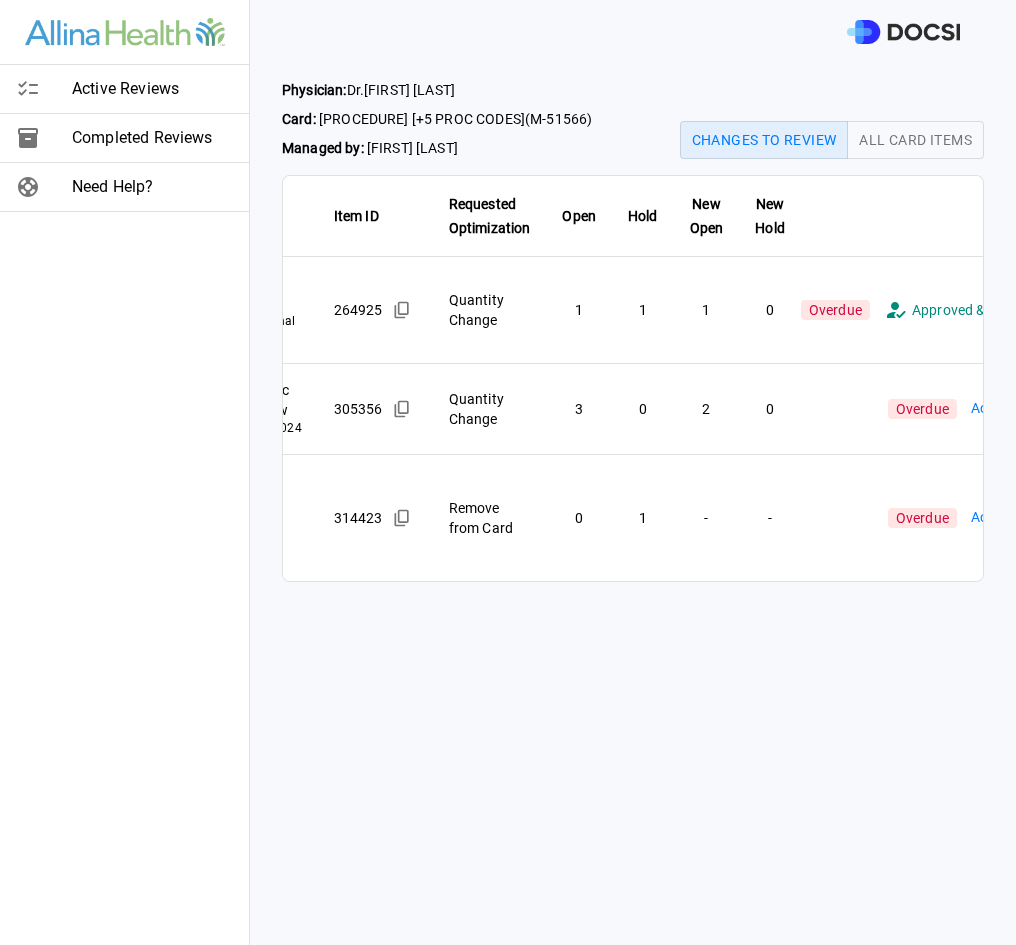 type on "**********" 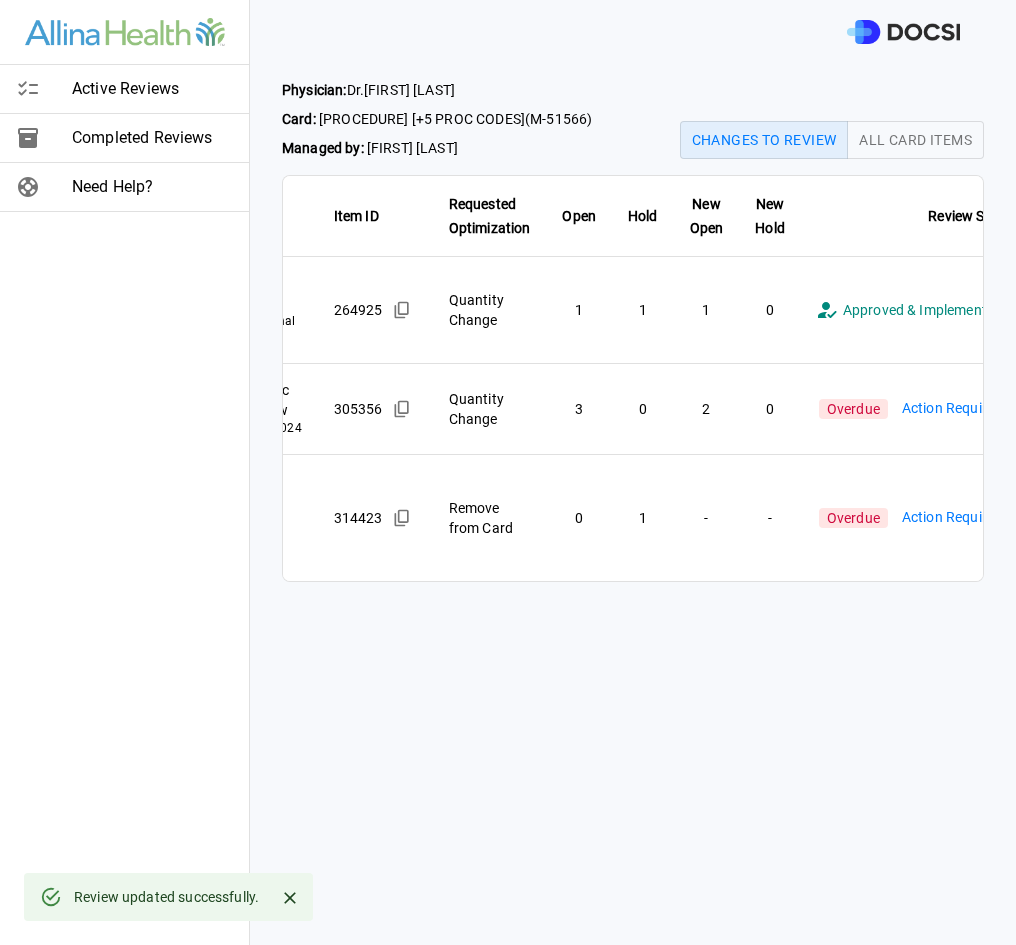 click on "**********" at bounding box center [508, 472] 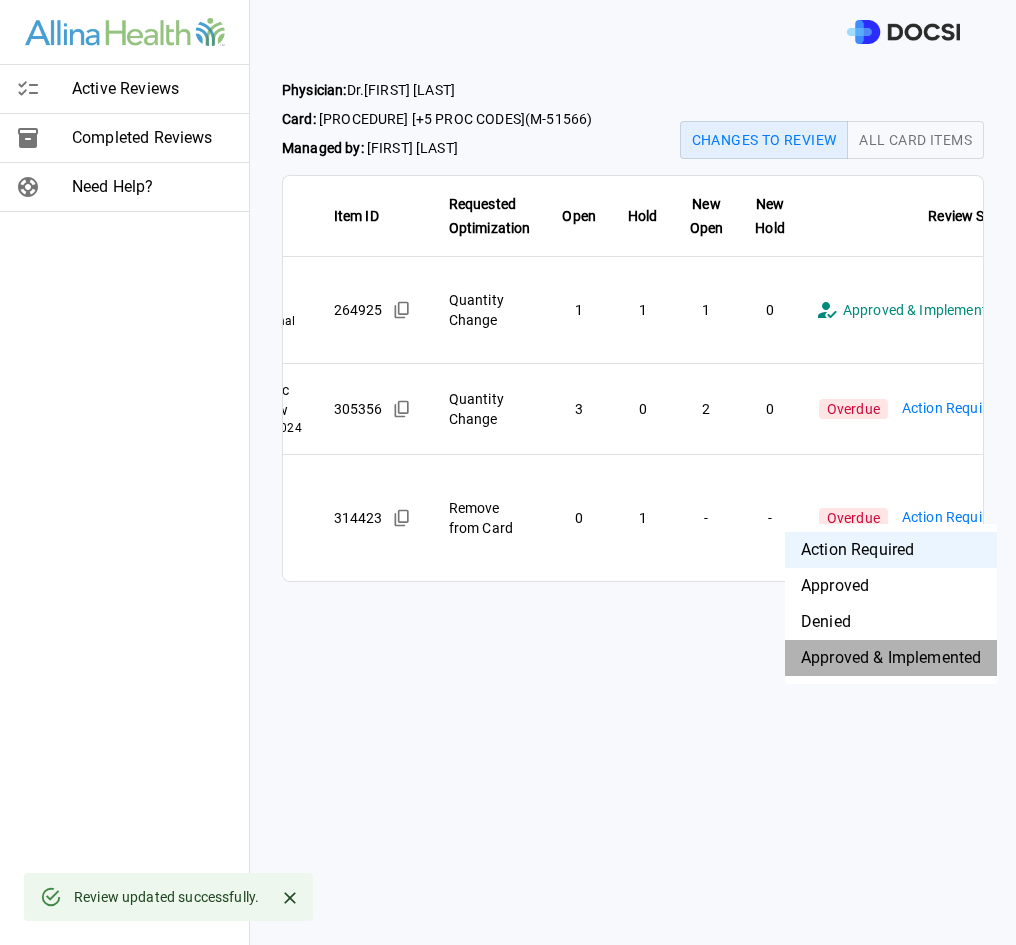click on "Approved & Implemented" at bounding box center (891, 658) 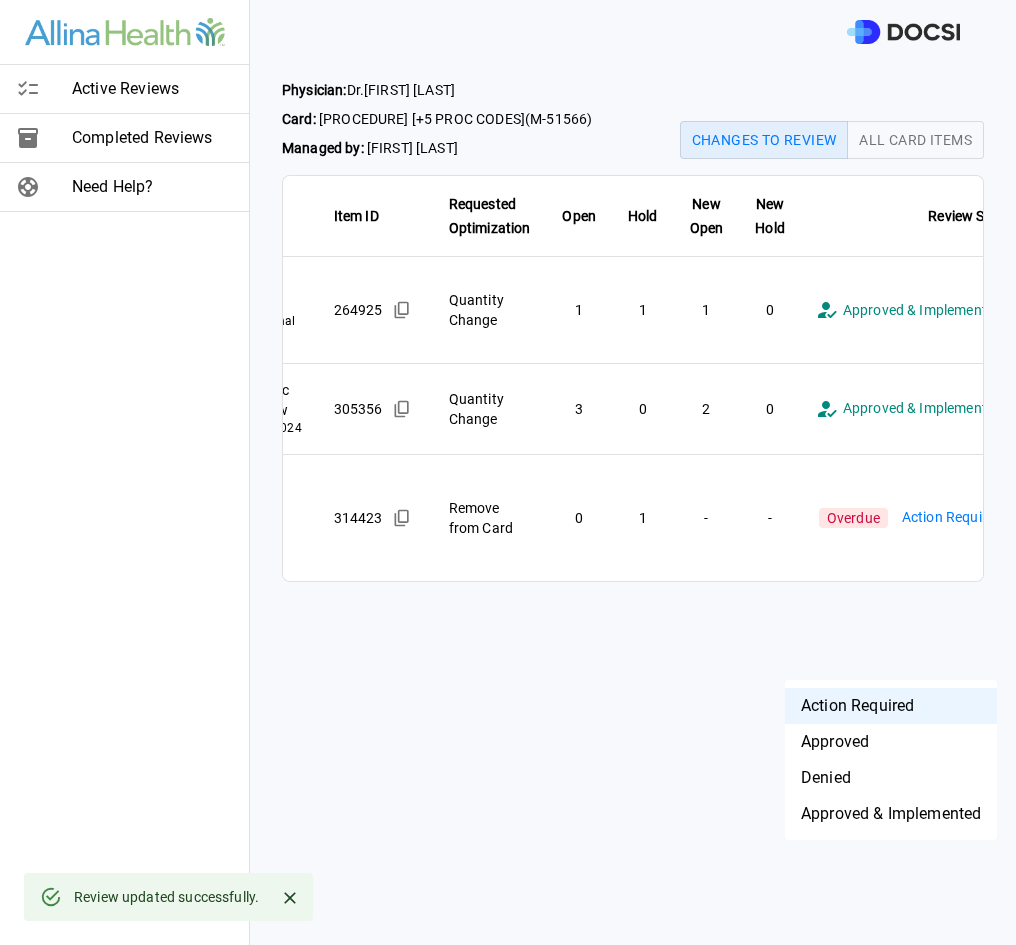 click on "**********" at bounding box center [508, 472] 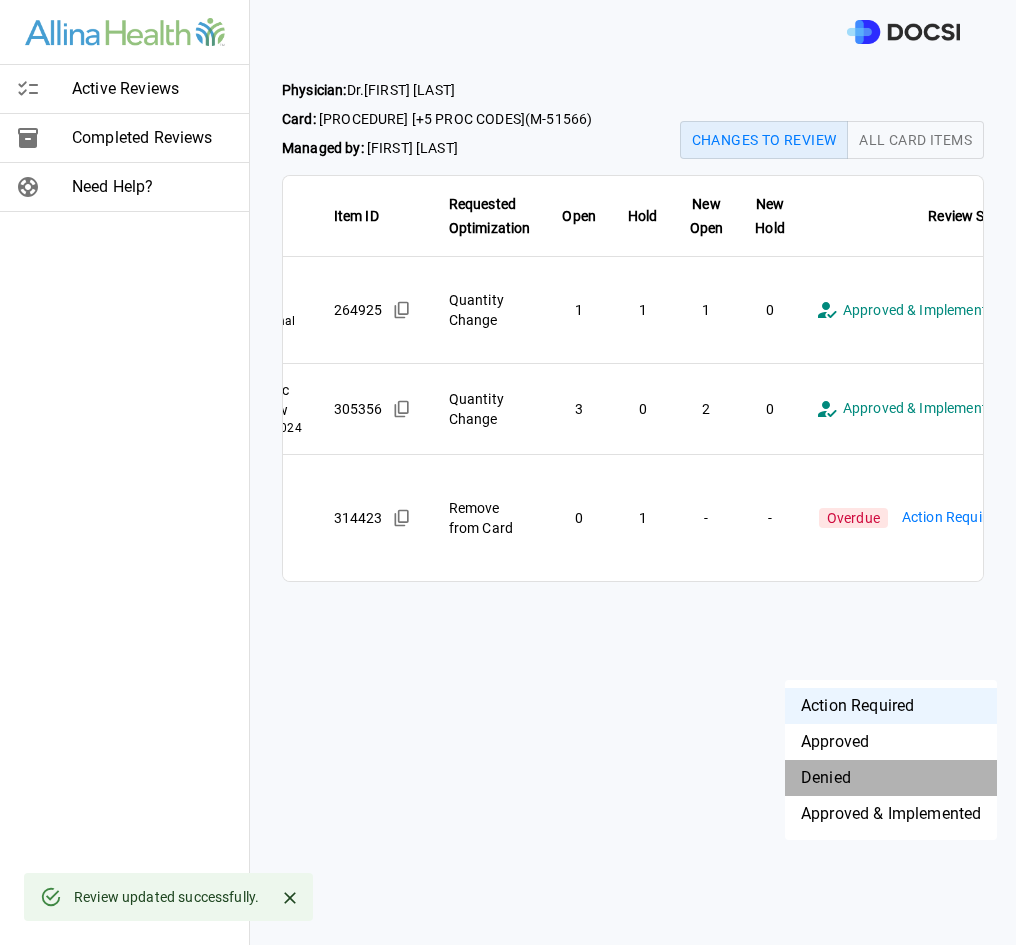 click on "Denied" at bounding box center (891, 778) 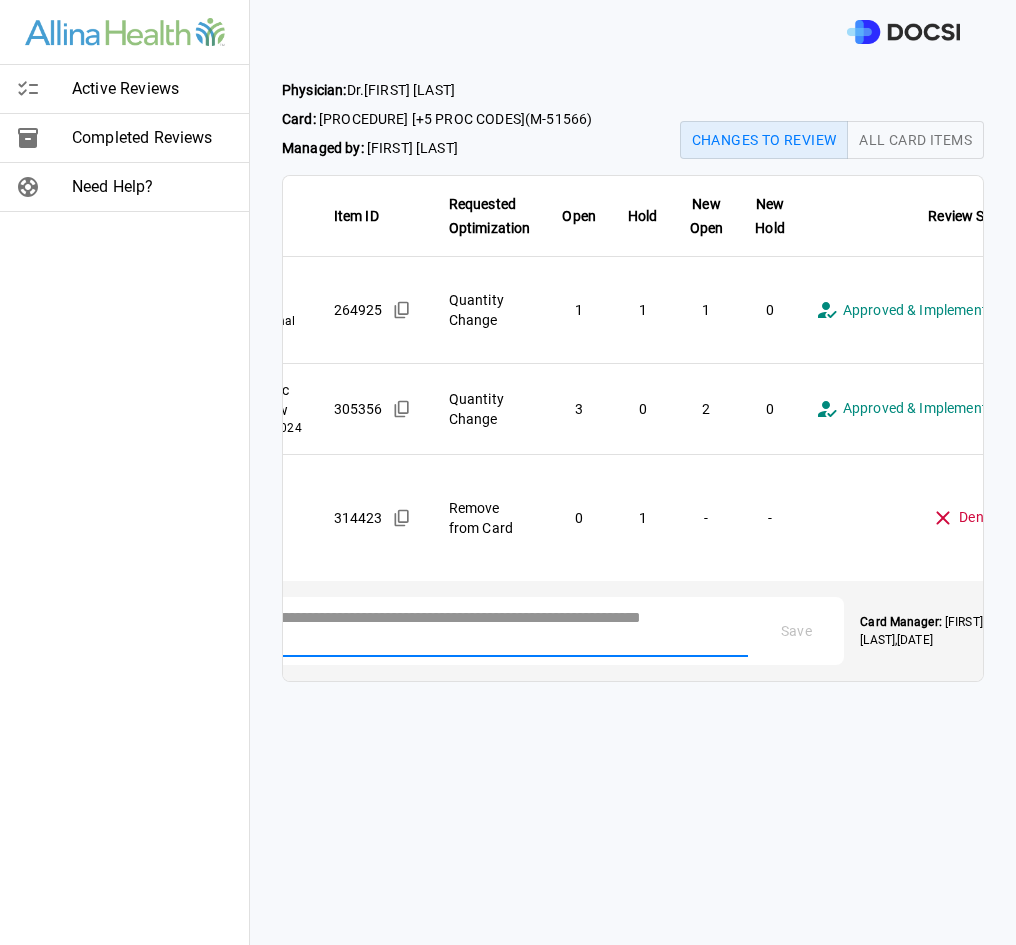 click at bounding box center (508, 629) 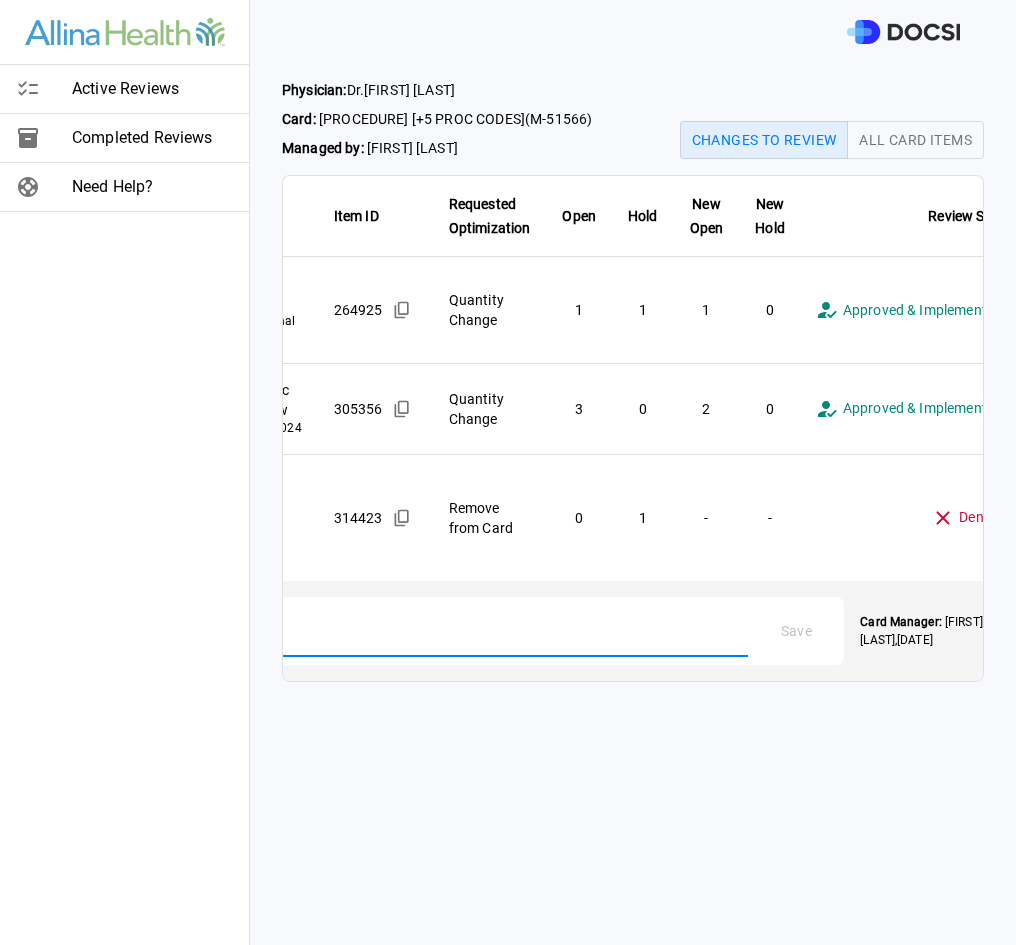 scroll, scrollTop: 0, scrollLeft: 161, axis: horizontal 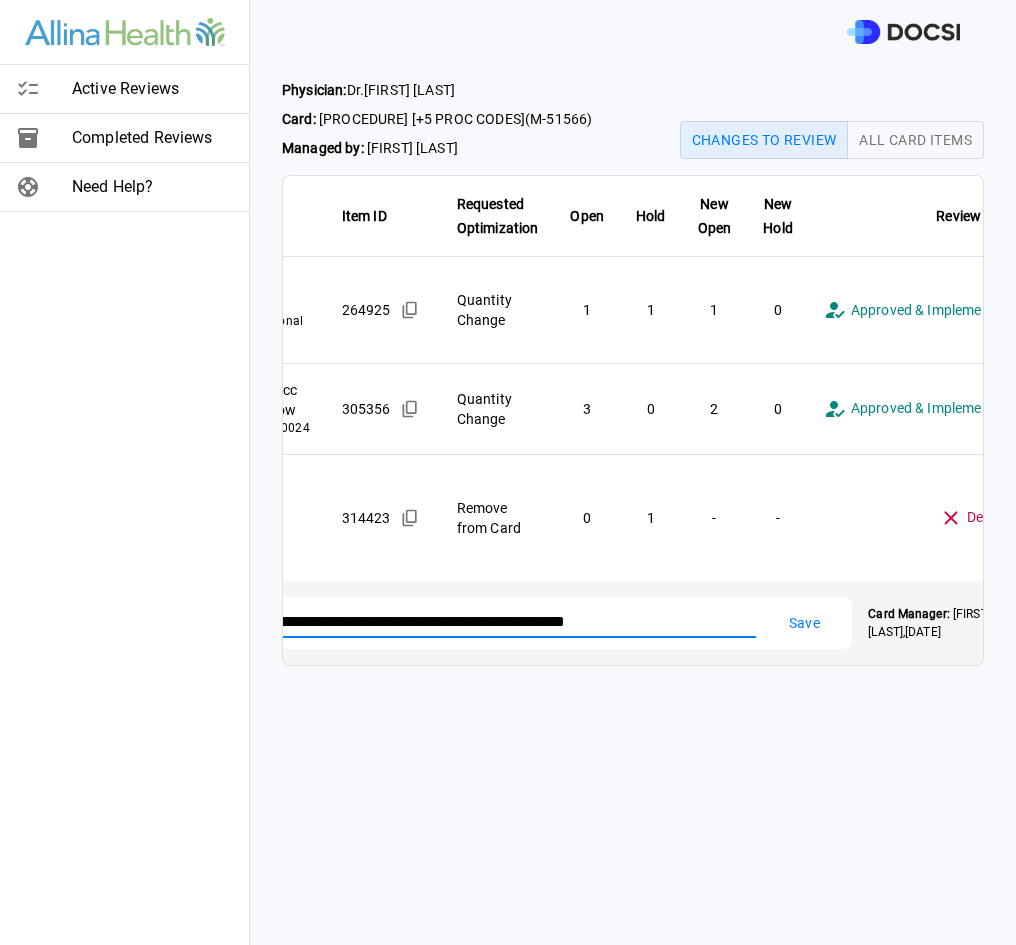 type on "**********" 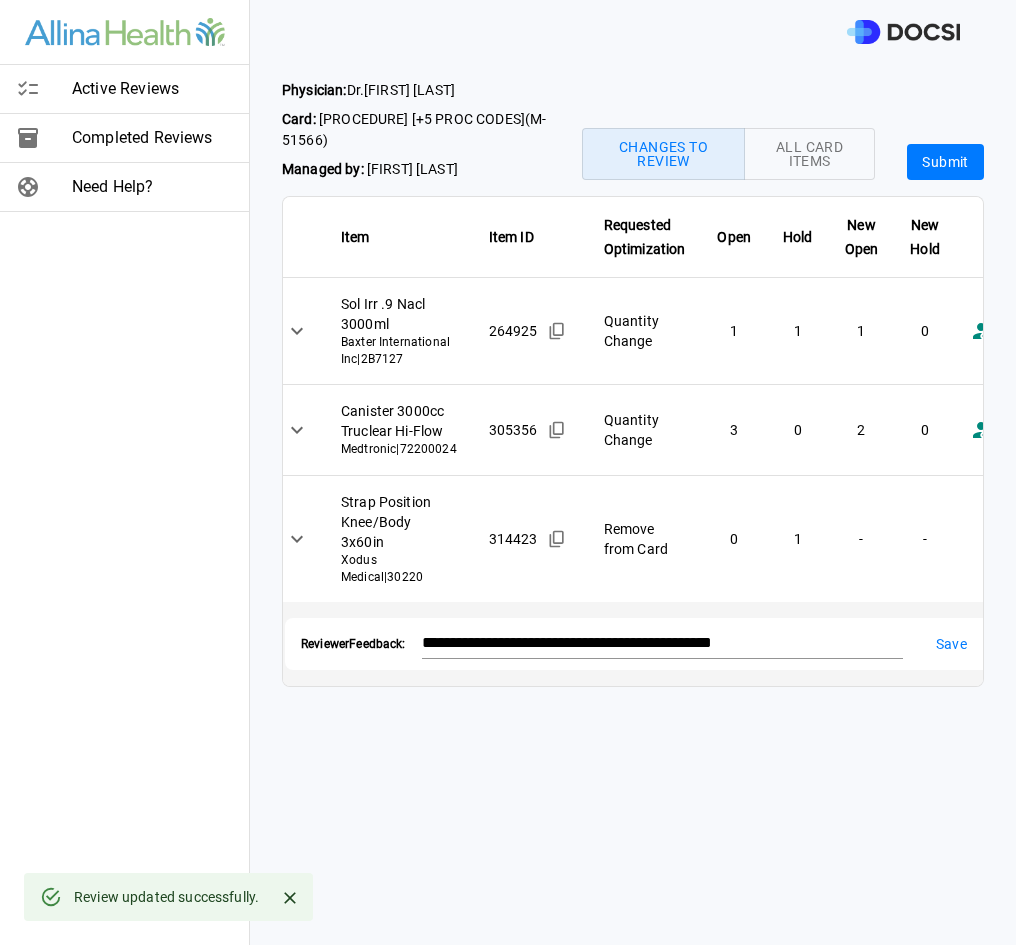 scroll, scrollTop: 0, scrollLeft: 2, axis: horizontal 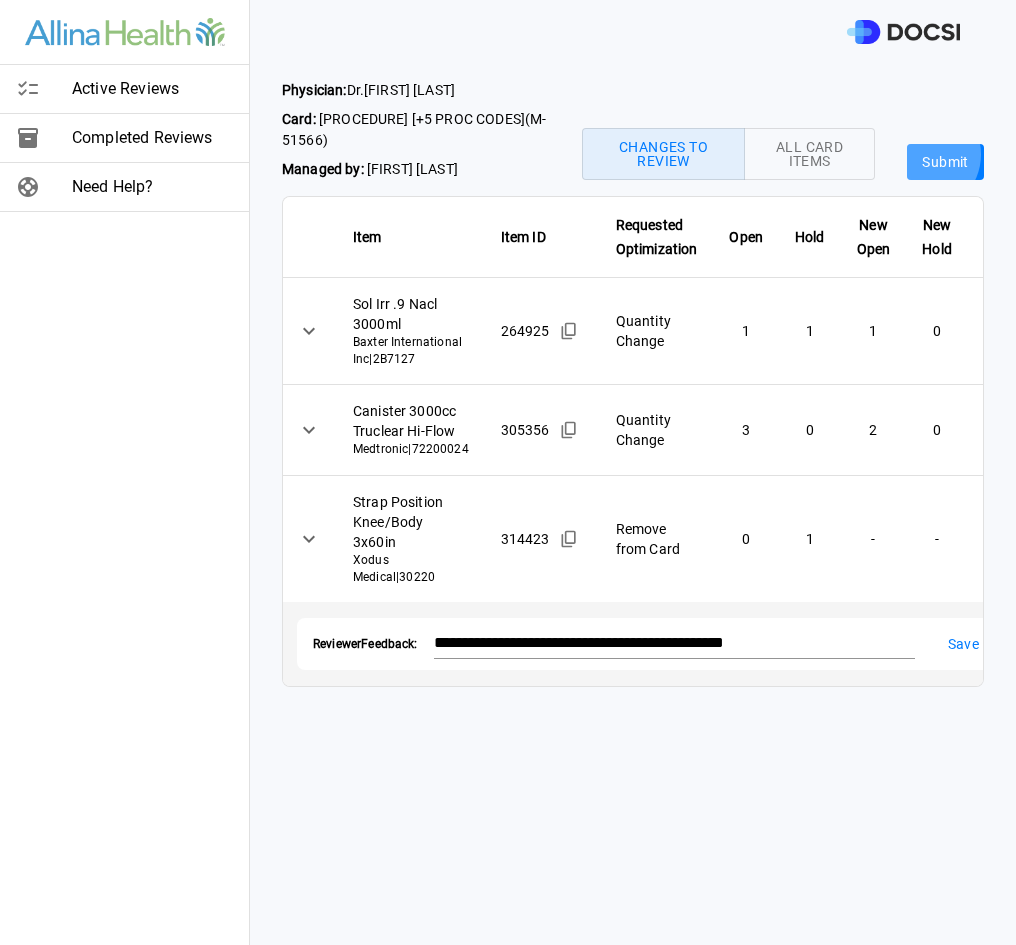 click on "Submit" at bounding box center [945, 162] 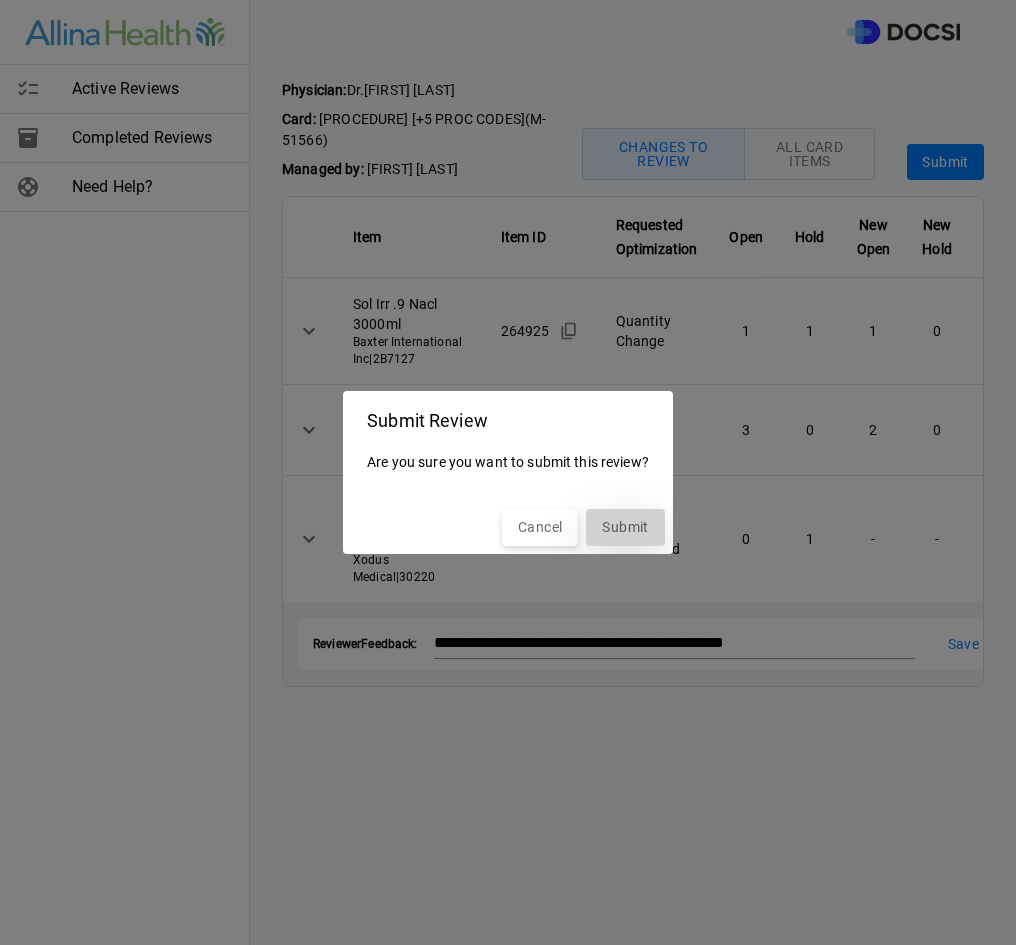 click on "Submit" at bounding box center [625, 527] 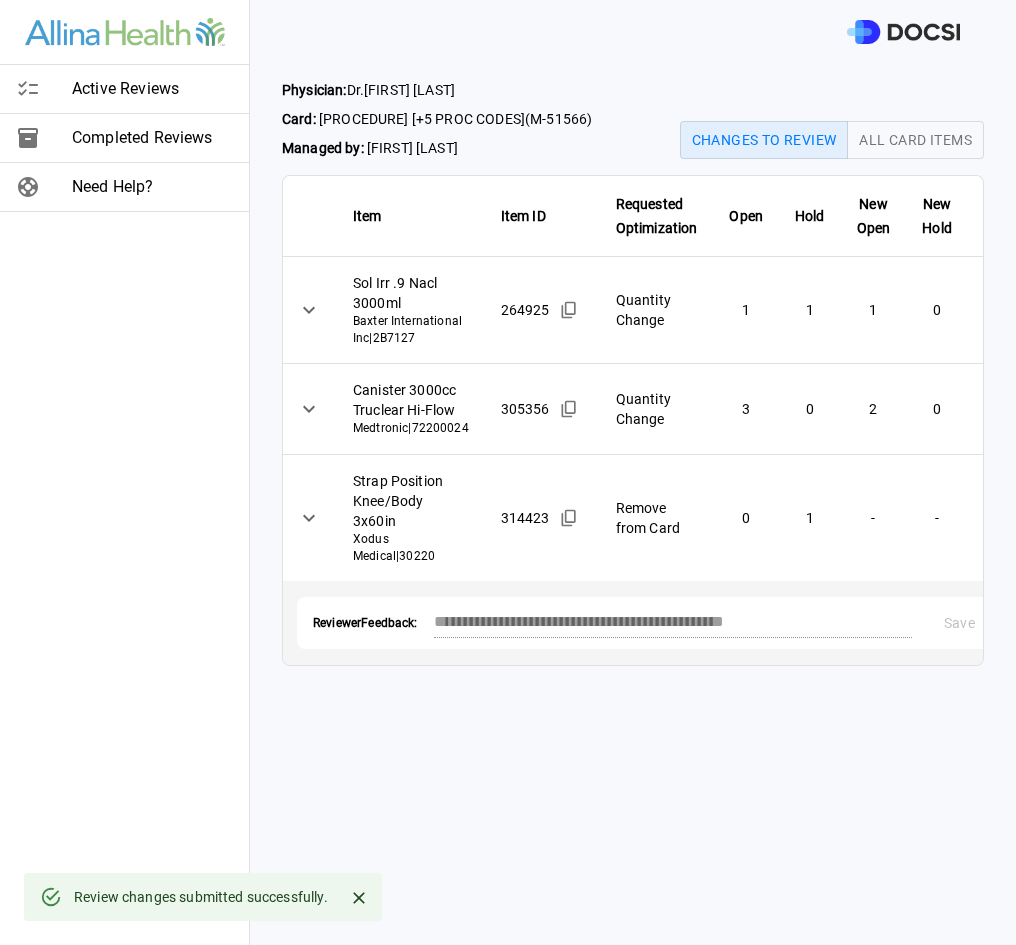 click 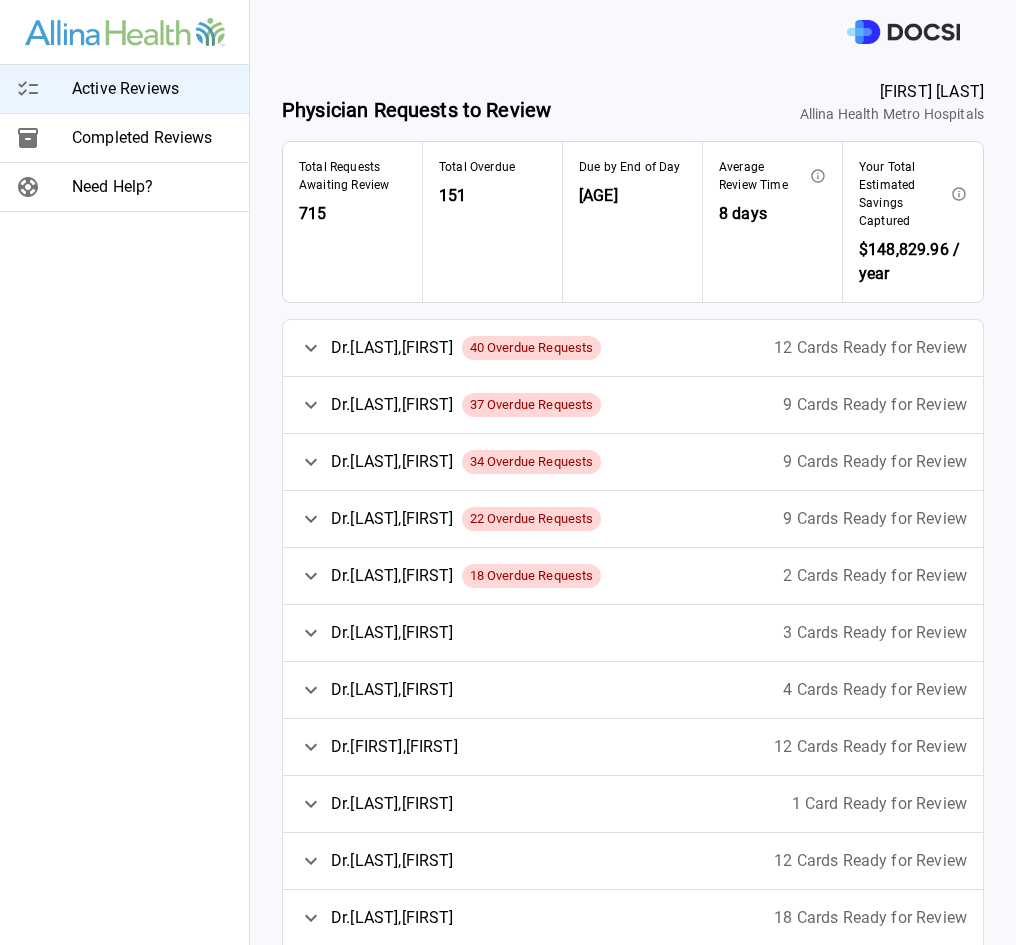 click 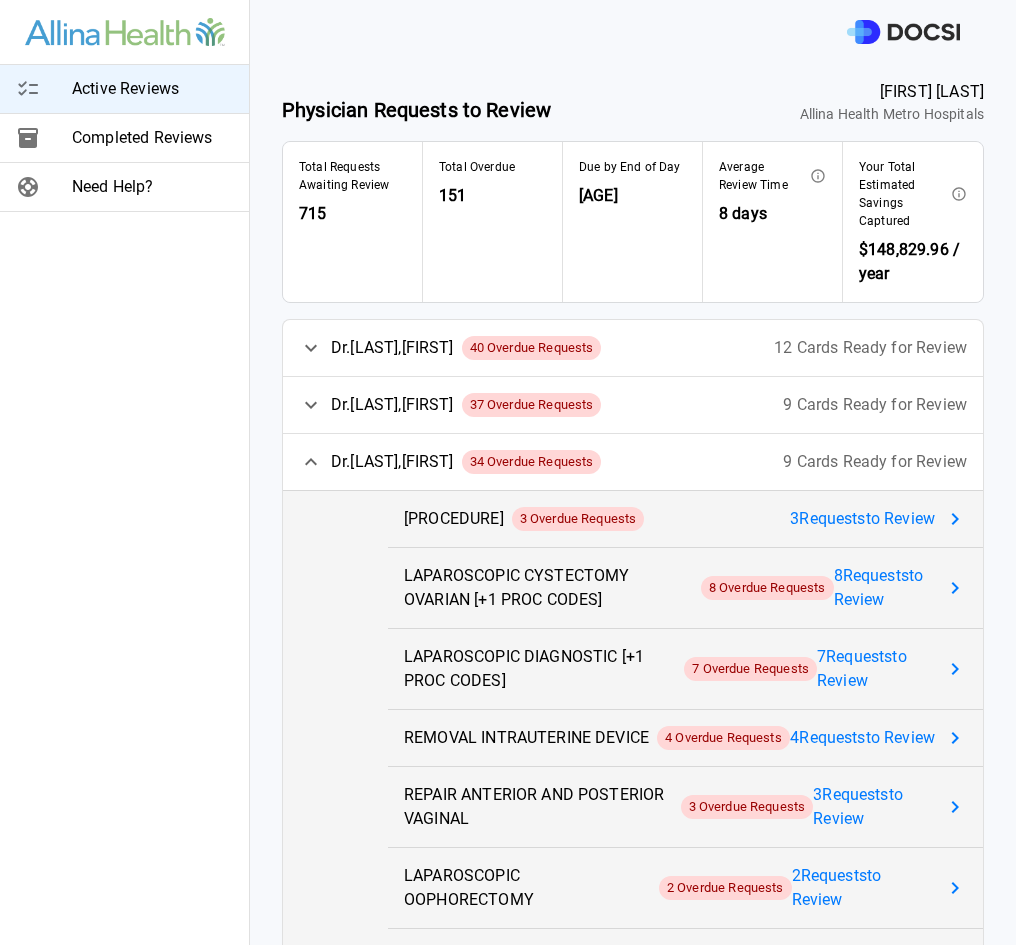 click on "3  Request s  to Review" at bounding box center [862, 519] 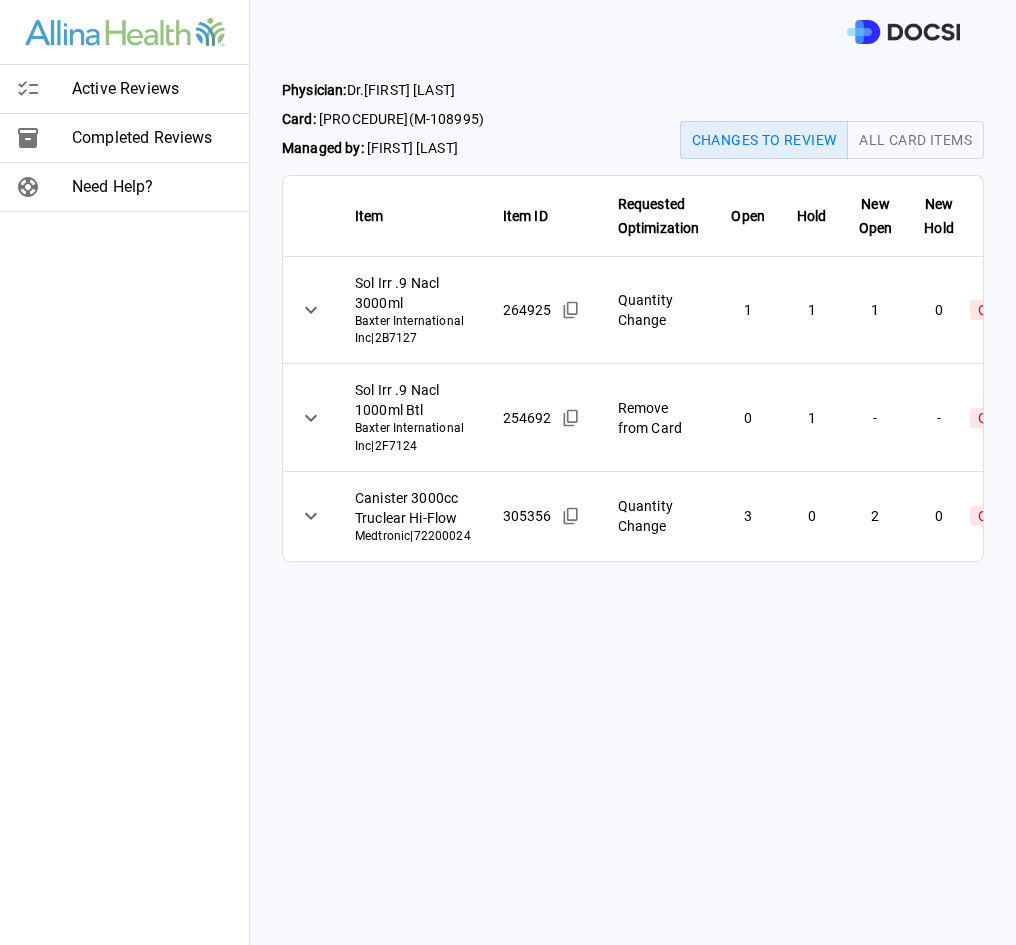 scroll, scrollTop: 0, scrollLeft: 169, axis: horizontal 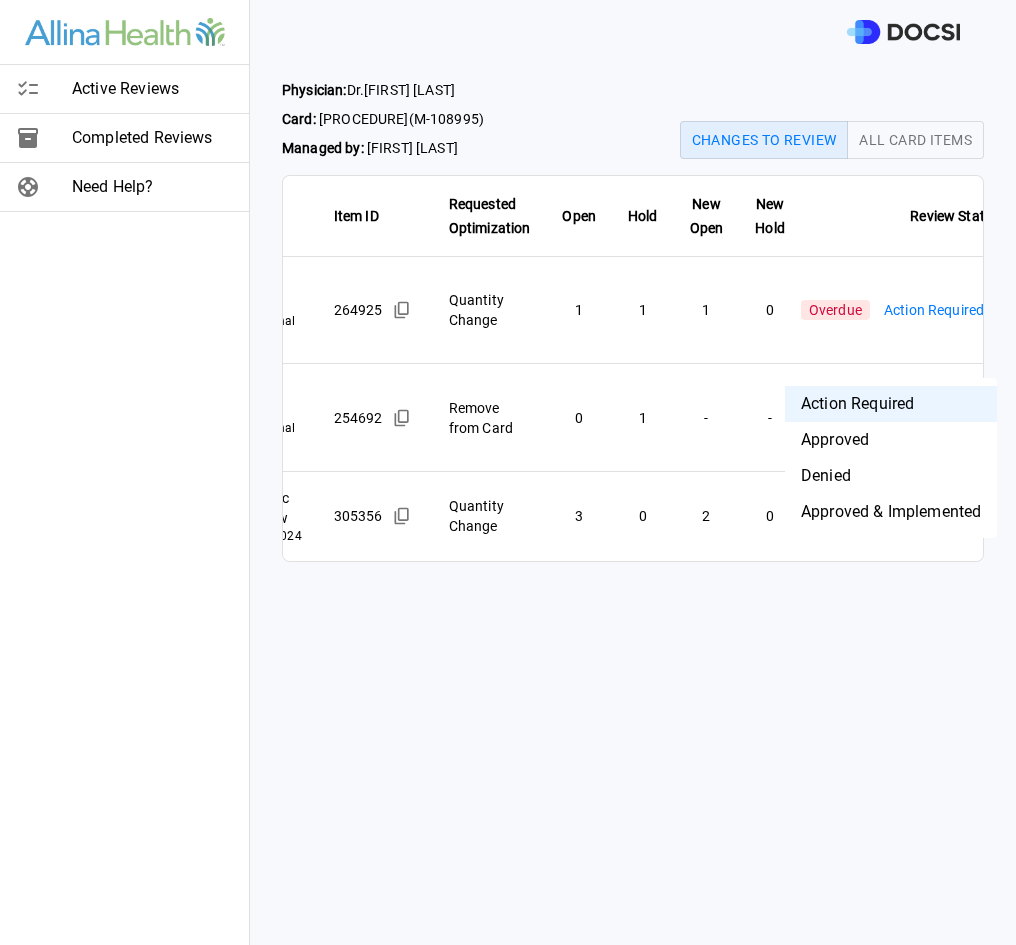 click on "Physician:   Dr.  [LAST] [LAST] Card:    ABLATION ENDOMETRIUM NOVASURE WITH HYSTEROSCOPY  ( M-108995 ) Managed by:    [FIRST] [LAST] Changes to Review All Card Items Item Item ID Requested Optimization Open Hold New Open New Hold Review Status Sol Irr .9 Nacl 3000ml Baxter International Inc  |  2B7127 264925 Quantity Change 1 1 1 0 Overdue Action Required **** ​ Sol Irr .9 Nacl 1000ml Btl Baxter International Inc  |  2F7124 254692 Remove from Card 0 1 - - Overdue Action Required **** ​ Canister 3000cc Truclear Hi-Flow Medtronic  |  72200024 305356 Quantity Change 3 0 2 0 Overdue Action Required **** ​
Active Reviews Completed Reviews Need Help? Action Required Approved Denied Approved & Implemented" at bounding box center (508, 472) 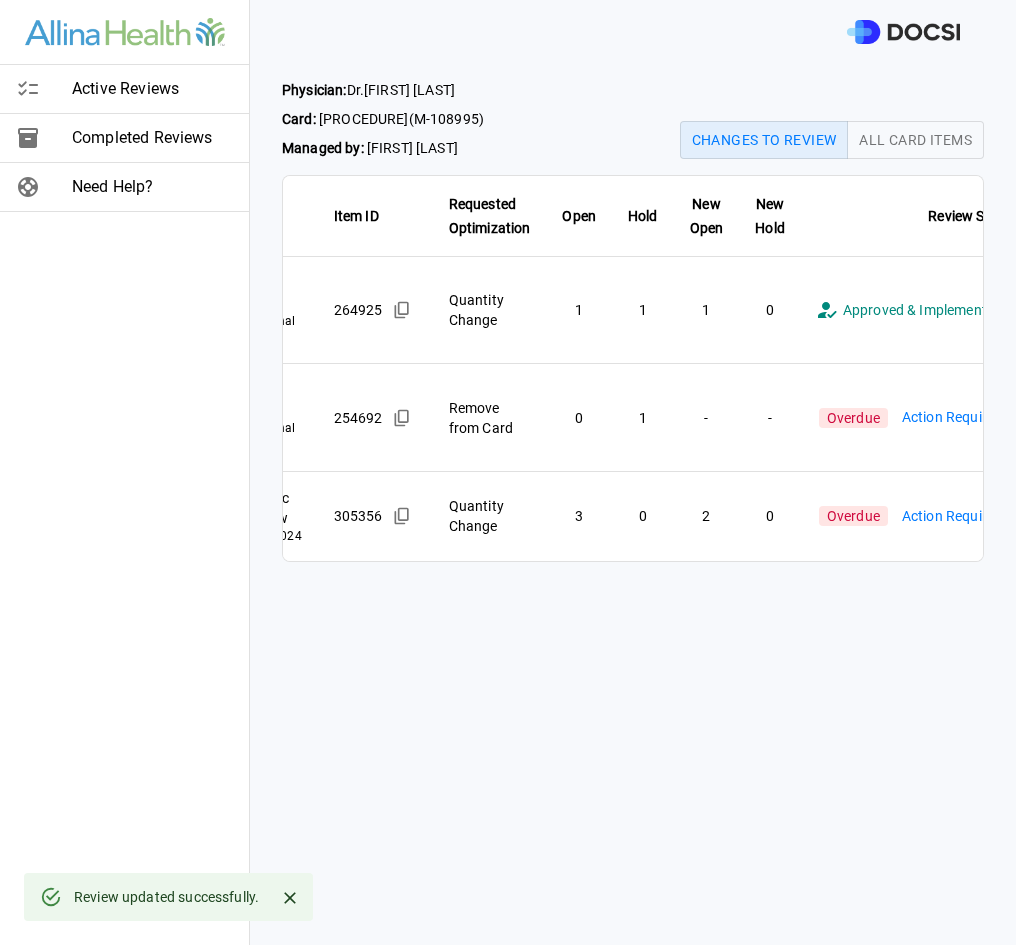 click on "**********" at bounding box center [508, 472] 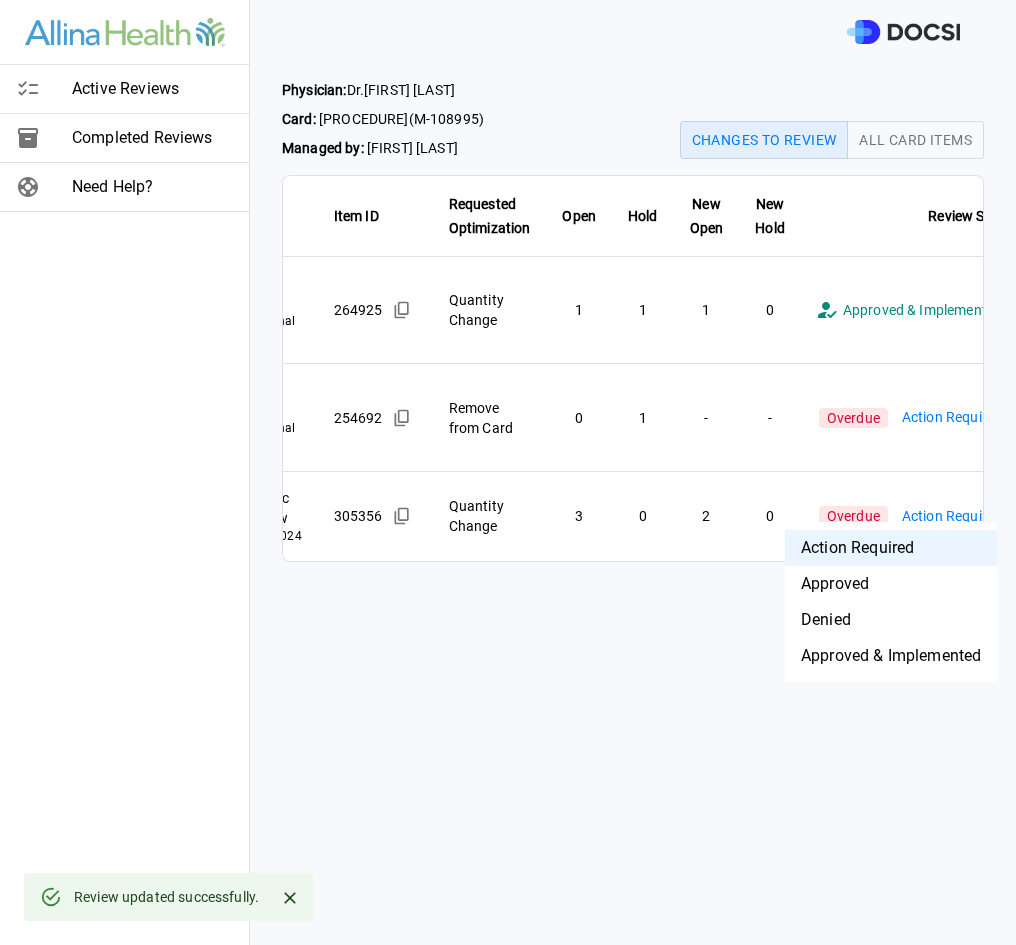 click on "Approved & Implemented" at bounding box center [891, 656] 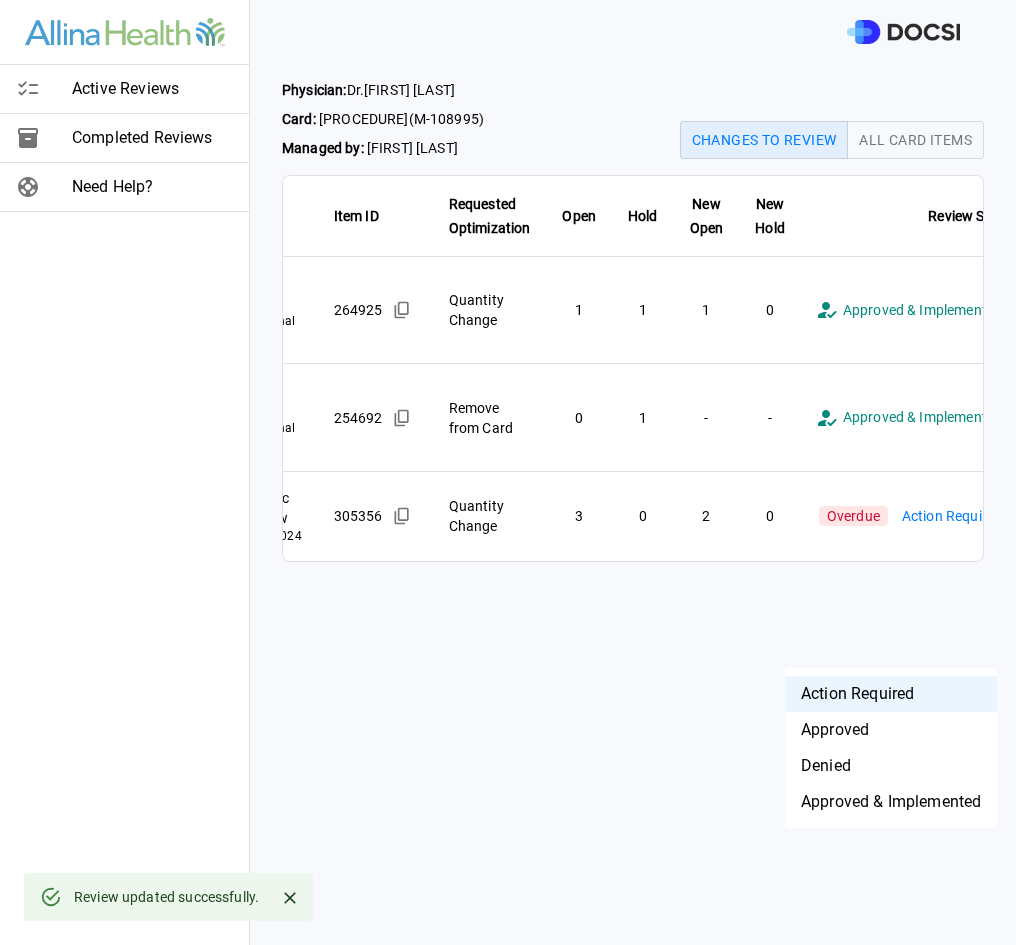 click on "**********" at bounding box center (508, 472) 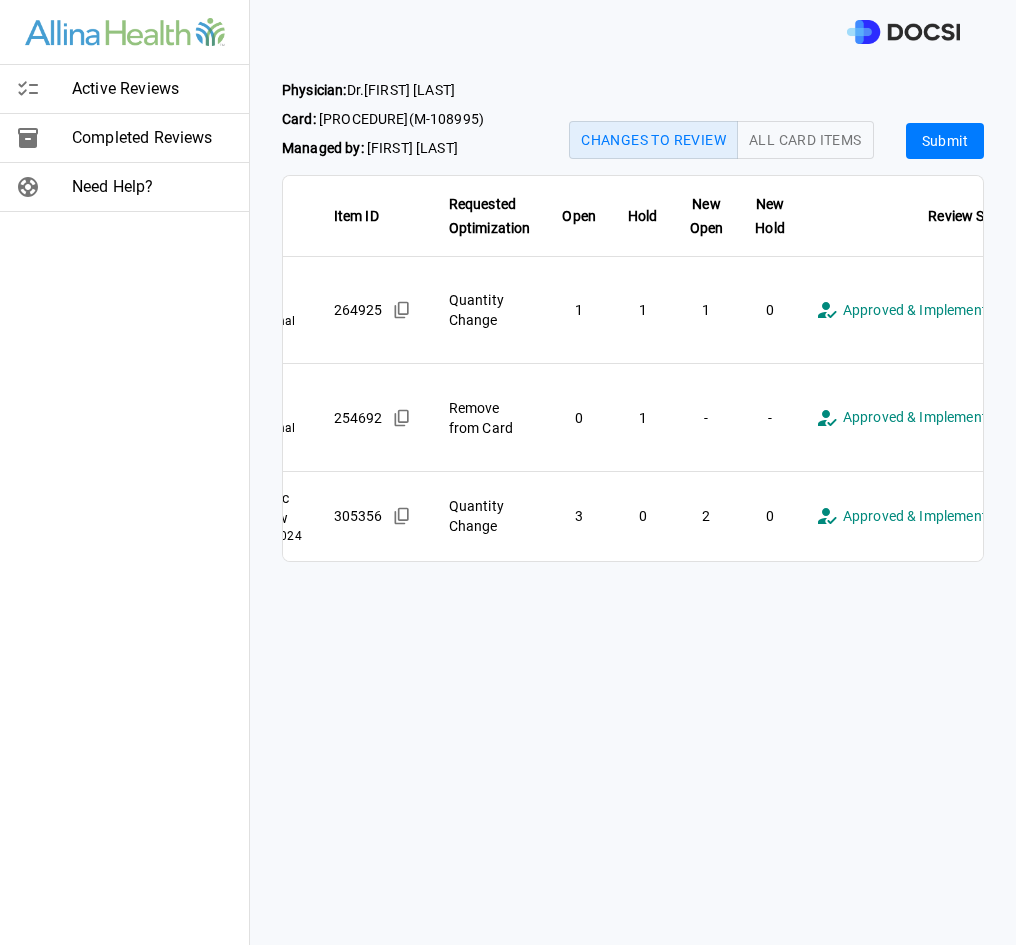 click on "Submit" at bounding box center [945, 141] 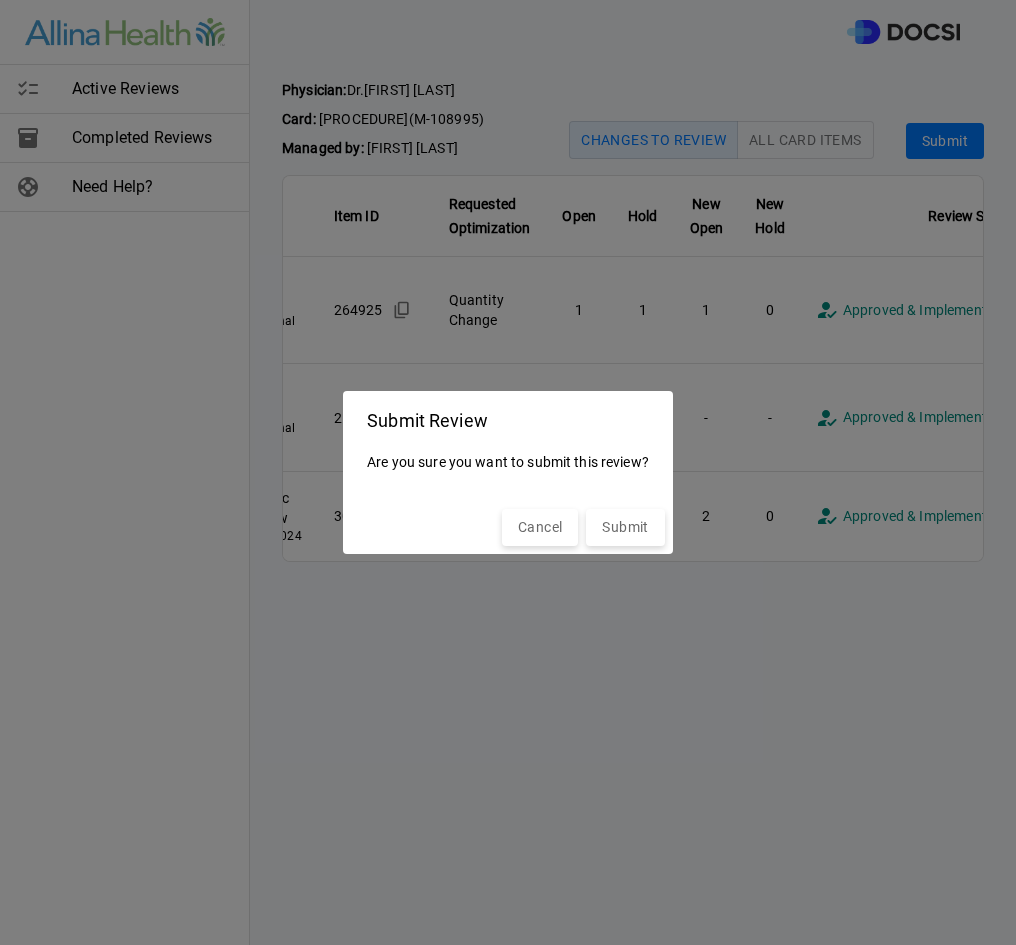 click on "Submit Review Are you sure you want to submit this review? Cancel Submit" at bounding box center [508, 472] 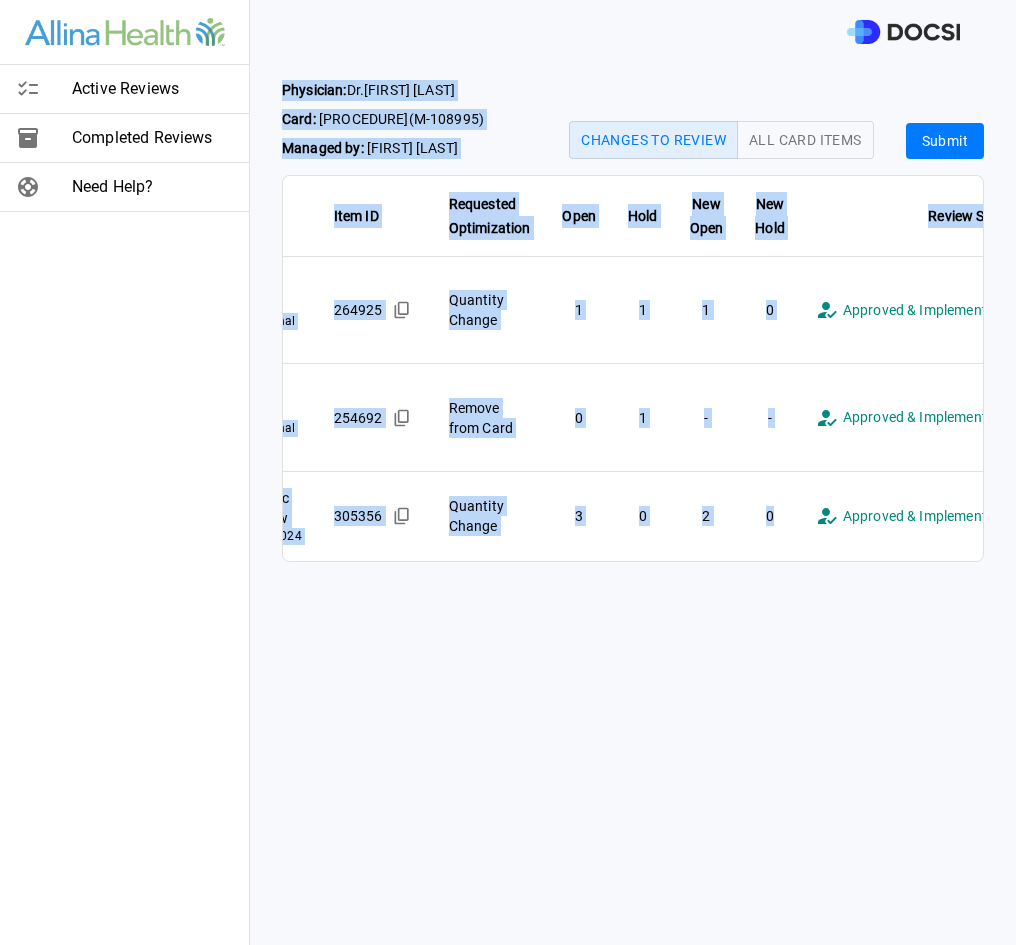 drag, startPoint x: 284, startPoint y: 85, endPoint x: 808, endPoint y: 642, distance: 764.7385 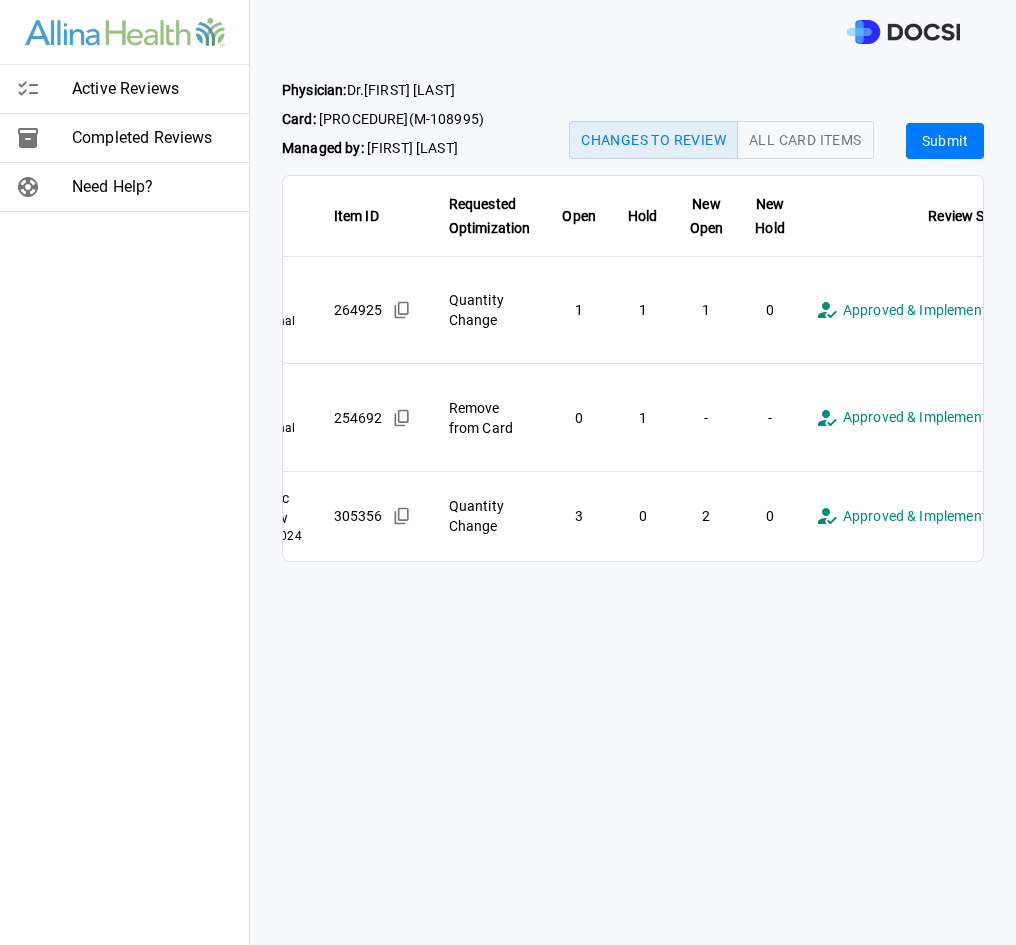 click on "**********" at bounding box center (633, 504) 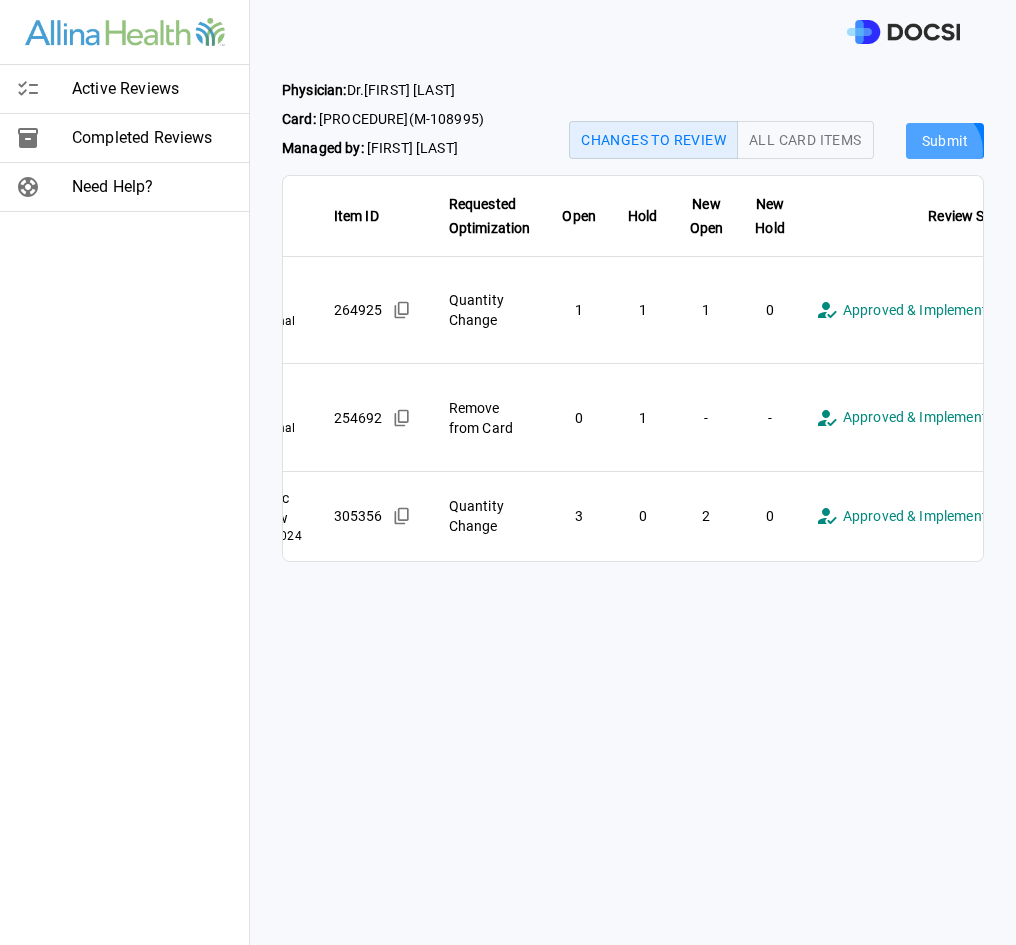 click on "Submit" at bounding box center [945, 141] 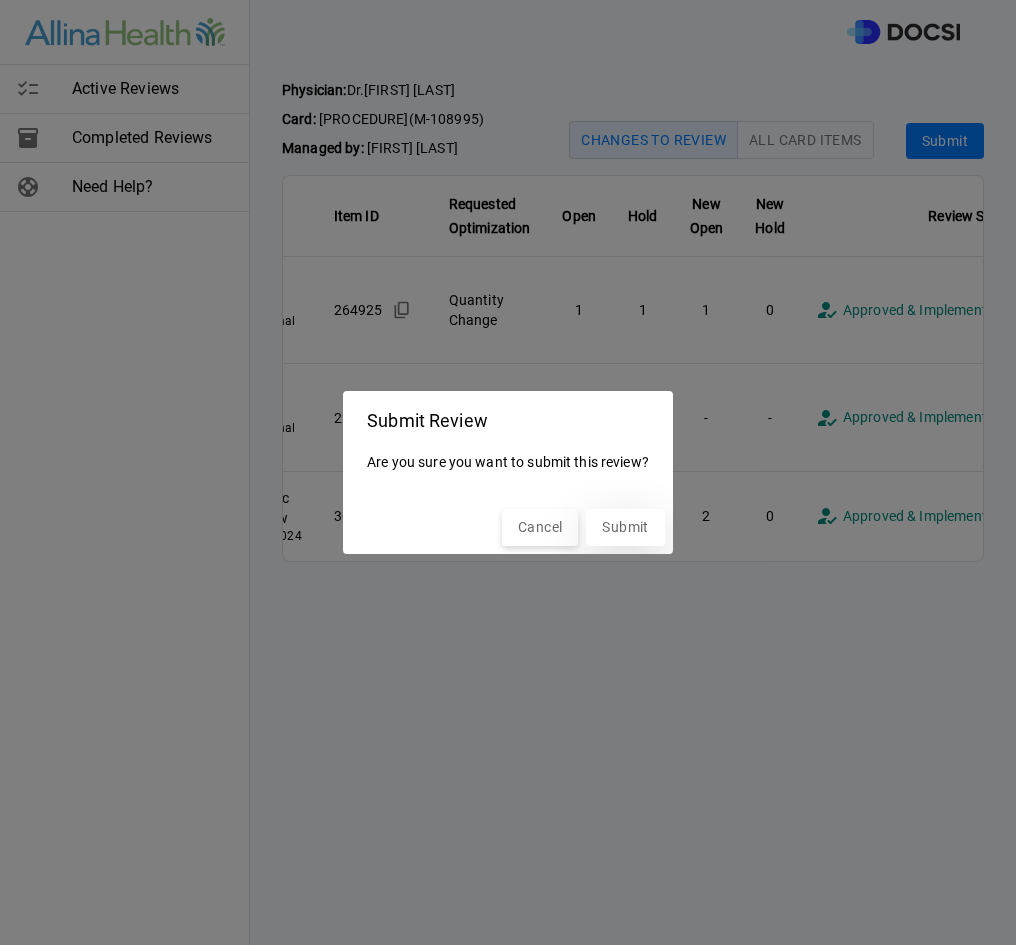 click on "Submit" at bounding box center [625, 527] 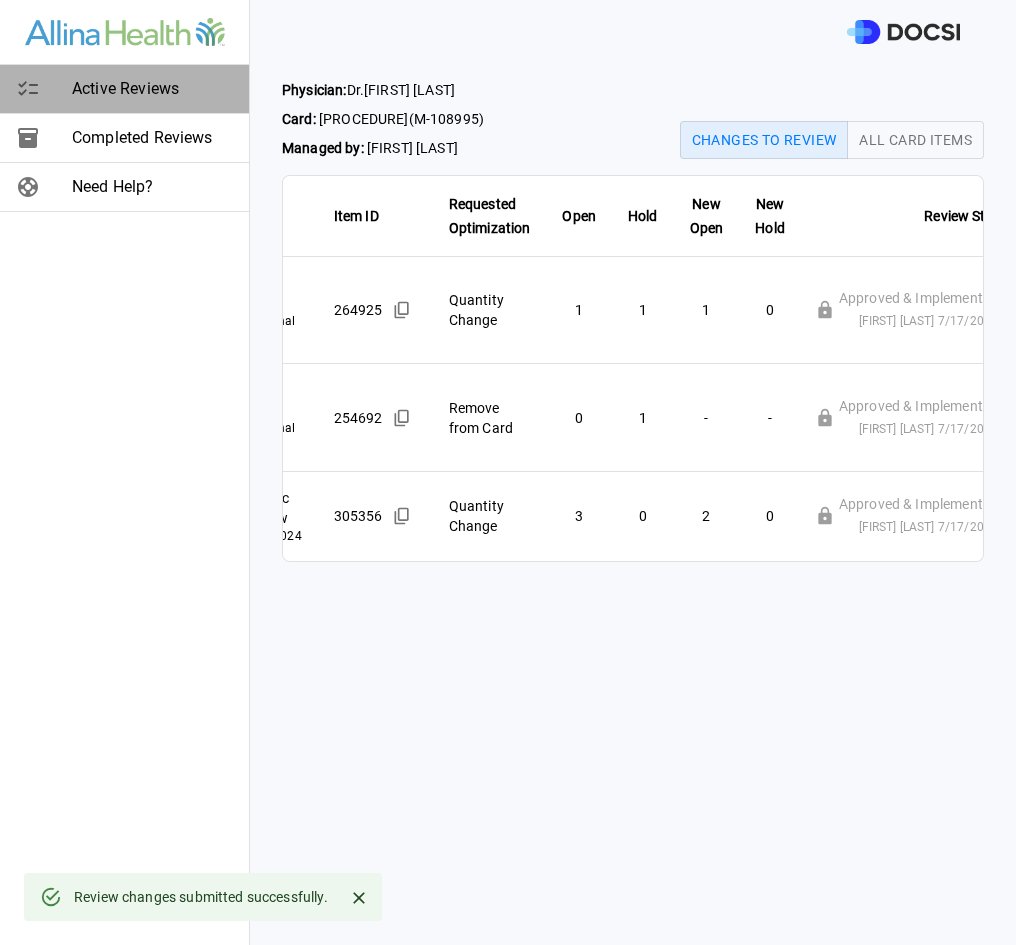 click 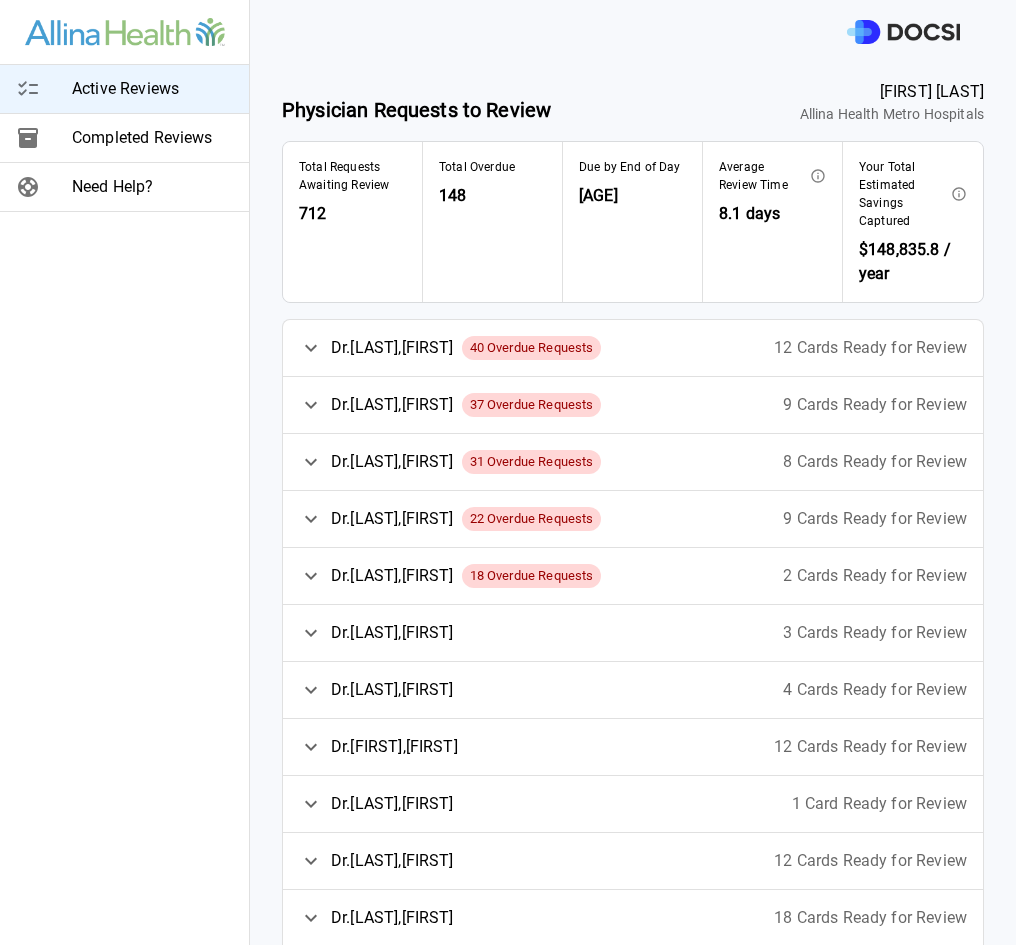 click 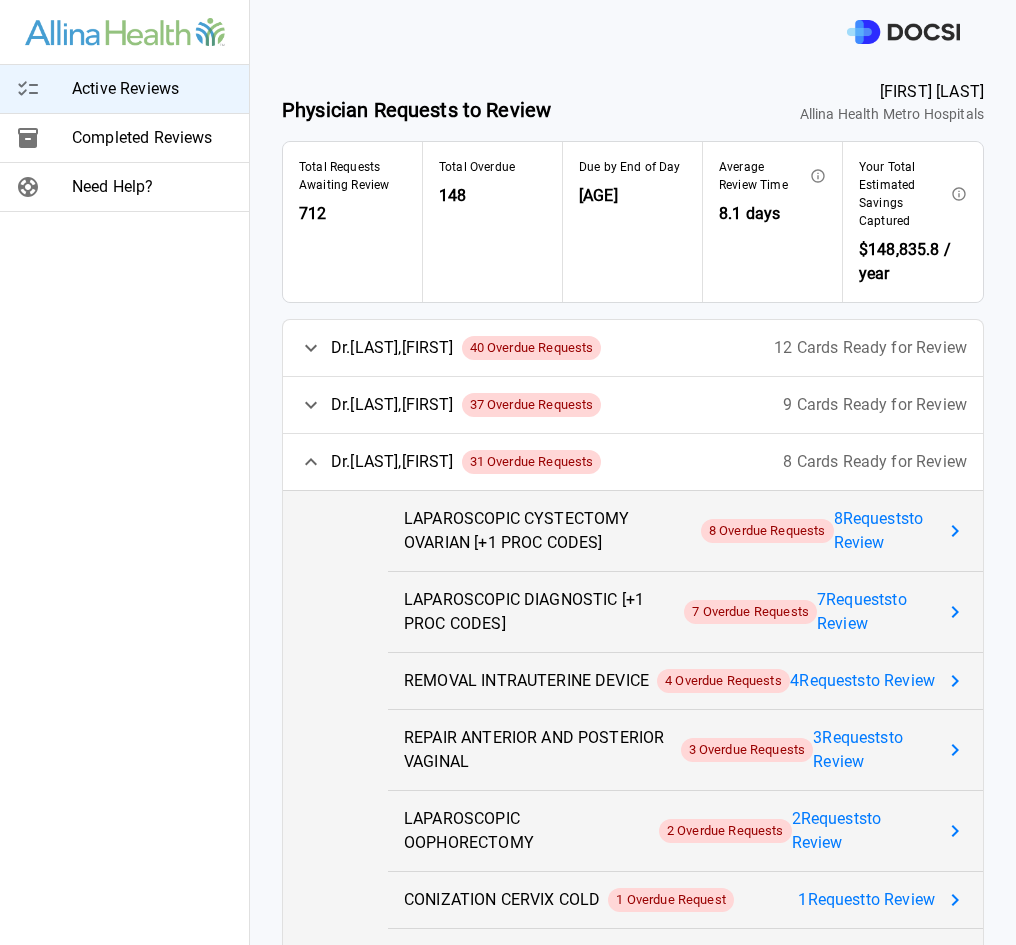 click on "8  Request s  to Review" at bounding box center [900, 531] 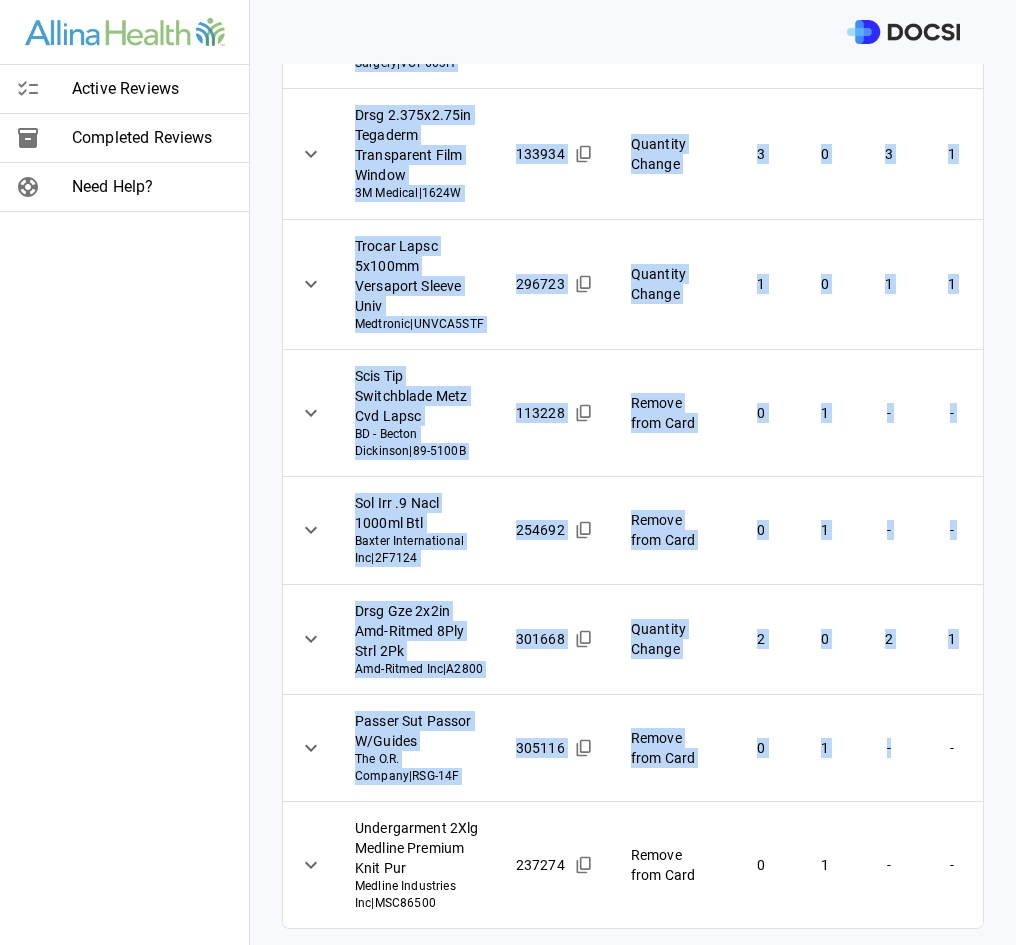 scroll, scrollTop: 589, scrollLeft: 0, axis: vertical 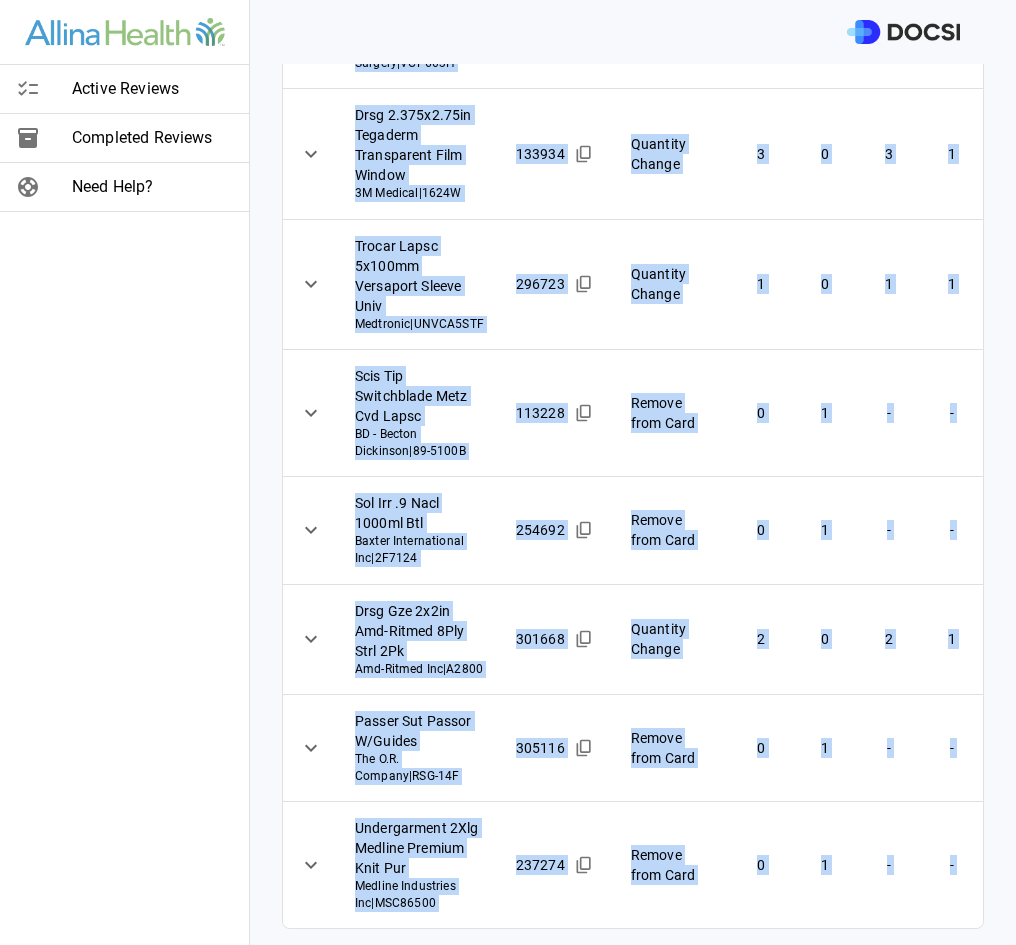 drag, startPoint x: 284, startPoint y: 82, endPoint x: 960, endPoint y: 830, distance: 1008.2063 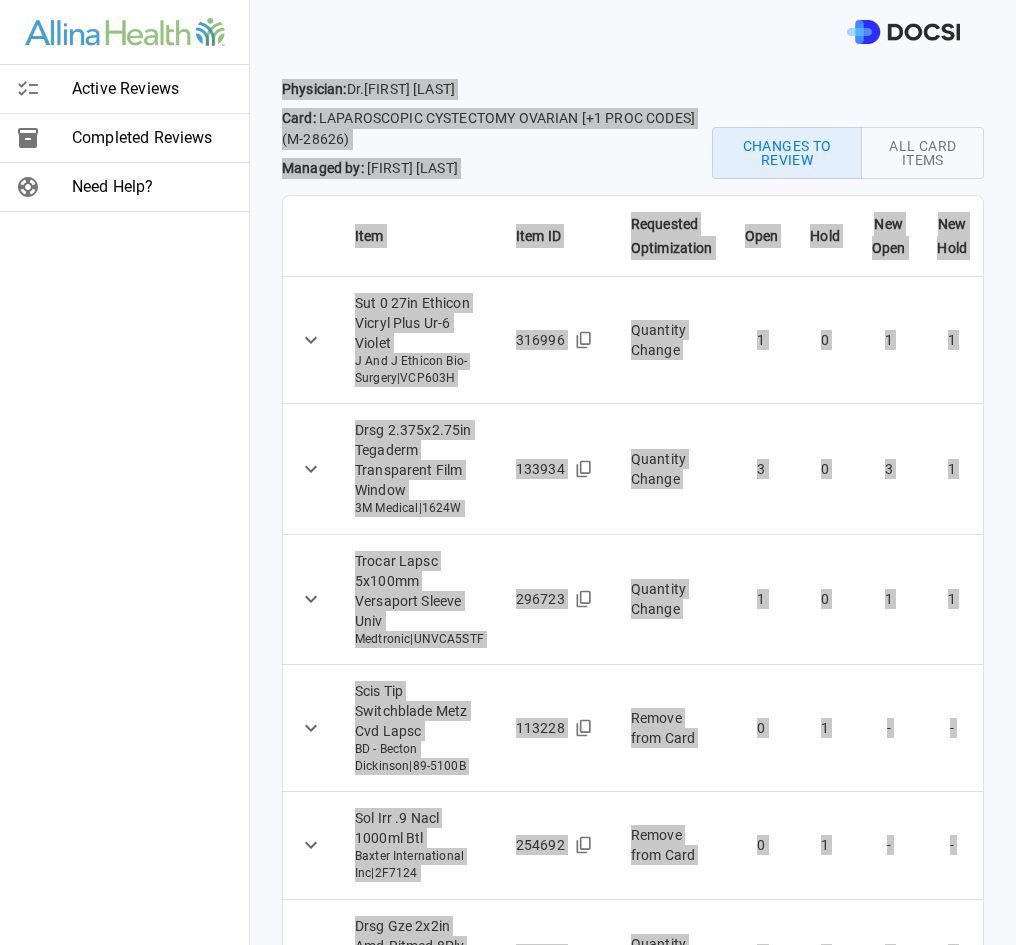 scroll, scrollTop: 0, scrollLeft: 0, axis: both 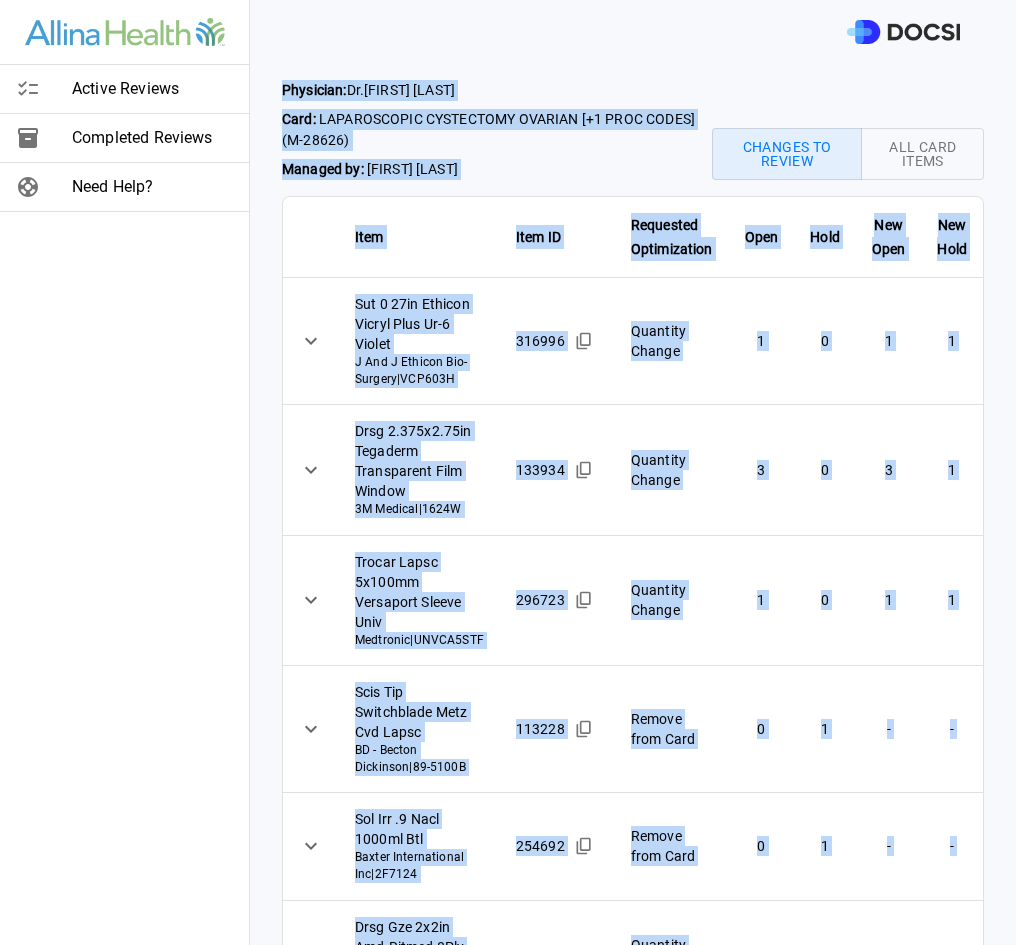 click on "316996" at bounding box center (557, 341) 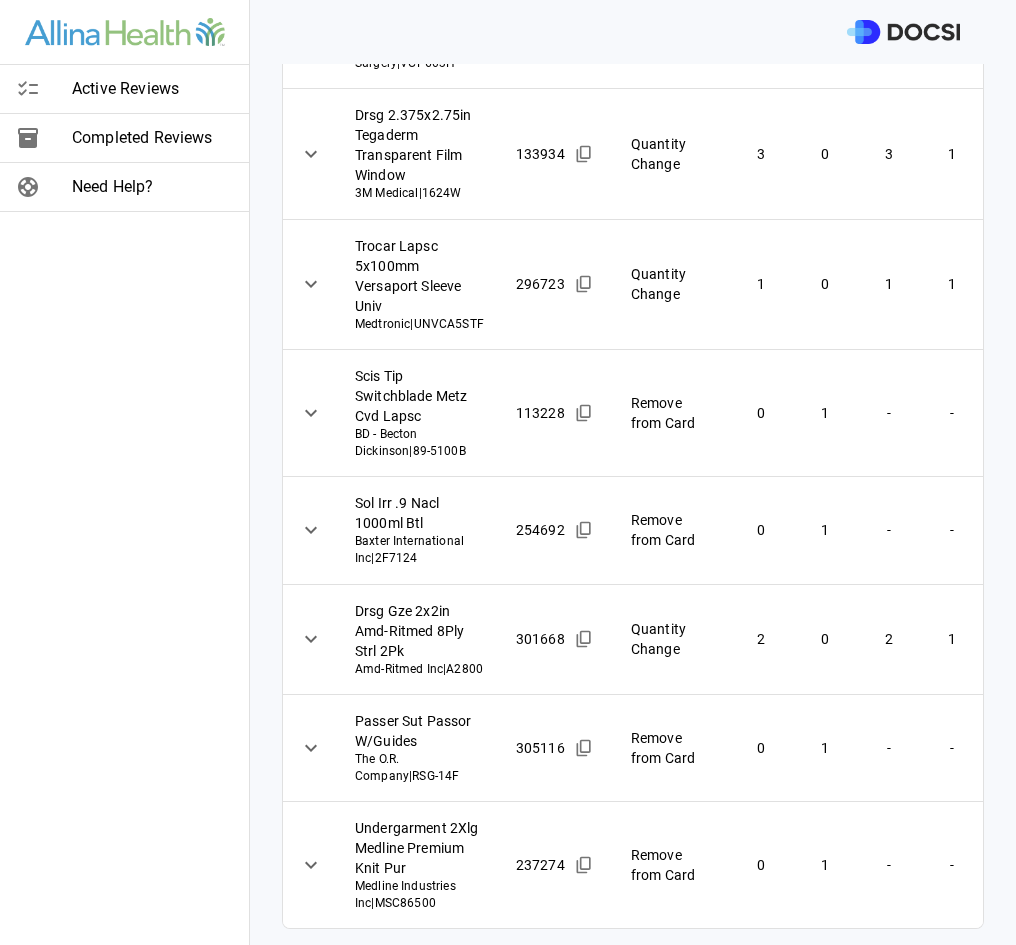 scroll, scrollTop: 589, scrollLeft: 0, axis: vertical 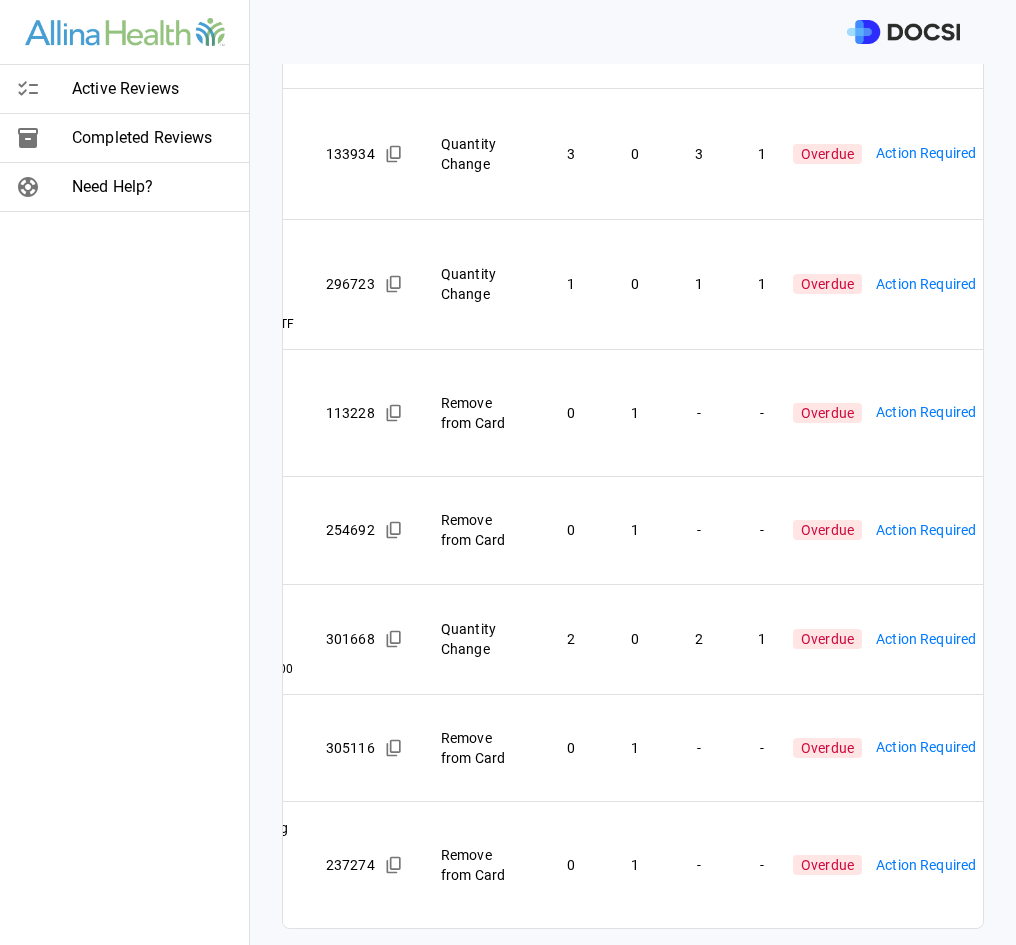 click on "Physician:   Dr.  [LAST] [LAST] Card:    LAPAROSCOPIC CYSTECTOMY OVARIAN [+1 PROC CODES]  ( M-28626 ) Managed by:    [FIRST] [LAST] Changes to Review All Card Items Item Item ID Requested Optimization Open Hold New Open New Hold Review Status Sut 0 27in Ethicon Vicryl Plus Ur-6 Violet J And J Ethicon Bio-Surgery  |  VCP603H 316996 Quantity Change 1 0 1 1 Overdue Action Required **** ​ Drsg 2.375x2.75in Tegaderm Transparent Film Window 3M Medical  |  1624W 133934 Quantity Change 3 0 3 1 Overdue Action Required **** ​ Trocar Lapsc 5x100mm Versaport Sleeve Univ Medtronic  |  UNVCA5STF 296723 Quantity Change 1 0 1 1 Overdue Action Required **** ​ Scis Tip Switchblade Metz Cvd Lapsc BD - Becton Dickinson  |  89-5100B 113228 Remove from Card 0 1 - - Overdue Action Required **** ​ Sol Irr .9 Nacl 1000ml Btl Baxter International Inc  |  2F7124 254692 Remove from Card 0 1 - - Overdue Action Required **** ​ Drsg Gze 2x2in Amd-Ritmed 8Ply Strl 2Pk  |" at bounding box center [508, 472] 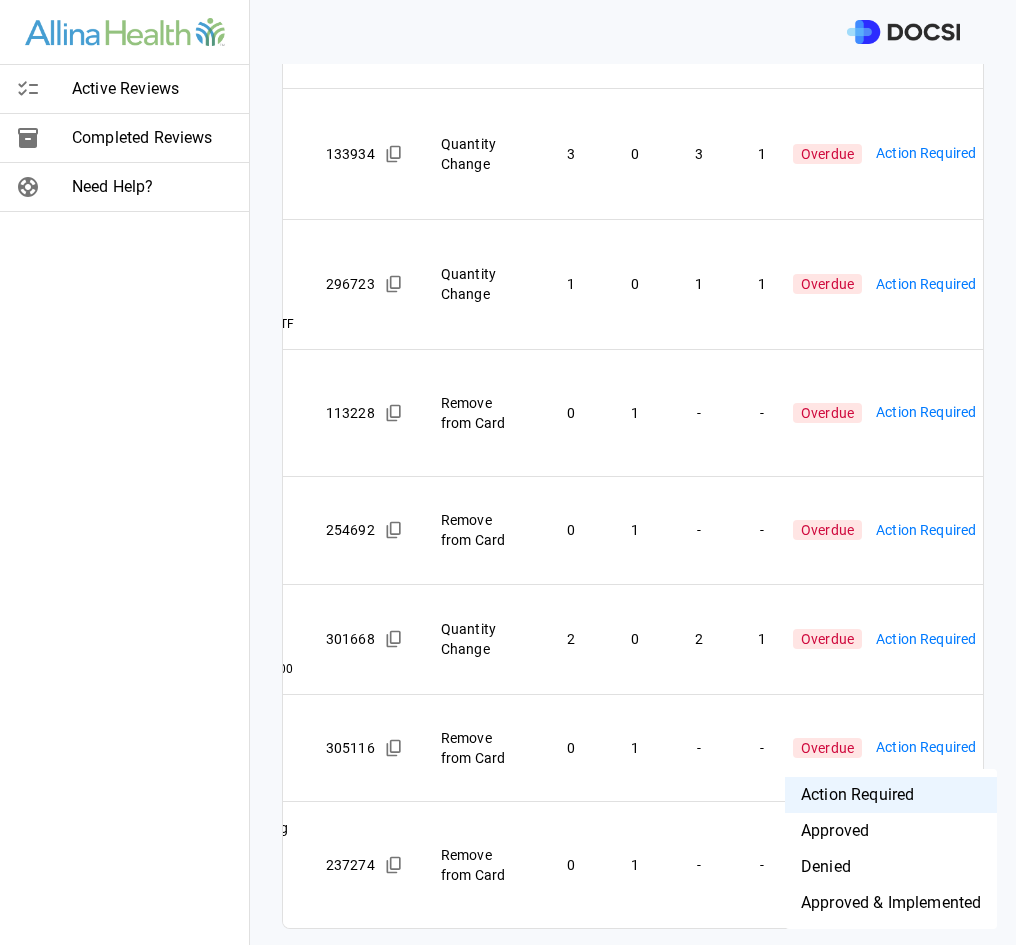 click on "Approved & Implemented" at bounding box center [891, 903] 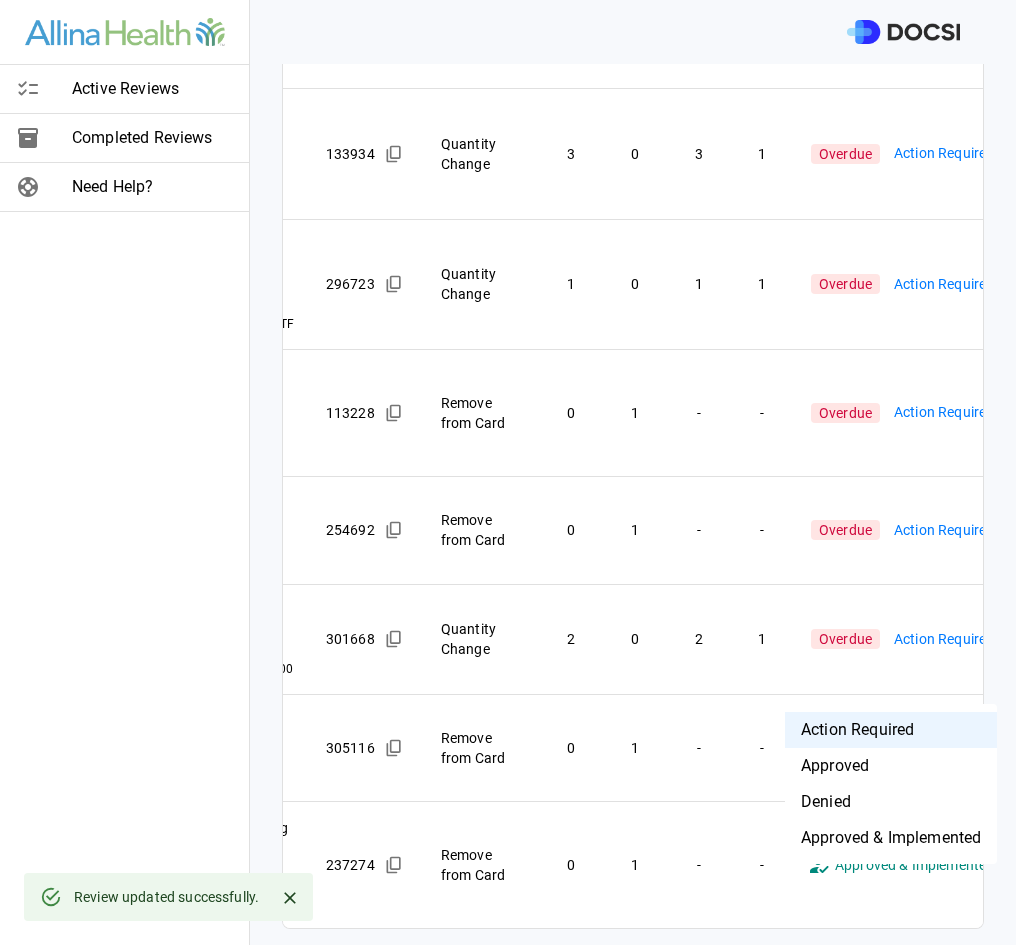 click on "Physician:   Dr.  [LAST] [LAST] Card:    LAPAROSCOPIC CYSTECTOMY OVARIAN [+1 PROC CODES]  ( M-28626 ) Managed by:    [FIRST] [LAST] Changes to Review All Card Items Item Item ID Requested Optimization Open Hold New Open New Hold Review Status Sut 0 27in Ethicon Vicryl Plus Ur-6 Violet J And J Ethicon Bio-Surgery  |  VCP603H 316996 Quantity Change 1 0 1 1 Overdue Action Required **** ​ Drsg 2.375x2.75in Tegaderm Transparent Film Window 3M Medical  |  1624W 133934 Quantity Change 3 0 3 1 Overdue Action Required **** ​ Trocar Lapsc 5x100mm Versaport Sleeve Univ Medtronic  |  UNVCA5STF 296723 Quantity Change 1 0 1 1 Overdue Action Required **** ​ Scis Tip Switchblade Metz Cvd Lapsc BD - Becton Dickinson  |  89-5100B 113228 Remove from Card 0 1 - - Overdue Action Required **** ​ Sol Irr .9 Nacl 1000ml Btl Baxter International Inc  |  2F7124 254692 Remove from Card 0 1 - - Overdue Action Required **** ​ Drsg Gze 2x2in Amd-Ritmed 8Ply Strl 2Pk  |" at bounding box center [508, 472] 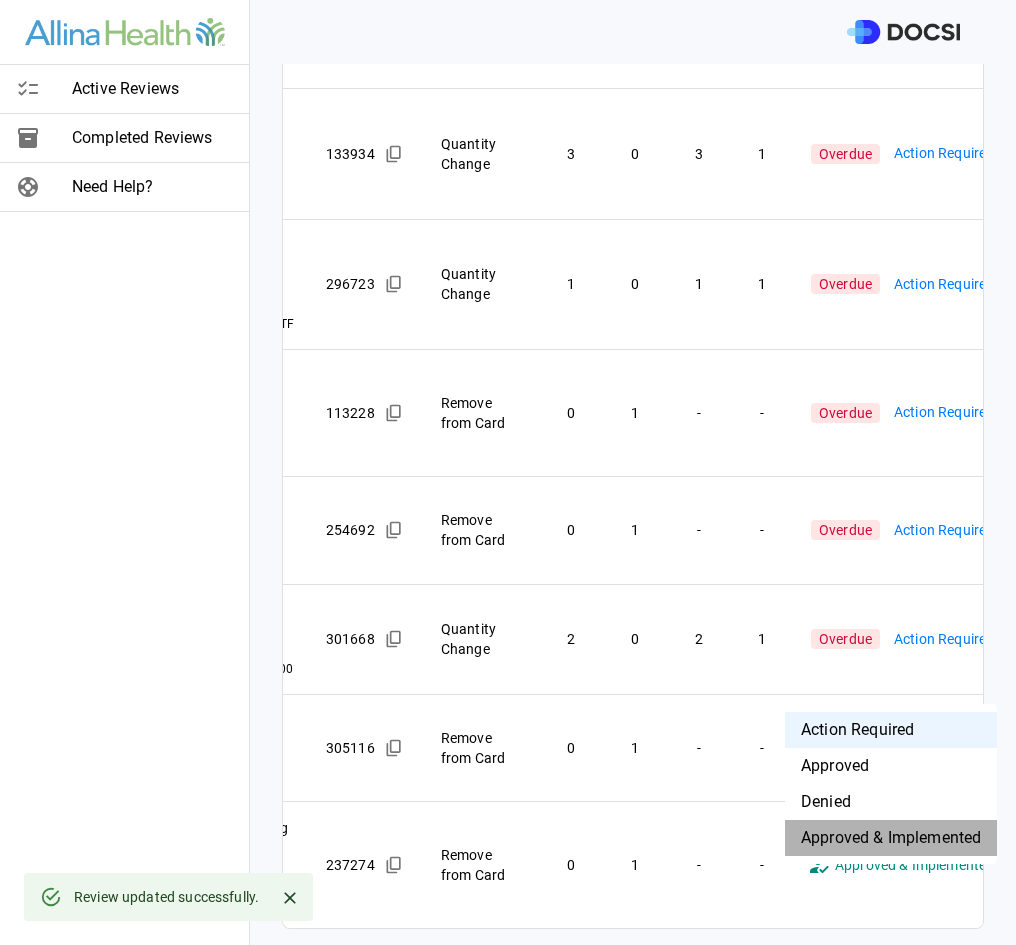 click on "Approved & Implemented" at bounding box center [891, 838] 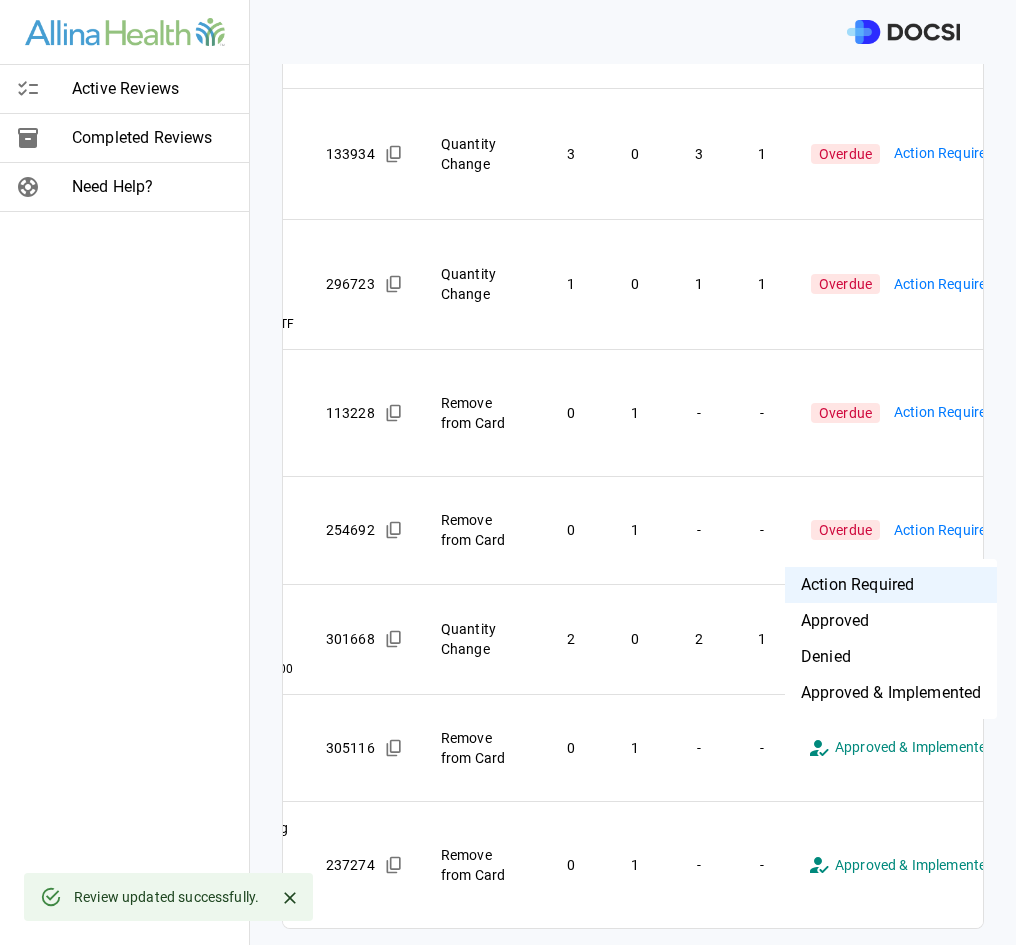 click on "Physician:   Dr.  [LAST] [LAST] Card:    LAPAROSCOPIC CYSTECTOMY OVARIAN [+1 PROC CODES]  ( M-28626 ) Managed by:    [FIRST] [LAST] Changes to Review All Card Items Item Item ID Requested Optimization Open Hold New Open New Hold Review Status Sut 0 27in Ethicon Vicryl Plus Ur-6 Violet J And J Ethicon Bio-Surgery  |  VCP603H 316996 Quantity Change 1 0 1 1 Overdue Action Required **** ​ Drsg 2.375x2.75in Tegaderm Transparent Film Window 3M Medical  |  1624W 133934 Quantity Change 3 0 3 1 Overdue Action Required **** ​ Trocar Lapsc 5x100mm Versaport Sleeve Univ Medtronic  |  UNVCA5STF 296723 Quantity Change 1 0 1 1 Overdue Action Required **** ​ Scis Tip Switchblade Metz Cvd Lapsc BD - Becton Dickinson  |  89-5100B 113228 Remove from Card 0 1 - - Overdue Action Required **** ​ Sol Irr .9 Nacl 1000ml Btl Baxter International Inc  |  2F7124 254692 Remove from Card 0 1 - - Overdue Action Required **** ​ Drsg Gze 2x2in Amd-Ritmed 8Ply Strl 2Pk  |" at bounding box center [508, 472] 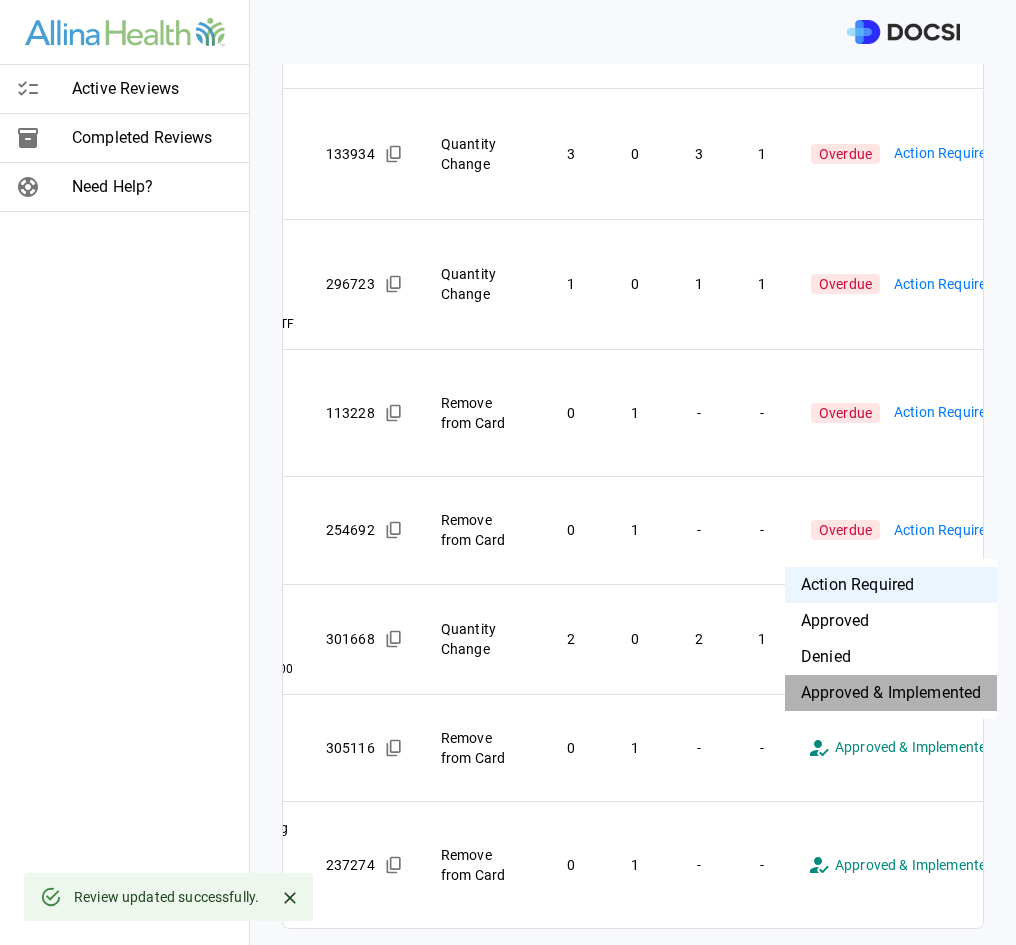 click on "Approved & Implemented" at bounding box center (891, 693) 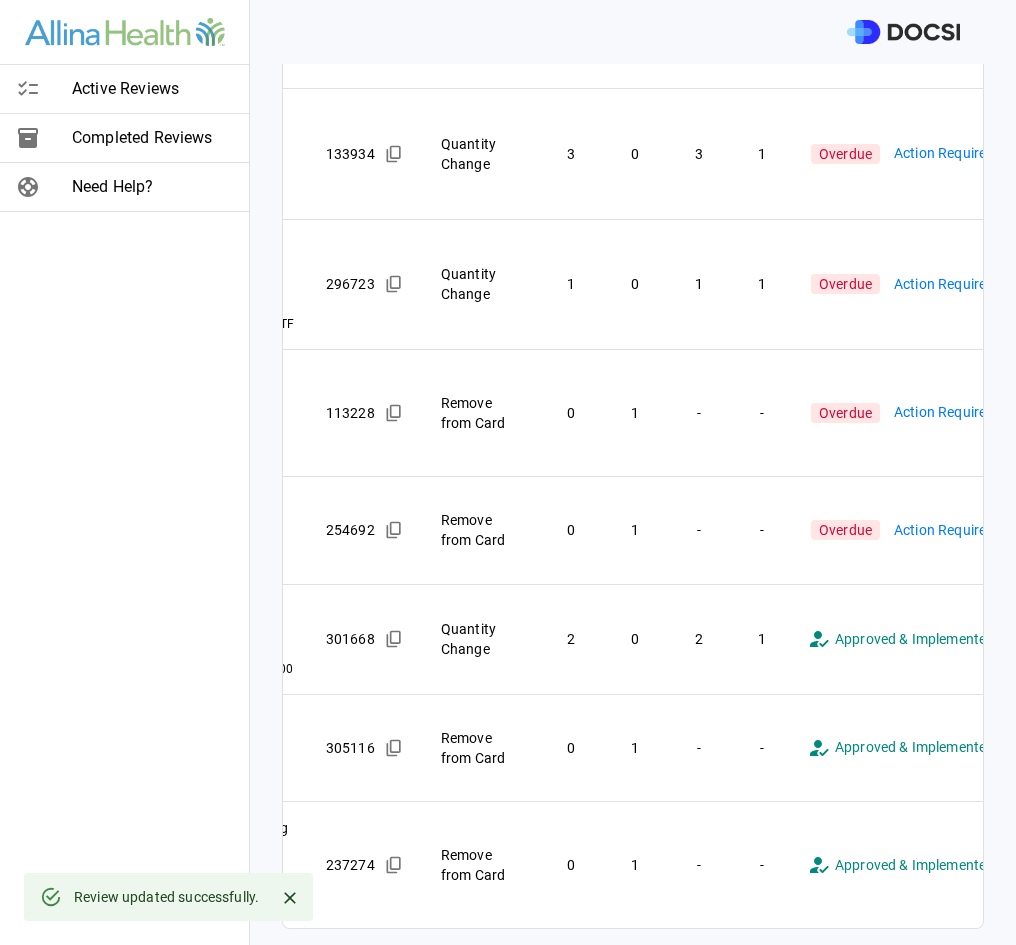 click on "Physician:   Dr.  [LAST] [LAST] Card:    LAPAROSCOPIC CYSTECTOMY OVARIAN [+1 PROC CODES]  ( M-28626 ) Managed by:    [FIRST] [LAST] Changes to Review All Card Items Item Item ID Requested Optimization Open Hold New Open New Hold Review Status Sut 0 27in Ethicon Vicryl Plus Ur-6 Violet J And J Ethicon Bio-Surgery  |  VCP603H 316996 Quantity Change 1 0 1 1 Overdue Action Required **** ​ Drsg 2.375x2.75in Tegaderm Transparent Film Window 3M Medical  |  1624W 133934 Quantity Change 3 0 3 1 Overdue Action Required **** ​ Trocar Lapsc 5x100mm Versaport Sleeve Univ Medtronic  |  UNVCA5STF 296723 Quantity Change 1 0 1 1 Overdue Action Required **** ​ Scis Tip Switchblade Metz Cvd Lapsc BD - Becton Dickinson  |  89-5100B 113228 Remove from Card 0 1 - - Overdue Action Required **** ​ Sol Irr .9 Nacl 1000ml Btl Baxter International Inc  |  2F7124 254692 Remove from Card 0 1 - - Overdue Action Required **** ​ Drsg Gze 2x2in Amd-Ritmed 8Ply Strl 2Pk  |" at bounding box center (508, 472) 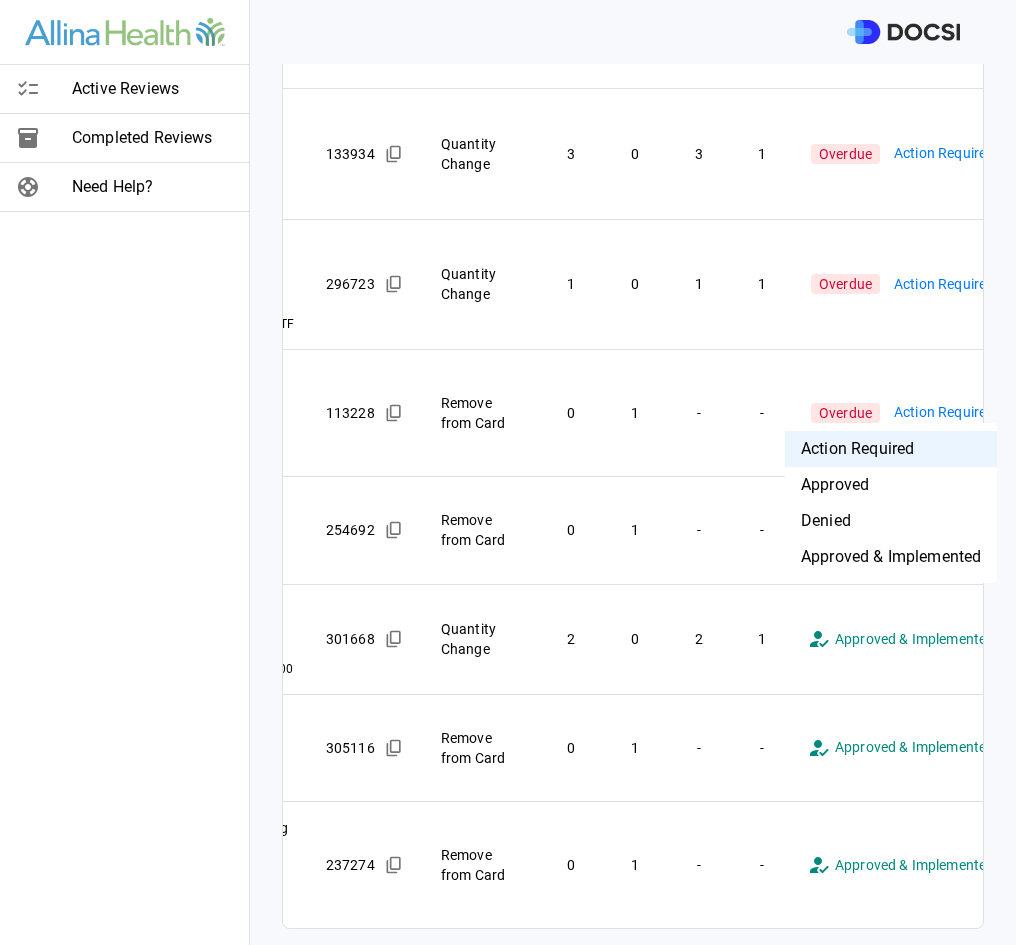 click on "Approved & Implemented" at bounding box center (891, 557) 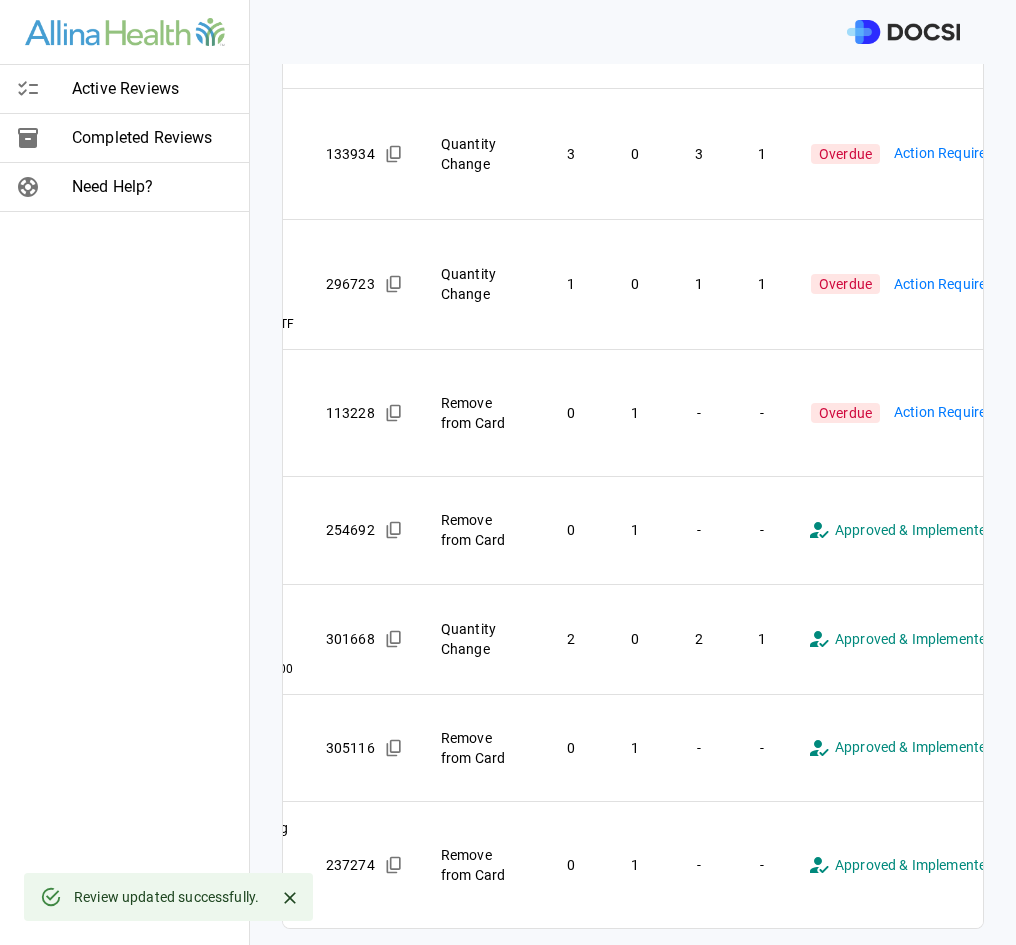 click on "**********" at bounding box center (508, 472) 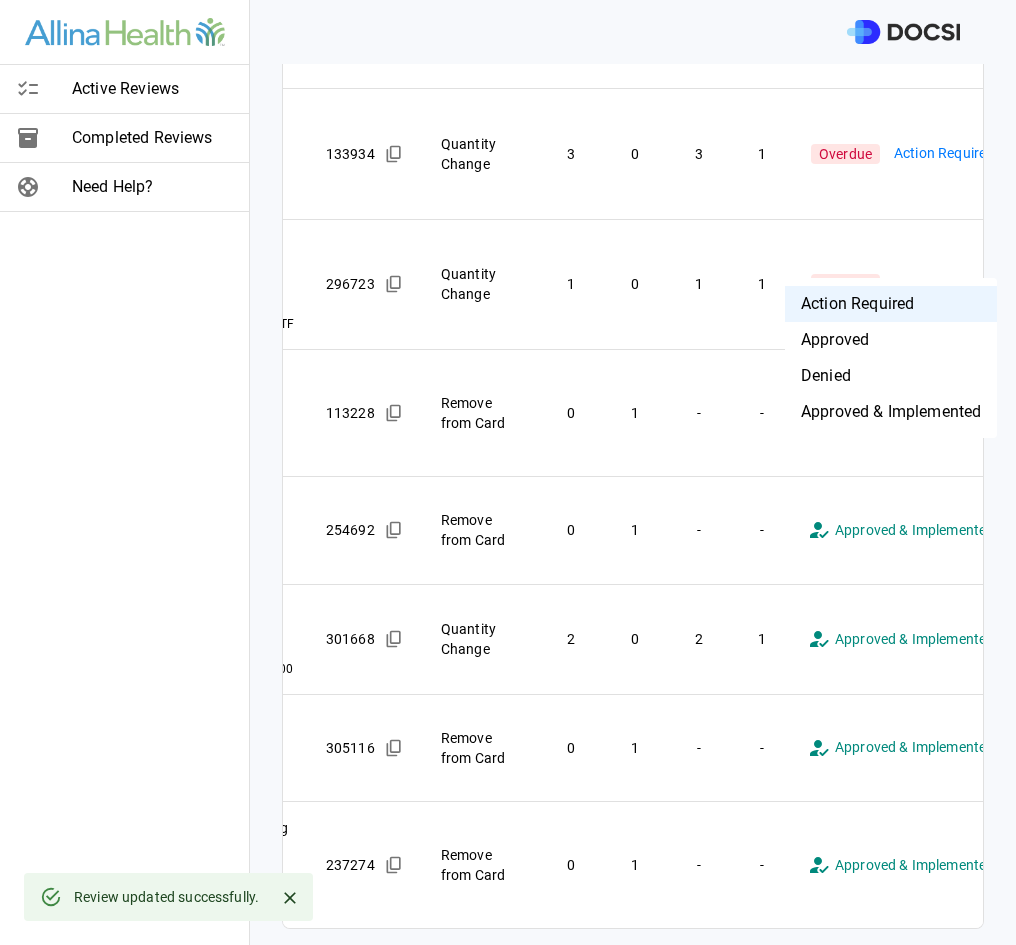 click on "Approved & Implemented" at bounding box center [891, 412] 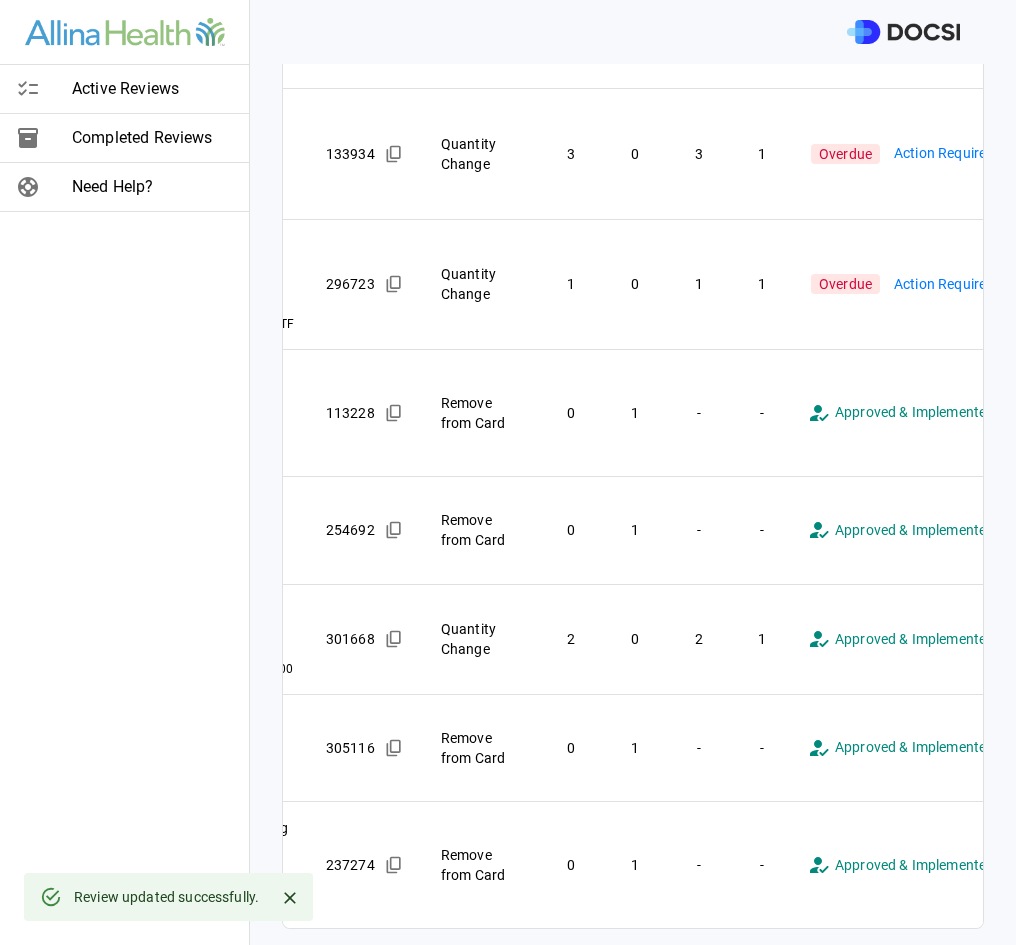click on "**********" at bounding box center (508, 472) 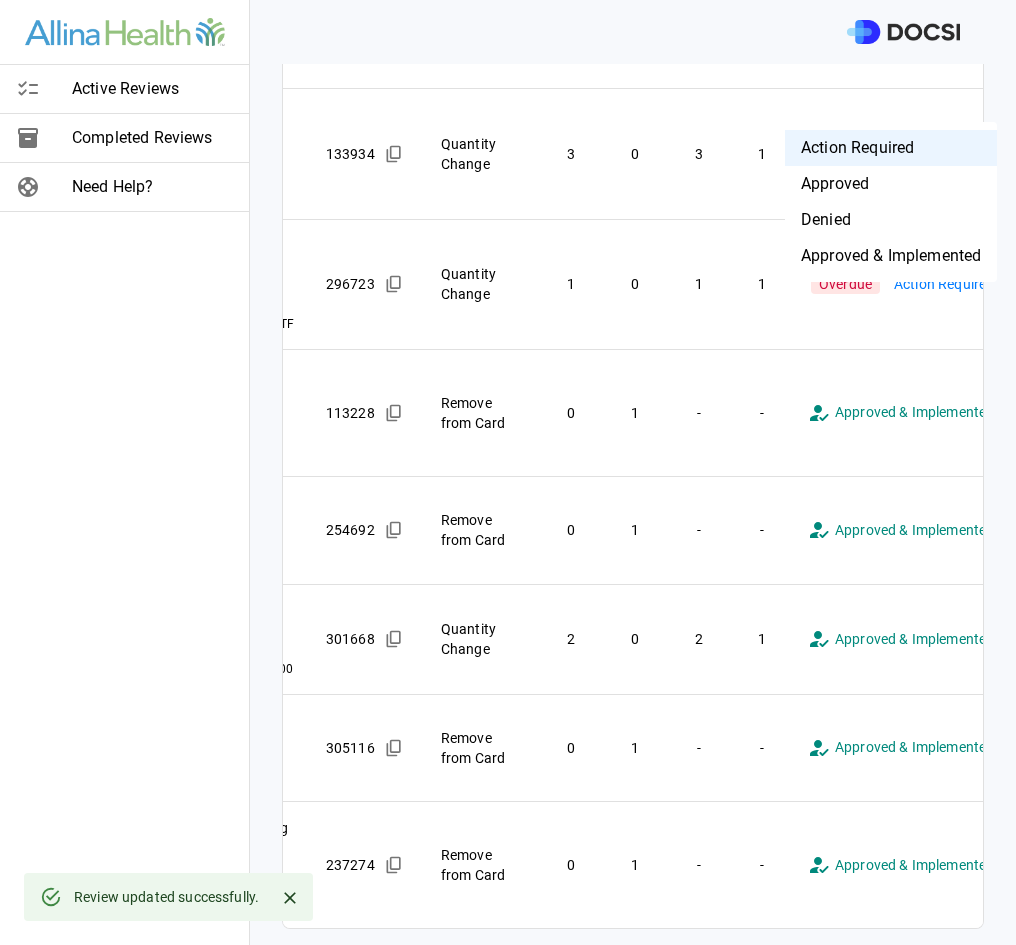 click on "Approved & Implemented" at bounding box center (891, 256) 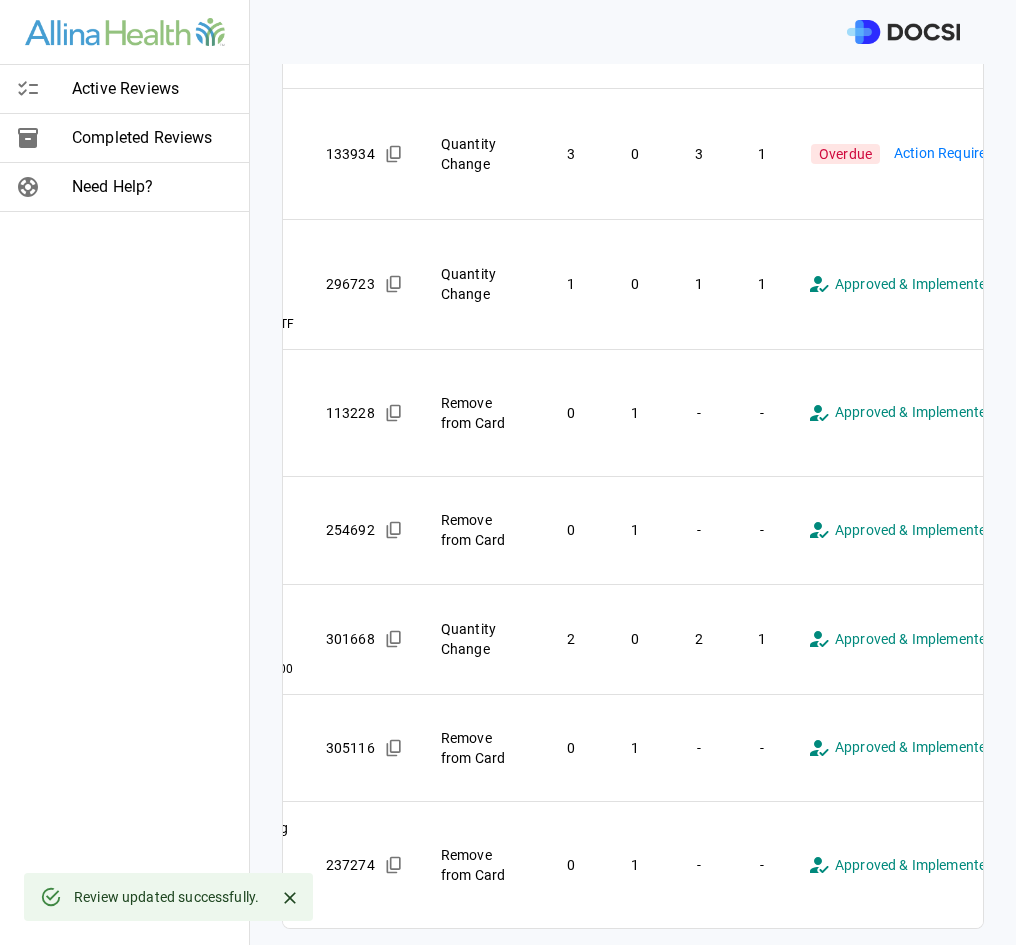 scroll, scrollTop: 64, scrollLeft: 0, axis: vertical 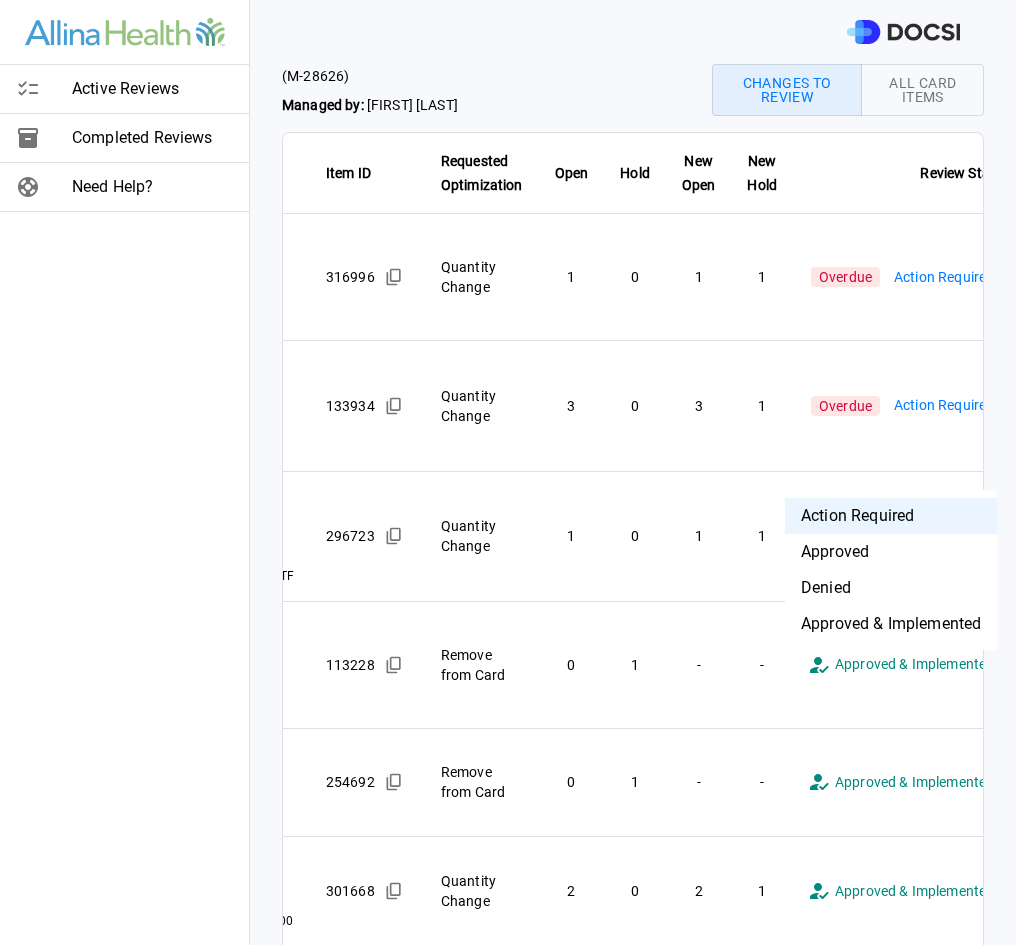 click on "**********" at bounding box center (508, 472) 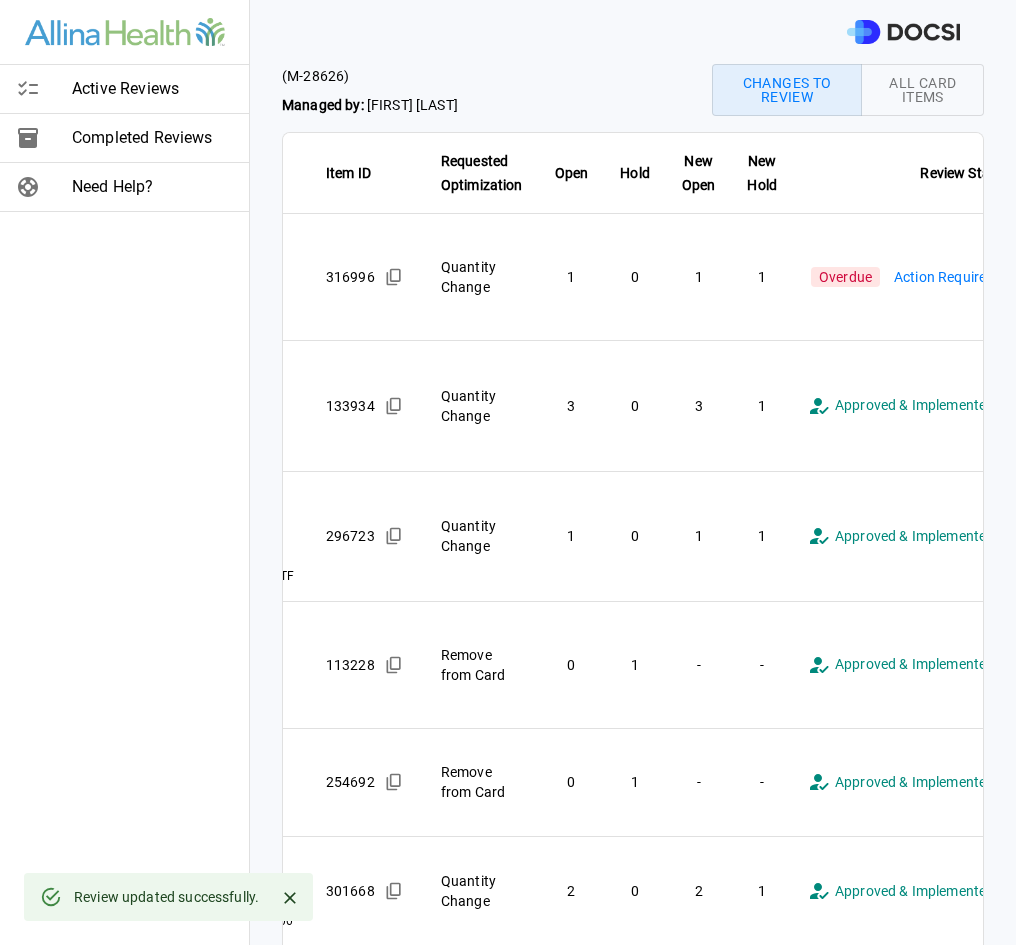 click on "**********" at bounding box center [508, 472] 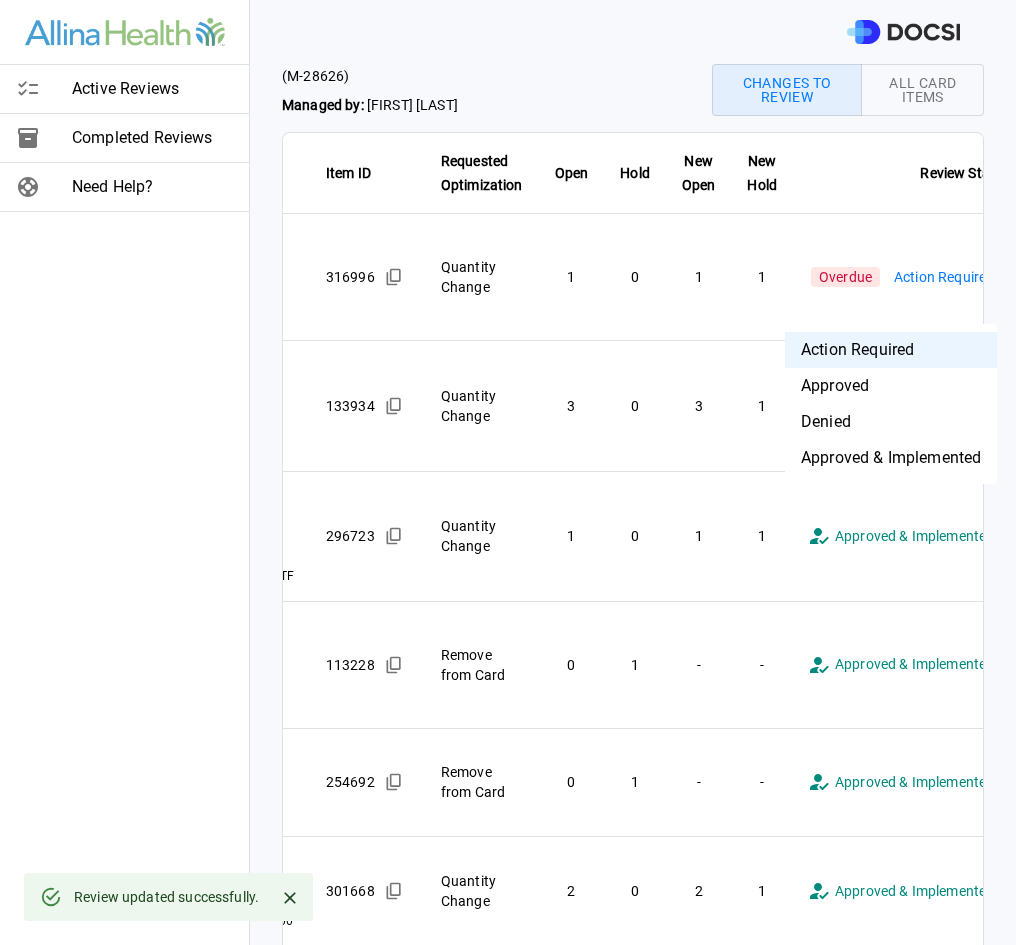 click on "Approved & Implemented" at bounding box center (891, 458) 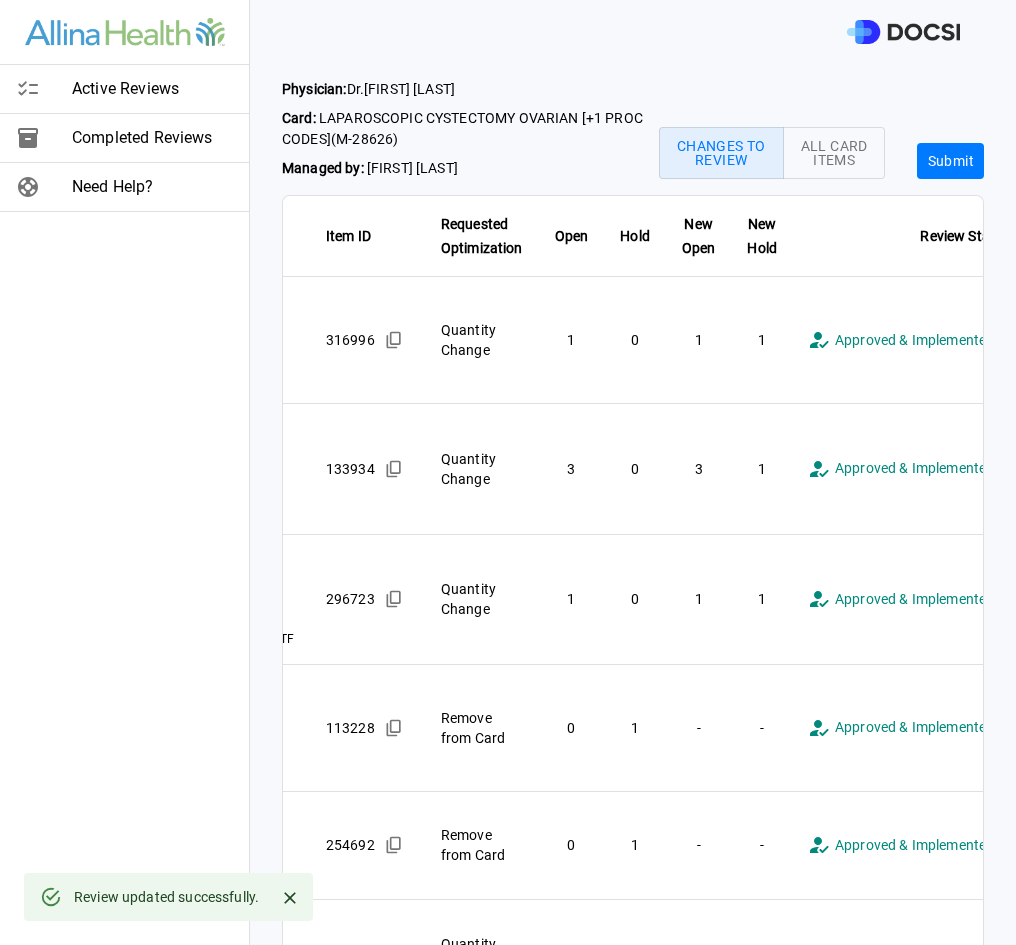 scroll, scrollTop: 0, scrollLeft: 0, axis: both 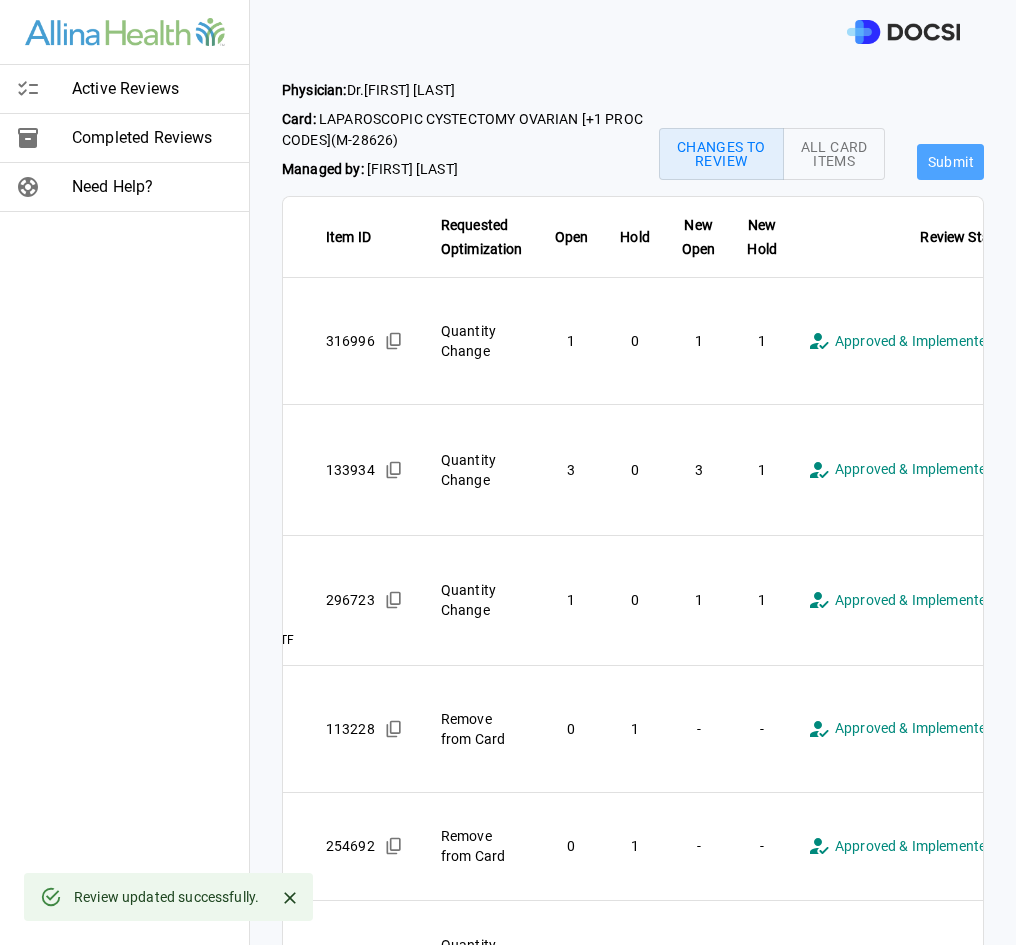 click on "Submit" at bounding box center (950, 162) 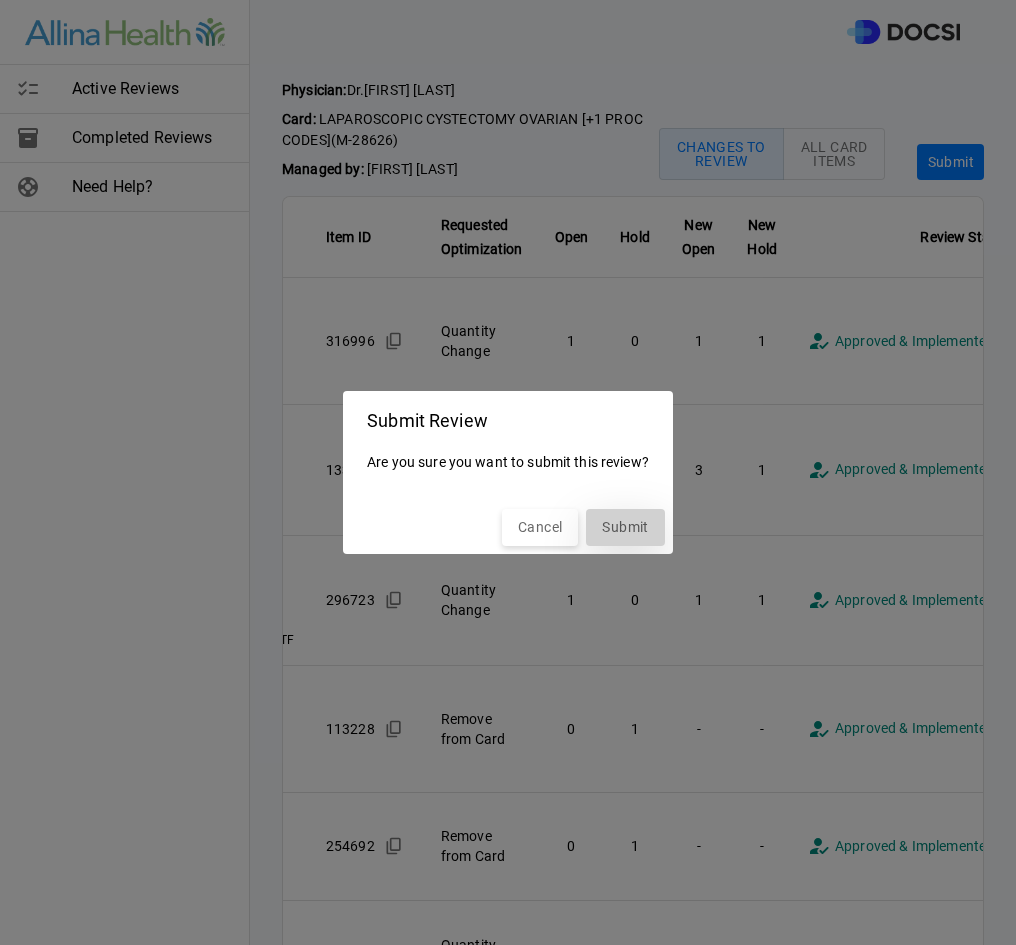 click on "Submit" at bounding box center [625, 527] 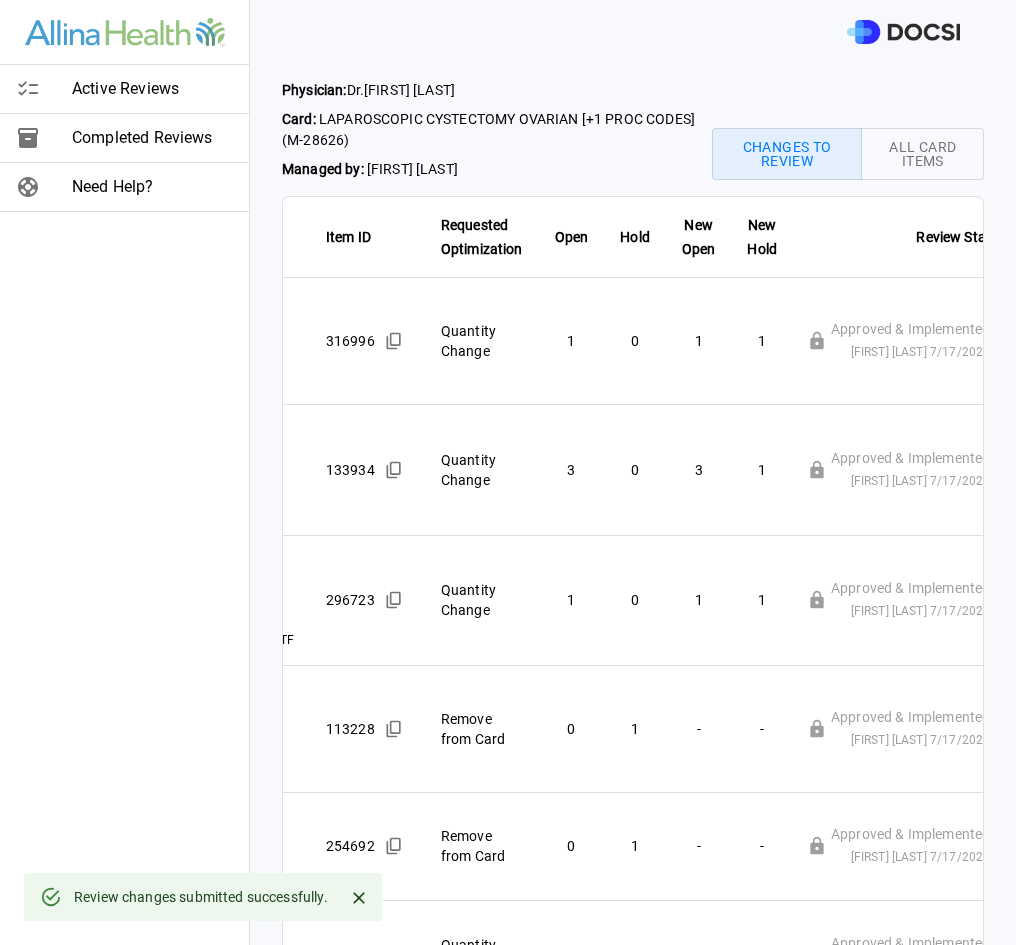 click at bounding box center (44, 89) 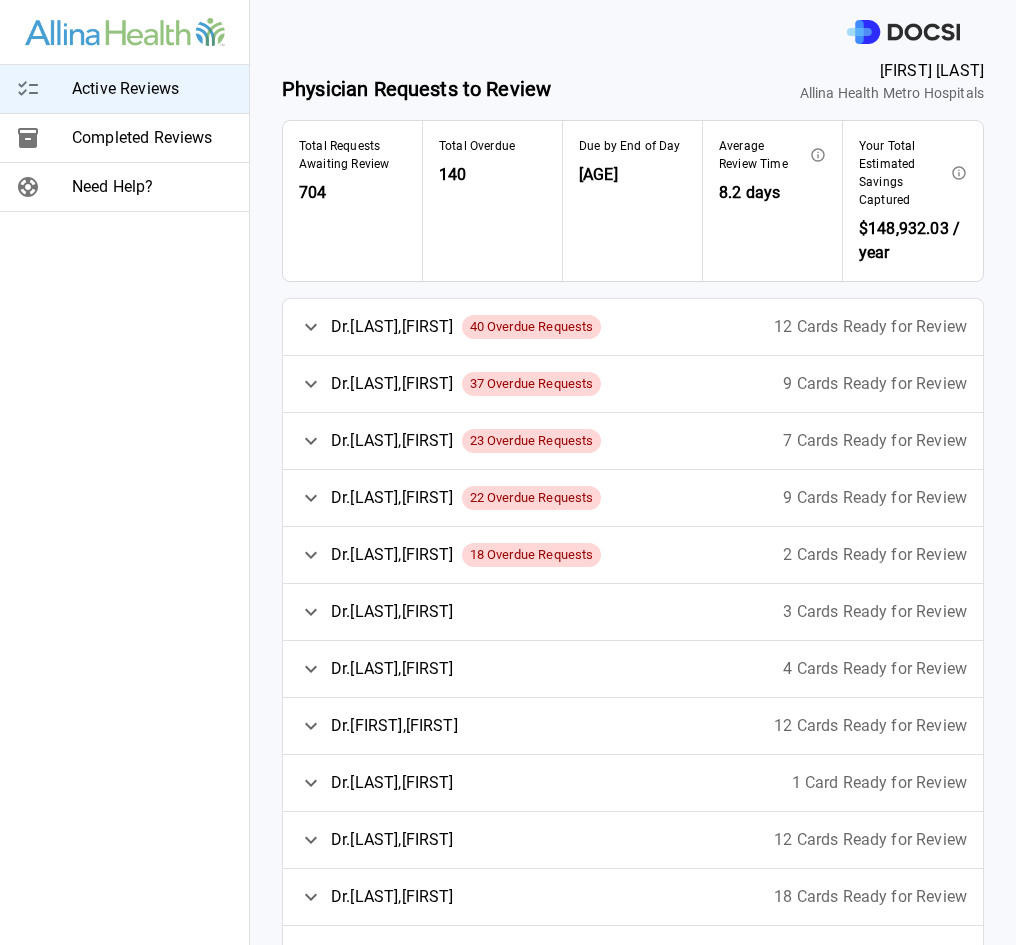 scroll, scrollTop: 0, scrollLeft: 0, axis: both 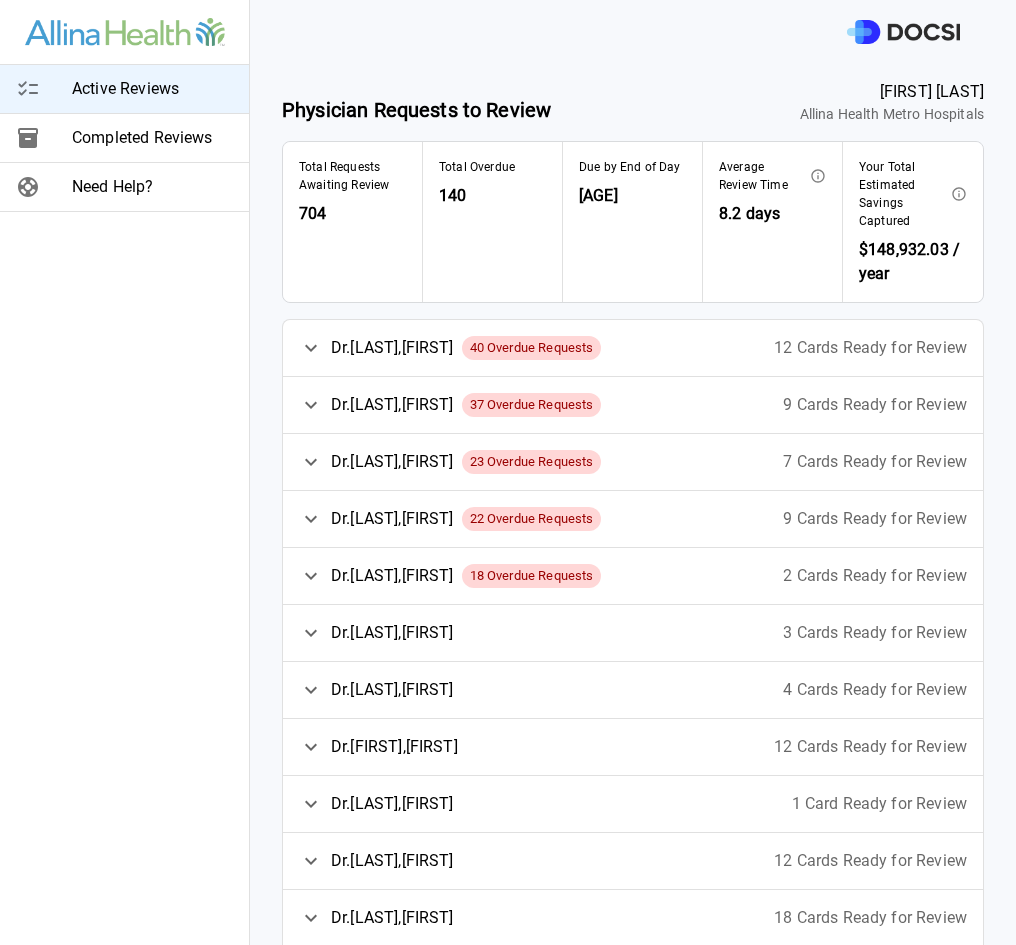 click 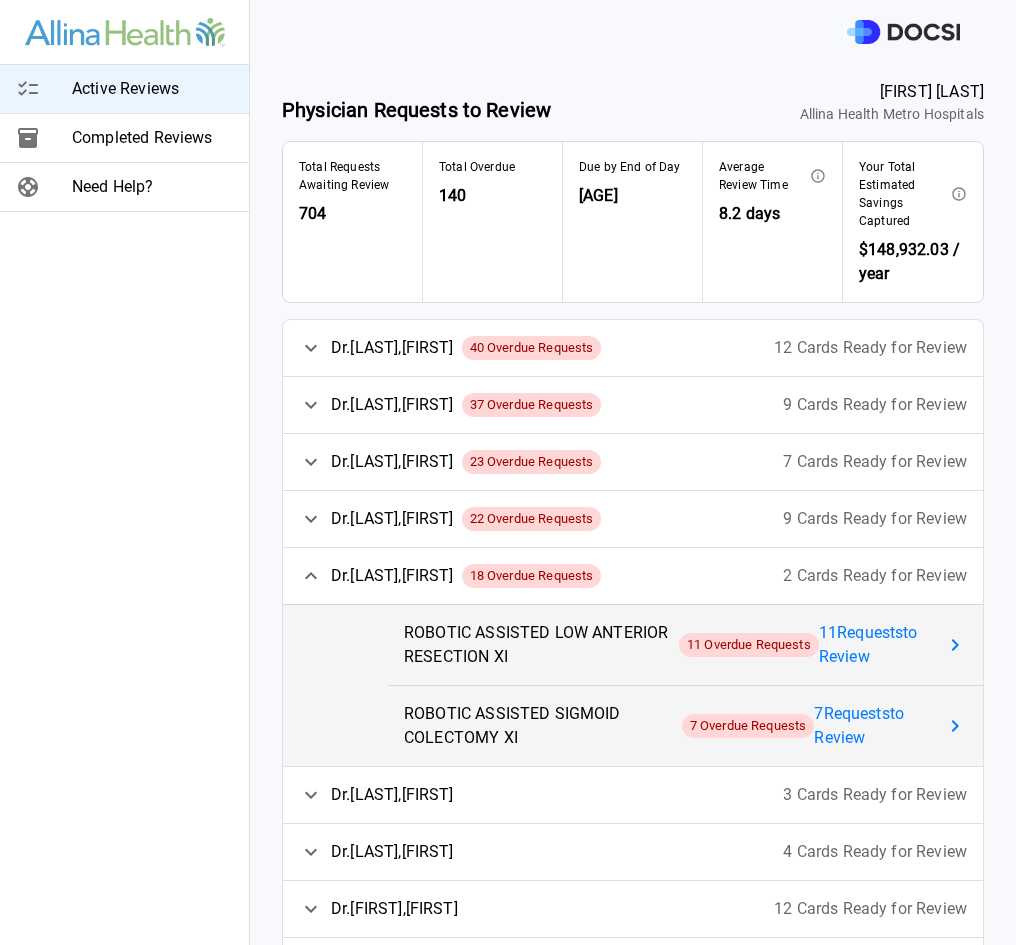 click on "11  Request s  to Review" at bounding box center [877, 645] 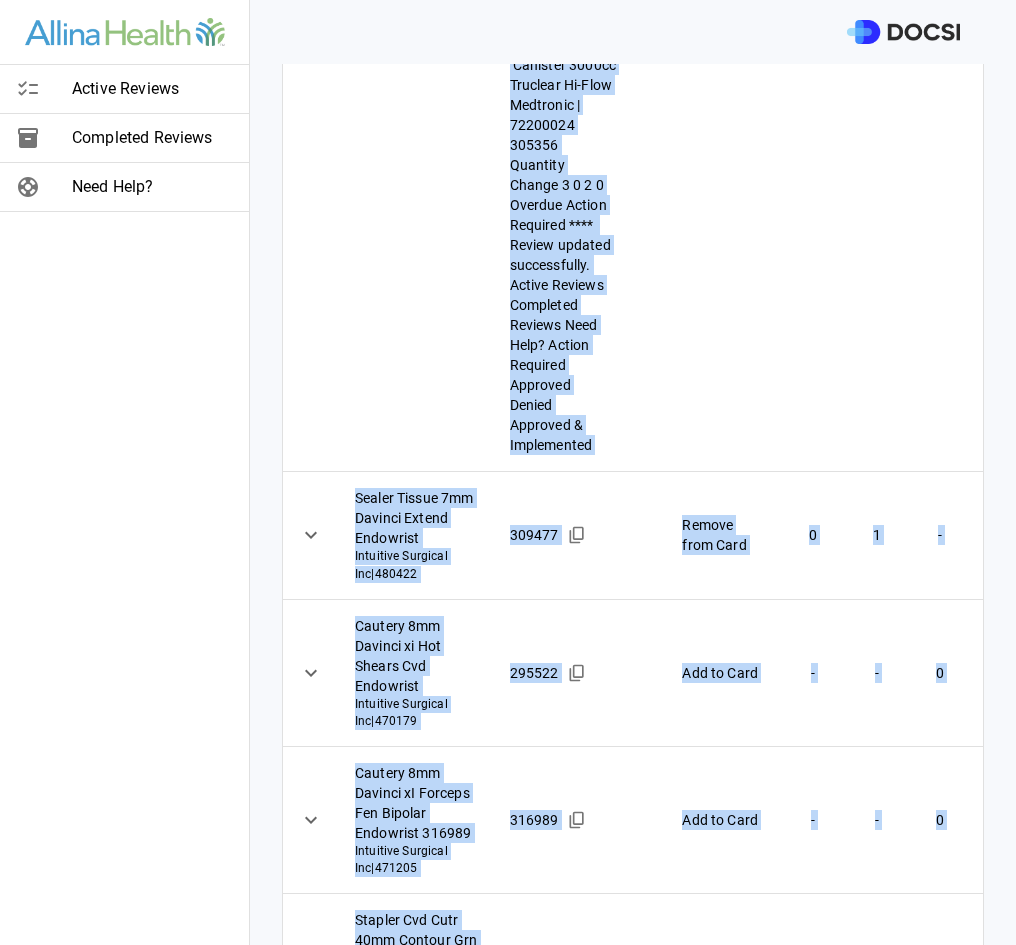 scroll, scrollTop: 1463, scrollLeft: 0, axis: vertical 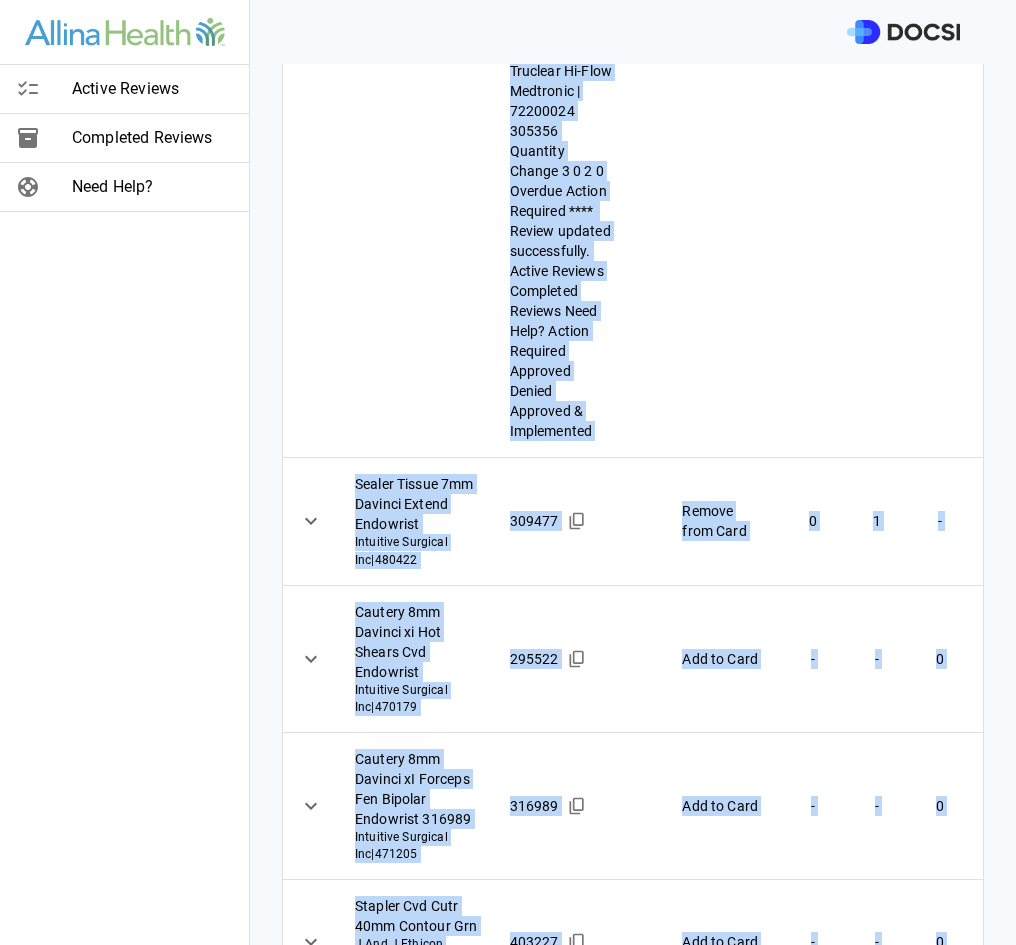 drag, startPoint x: 282, startPoint y: 84, endPoint x: 858, endPoint y: 810, distance: 926.7427 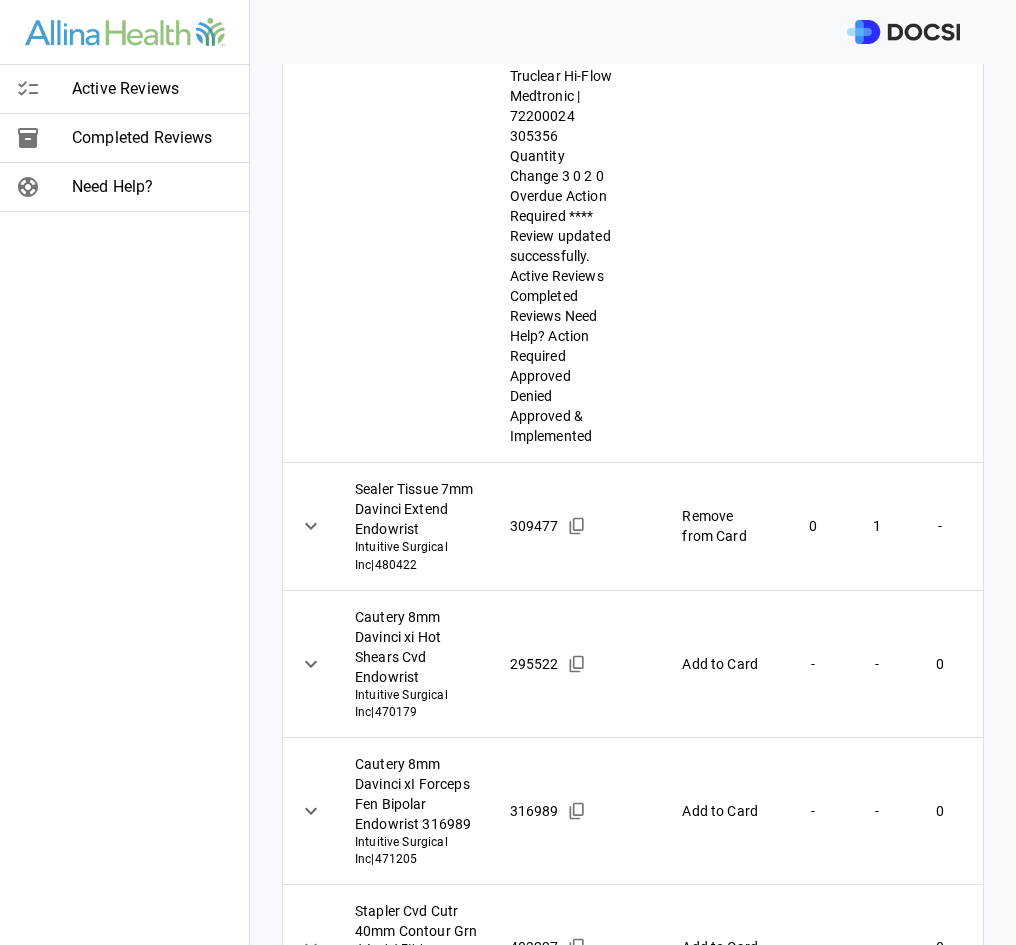 scroll, scrollTop: 1463, scrollLeft: 0, axis: vertical 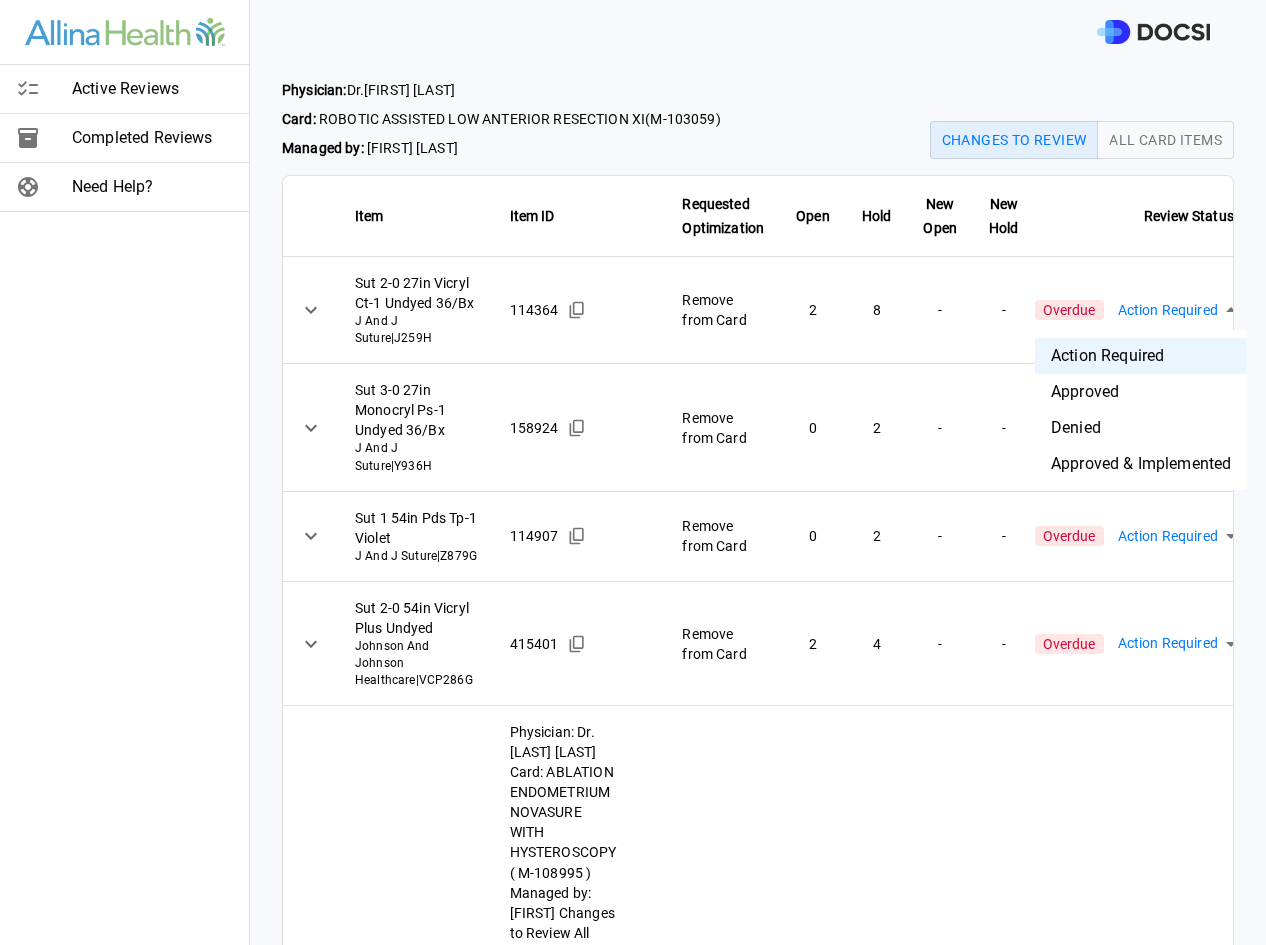 click on "Active Reviews Completed Reviews Need Help? Physician:   Dr.  [FIRST]   [LAST] Card:    ROBOTIC ASSISTED LOW ANTERIOR RESECTION XI  ( M-103059 ) Managed by:    [FIRST] [LAST] Changes to Review All Card Items Item Item ID Requested Optimization Open Hold New Open New Hold Review Status Sut 2-0 27in Vicryl Ct-1 Undyed 36/Bx J And J Suture  |  J259H 114364 Remove from Card 2 8 - - Overdue Action Required **** ​ Sut 3-0 27in Monocryl Ps-1 Undyed 36/Bx J And J Suture  |  Y936H 158924 Remove from Card 0 2 - - Overdue Action Required **** ​ Sut 1 54in Pds Tp-1 Violet J And J Suture  |  Z879G 114907 Remove from Card 0 2 - - Overdue Action Required **** ​ Sut 2-0 54in Vicryl Plus Undyed Johnson And Johnson Healthcare  |  VCP286G 415401 Remove from Card 2 4 - - Overdue Action Required **** ​ Retrtr 8mm Davinci xi Sm Graptor Endowrist Intuitive Surgical Inc  |  470318 303233 Add to Card - - 0 1 Overdue Action Required **** ​ Sealer Tissue 7mm Davinci Extend Endowrist Intuitive Surgical Inc  |  480422 0" at bounding box center [633, 472] 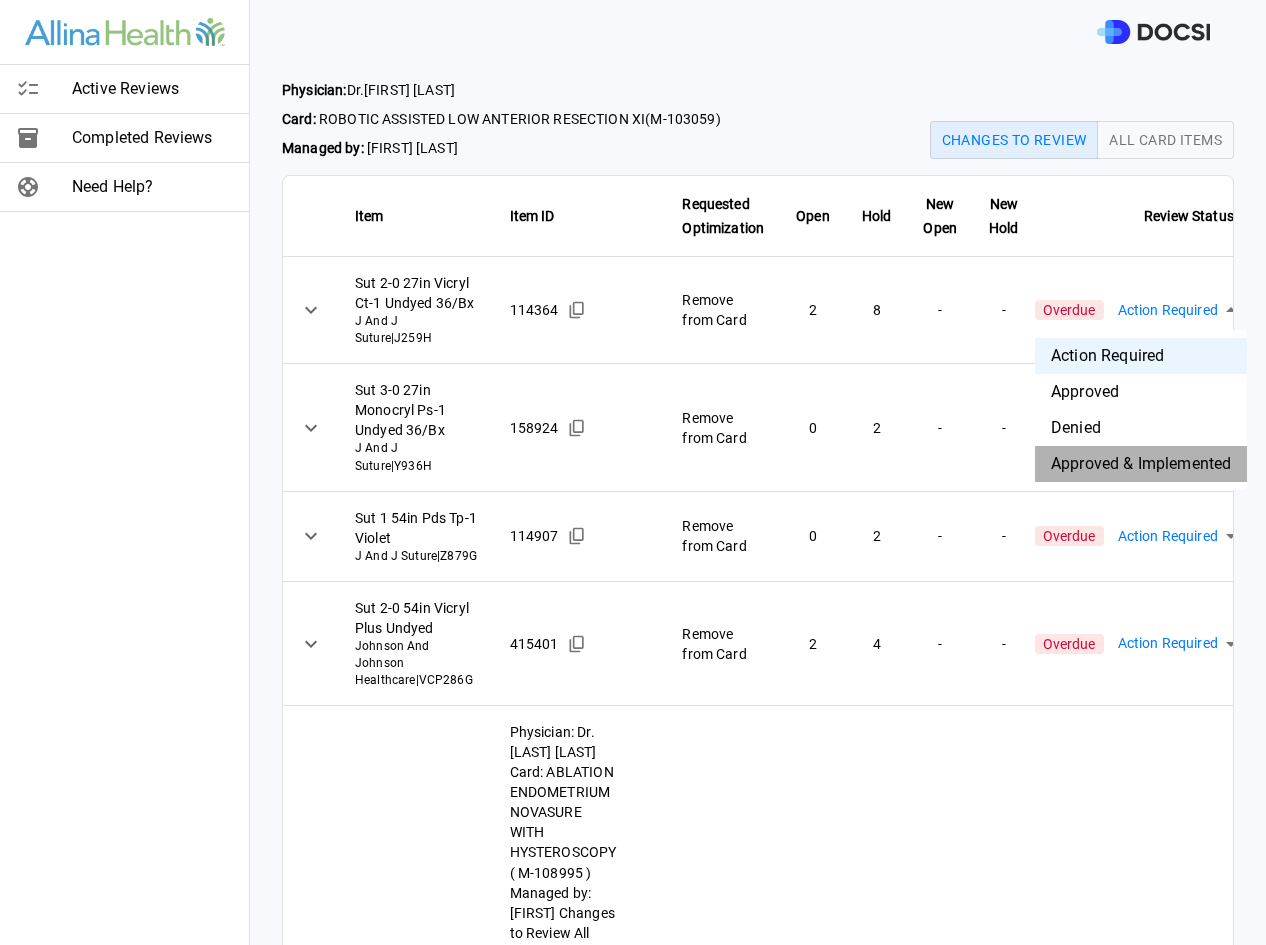 click on "Approved & Implemented" at bounding box center (1141, 464) 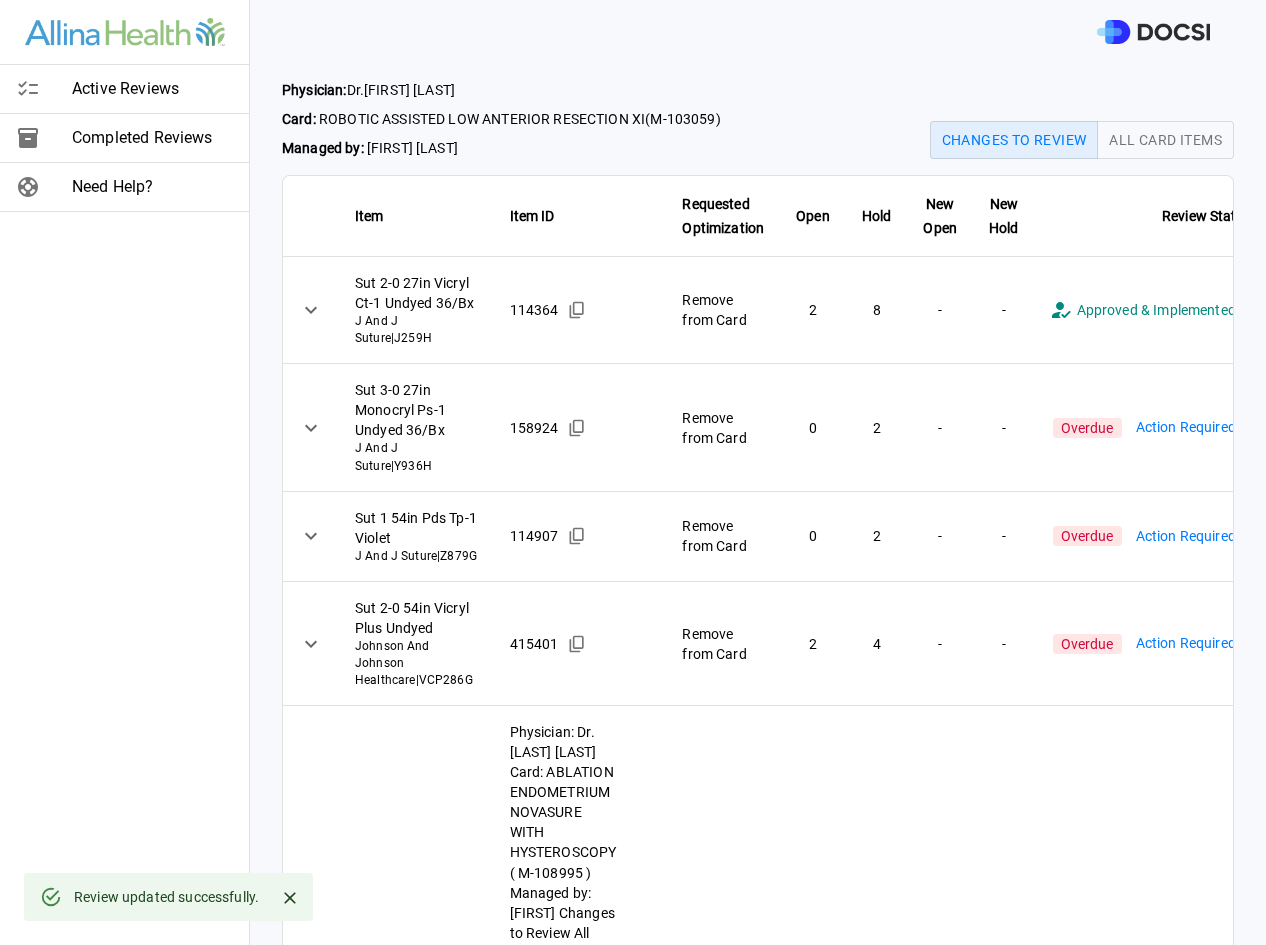 click on "**********" at bounding box center [633, 472] 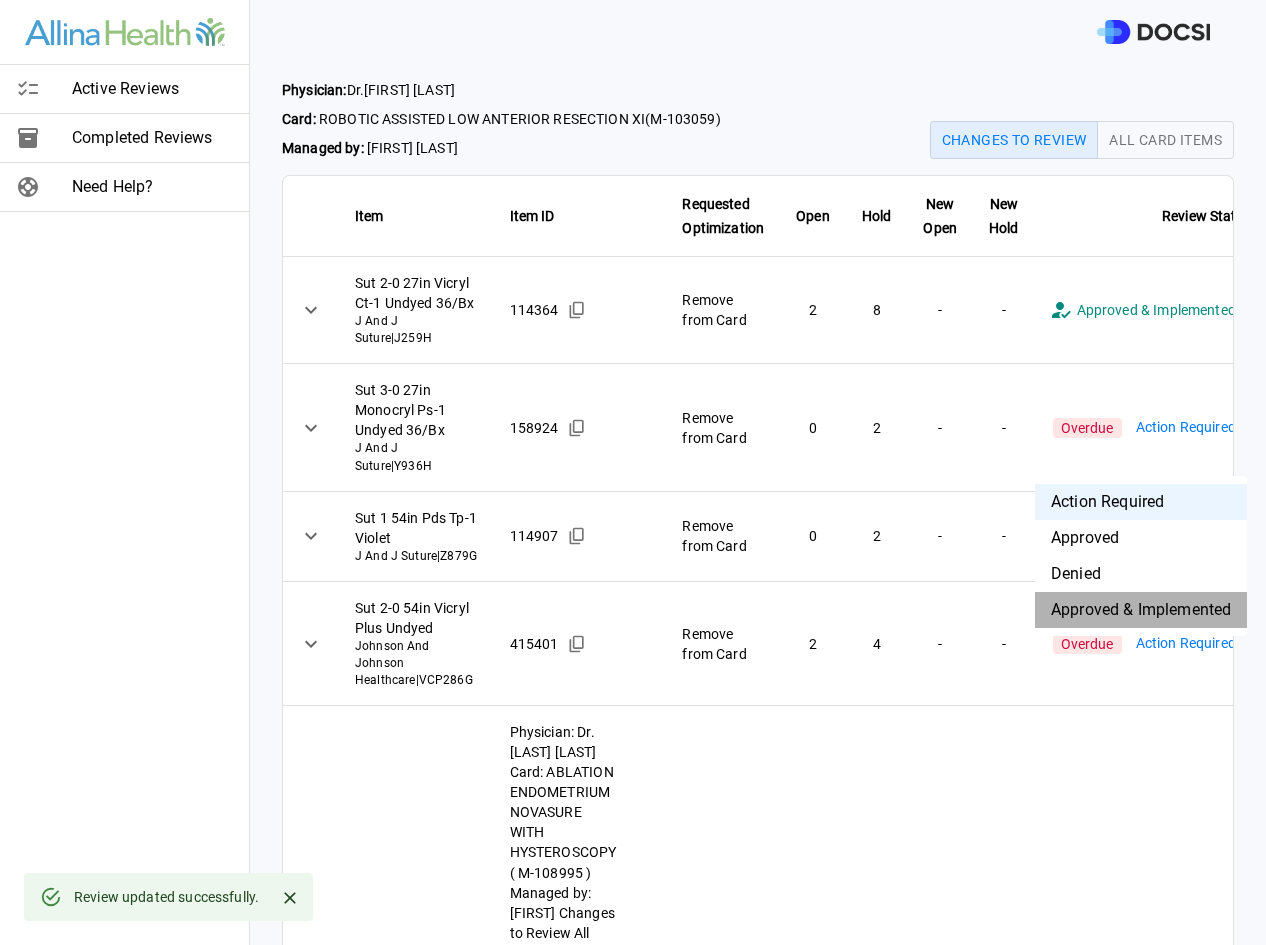 click on "Approved & Implemented" at bounding box center (1141, 610) 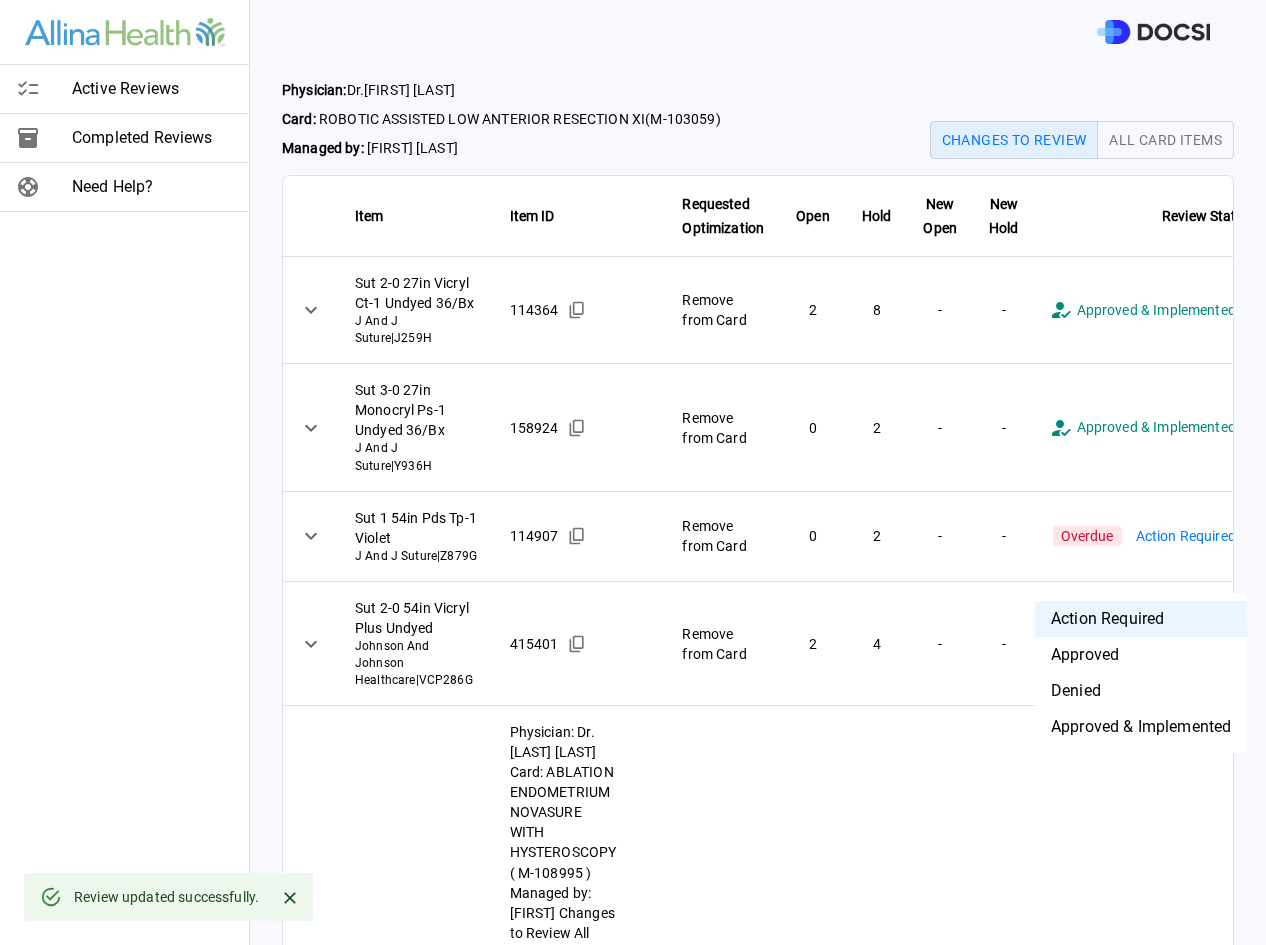 click on "**********" at bounding box center (633, 472) 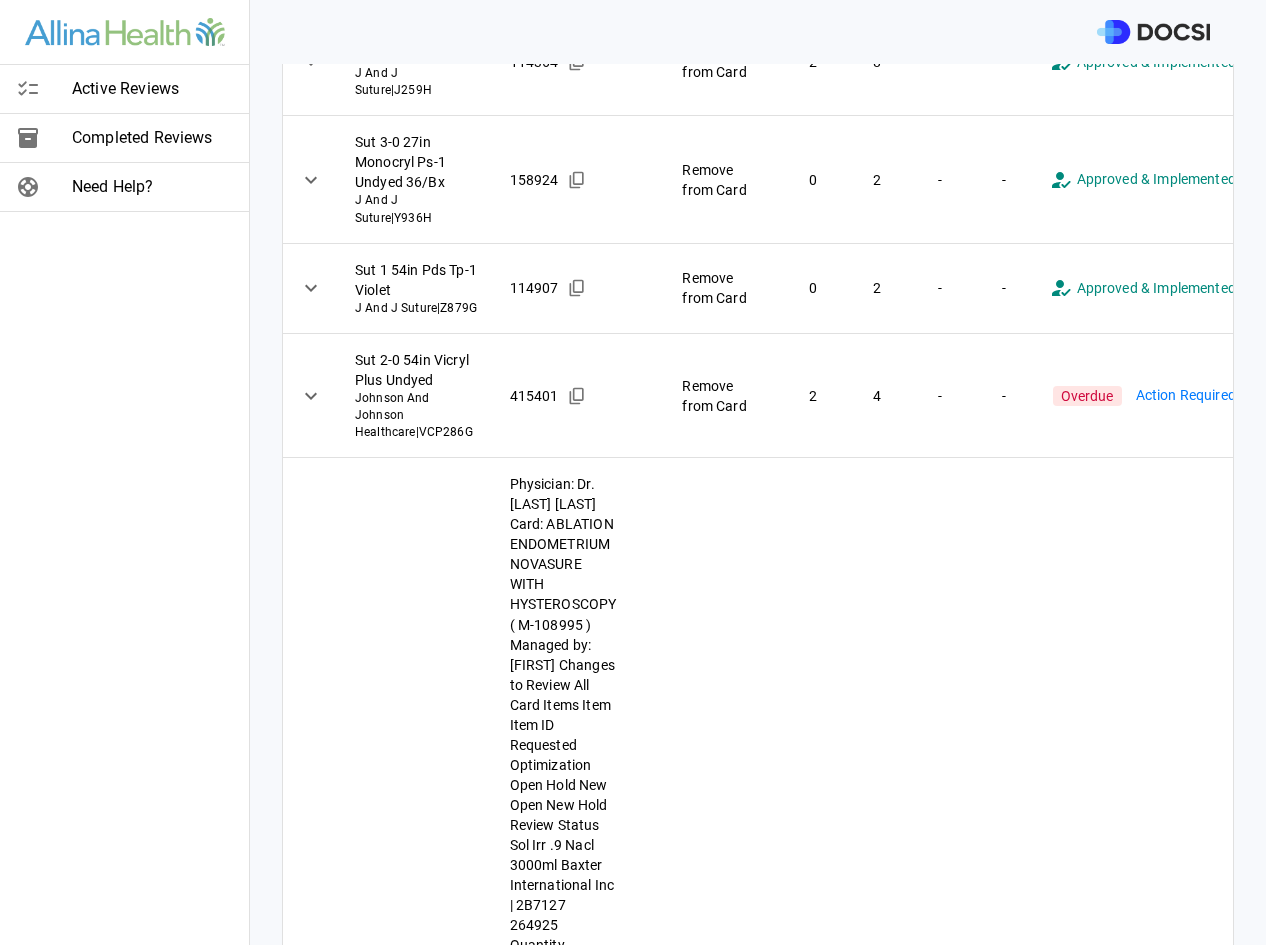 scroll, scrollTop: 275, scrollLeft: 0, axis: vertical 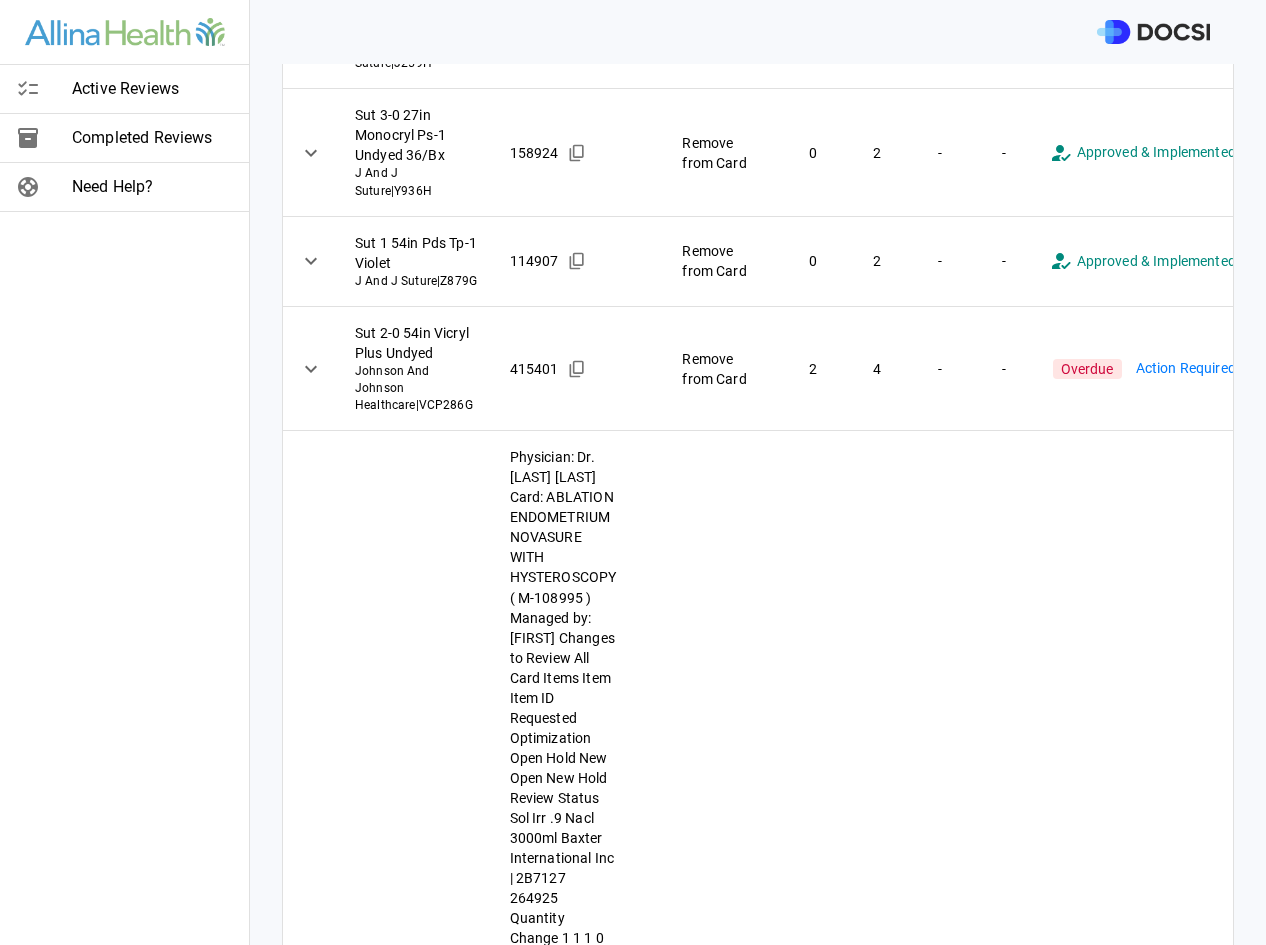 click on "**********" at bounding box center (633, 472) 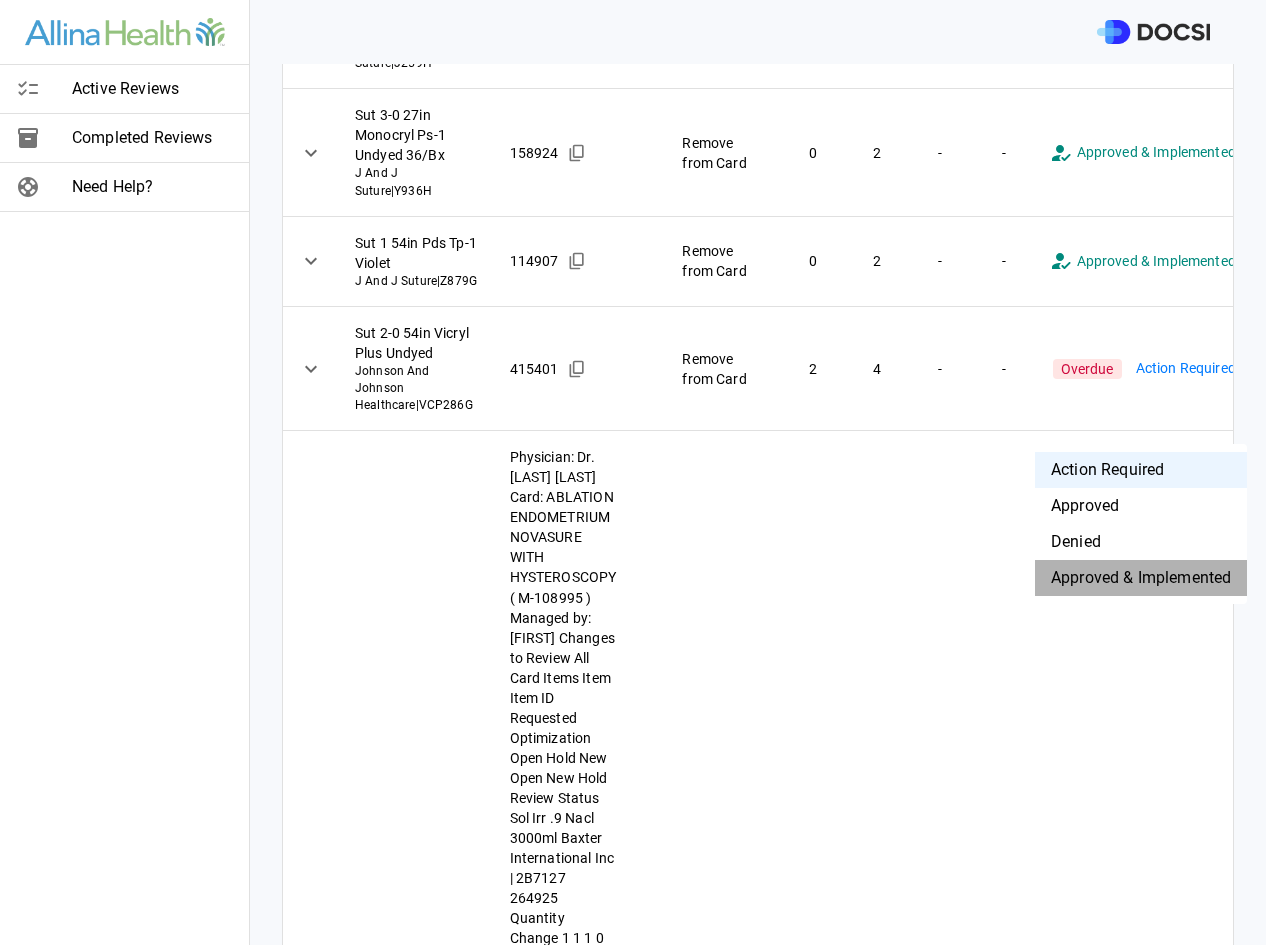 click on "Approved & Implemented" at bounding box center (1141, 578) 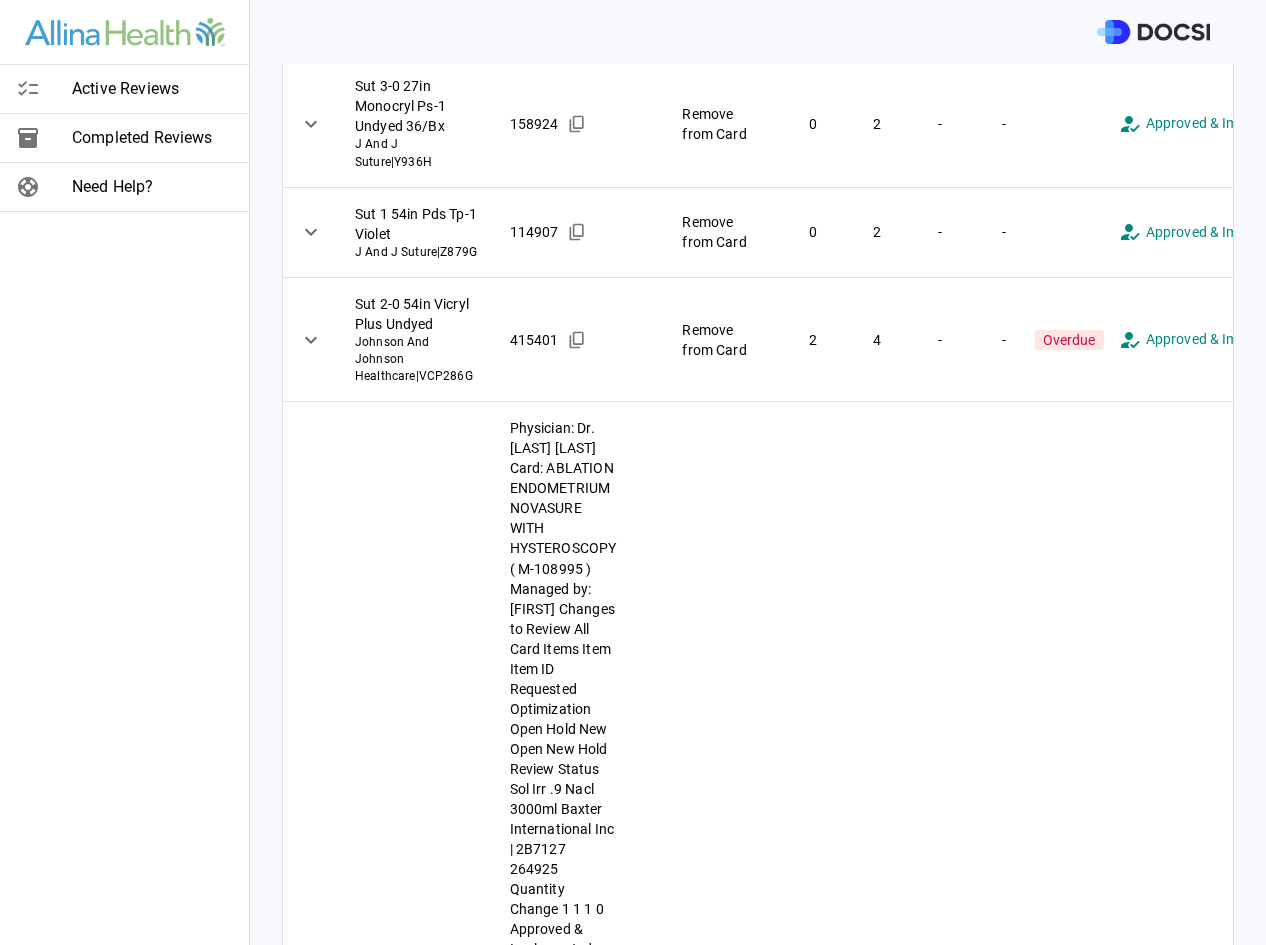 scroll, scrollTop: 275, scrollLeft: 0, axis: vertical 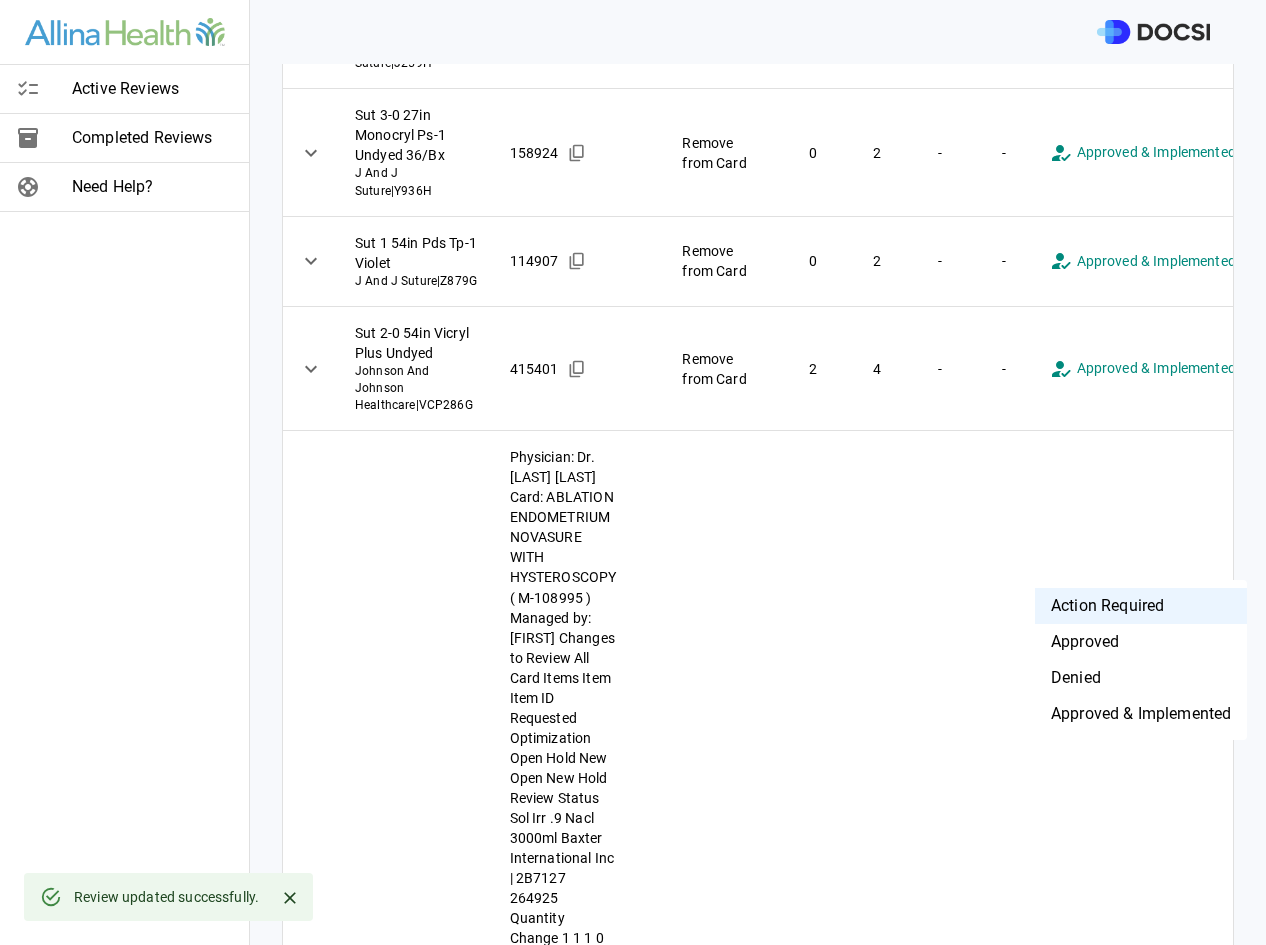 click on "**********" at bounding box center (633, 472) 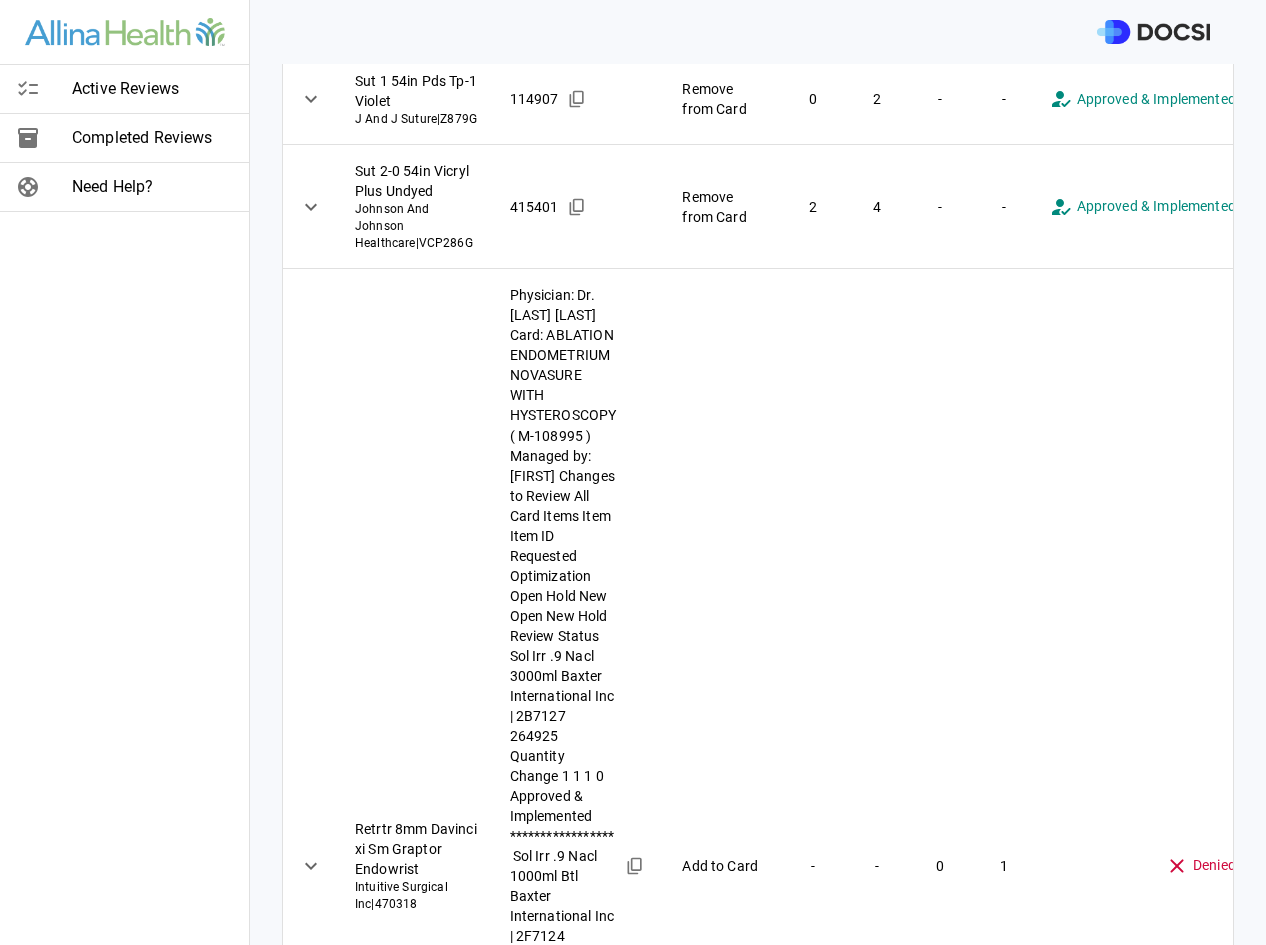 scroll, scrollTop: 450, scrollLeft: 0, axis: vertical 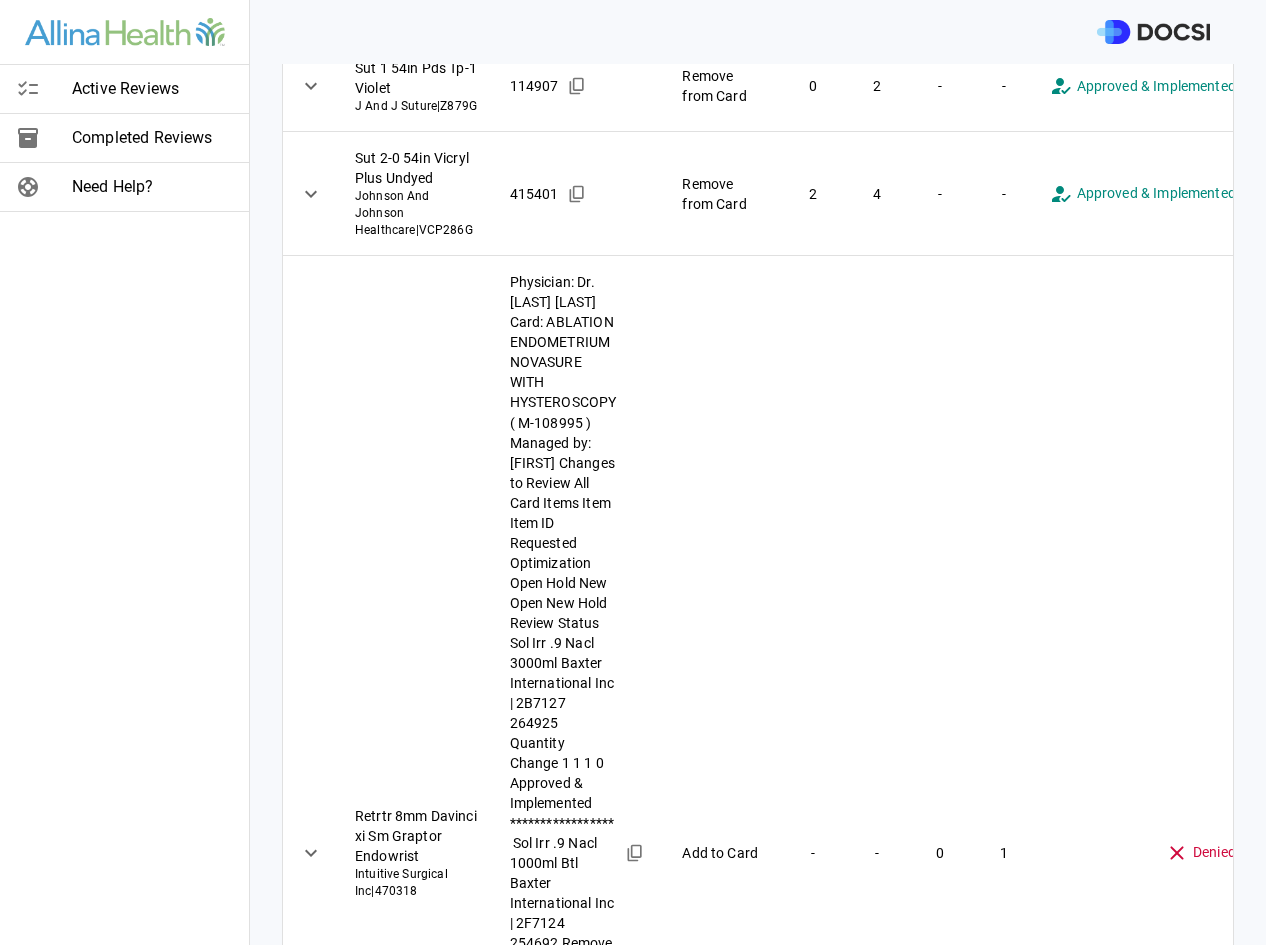 click on "**********" at bounding box center (633, 472) 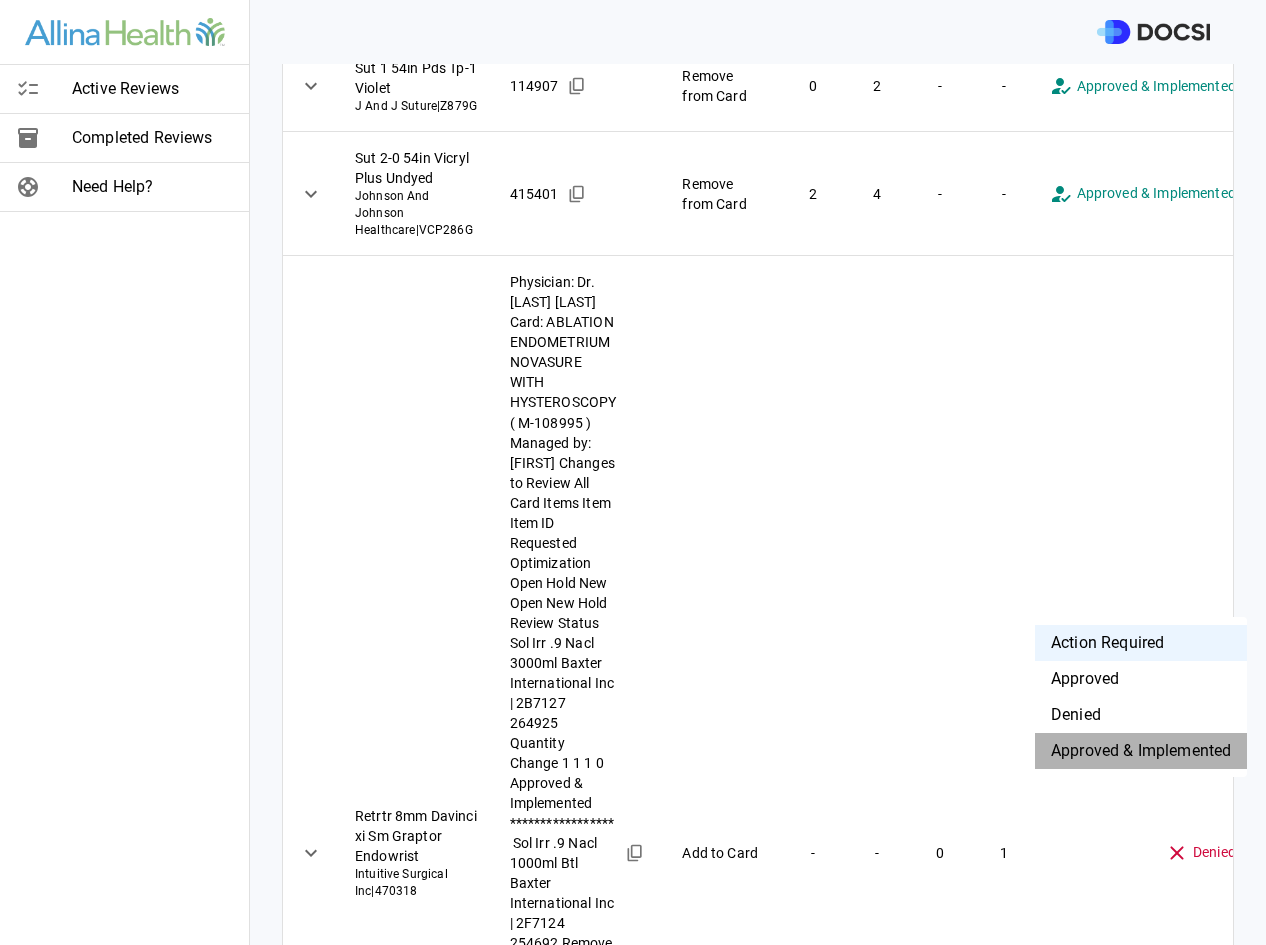 click on "Approved & Implemented" at bounding box center (1141, 751) 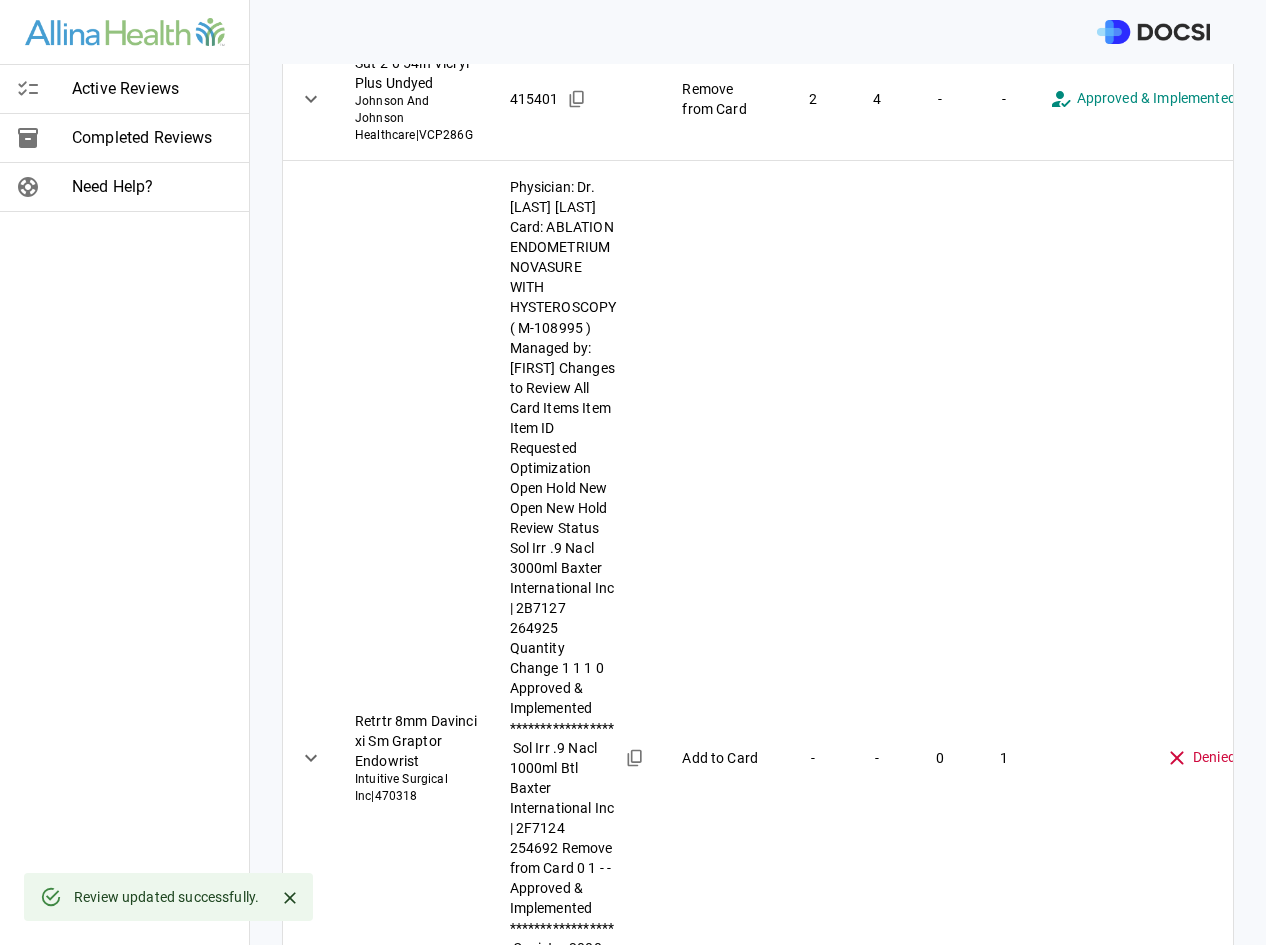 scroll, scrollTop: 450, scrollLeft: 0, axis: vertical 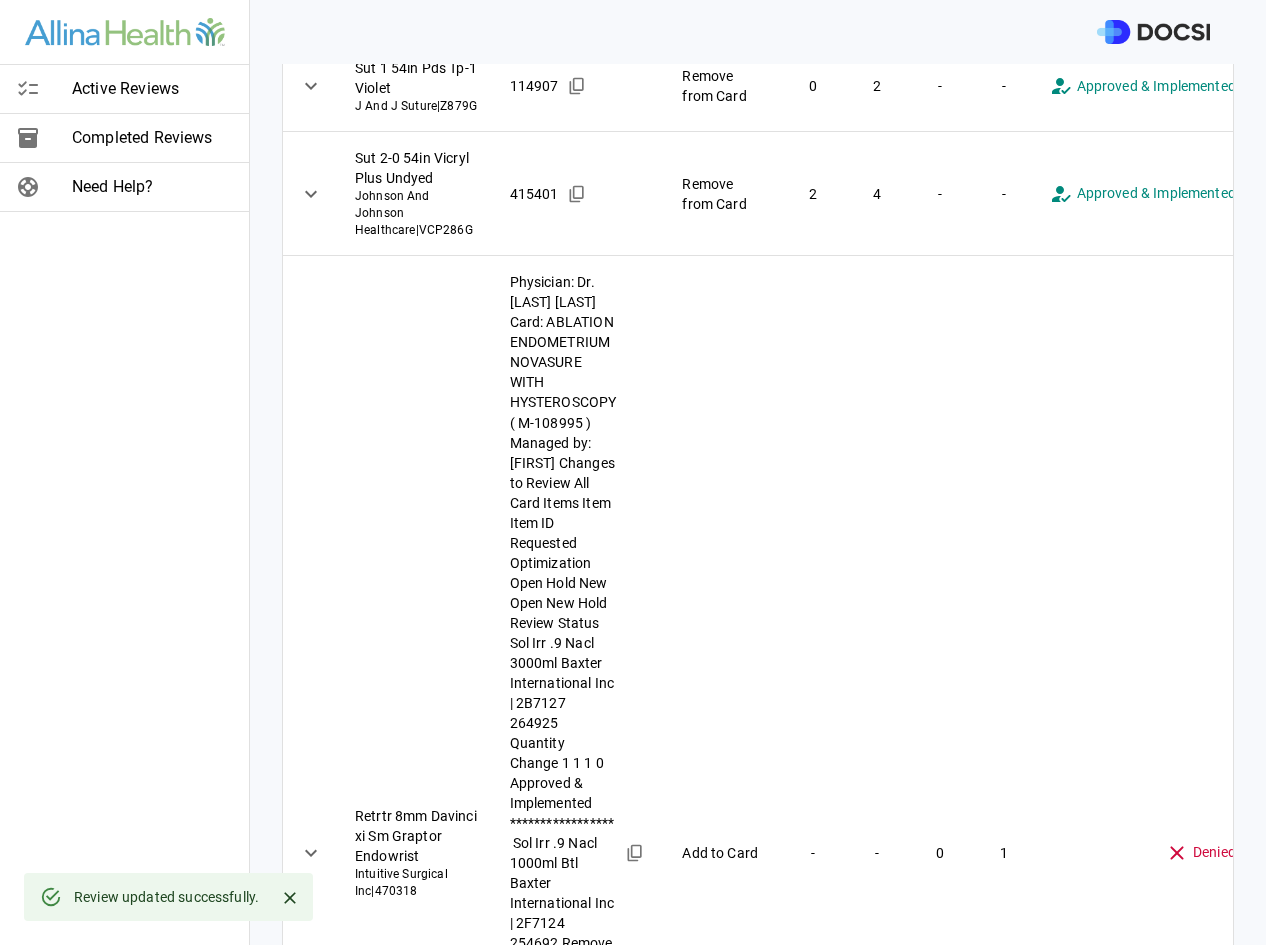 click on "**********" at bounding box center [633, 472] 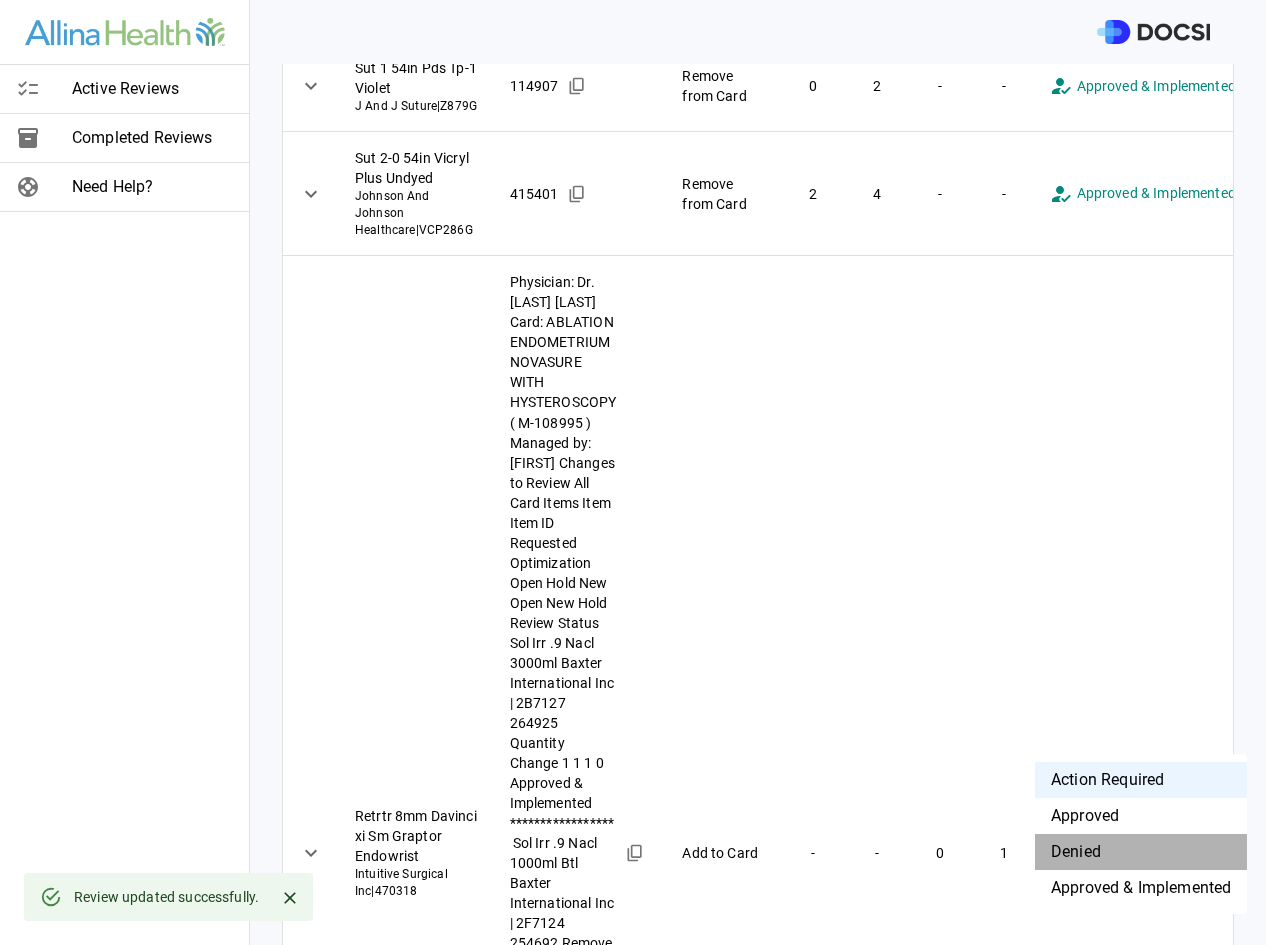 click on "Denied" at bounding box center (1141, 852) 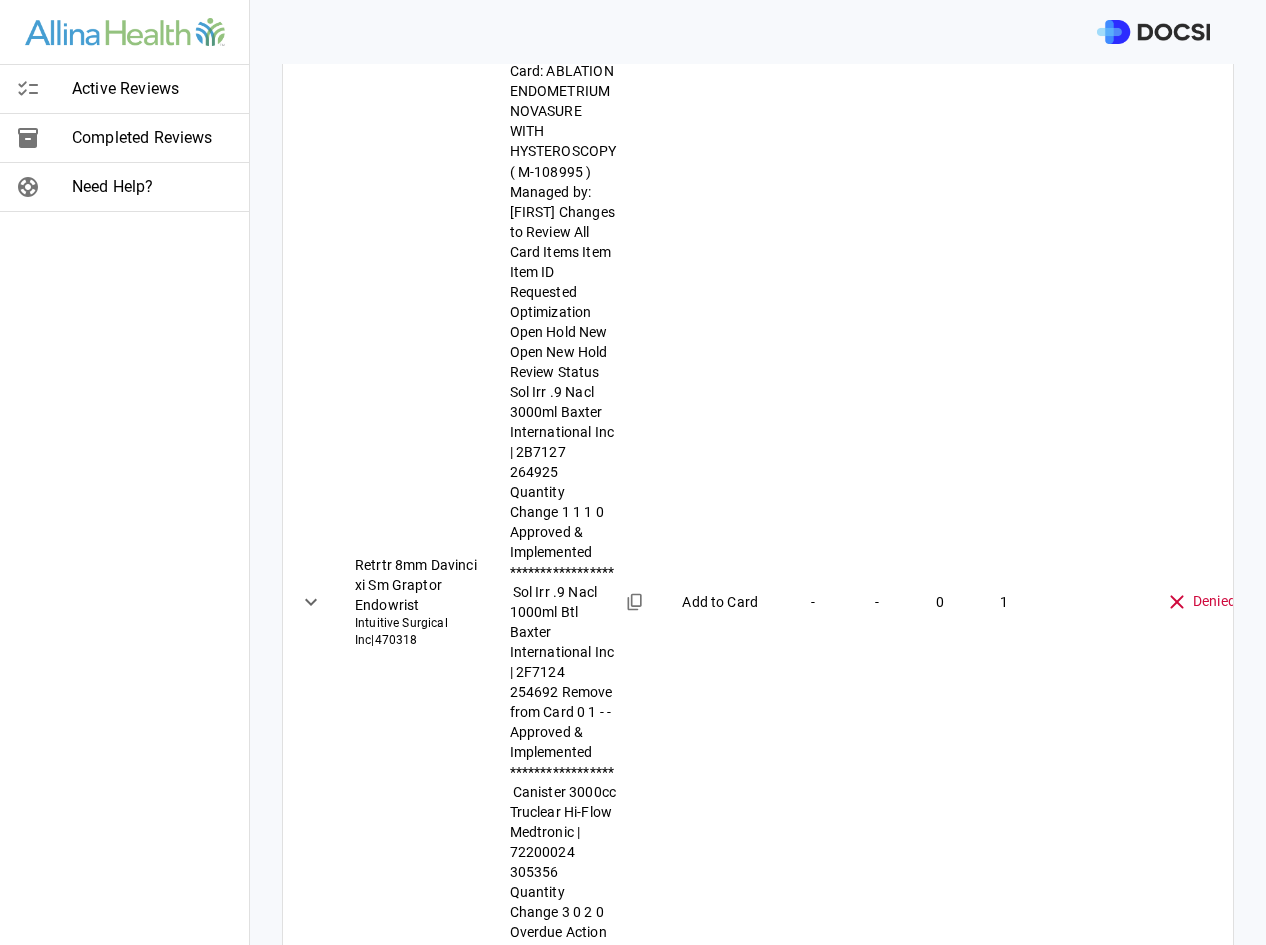 scroll, scrollTop: 775, scrollLeft: 0, axis: vertical 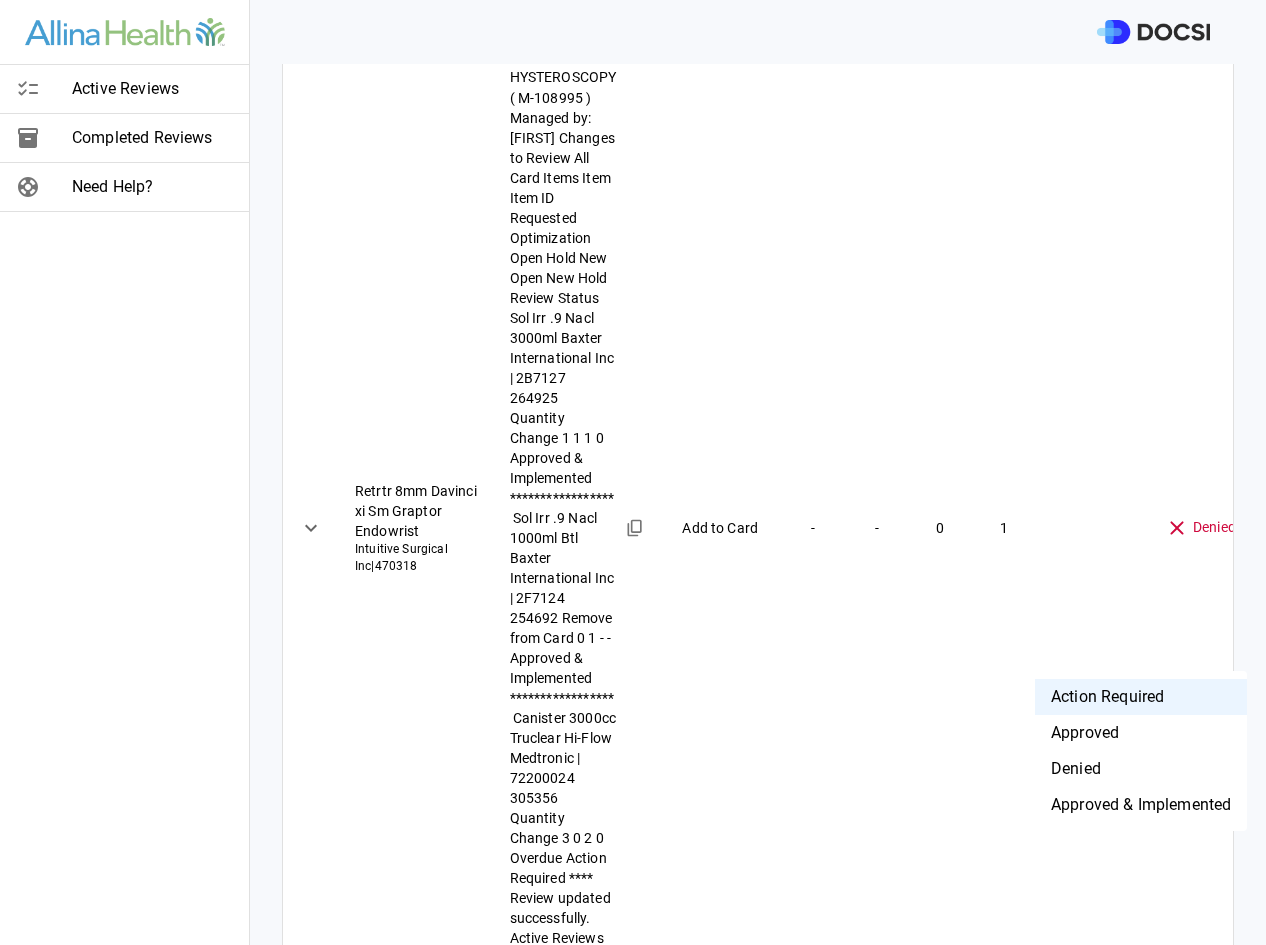 click on "**********" at bounding box center (633, 472) 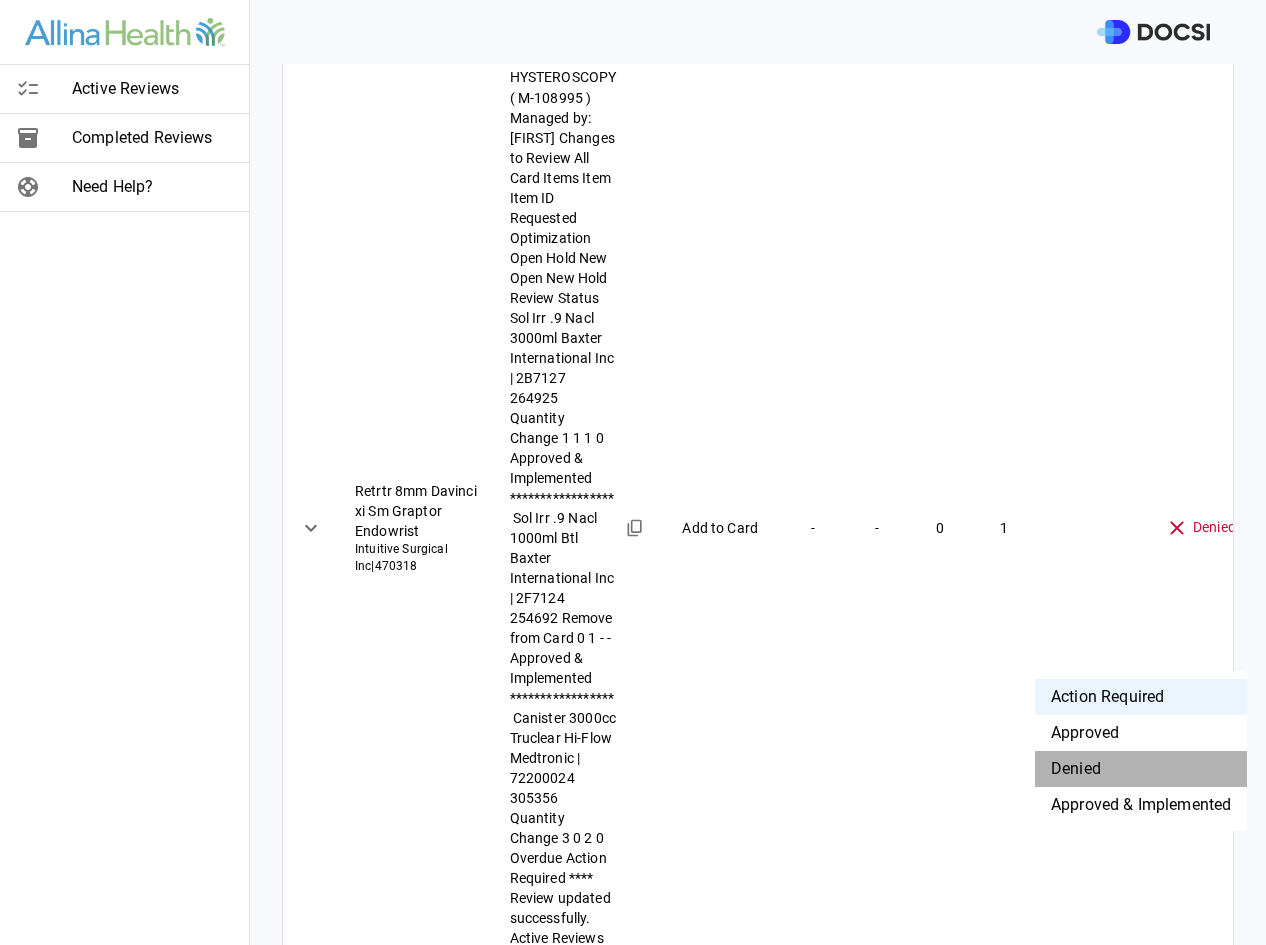 click on "Denied" at bounding box center [1141, 769] 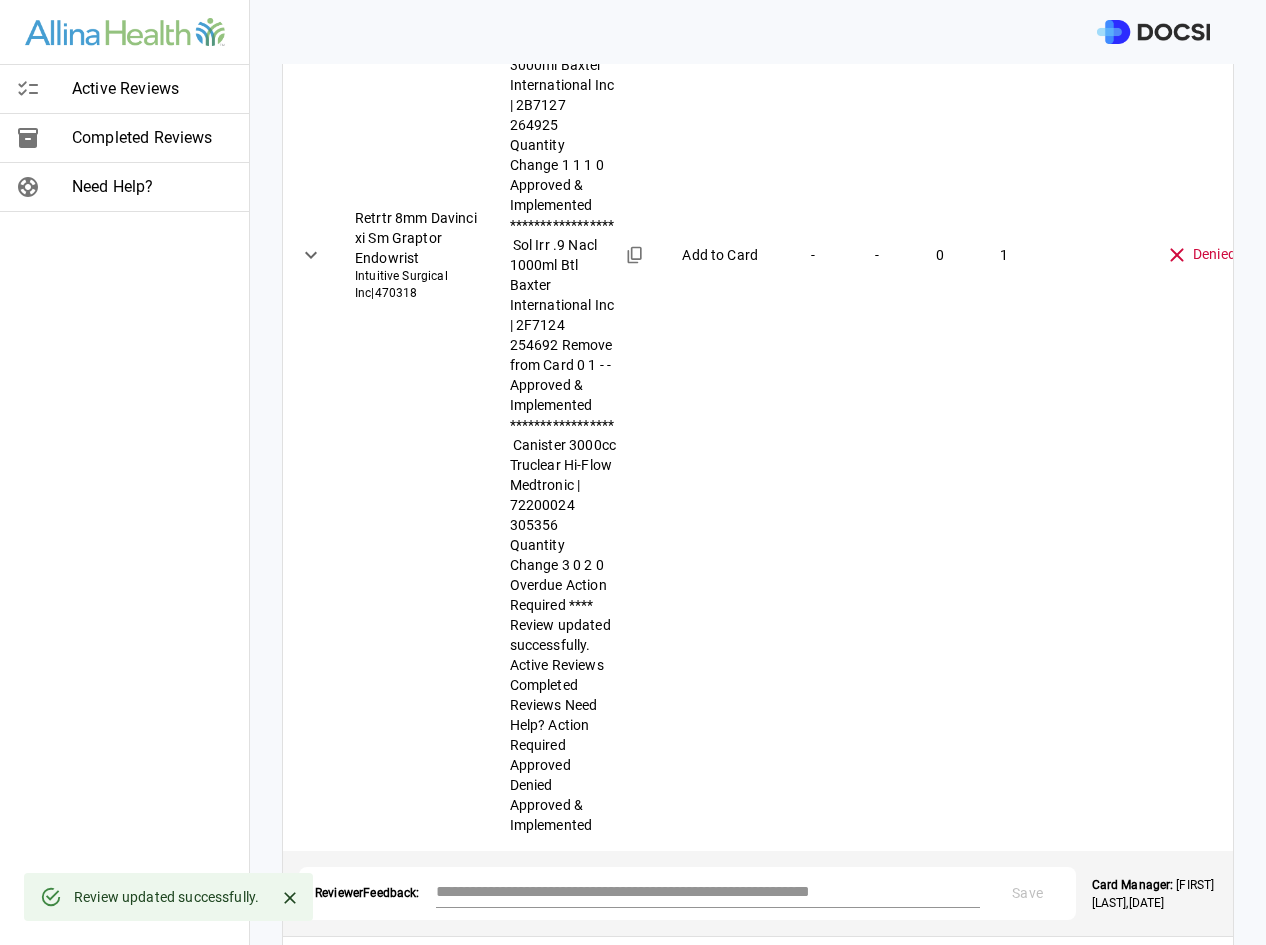 scroll, scrollTop: 1050, scrollLeft: 0, axis: vertical 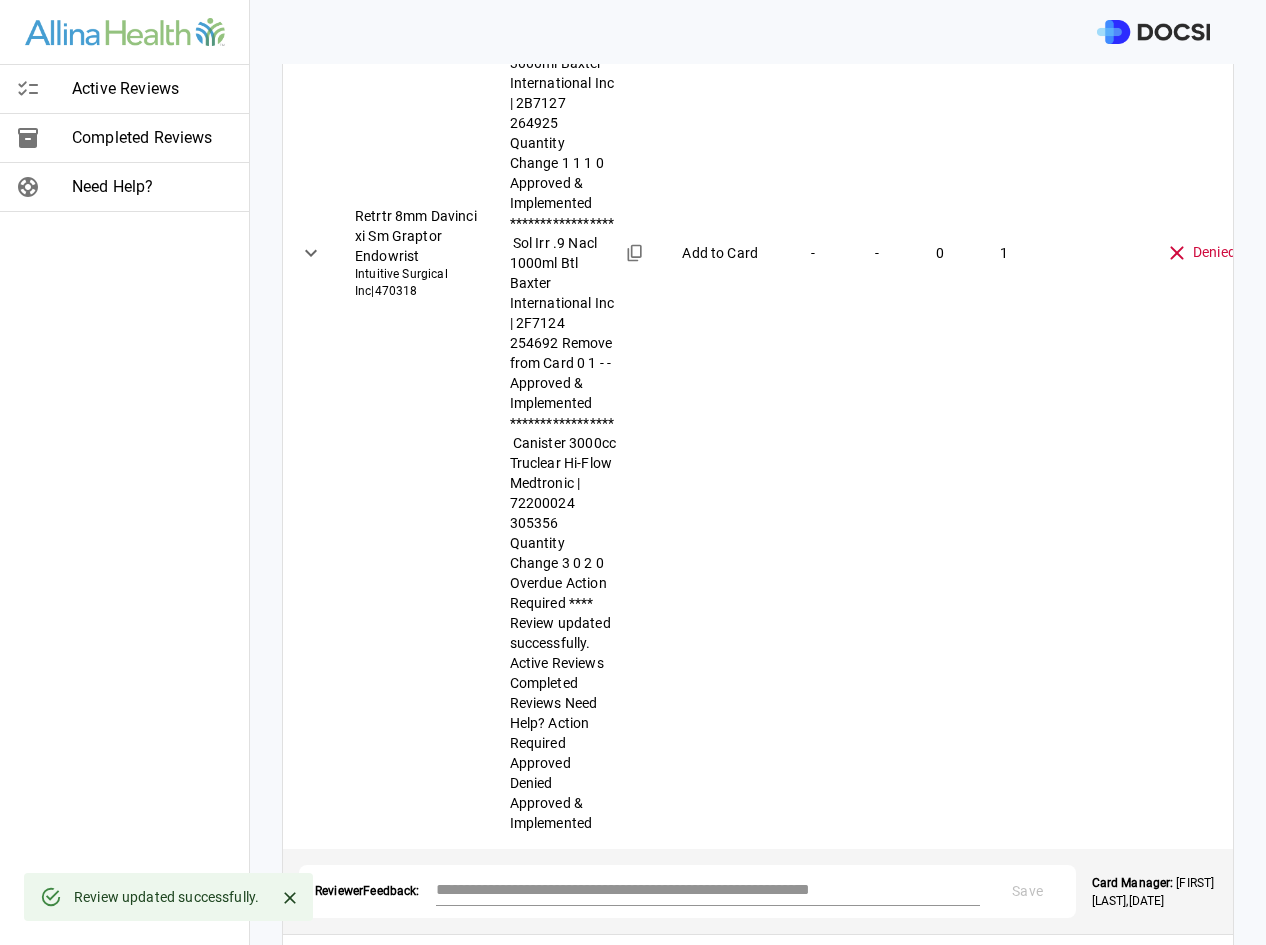 click on "**********" at bounding box center [633, 472] 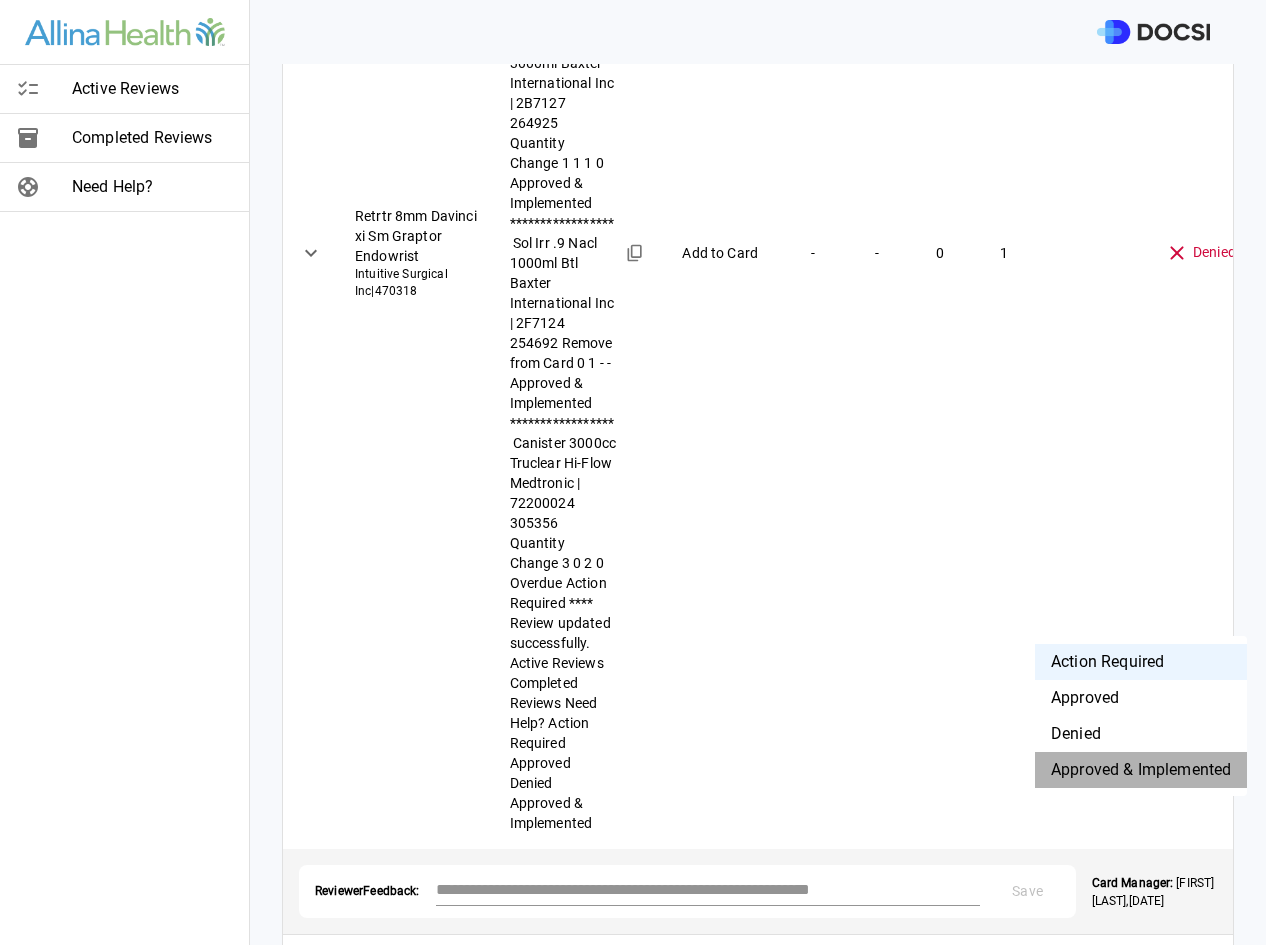 click on "Approved & Implemented" at bounding box center [1141, 770] 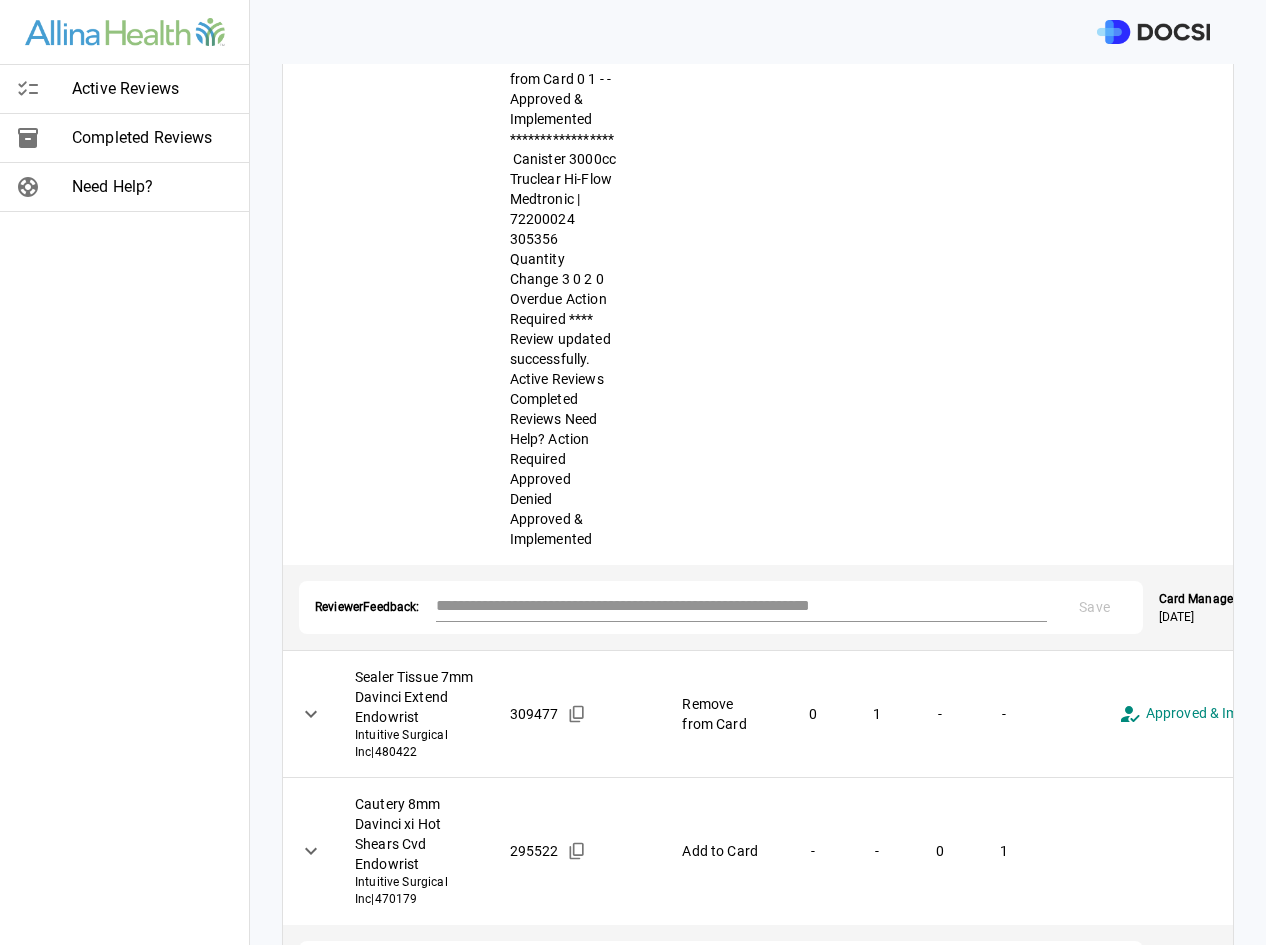 scroll, scrollTop: 1050, scrollLeft: 0, axis: vertical 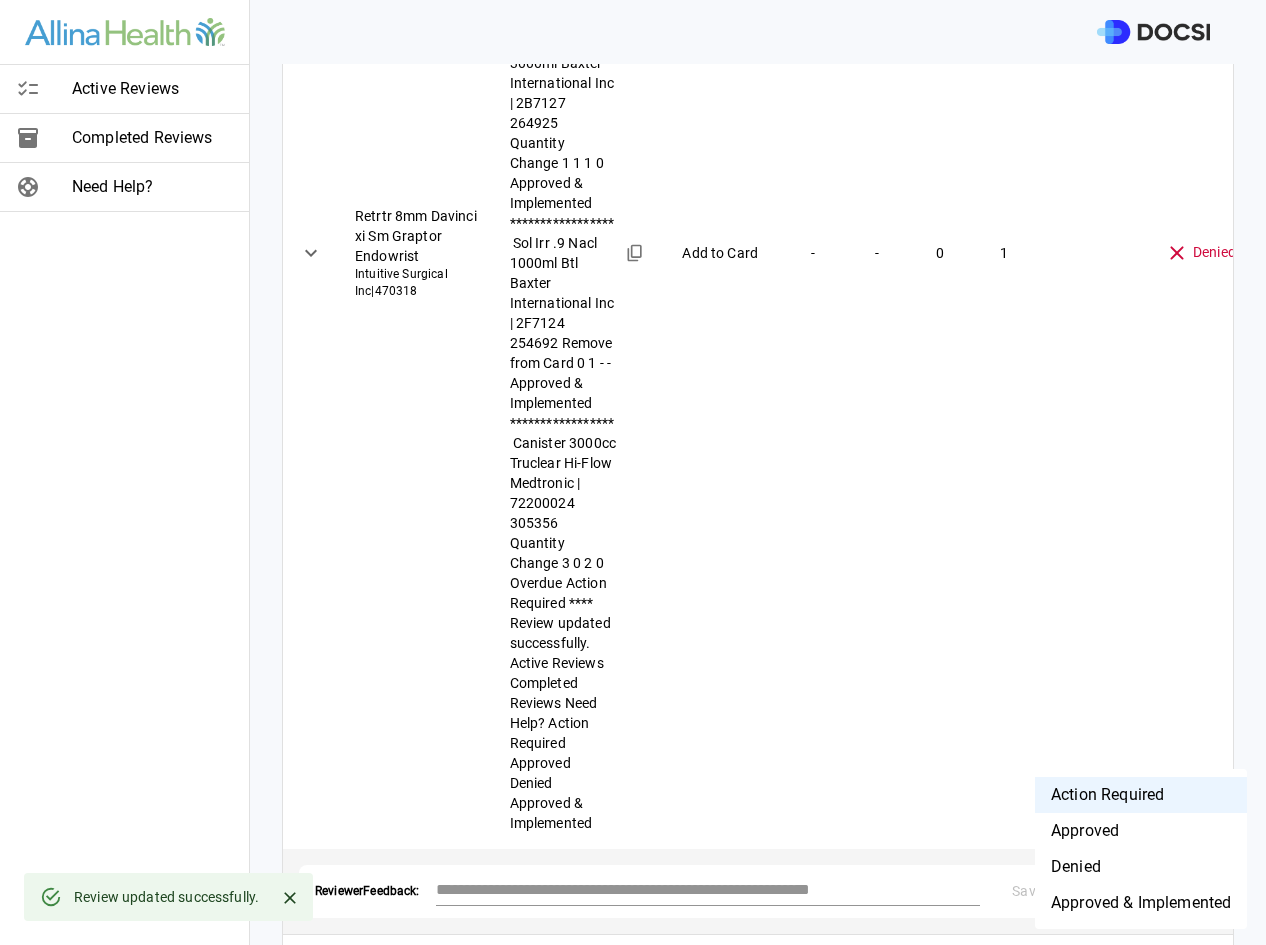 click on "**********" at bounding box center [633, 472] 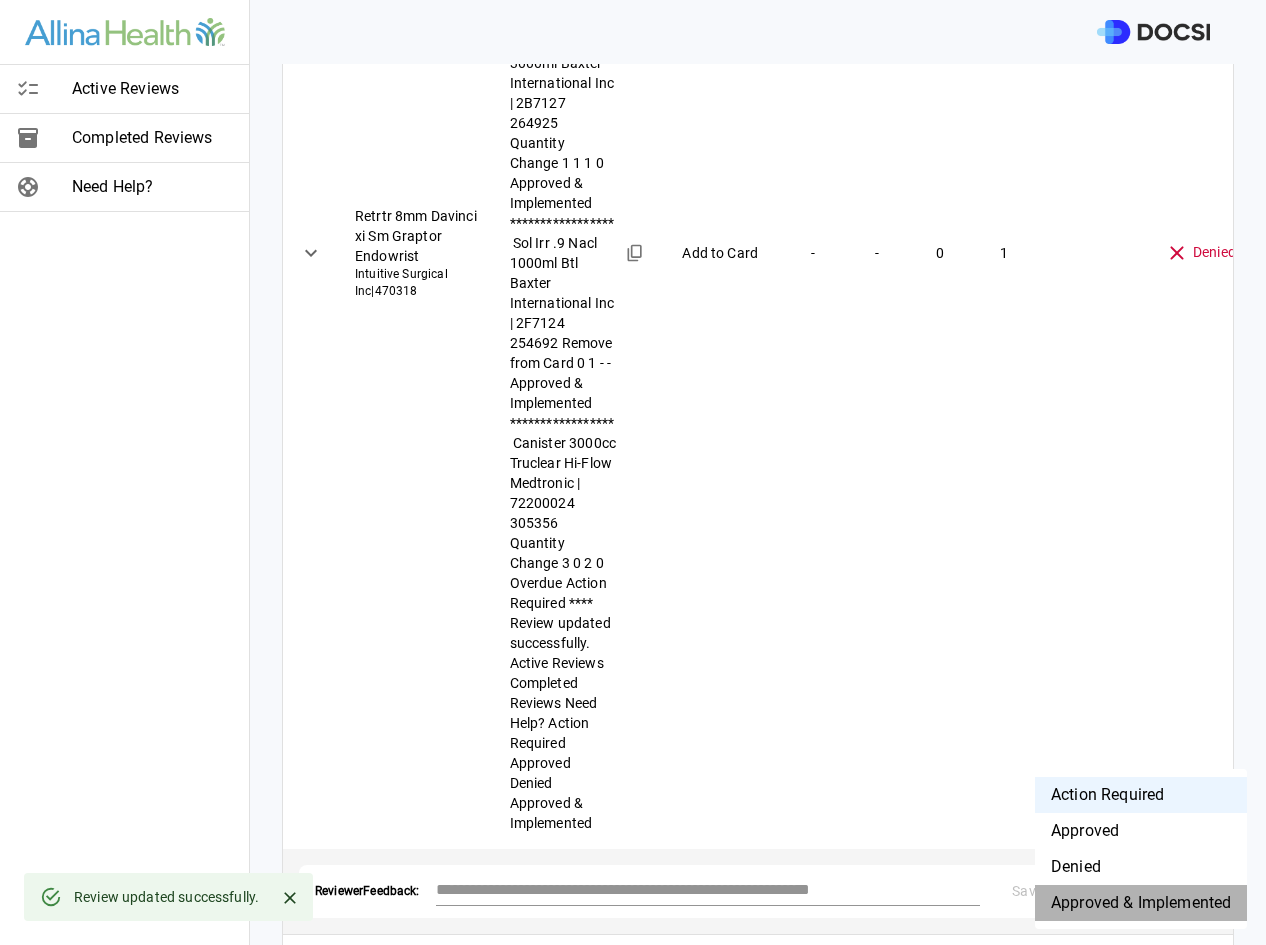 click on "Approved & Implemented" at bounding box center (1141, 903) 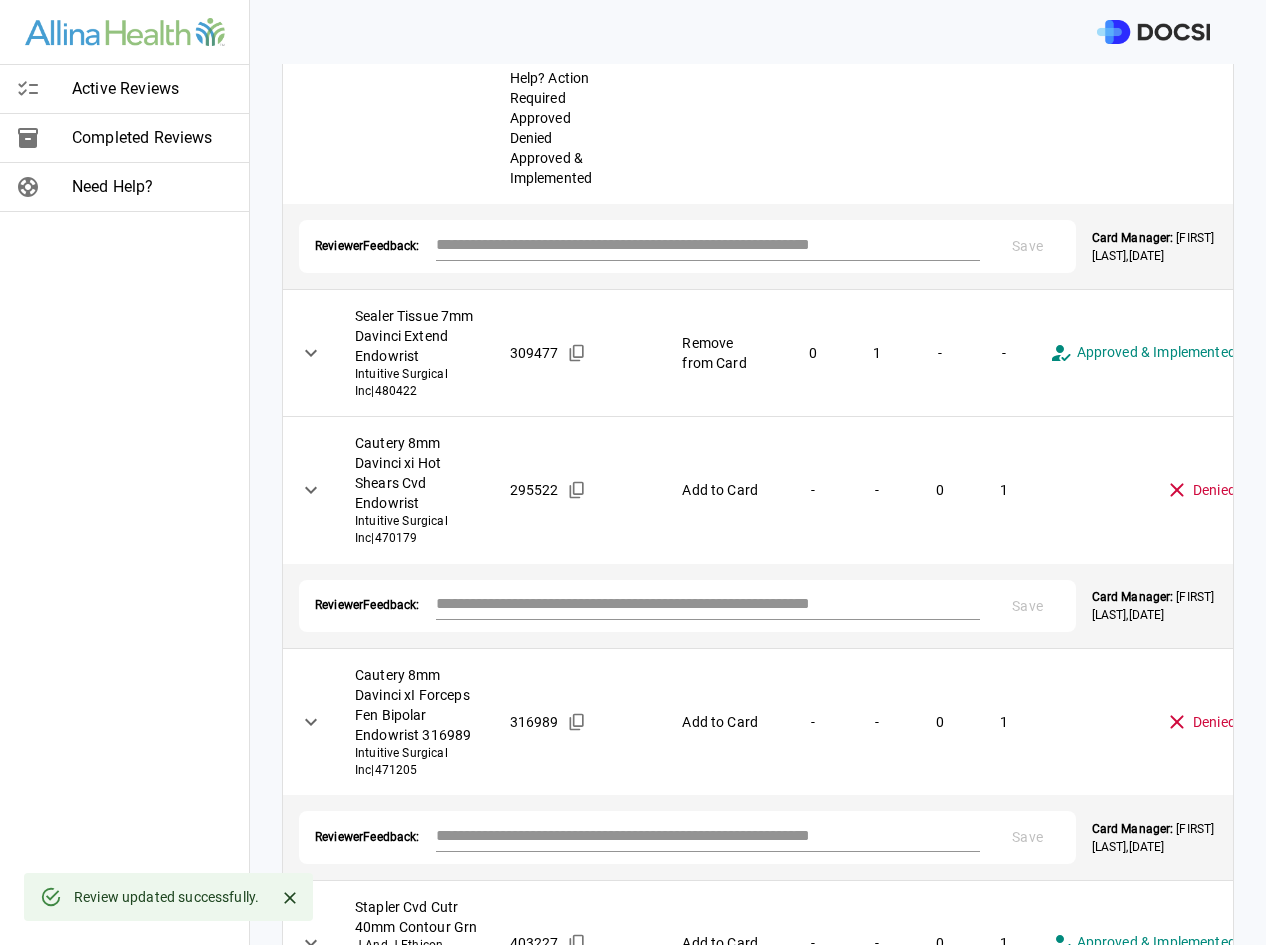 scroll, scrollTop: 1108, scrollLeft: 0, axis: vertical 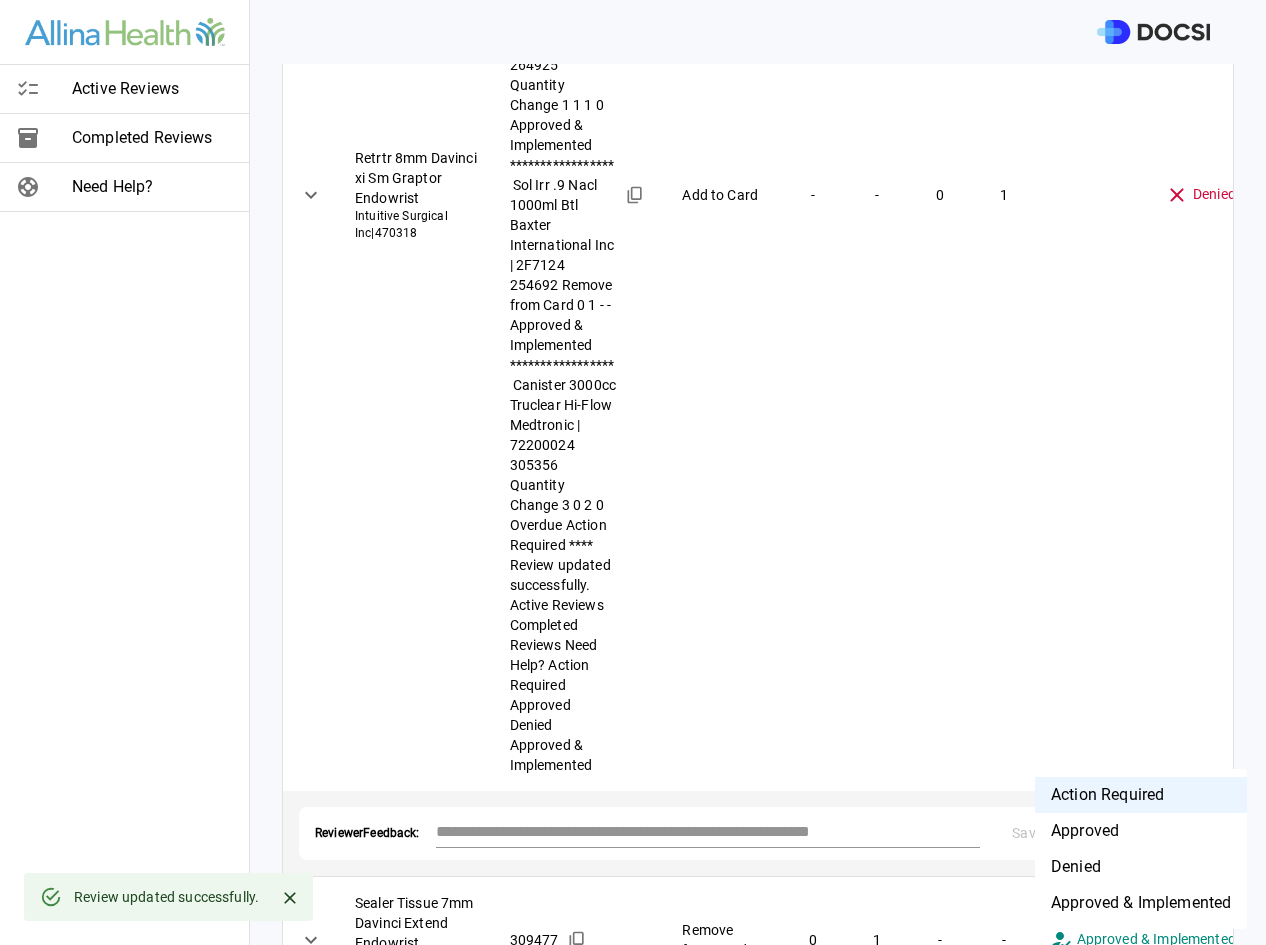 click on "**********" at bounding box center [633, 472] 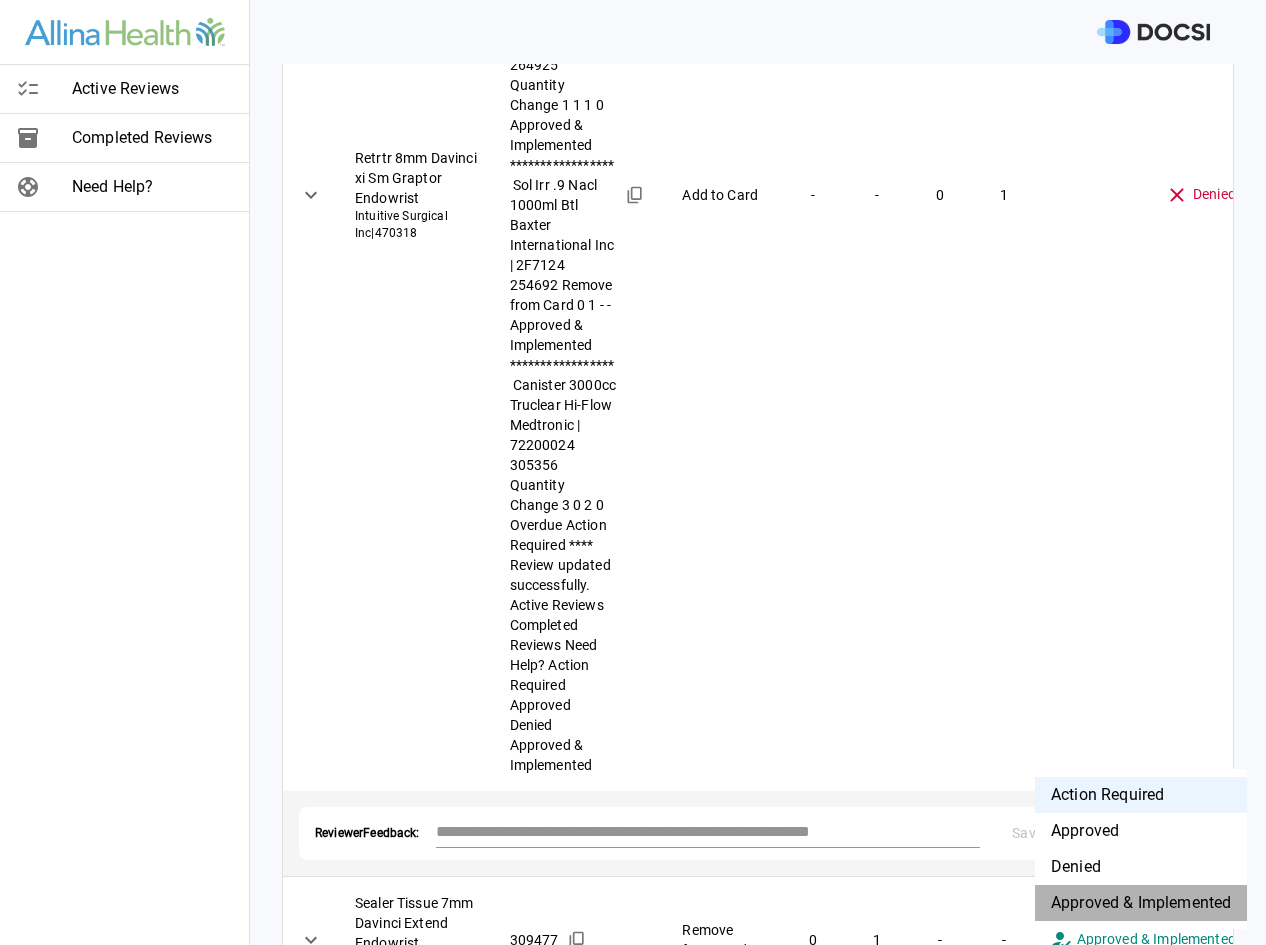 click on "Approved & Implemented" at bounding box center (1141, 903) 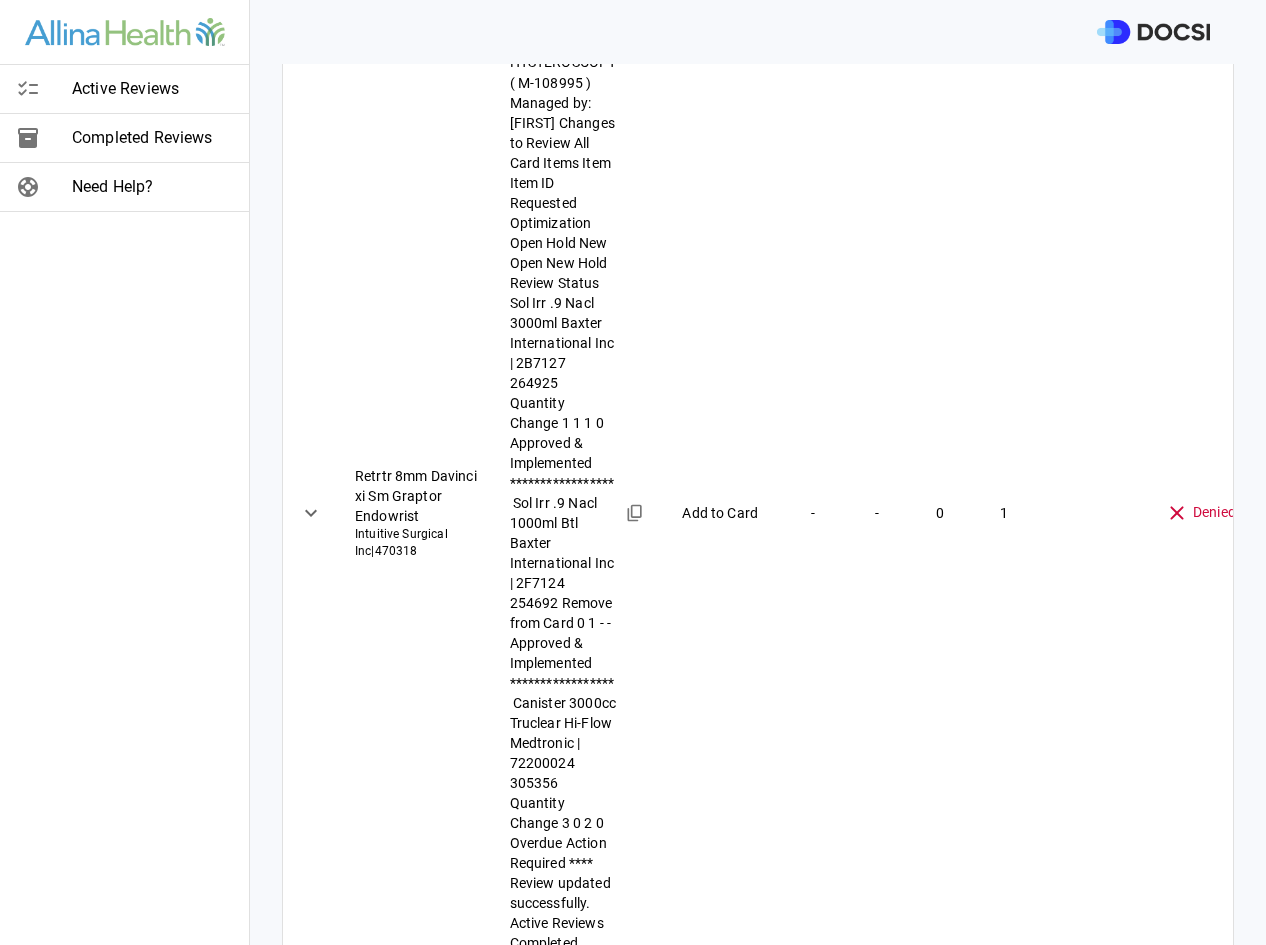 scroll, scrollTop: 758, scrollLeft: 0, axis: vertical 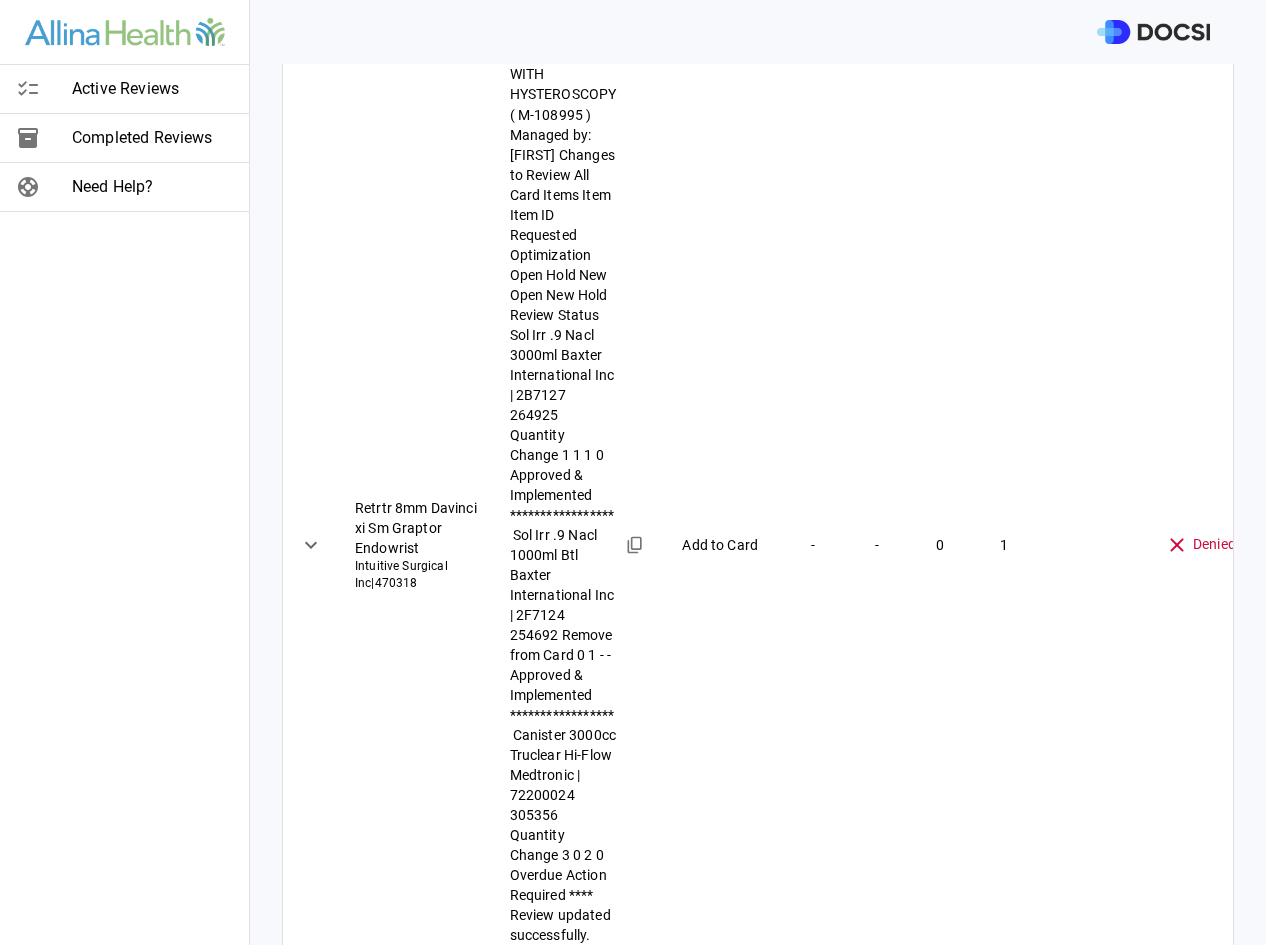 click at bounding box center [708, 1540] 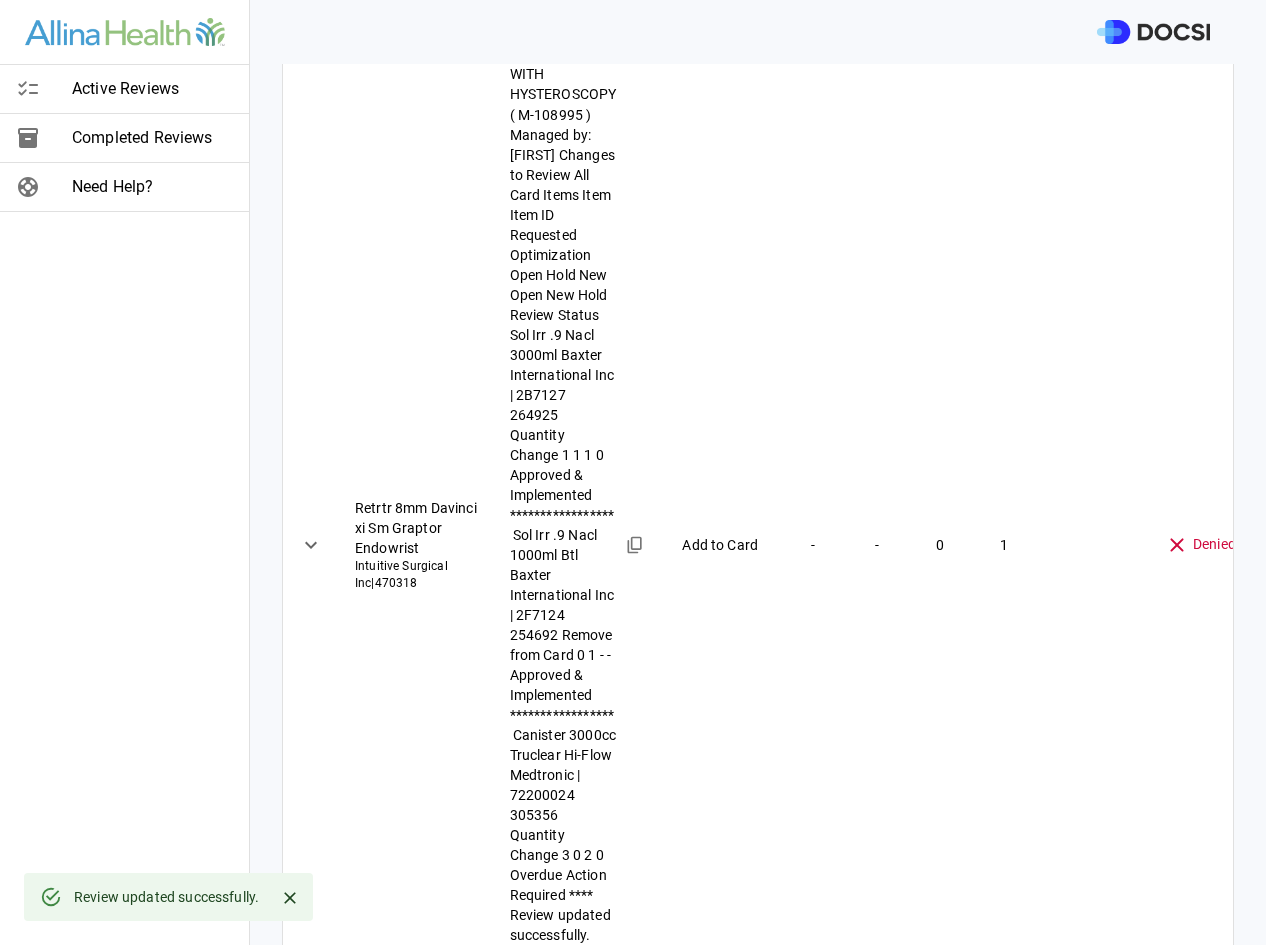 click on "Save" at bounding box center [1028, 1774] 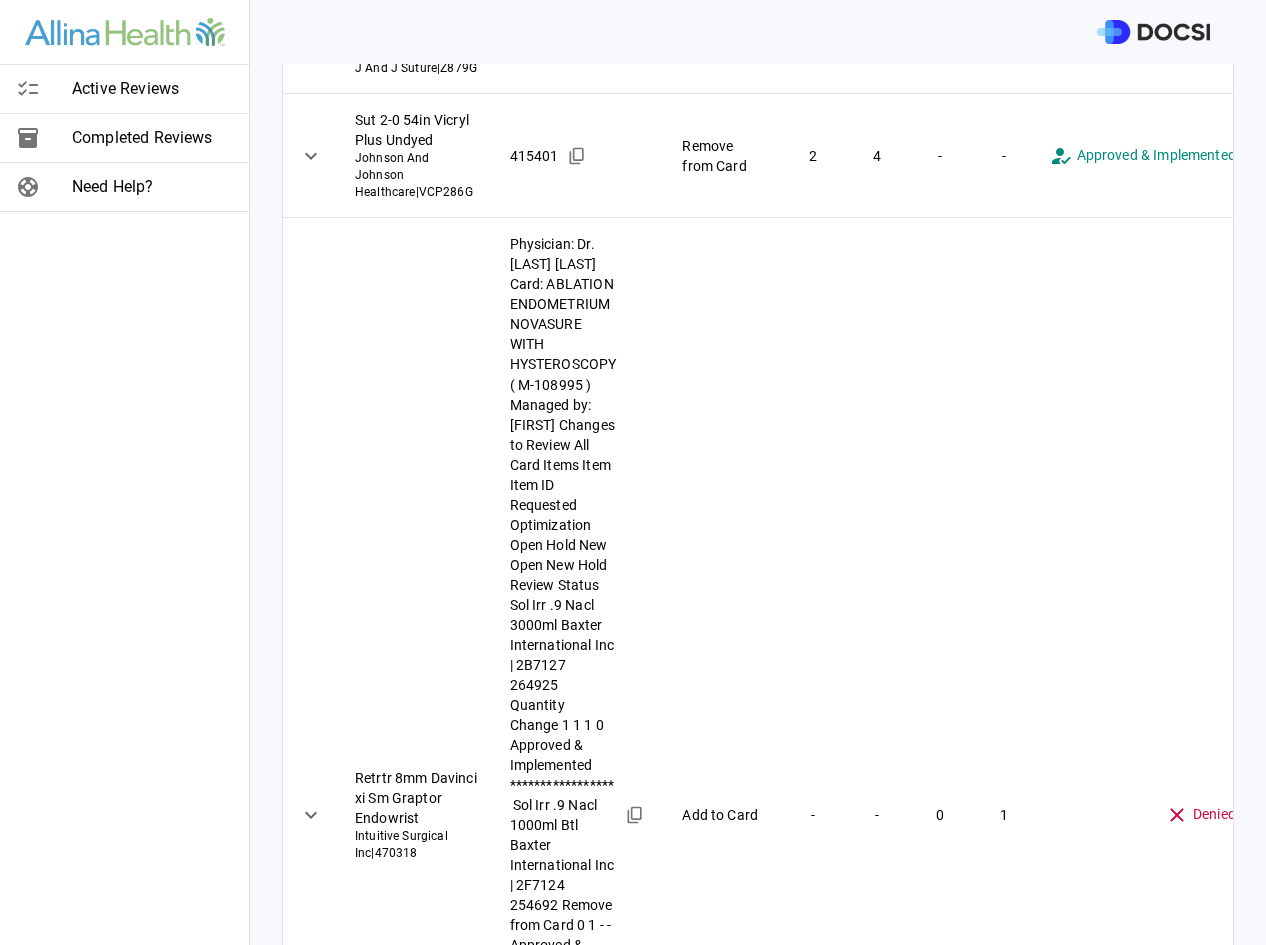 scroll, scrollTop: 483, scrollLeft: 0, axis: vertical 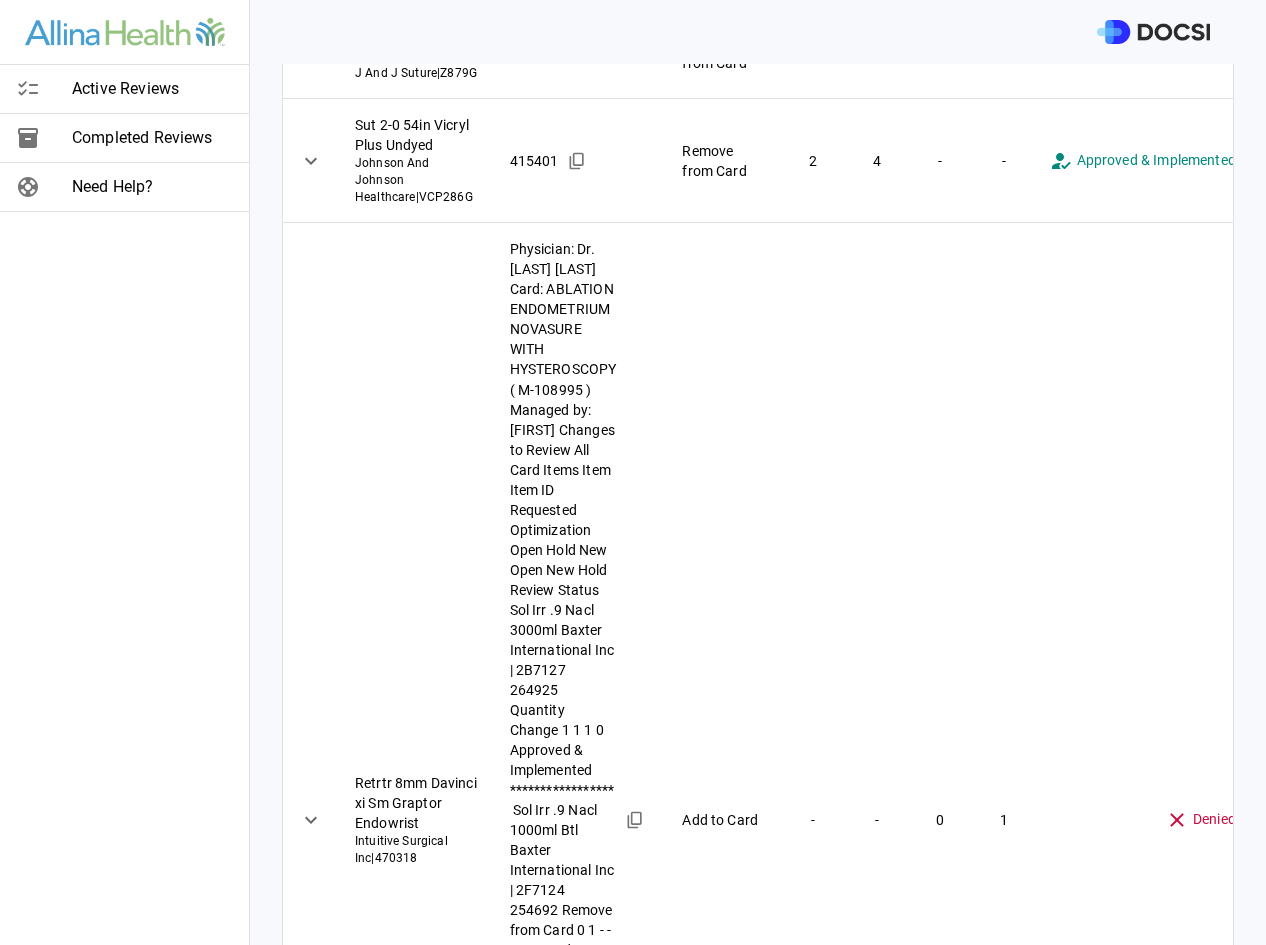 click at bounding box center [708, 1456] 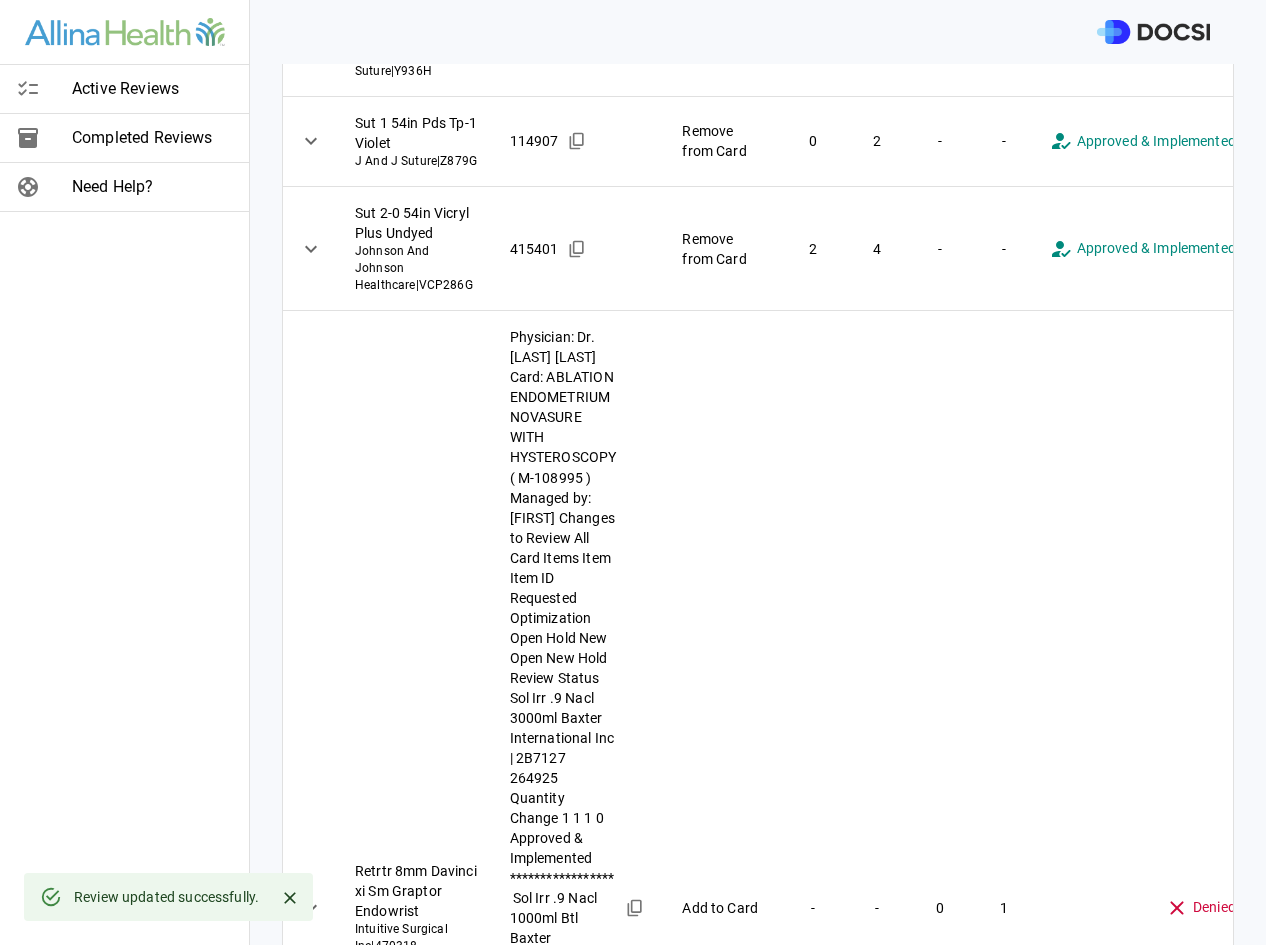 scroll, scrollTop: 0, scrollLeft: 0, axis: both 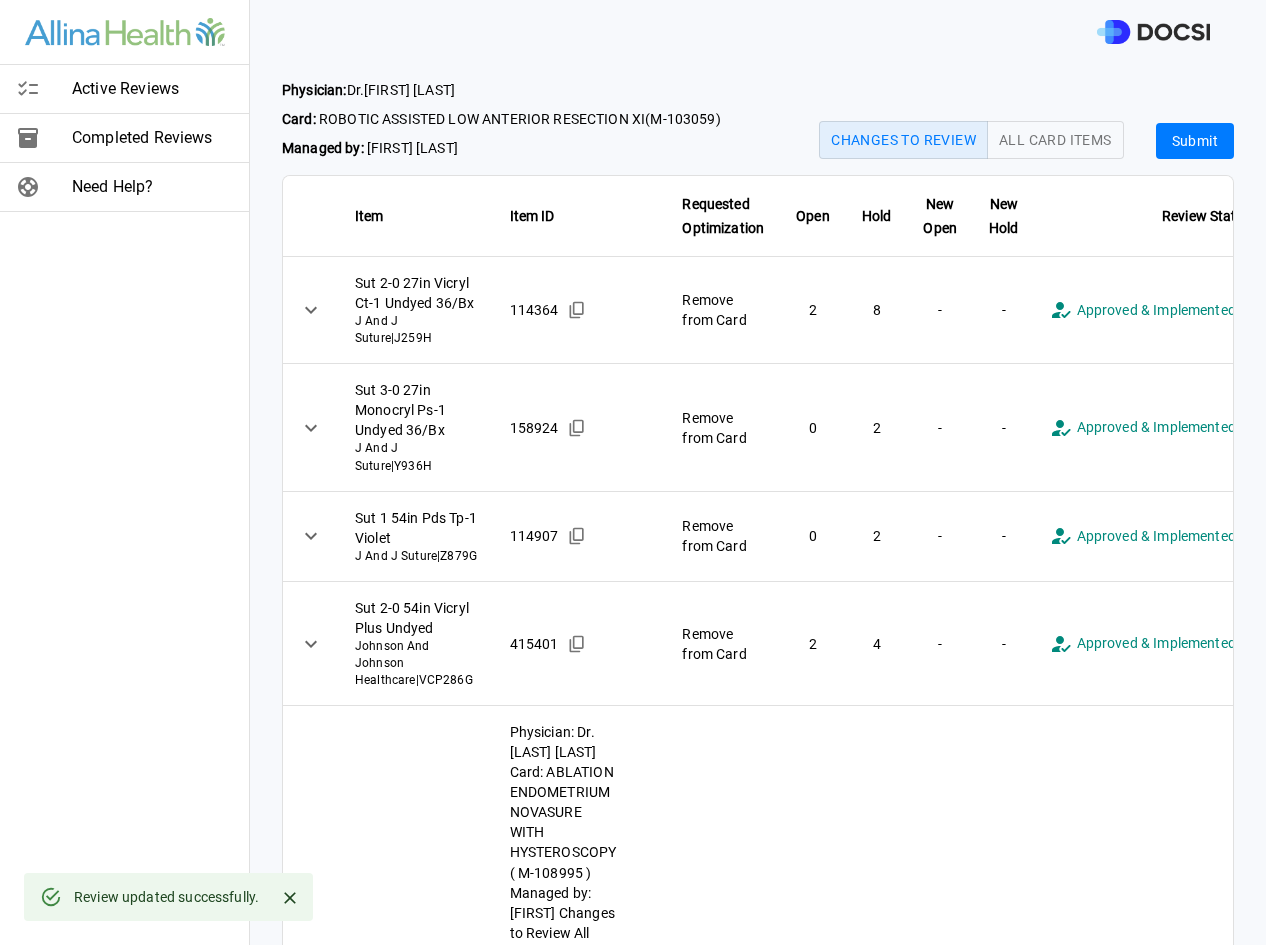 click on "Submit" at bounding box center [1195, 141] 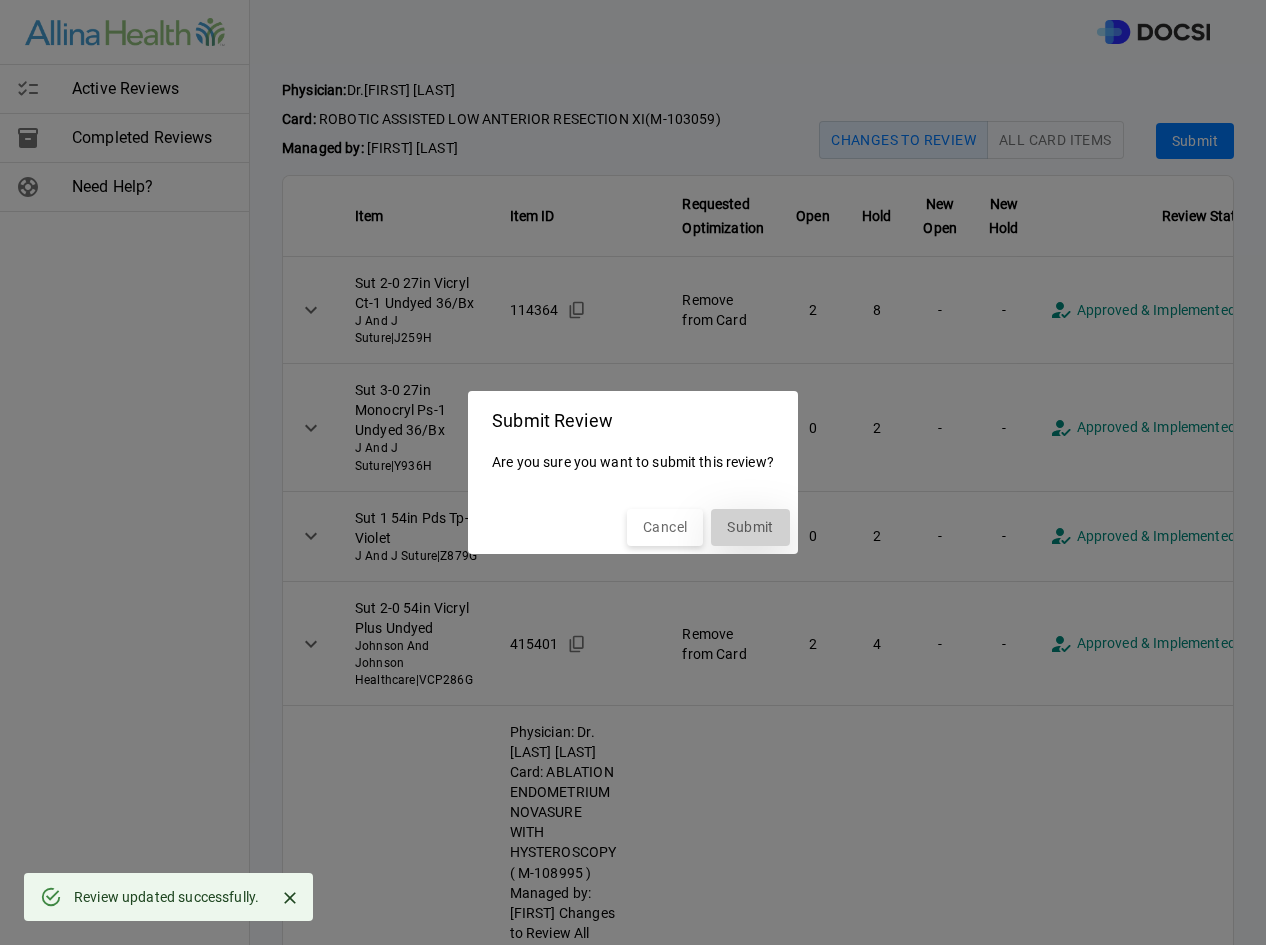 click on "Submit" at bounding box center [750, 527] 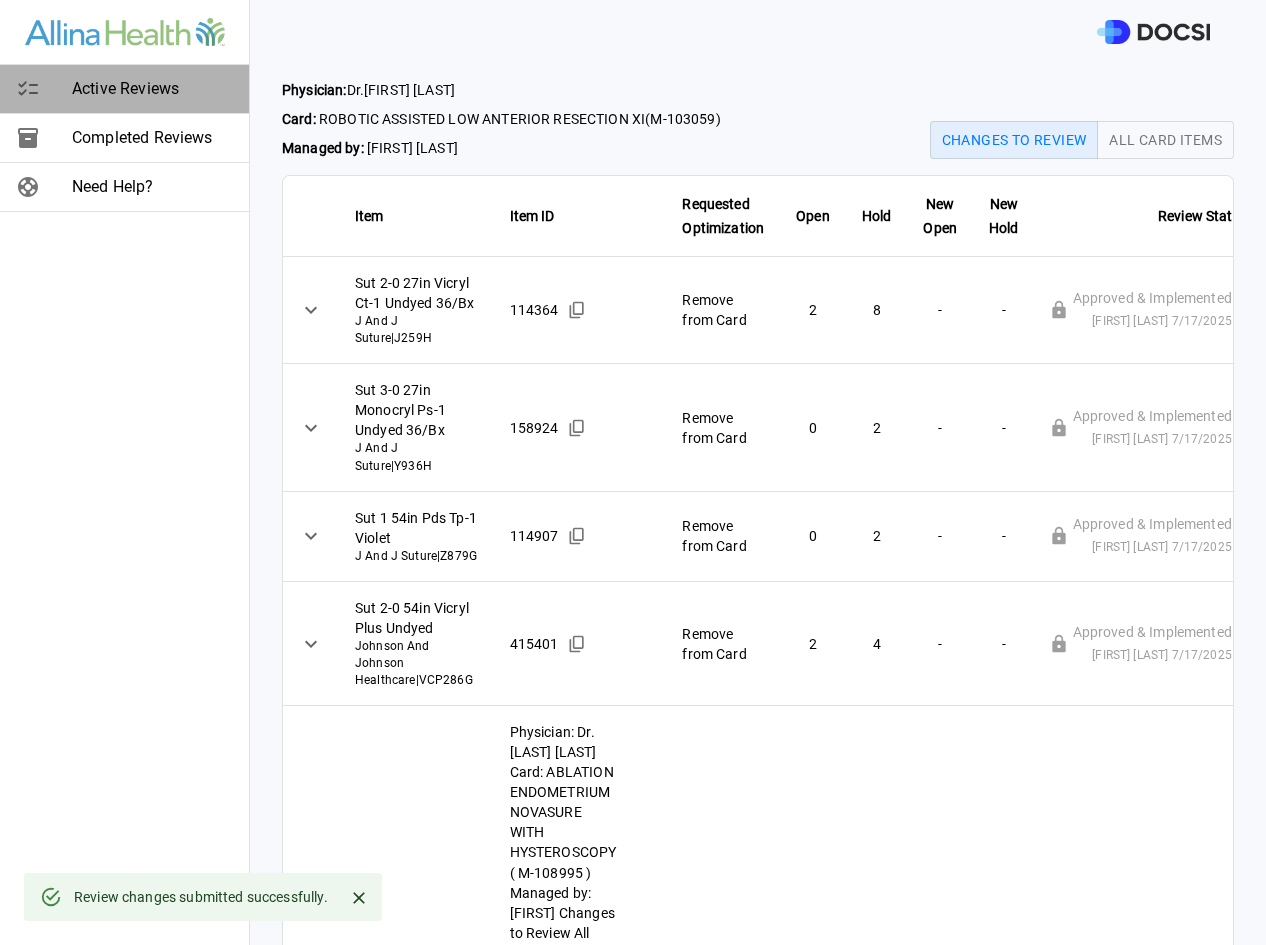 click on "Active Reviews" at bounding box center [152, 89] 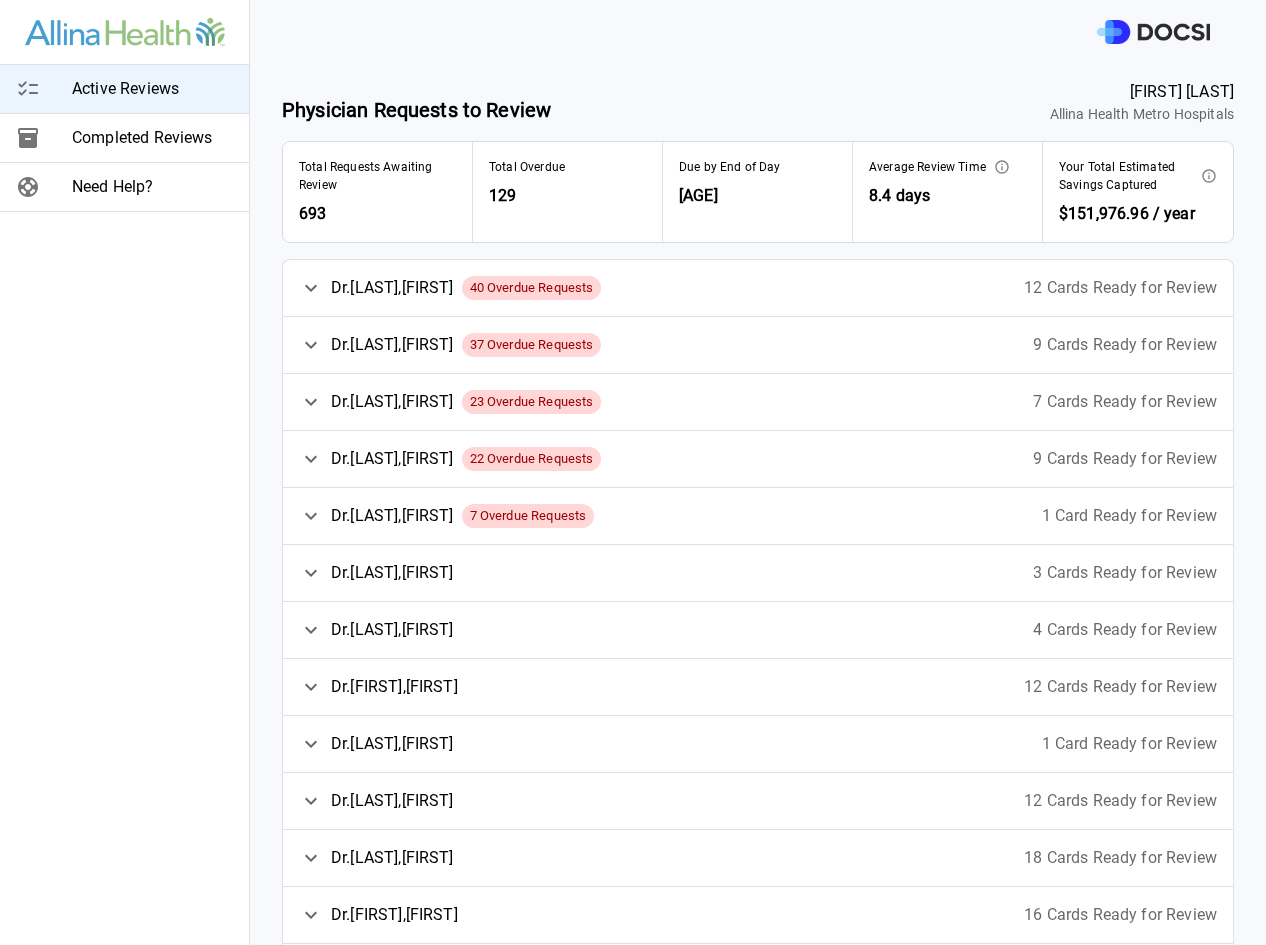 click 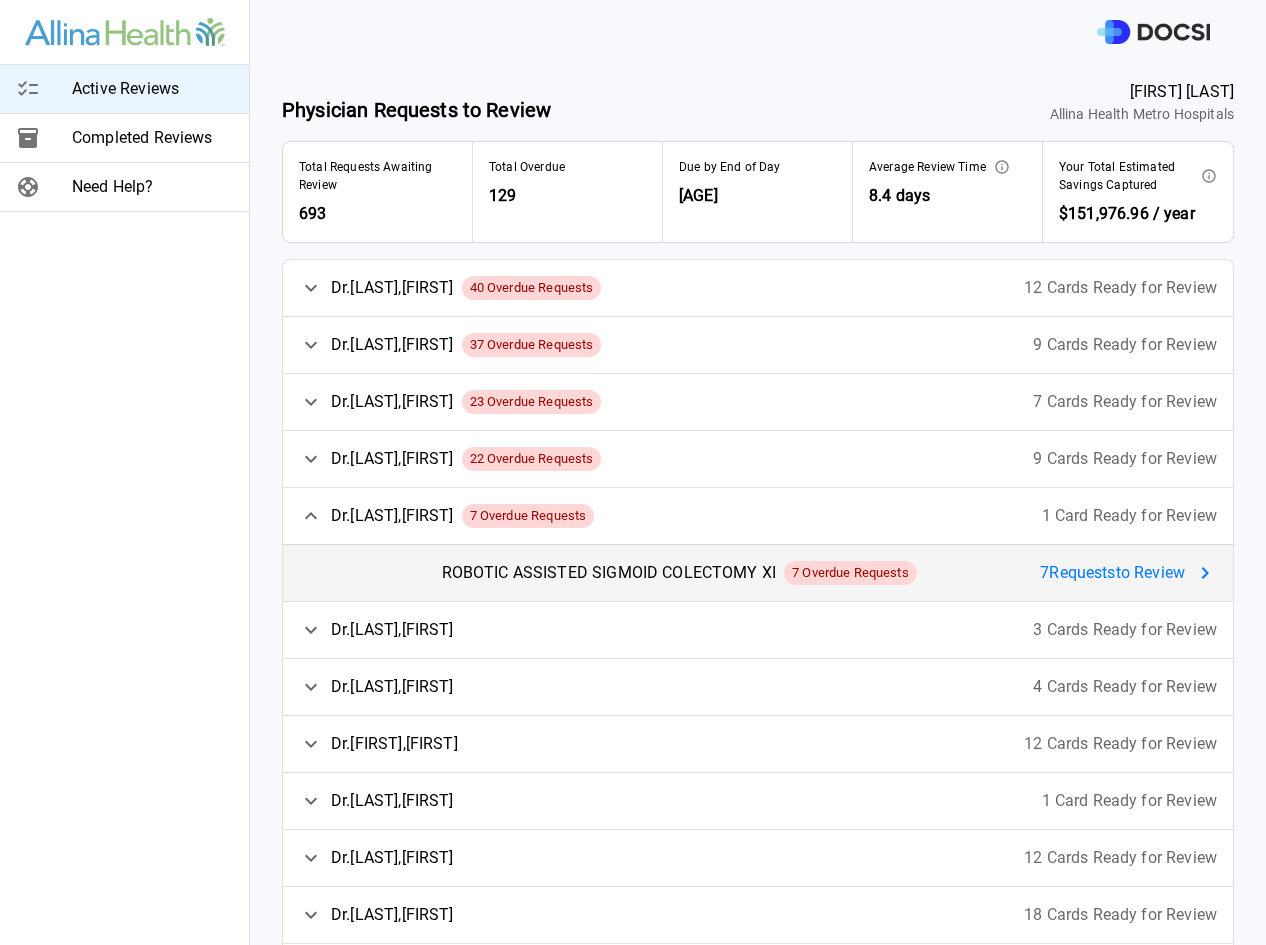 click on "7  Request s  to Review" at bounding box center (1112, 573) 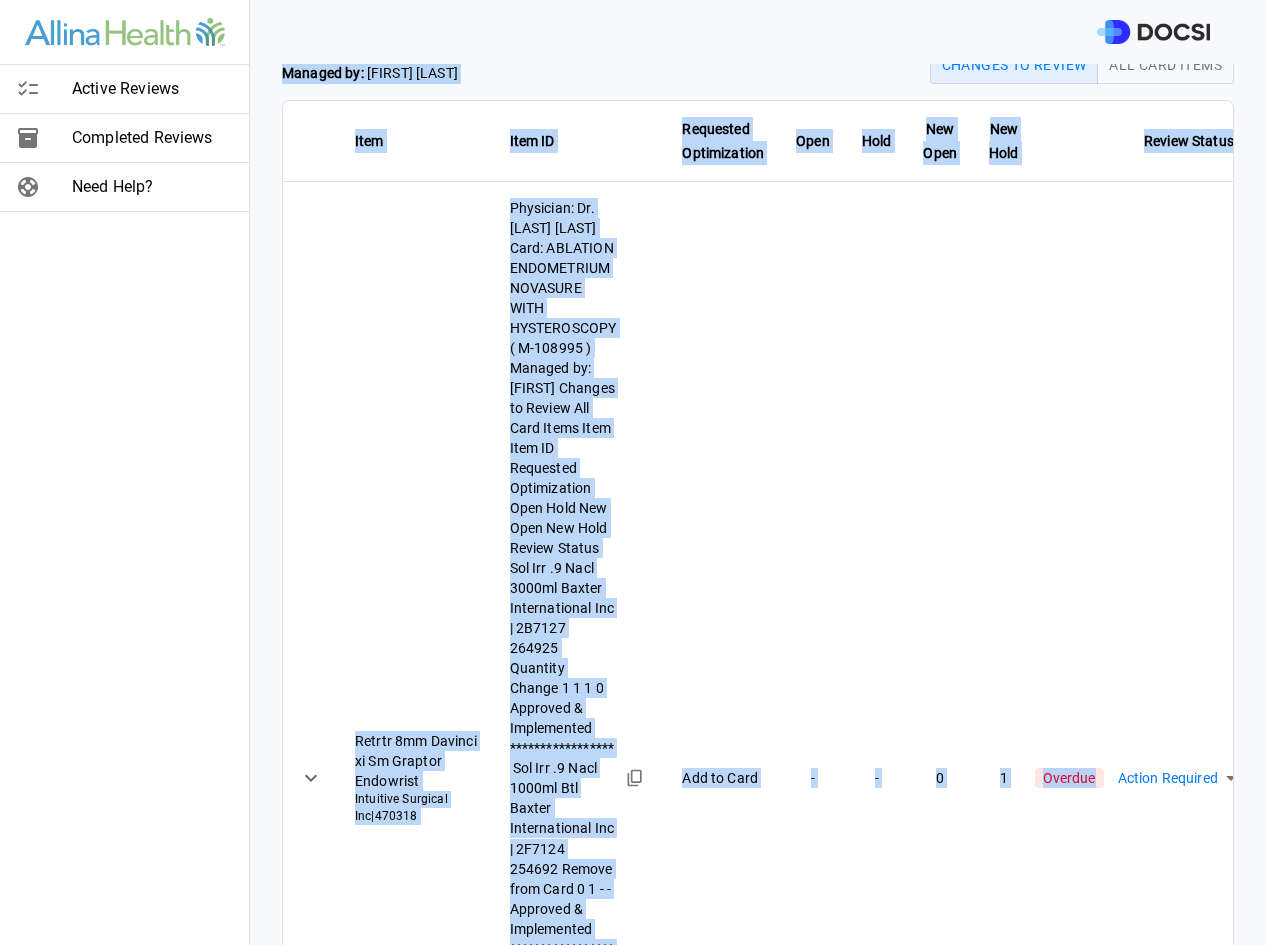 scroll, scrollTop: 222, scrollLeft: 0, axis: vertical 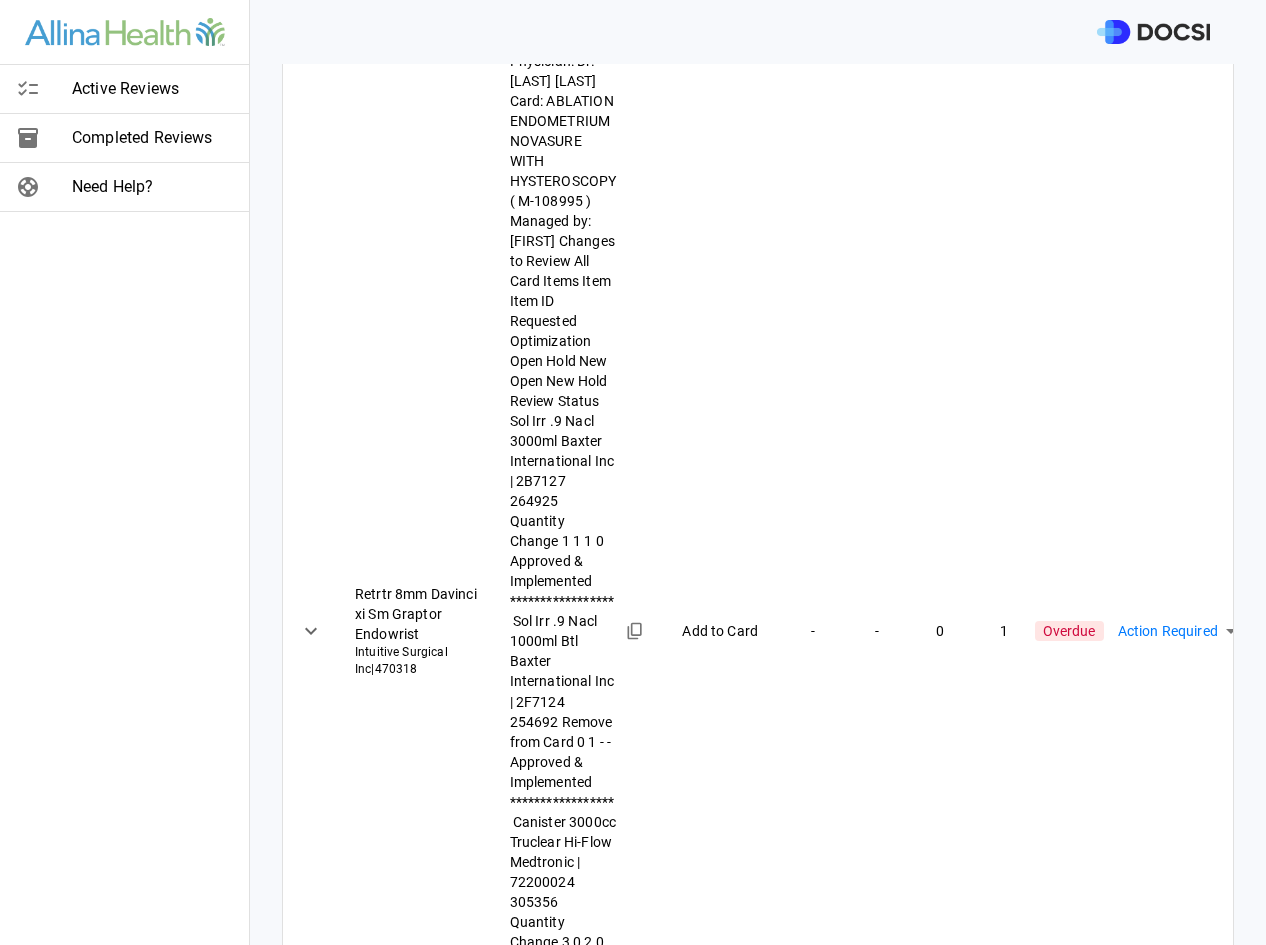drag, startPoint x: 283, startPoint y: 88, endPoint x: 931, endPoint y: 930, distance: 1062.482 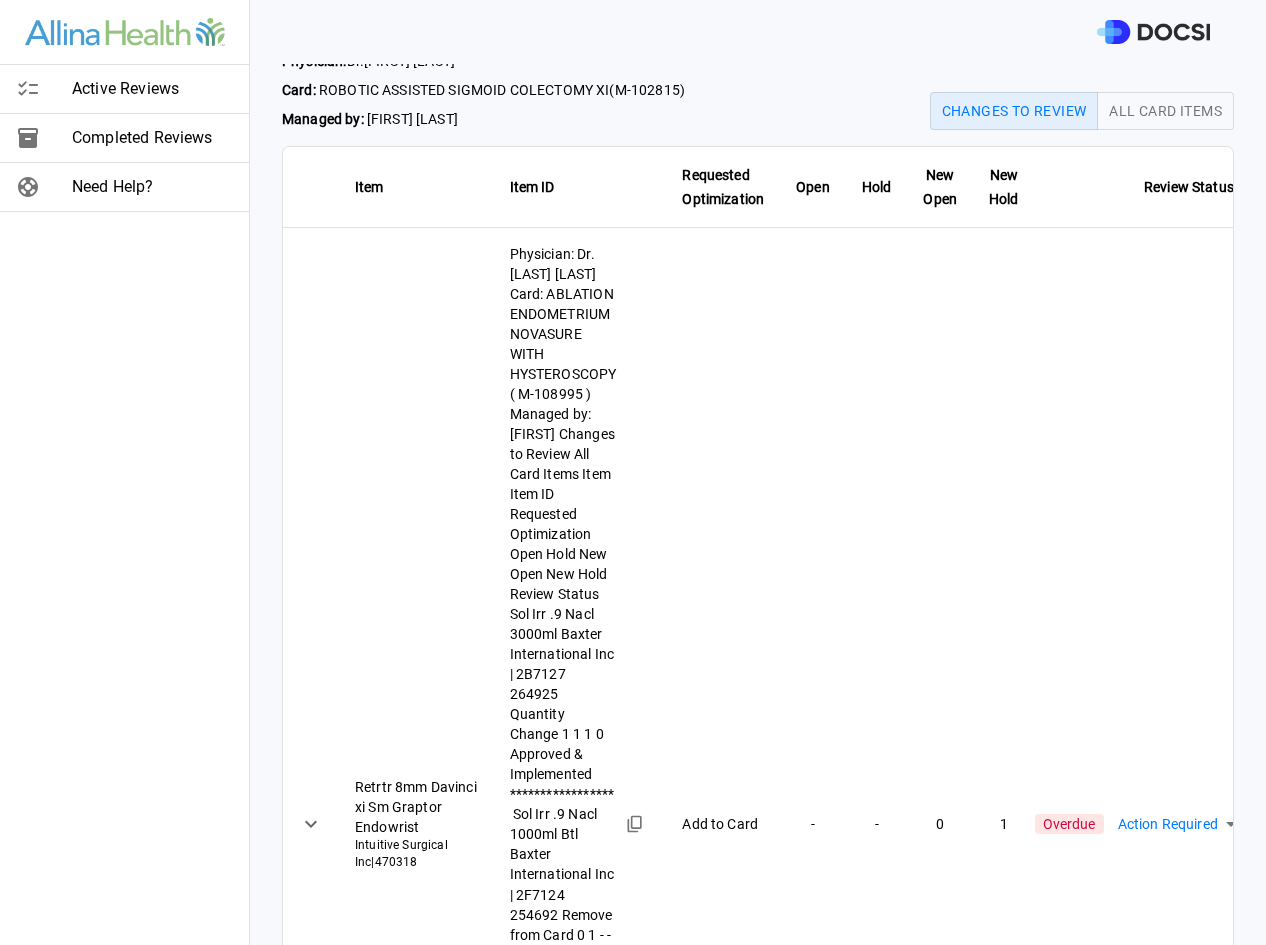 scroll, scrollTop: 0, scrollLeft: 0, axis: both 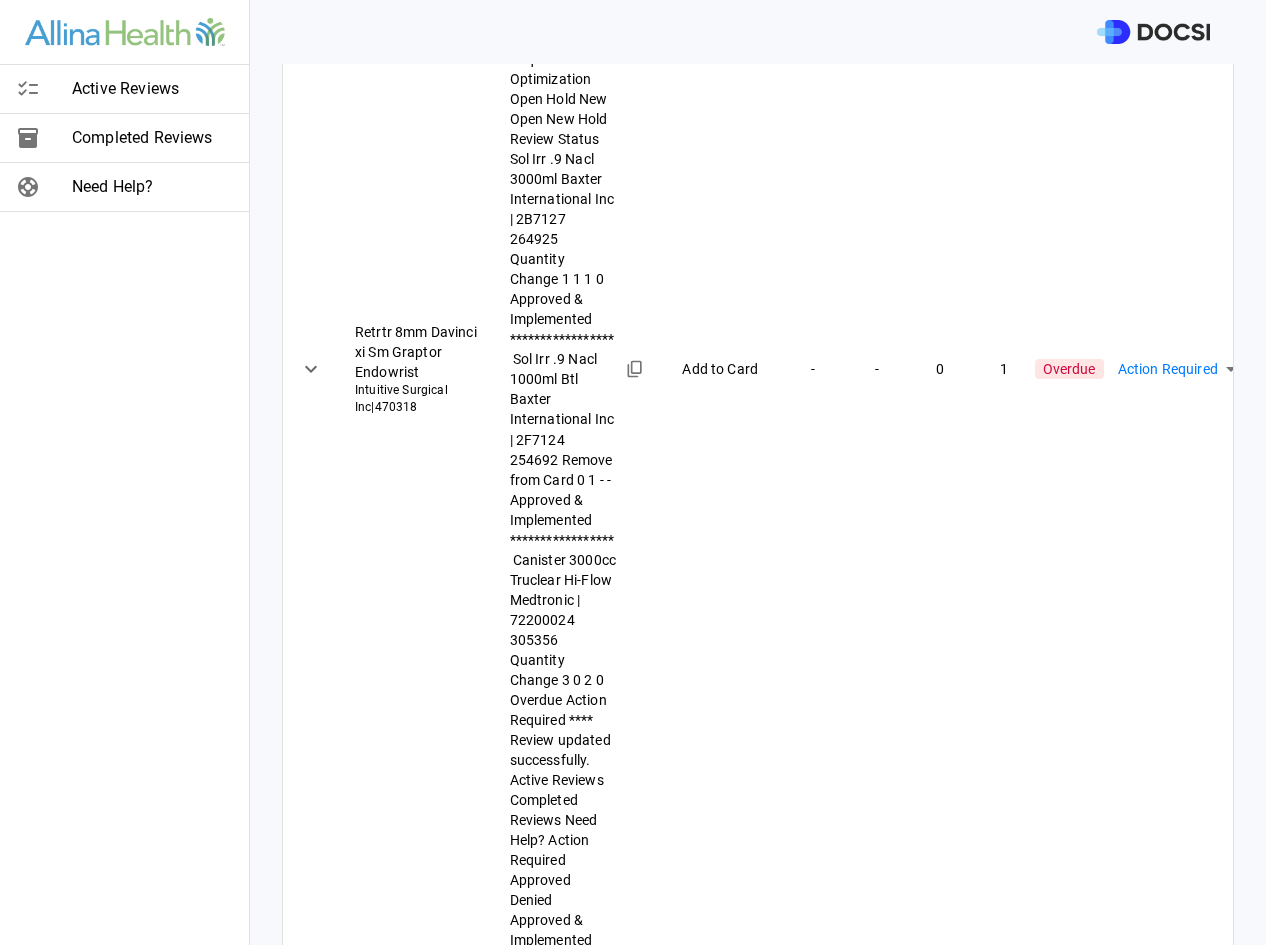click on "Physician:   Dr.  [LAST] [LAST] Card:    [PROCEDURE] XI  ( M-102815 ) Managed by:    [FIRST] [LAST] Changes to Review All Card Items Item Item ID Requested Optimization Open Hold New Open New Hold Review Status Retrtr 8mm Davinci xi Sm Graptor Endowrist Intuitive Surgical Inc  |  470318 303233 Add to Card - - 0 1 Overdue Action Required **** ​ Cautery 8mm Davinci xI Forceps Fen Bipolar Endowrist 316989 Intuitive Surgical Inc  |  471205 316989 Add to Card - - 0 1 Overdue Action Required **** ​ Cautery 8mm Davinci xi Hot Shears Cvd Endowrist Intuitive Surgical Inc  |  470179 295522 Add to Card - - 0 1 Overdue Action Required **** ​ Item Details Cautery 8mm Davinci xi Hot Shears Cvd Endowrist Intuitive Surgical Inc  |  470179  |  $336.00 / Each Optimization:  Add This Item $101  /year Insufficient Card Quantity  -  Recent usage data suggests you use this item more than your current card quantity indicates Frequently Used  -  You used this item in  100 %  of your cases My Usage  -  0" at bounding box center (758, 813) 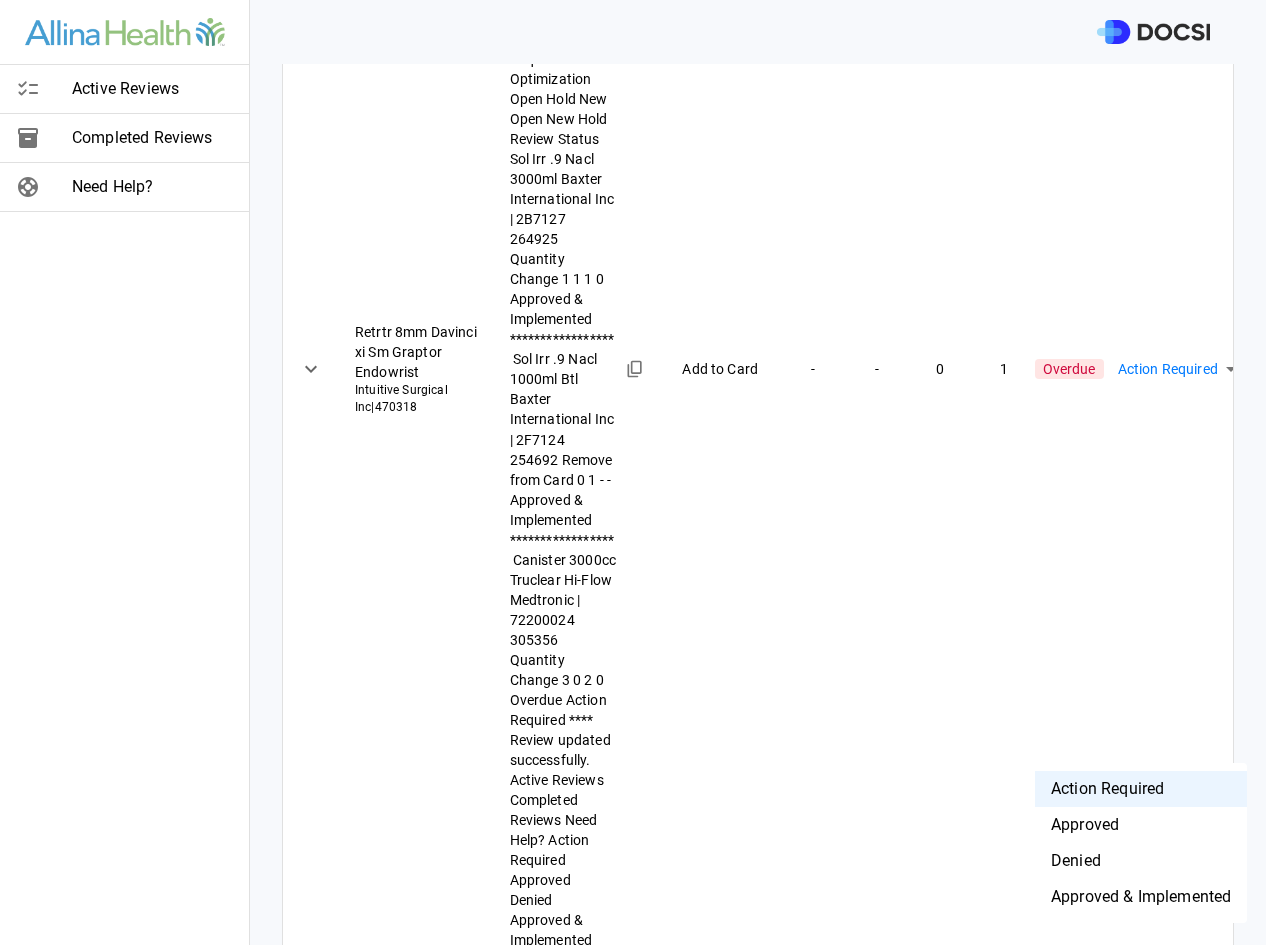 click on "Active Reviews Completed Reviews Need Help? Physician:   Dr.  [FIRST]   [LAST] Card:    ROBOTIC ASSISTED SIGMOID COLECTOMY XI  ( M-102815 ) Managed by:    [FIRST] [LAST] Changes to Review All Card Items Item Item ID Requested Optimization Open Hold New Open New Hold Review Status Retrtr 8mm Davinci xi Sm Graptor Endowrist Intuitive Surgical Inc  |  470318 303233 Add to Card - - 0 1 Overdue Action Required **** ​ Cautery 8mm Davinci xI Forceps Fen Bipolar Endowrist 316989 Intuitive Surgical Inc  |  471205 316989 Add to Card - - 0 1 Overdue Action Required **** ​ Cautery 8mm Davinci xi Hot Shears Cvd Endowrist Intuitive Surgical Inc  |  470179 295522 Add to Card - - 0 1 Overdue Action Required **** ​ Item Details Cautery 8mm Davinci xi Hot Shears Cvd Endowrist Intuitive Surgical Inc  |  470179  |  $336.00 / Each Optimization:  Add This Item $101  /year Insufficient Card Quantity  -  Recent usage data suggests you use this item more than your current card quantity indicates Frequently Used  -  100 %" at bounding box center [633, 472] 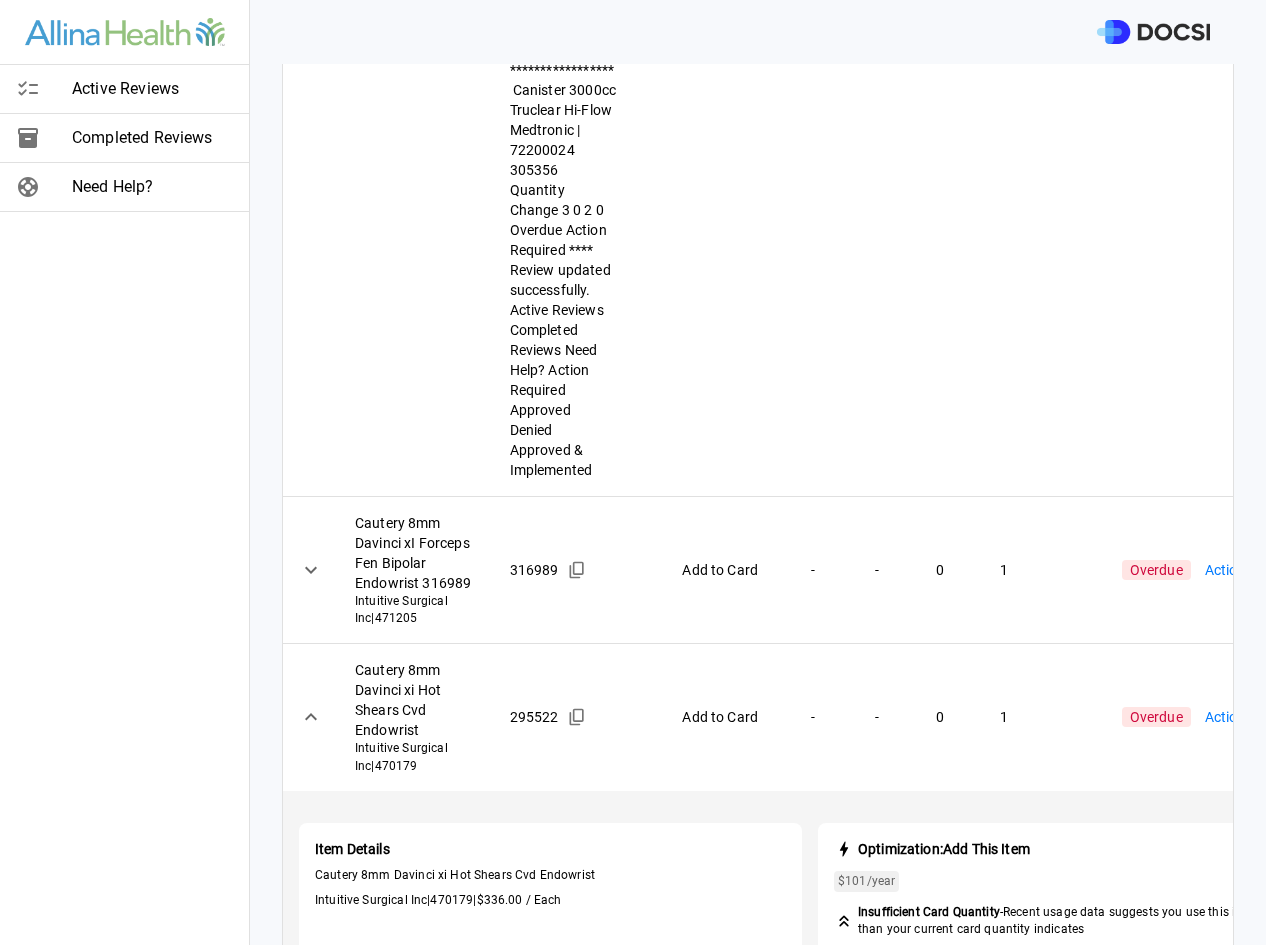scroll, scrollTop: 596, scrollLeft: 0, axis: vertical 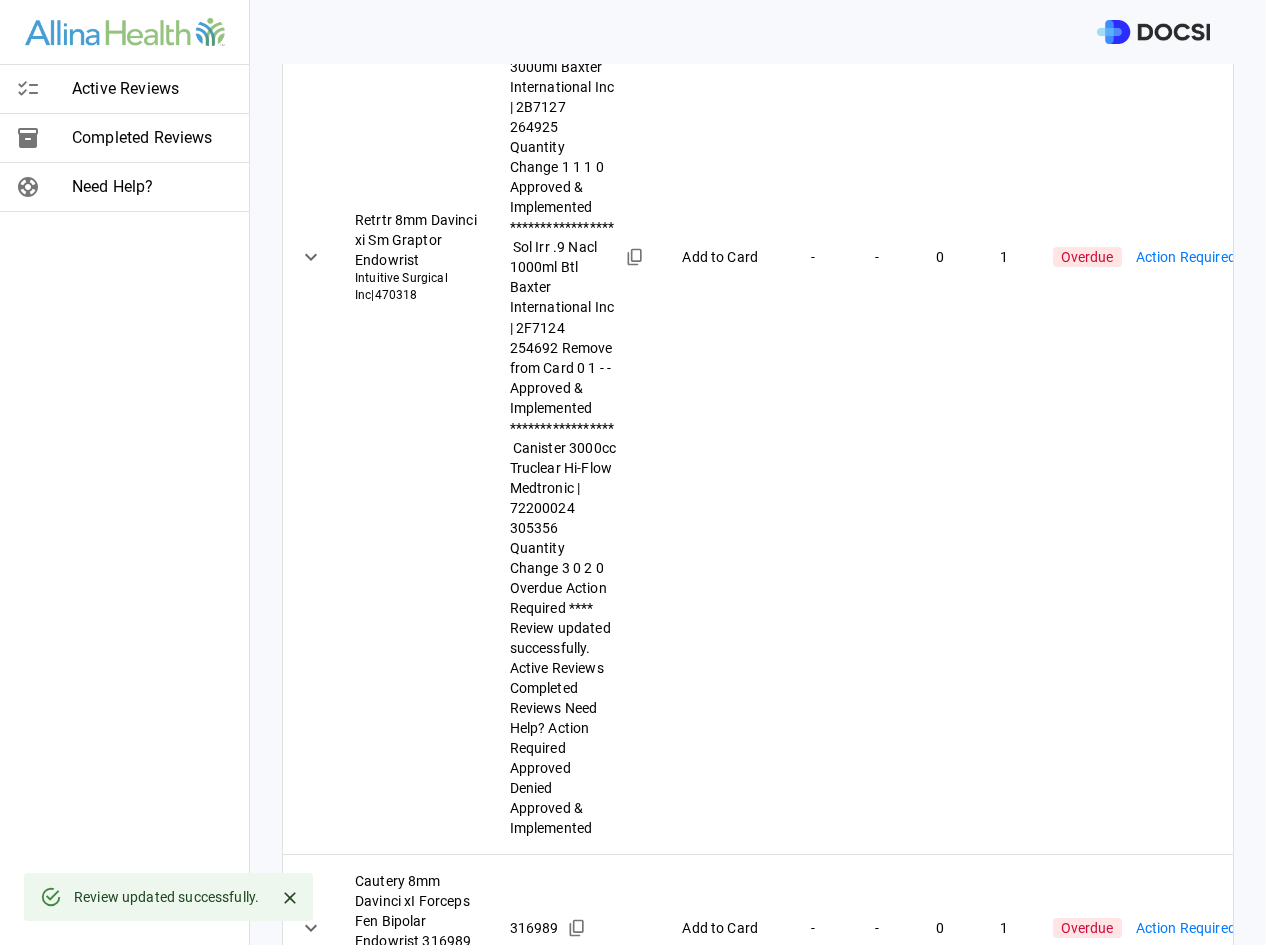 click on "Active Reviews Completed Reviews Need Help? Physician:   Dr.  [FIRST]   [LAST] Card:    ROBOTIC ASSISTED SIGMOID COLECTOMY XI  ( M-102815 ) Managed by:    [FIRST] [LAST] Changes to Review All Card Items Item Item ID Requested Optimization Open Hold New Open New Hold Review Status Retrtr 8mm Davinci xi Sm Graptor Endowrist Intuitive Surgical Inc  |  470318 303233 Add to Card - - 0 1 Overdue Action Required **** ​ Cautery 8mm Davinci xI Forceps Fen Bipolar Endowrist 316989 Intuitive Surgical Inc  |  471205 316989 Add to Card - - 0 1 Overdue Action Required **** ​ Cautery 8mm Davinci xi Hot Shears Cvd Endowrist Intuitive Surgical Inc  |  470179 295522 Add to Card - - 0 1 Overdue Action Required **** ​ Item Details Cautery 8mm Davinci xi Hot Shears Cvd Endowrist Intuitive Surgical Inc  |  470179  |  $336.00 / Each Optimization:  Add This Item $101  /year Insufficient Card Quantity  -  Recent usage data suggests you use this item more than your current card quantity indicates Frequently Used  -  100 %" at bounding box center (633, 472) 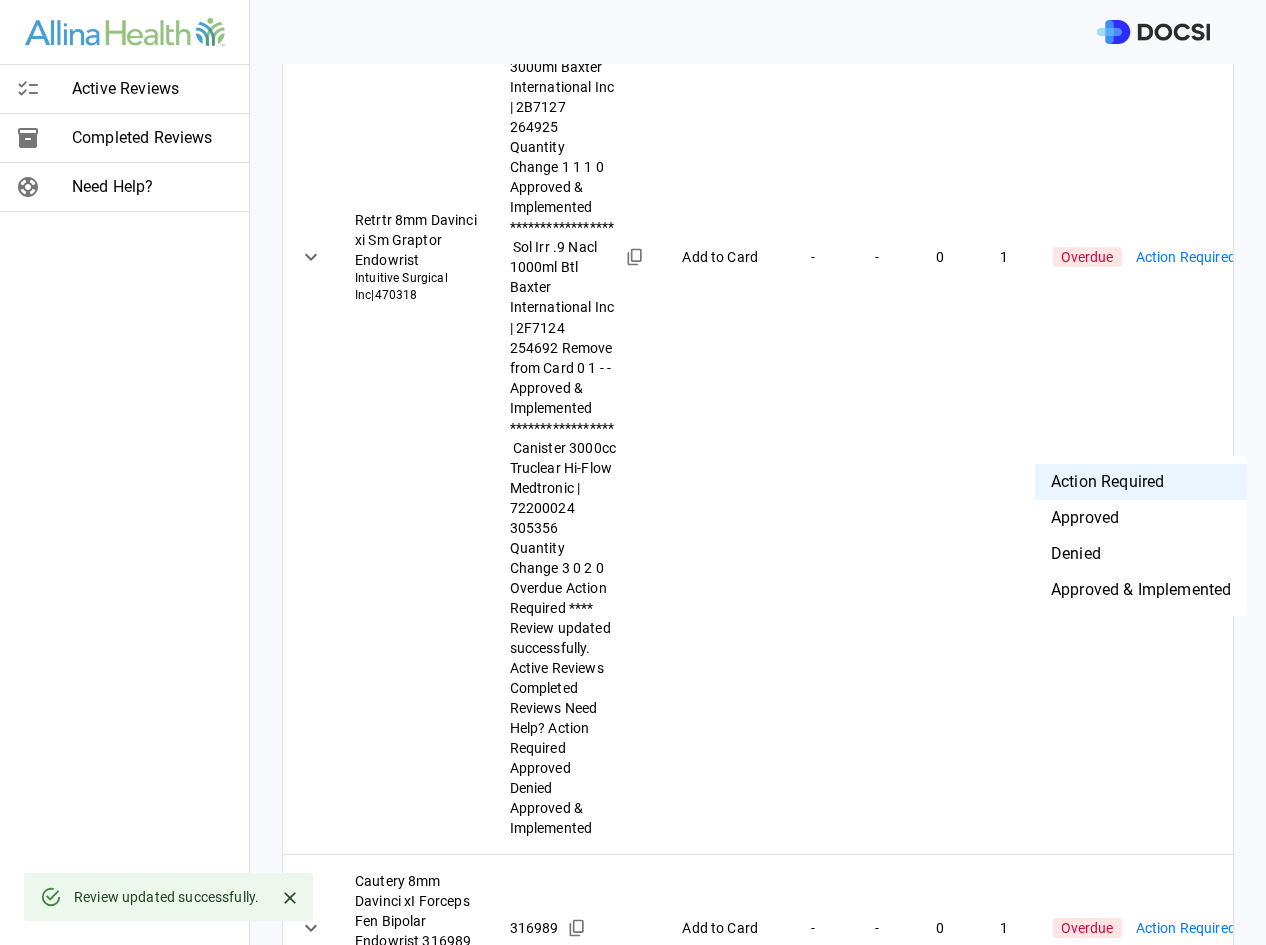 click on "Approved & Implemented" at bounding box center [1141, 590] 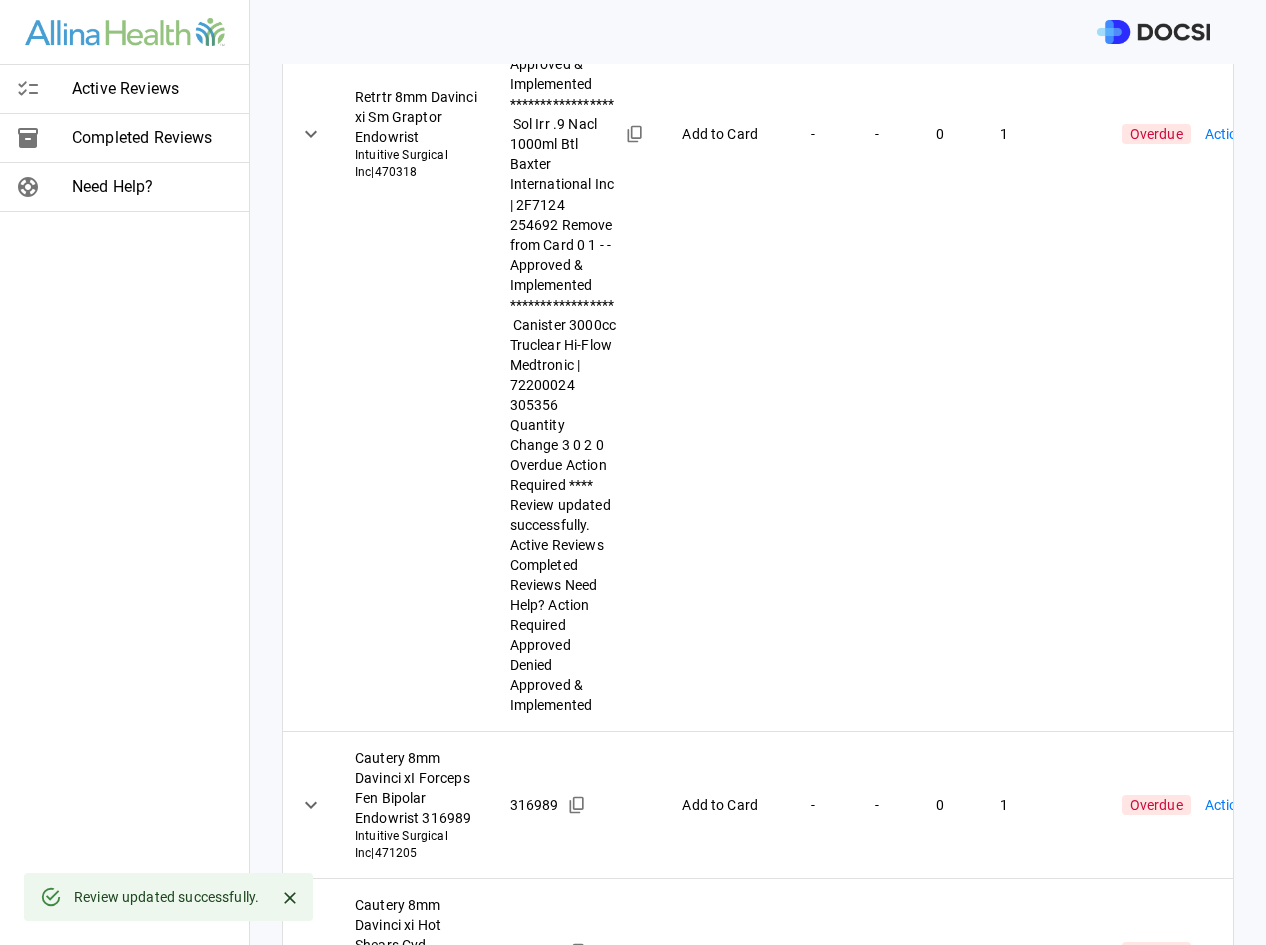 scroll, scrollTop: 596, scrollLeft: 0, axis: vertical 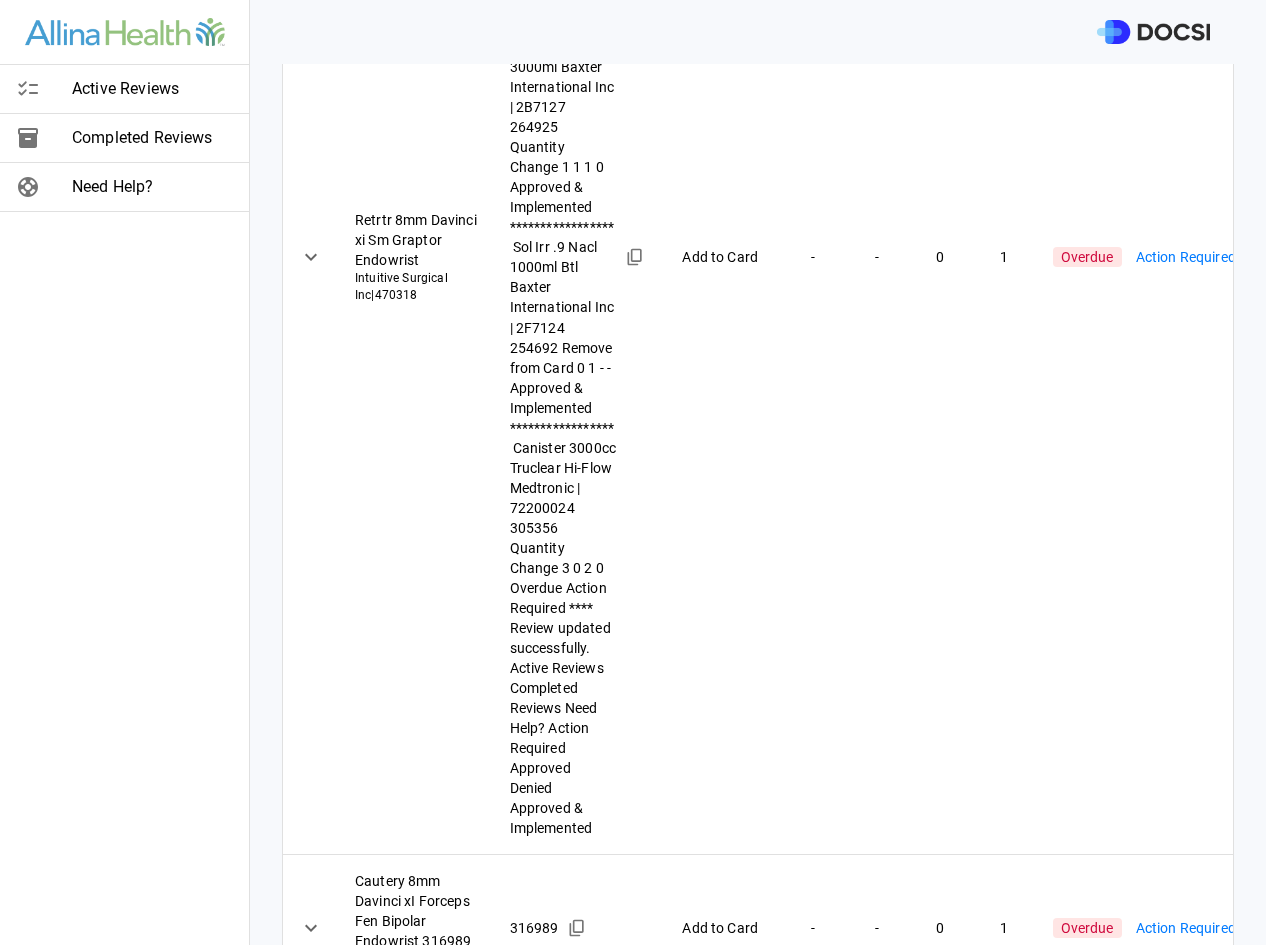click on "-" at bounding box center (813, 1580) 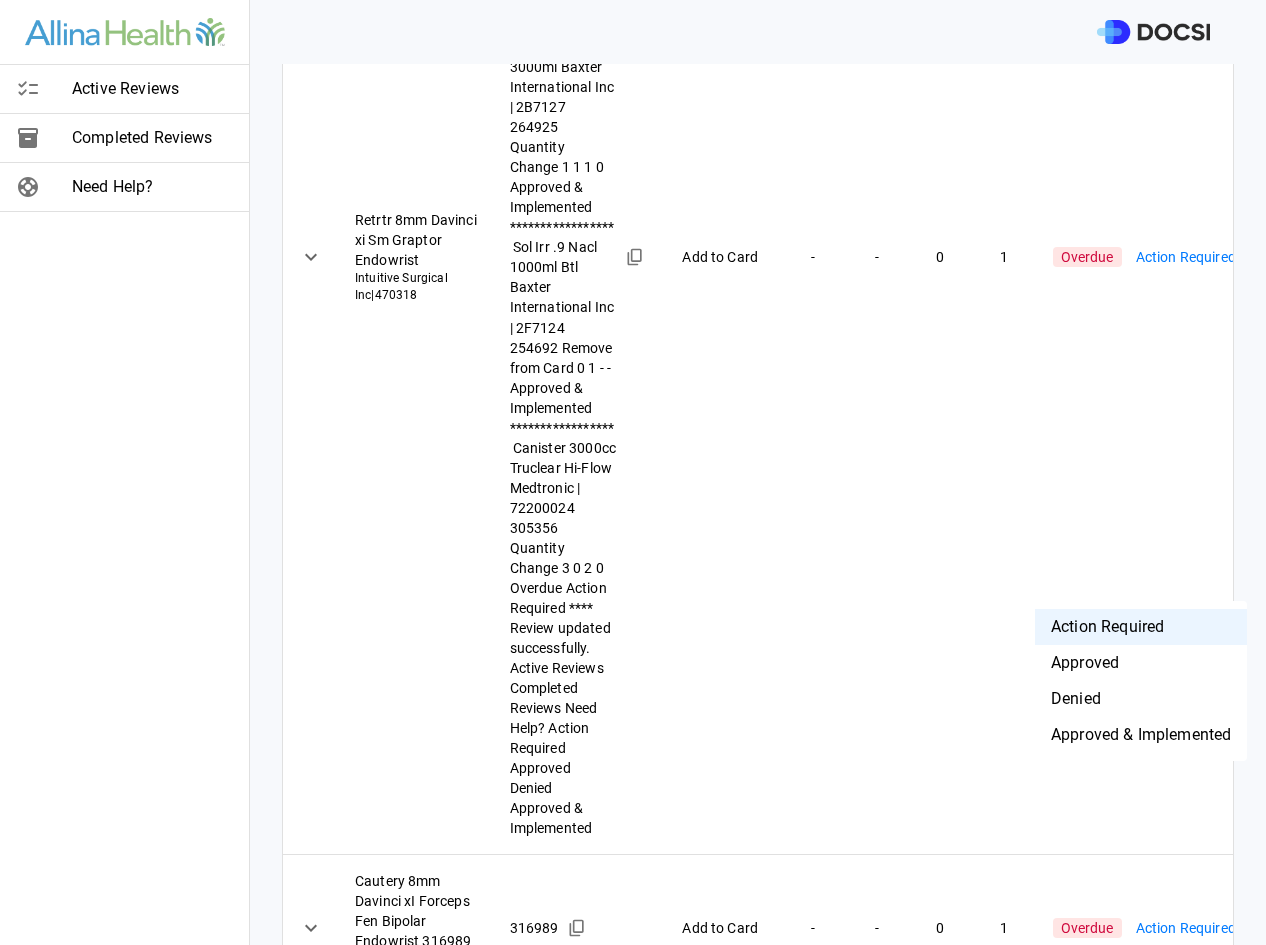 click on "Approved & Implemented" at bounding box center (1141, 735) 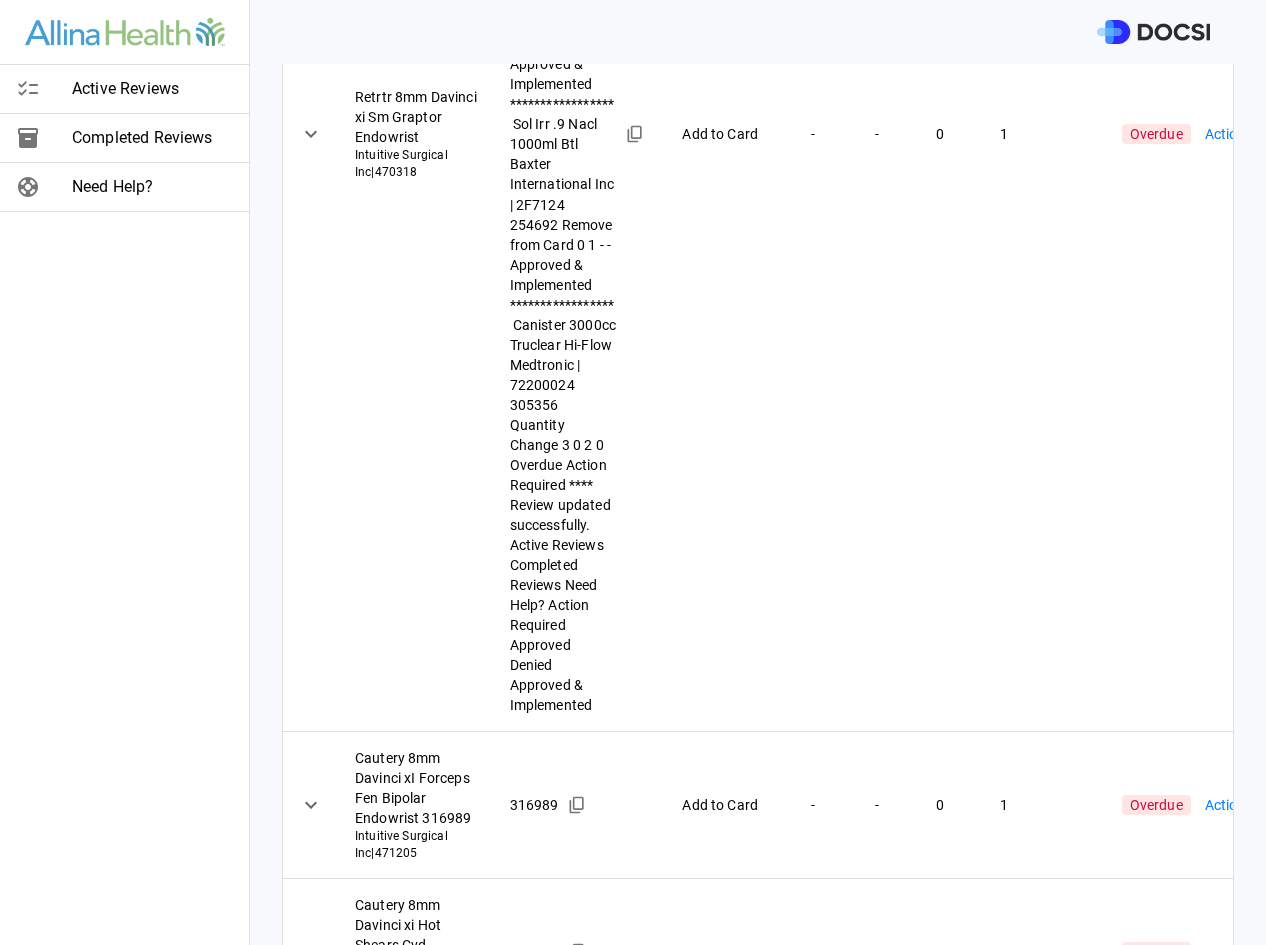 scroll, scrollTop: 596, scrollLeft: 0, axis: vertical 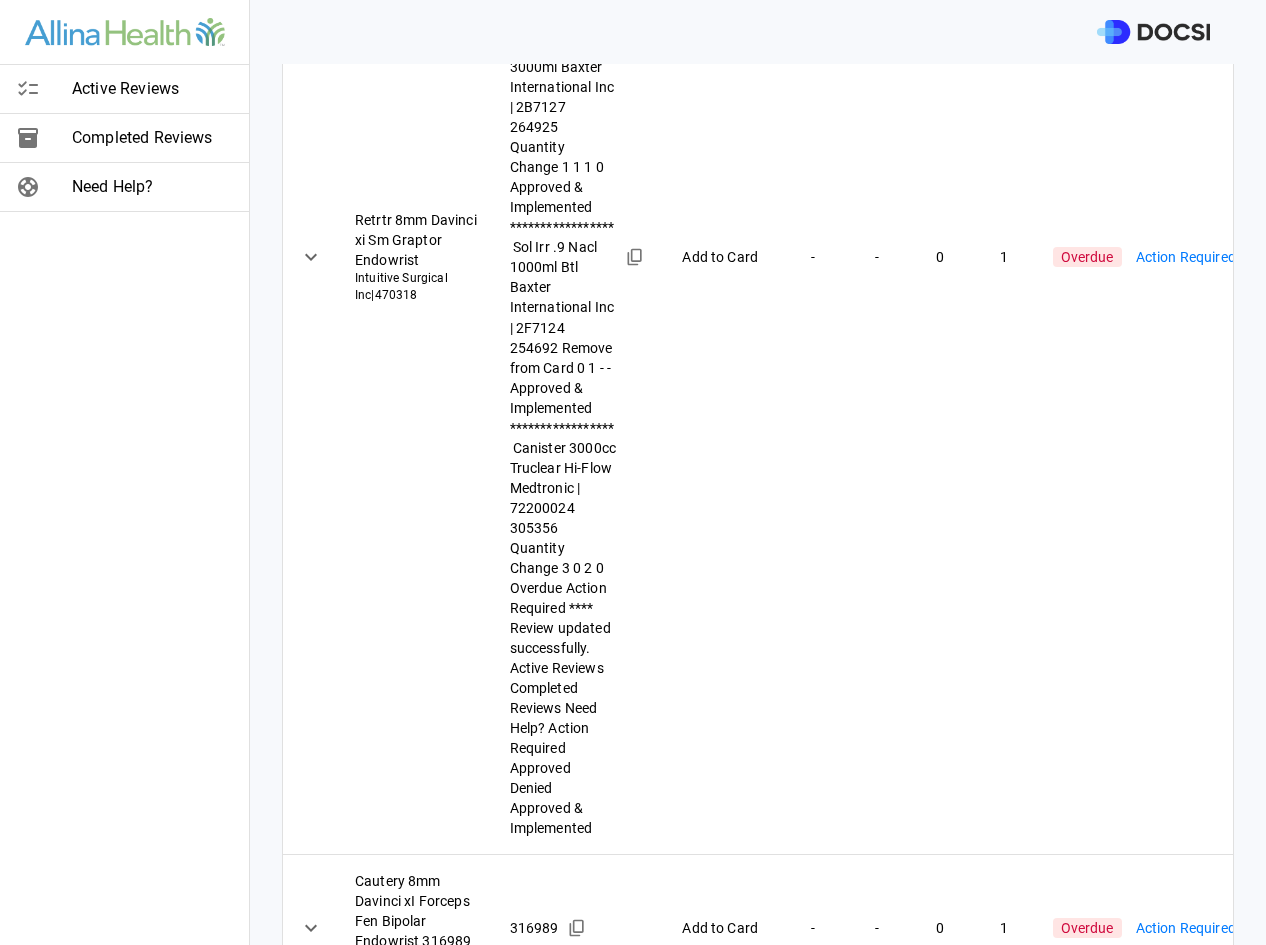 click on "Quantity Change" at bounding box center [723, 1852] 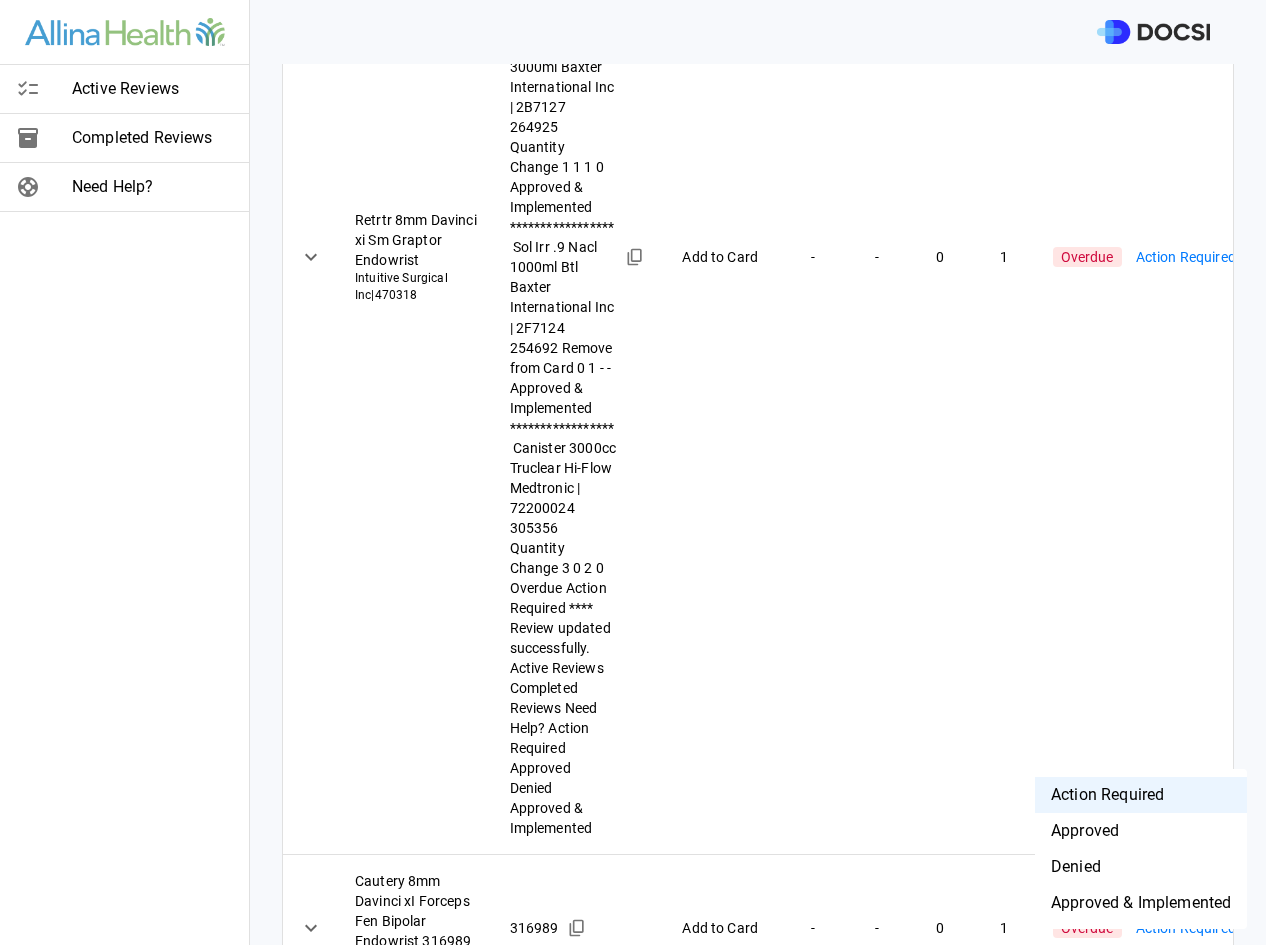 click on "Approved & Implemented" at bounding box center [1141, 903] 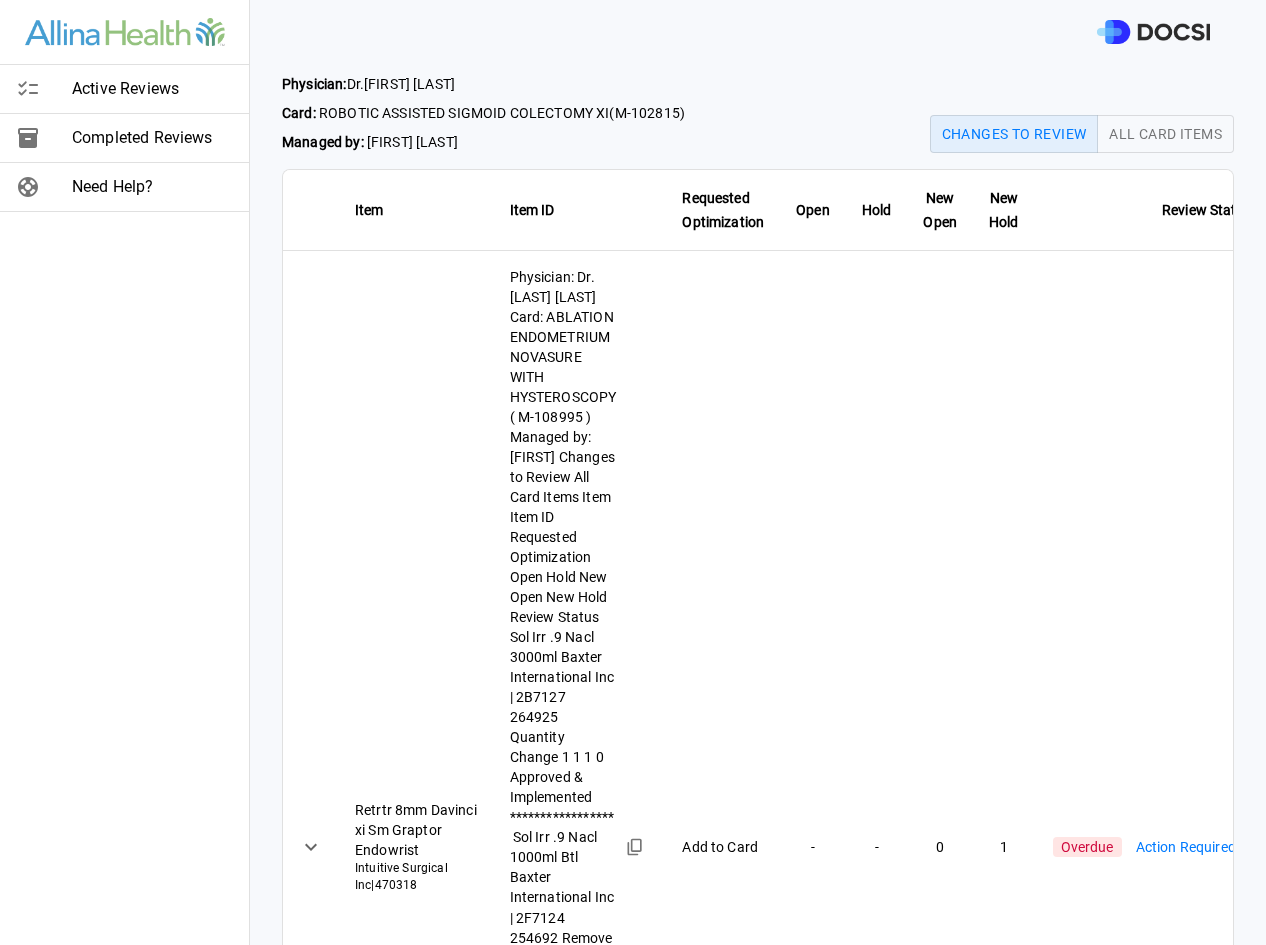 scroll, scrollTop: 0, scrollLeft: 0, axis: both 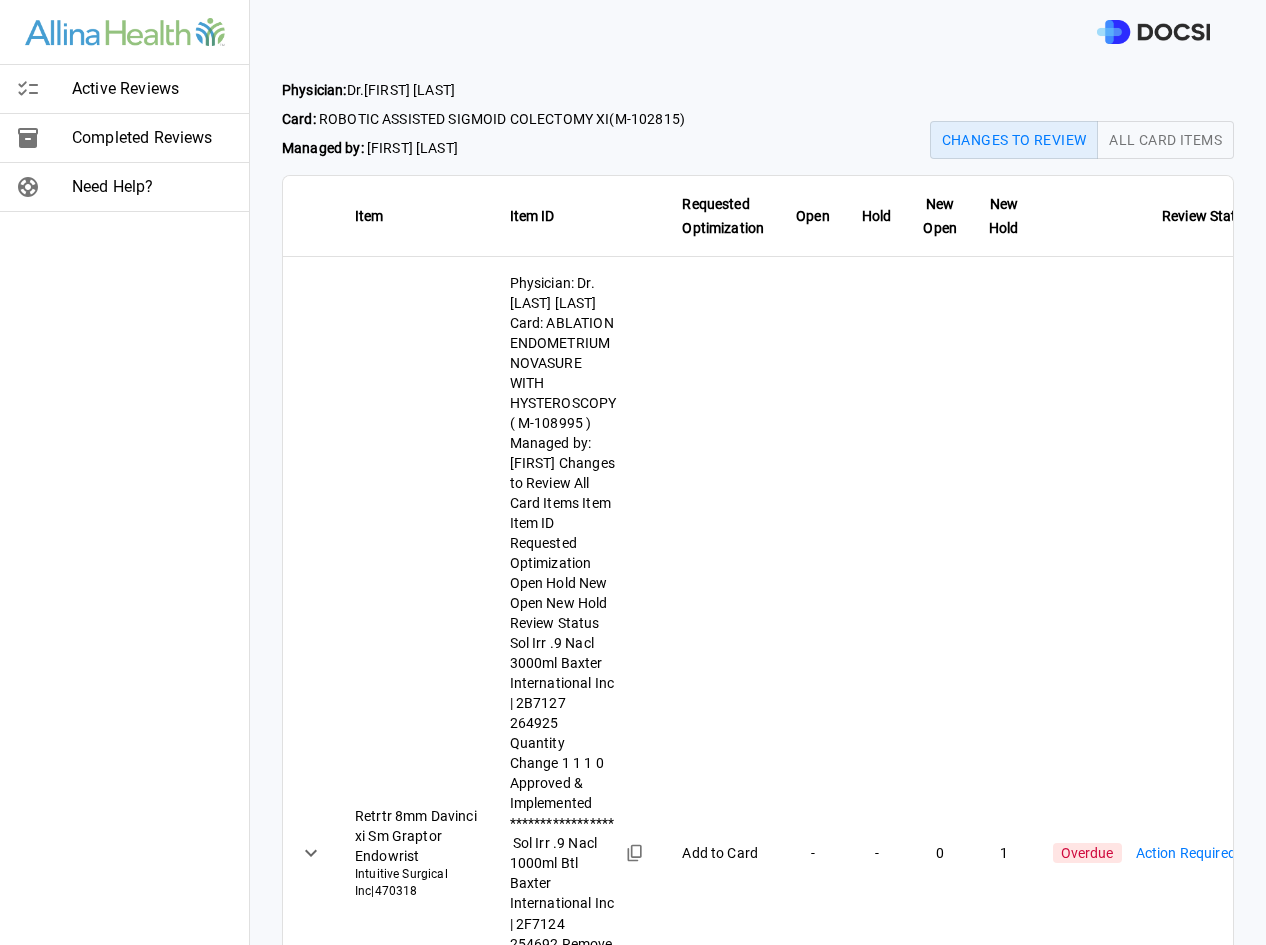 click on "Item Details Cautery 8mm Davinci xi Hot Shears Cvd Endowrist Intuitive Surgical Inc  |  470179  |  $336.00 / Each" at bounding box center [533, 1884] 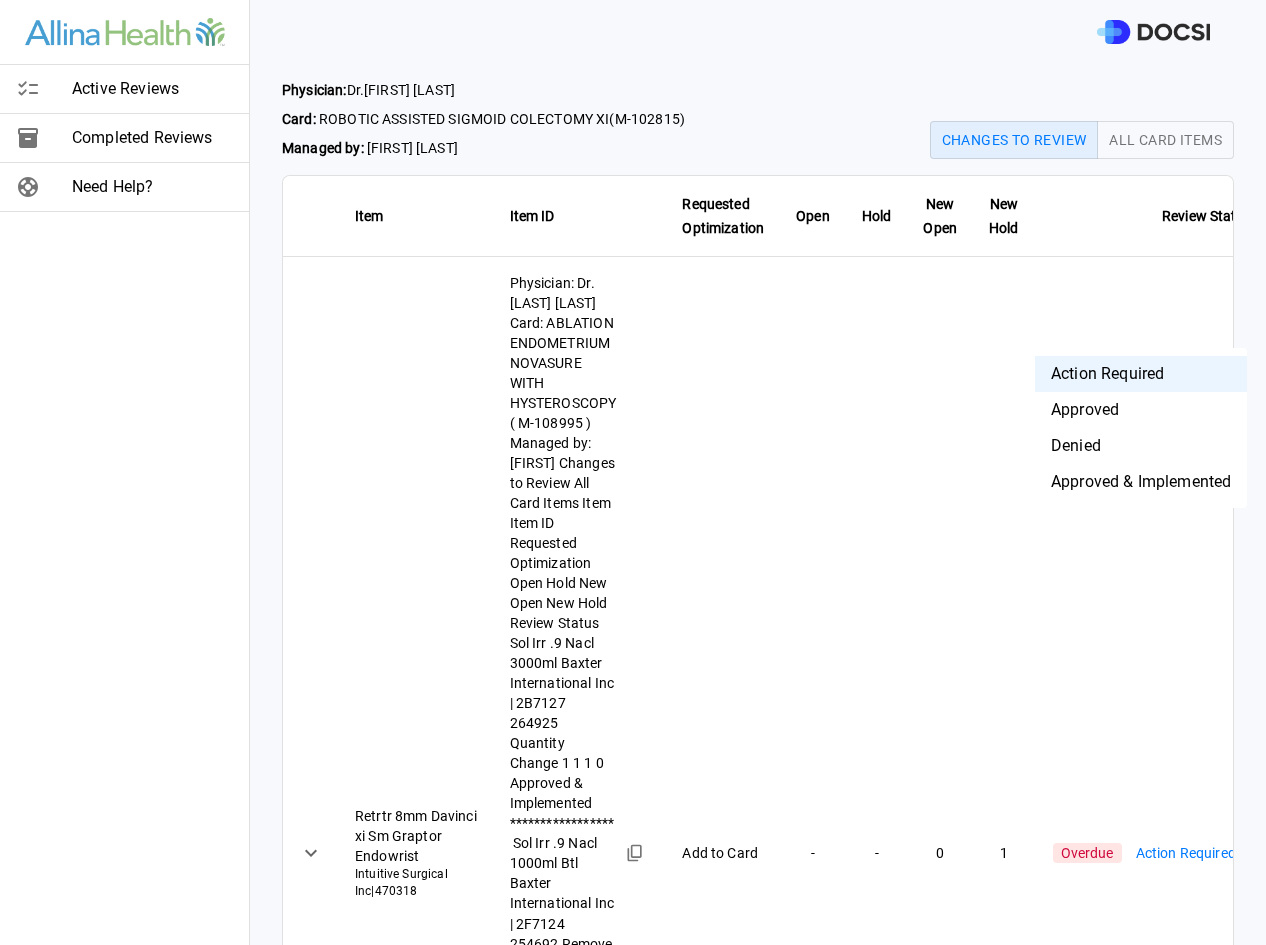click on "Active Reviews Completed Reviews Need Help? Physician:   Dr.  [FIRST]   [LAST] Card:    ROBOTIC ASSISTED SIGMOID COLECTOMY XI  ( M-102815 ) Managed by:    [FIRST] [LAST] Changes to Review All Card Items Item Item ID Requested Optimization Open Hold New Open New Hold Review Status Retrtr 8mm Davinci xi Sm Graptor Endowrist Intuitive Surgical Inc  |  470318 303233 Add to Card - - 0 1 Overdue Action Required **** ​ Cautery 8mm Davinci xI Forceps Fen Bipolar Endowrist 316989 Intuitive Surgical Inc  |  471205 316989 Add to Card - - 0 1 Overdue Action Required **** ​ Cautery 8mm Davinci xi Hot Shears Cvd Endowrist Intuitive Surgical Inc  |  470179 295522 Add to Card - - 0 1 Overdue Action Required **** ​ Item Details Cautery 8mm Davinci xi Hot Shears Cvd Endowrist Intuitive Surgical Inc  |  470179  |  $336.00 / Each Optimization:  Add This Item $101  /year Insufficient Card Quantity  -  Recent usage data suggests you use this item more than your current card quantity indicates Frequently Used  -  100 %" at bounding box center (633, 472) 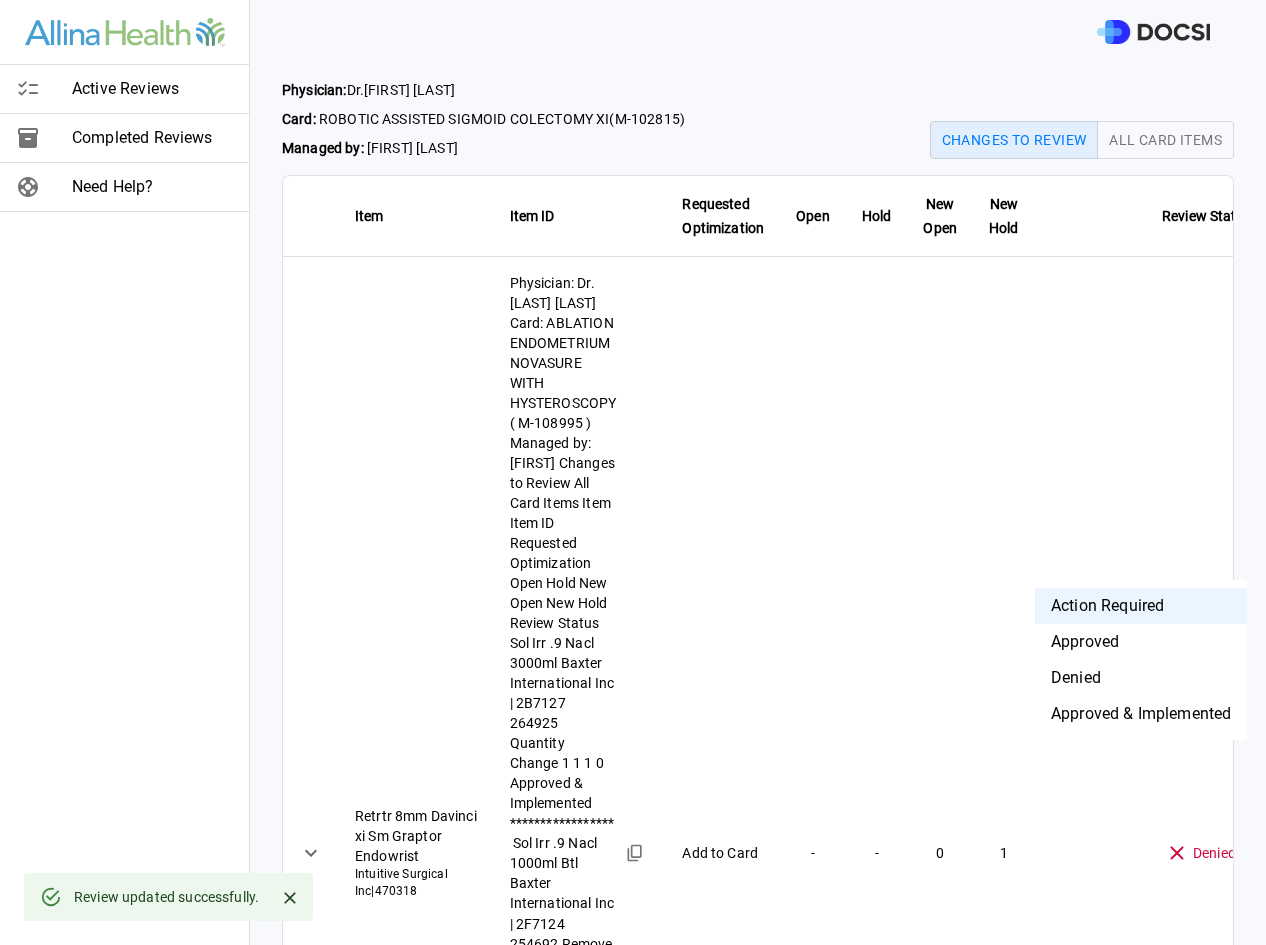 click on "Physician:   Dr.  [LAST] [LAST] Card:    ROBOTIC ASSISTED SIGMOID COLECTOMY XI  ( M-102815 ) Managed by:    [FIRST] [LAST] Changes to Review All Card Items Item Item ID Requested Optimization Open Hold New Open New Hold Review Status Retrtr 8mm Davinci xi Sm Graptor Endowrist Intuitive Surgical Inc  |  470318 303233 Add to Card - - 0 1 Denied ******** ​ Reviewer  Feedback:  * Save Card Manager:    [FIRST]   [LAST] ,  7/17/25   Cautery 8mm Davinci xI Forceps Fen Bipolar Endowrist 316989 Intuitive Surgical Inc  |  471205 316989 Add to Card - - 0 1 Overdue Action Required **** ​ Cautery 8mm Davinci xi Hot Shears Cvd Endowrist Intuitive Surgical Inc  |  470179 295522 Add to Card - - 0 1 Overdue Action Required **** ​ Item Details Cautery 8mm Davinci xi Hot Shears Cvd Endowrist Intuitive Surgical Inc  |  470179  |  $336.00 / Each Optimization:  Add This Item $101  /year Insufficient Card Quantity  -  Frequently Used  -  You used this item in  100 %  -" at bounding box center [633, 472] 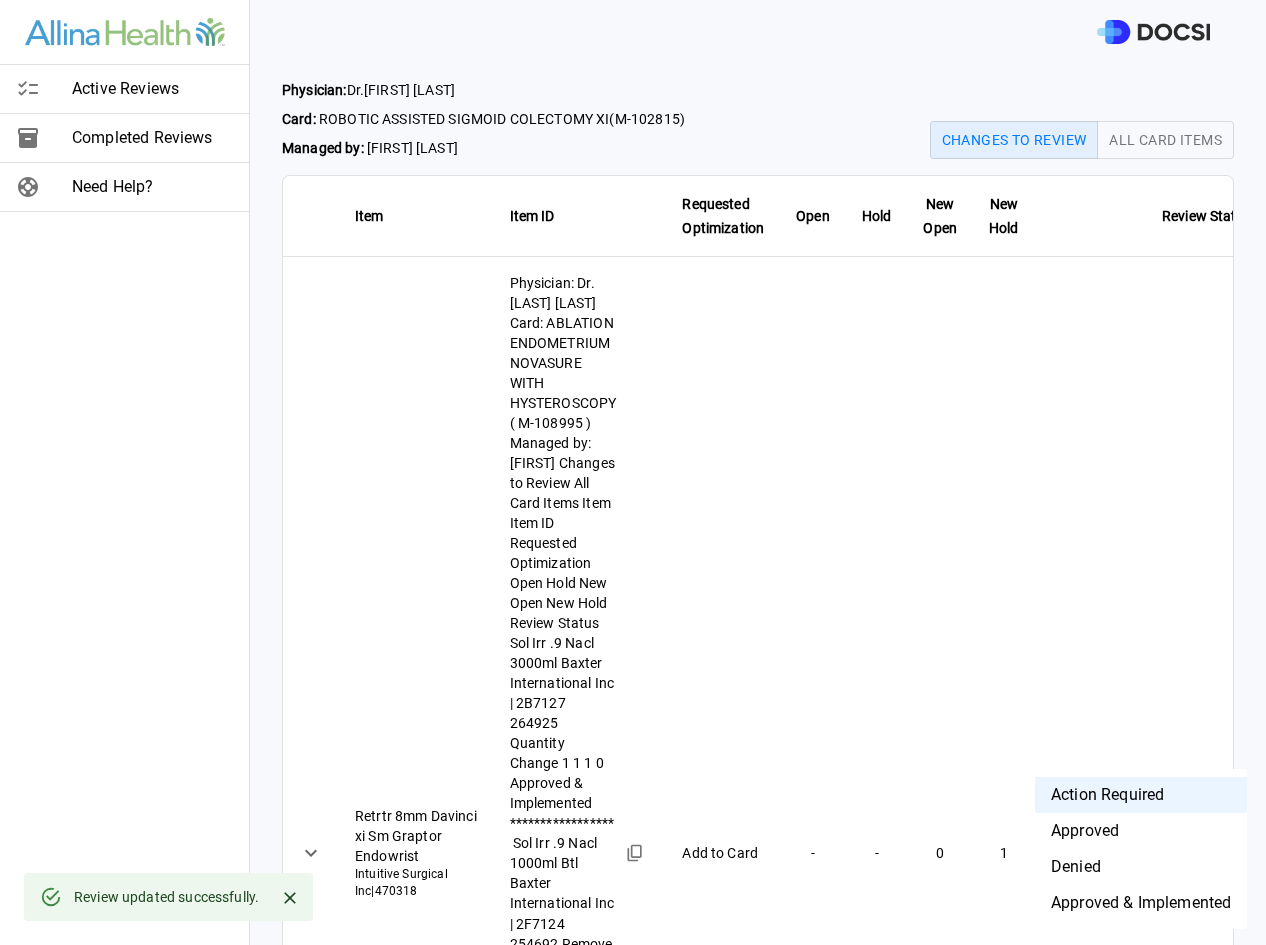 click on "Active Reviews Completed Reviews Need Help? Physician:   Dr.  [LAST] [LAST] Card:    [PROCEDURE] XI  ( M-102815 ) Managed by:    [FIRST] [LAST] Changes to Review All Card Items Item Item ID Requested Optimization Open Hold New Open New Hold Review Status Retrtr 8mm Davinci xi Sm Graptor Endowrist Intuitive Surgical Inc  |  470318 303233 Add to Card - - 0 1 Denied ******** ​ Reviewer  Feedback:  * Save Card Manager:    [FIRST] [LAST] ,  [DATE]   Cautery 8mm Davinci xI Forceps Fen Bipolar Endowrist 316989 Intuitive Surgical Inc  |  471205 316989 Add to Card - - 0 1 Denied ******** ​ Reviewer  Feedback:  * Save Card Manager:    [FIRST] [LAST] ,  [DATE]   Cautery 8mm Davinci xi Hot Shears Cvd Endowrist Intuitive Surgical Inc  |  470179 295522 Add to Card - - 0 1 Overdue Action Required **** ​ Item Details Cautery 8mm Davinci xi Hot Shears Cvd Endowrist Intuitive Surgical Inc  |  470179  |  $336.00 / Each Optimization:  Add This Item $101  /year  -   -  100 %  -" at bounding box center (633, 472) 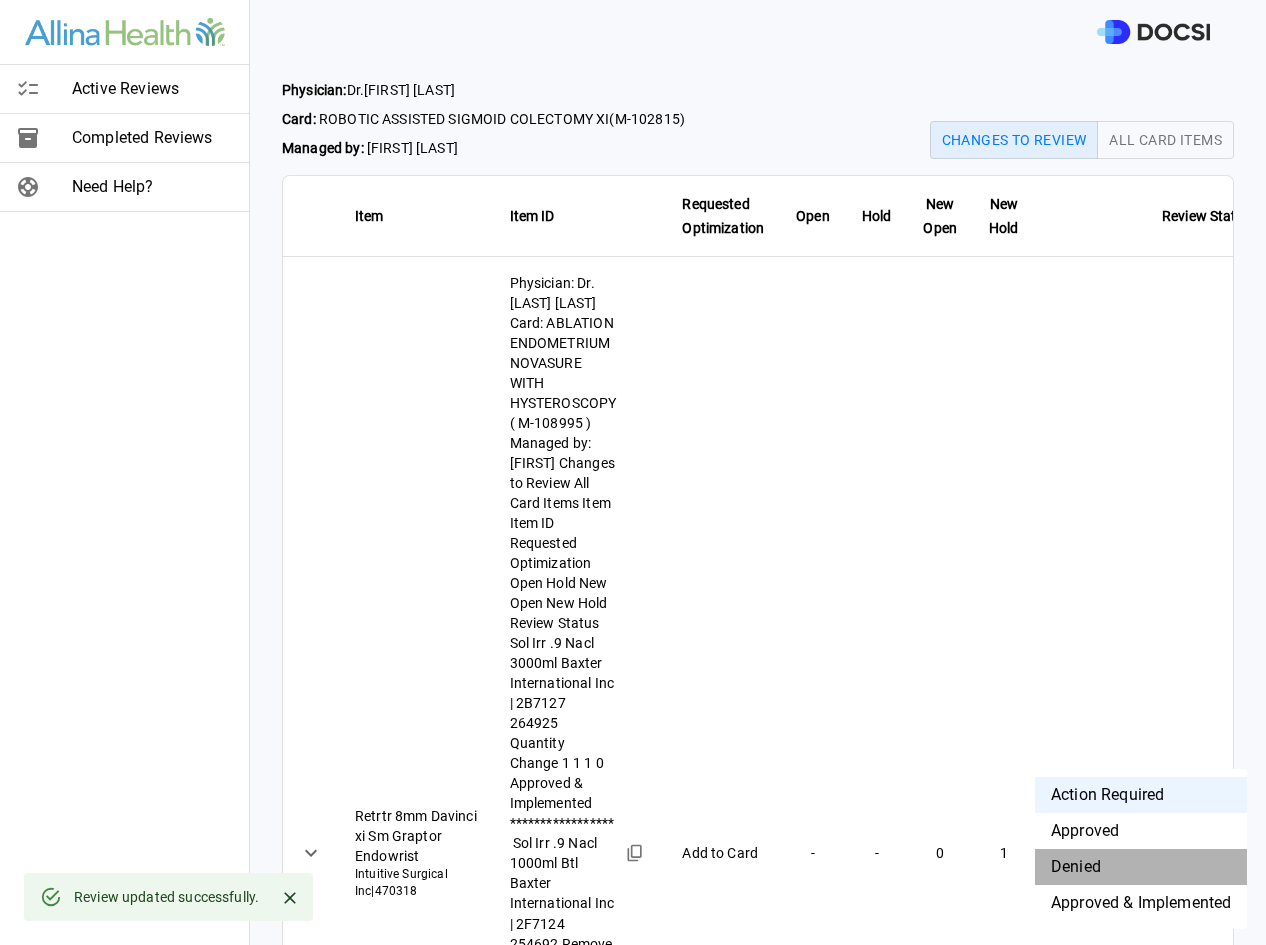 click on "Denied" at bounding box center (1141, 867) 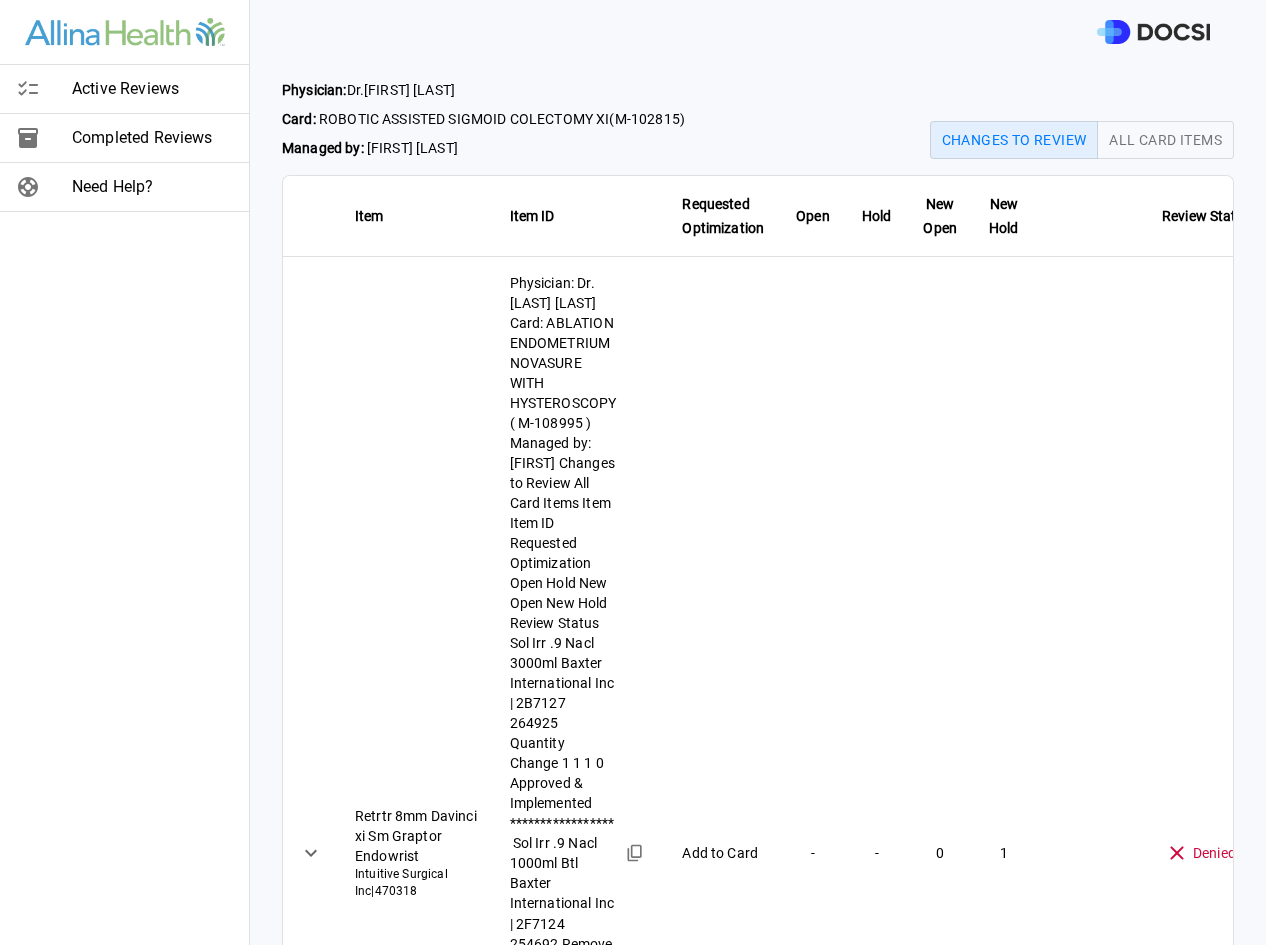 click at bounding box center [708, 1490] 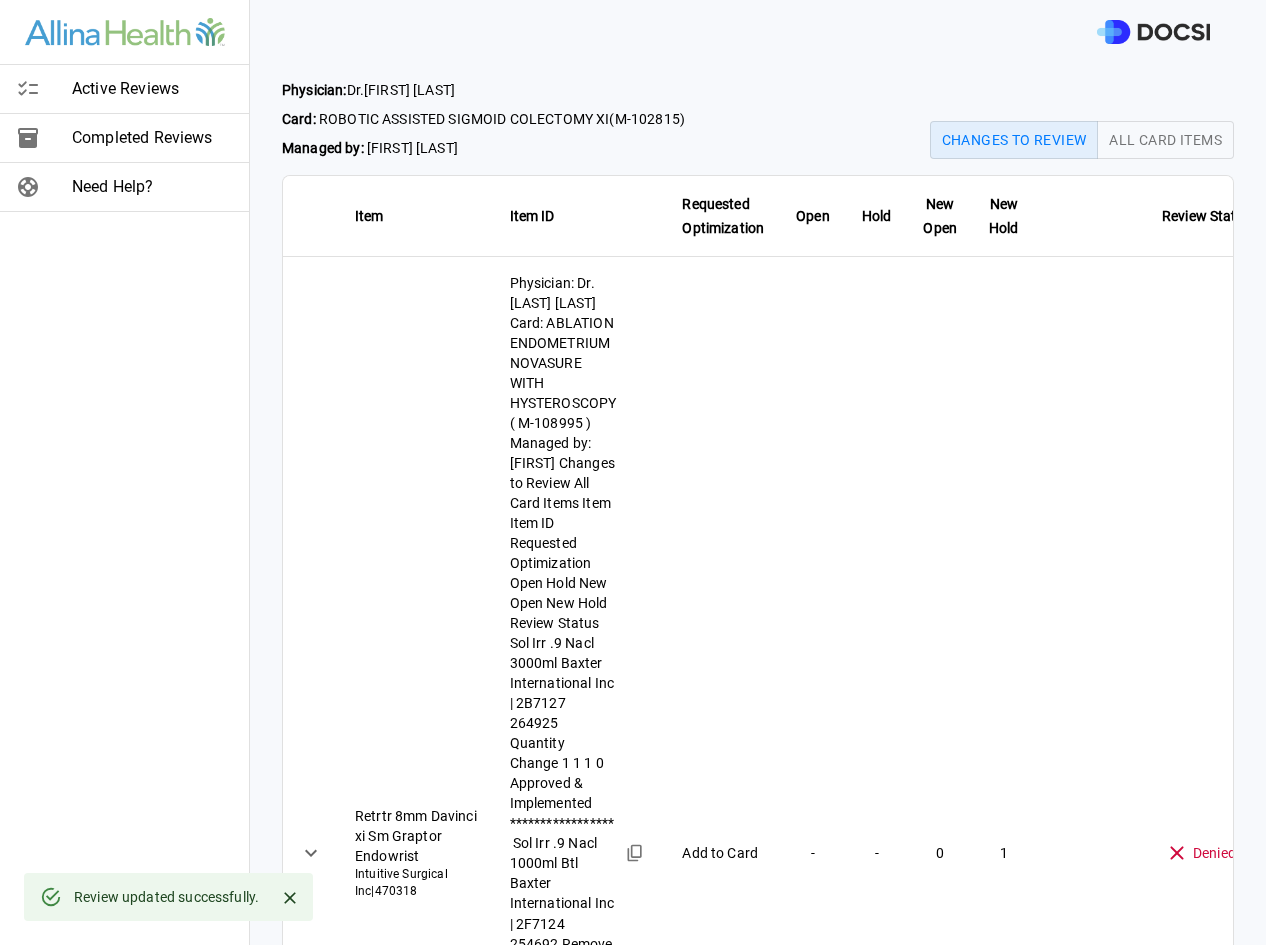 click on "Save" at bounding box center (1028, 1724) 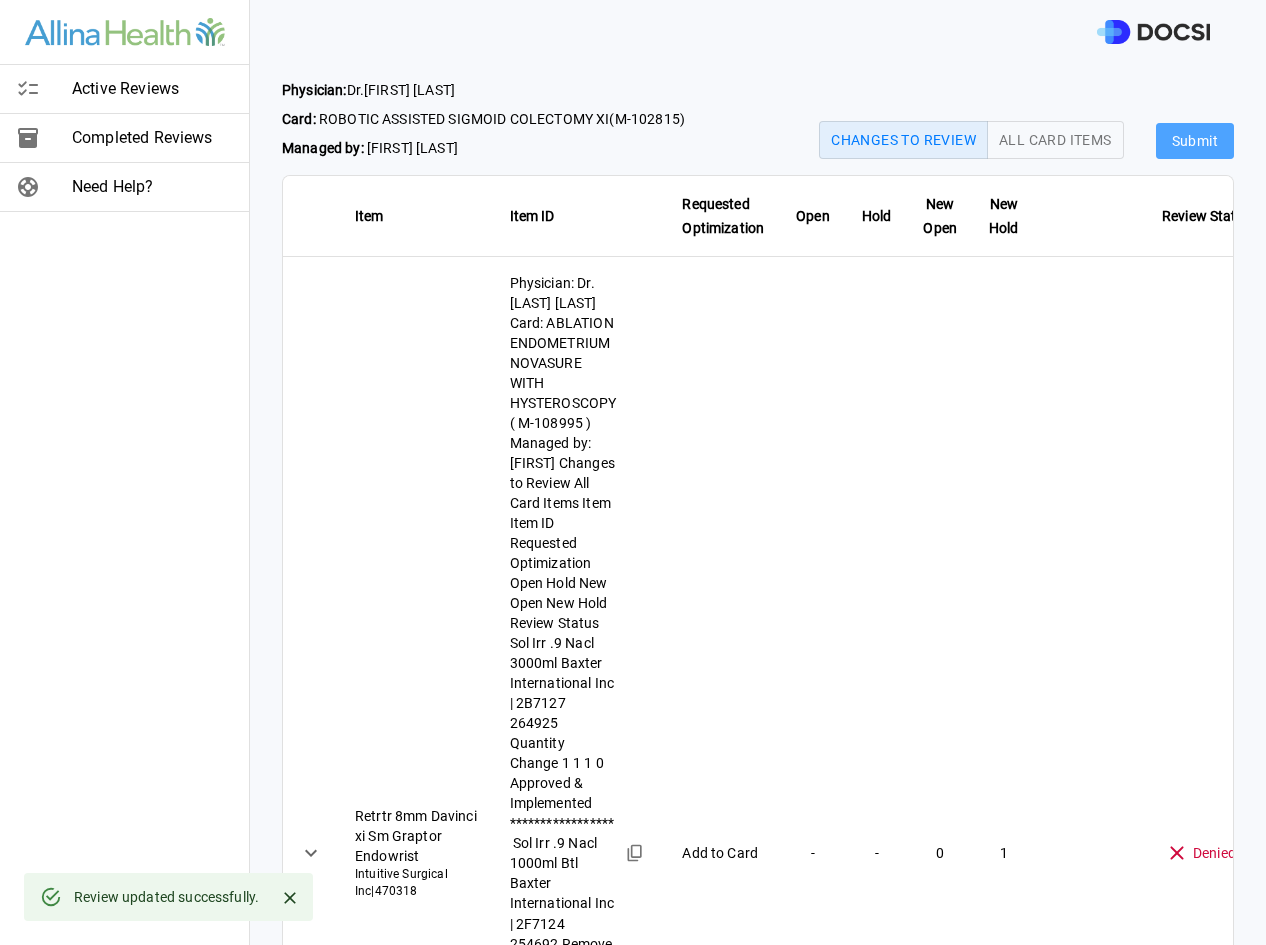 click on "Submit" at bounding box center (1195, 141) 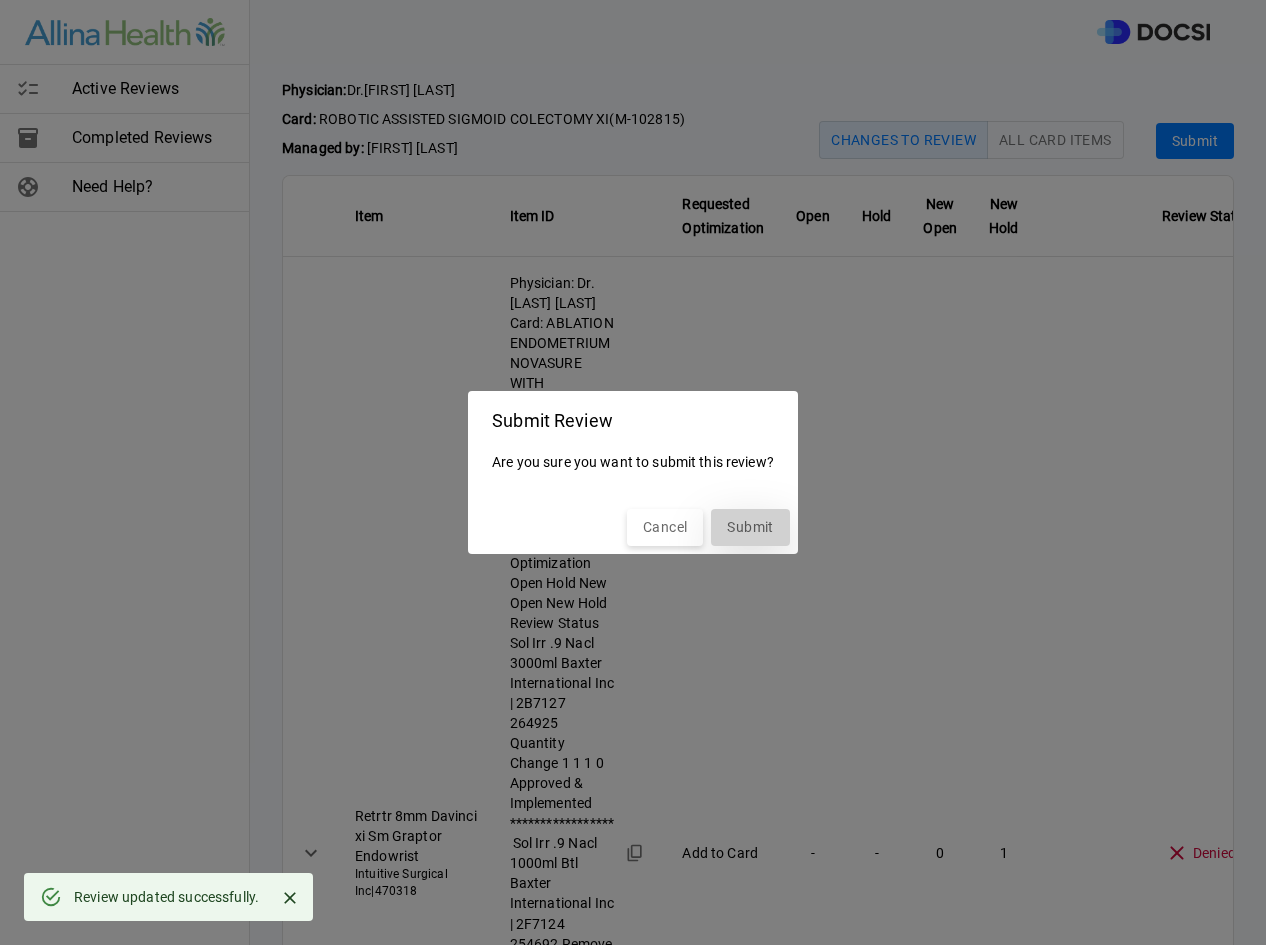 click on "Submit" at bounding box center (750, 527) 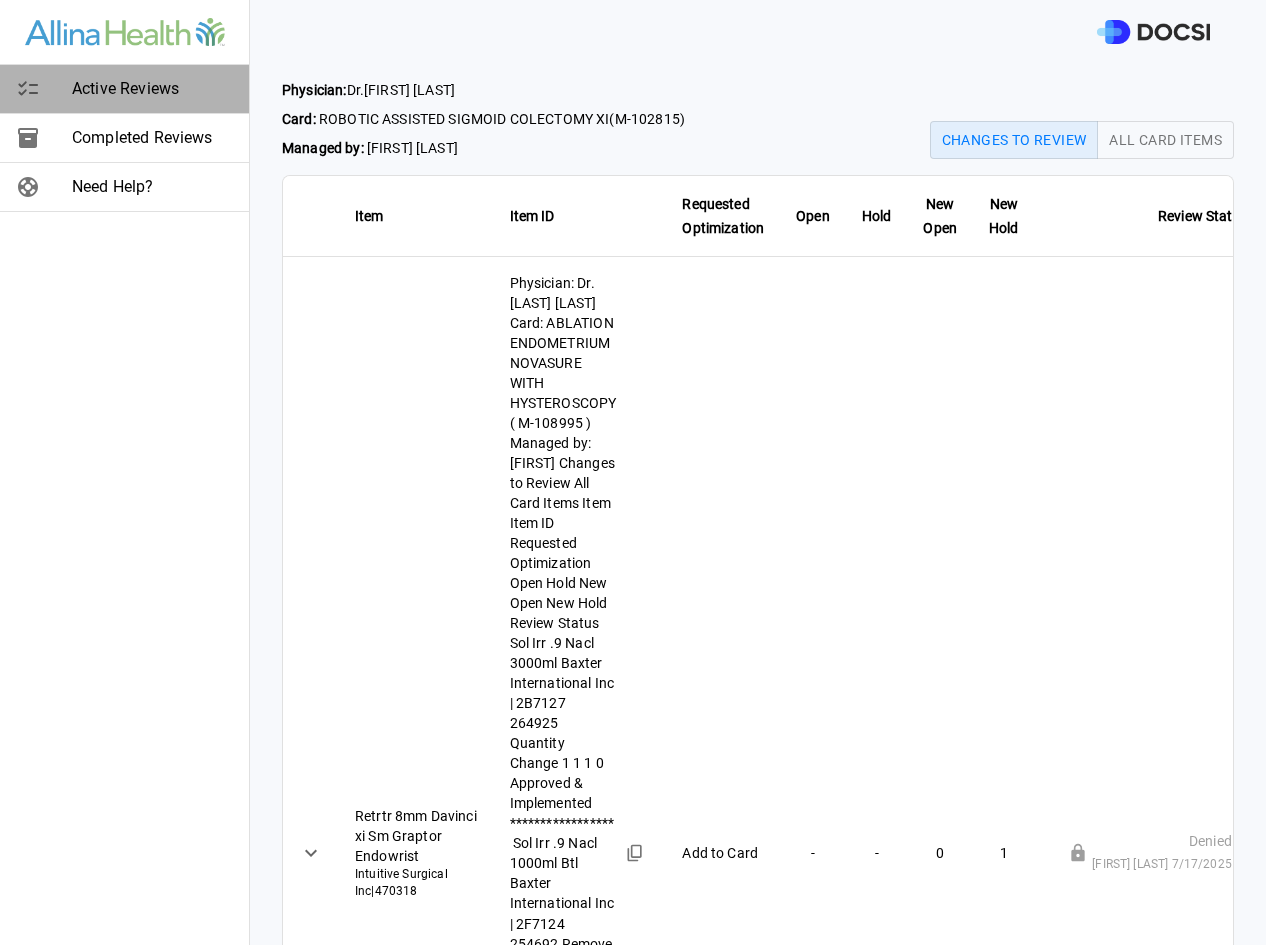 click on "Active Reviews" at bounding box center [152, 89] 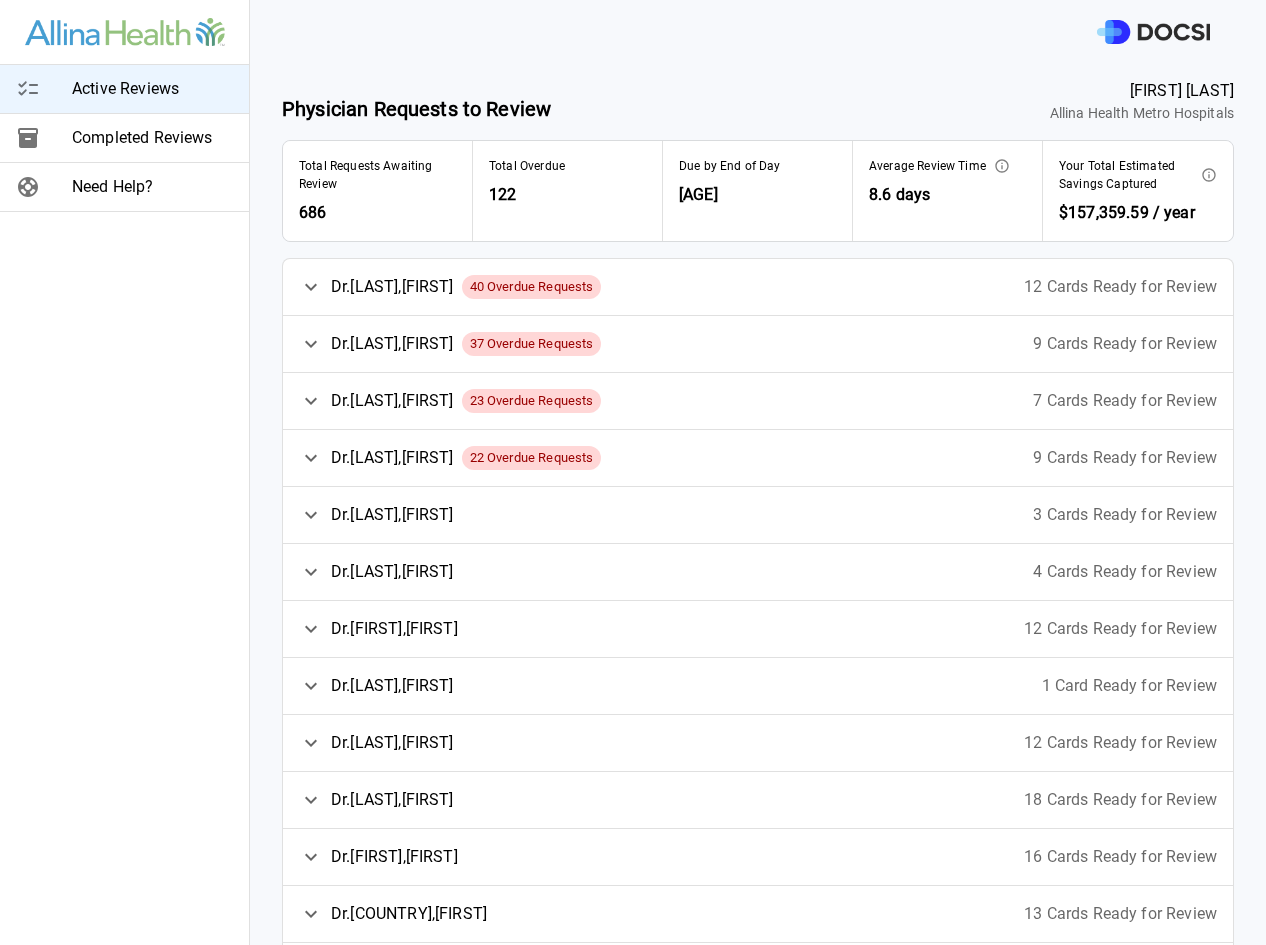 scroll, scrollTop: 0, scrollLeft: 0, axis: both 